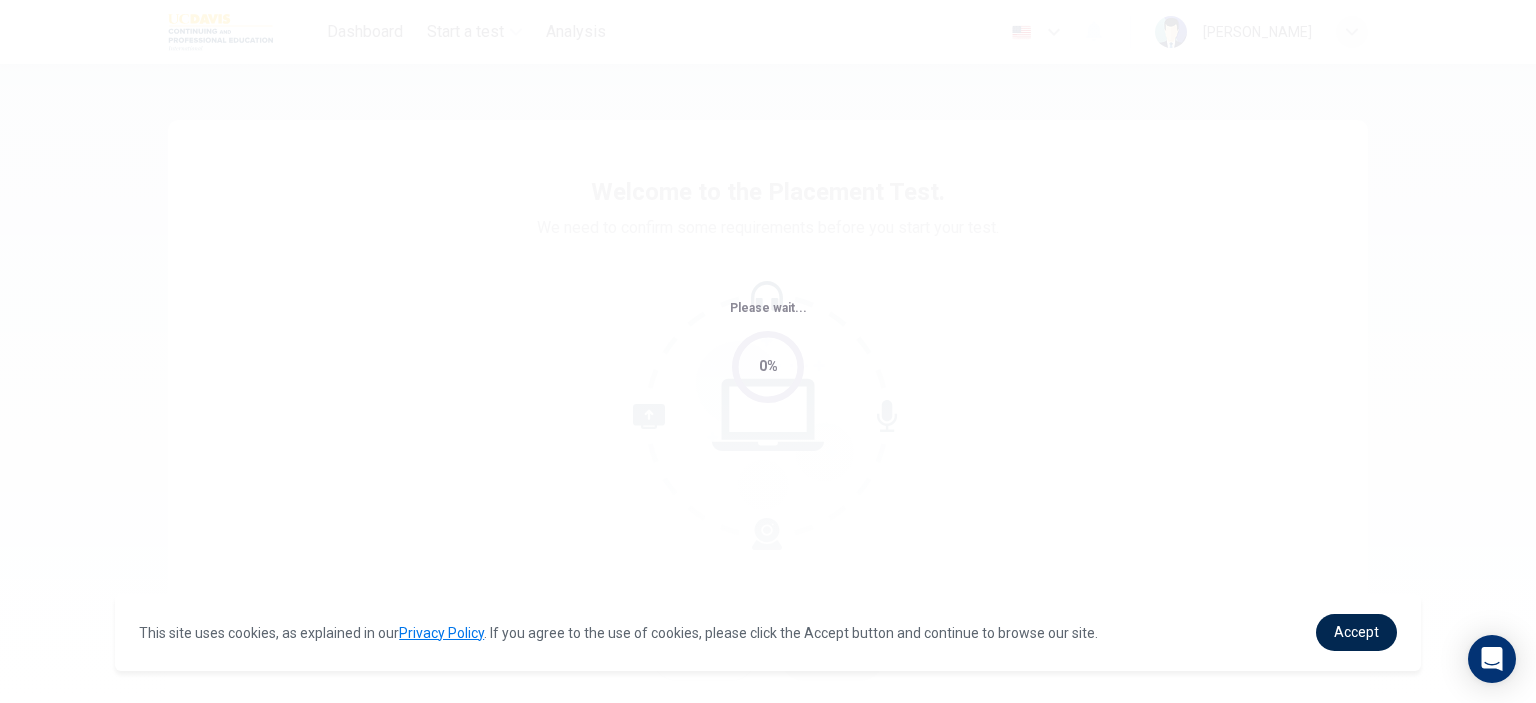 scroll, scrollTop: 0, scrollLeft: 0, axis: both 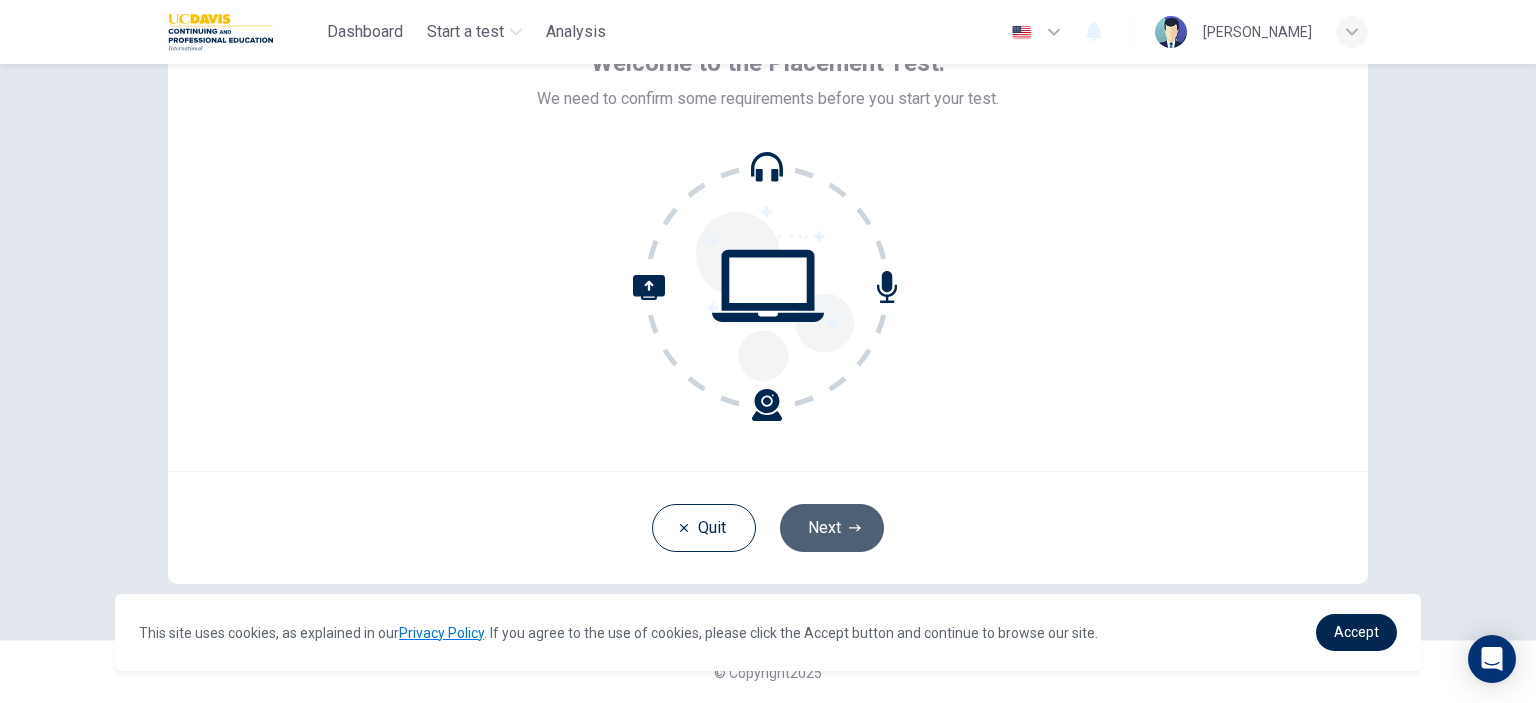 click on "Next" at bounding box center (832, 528) 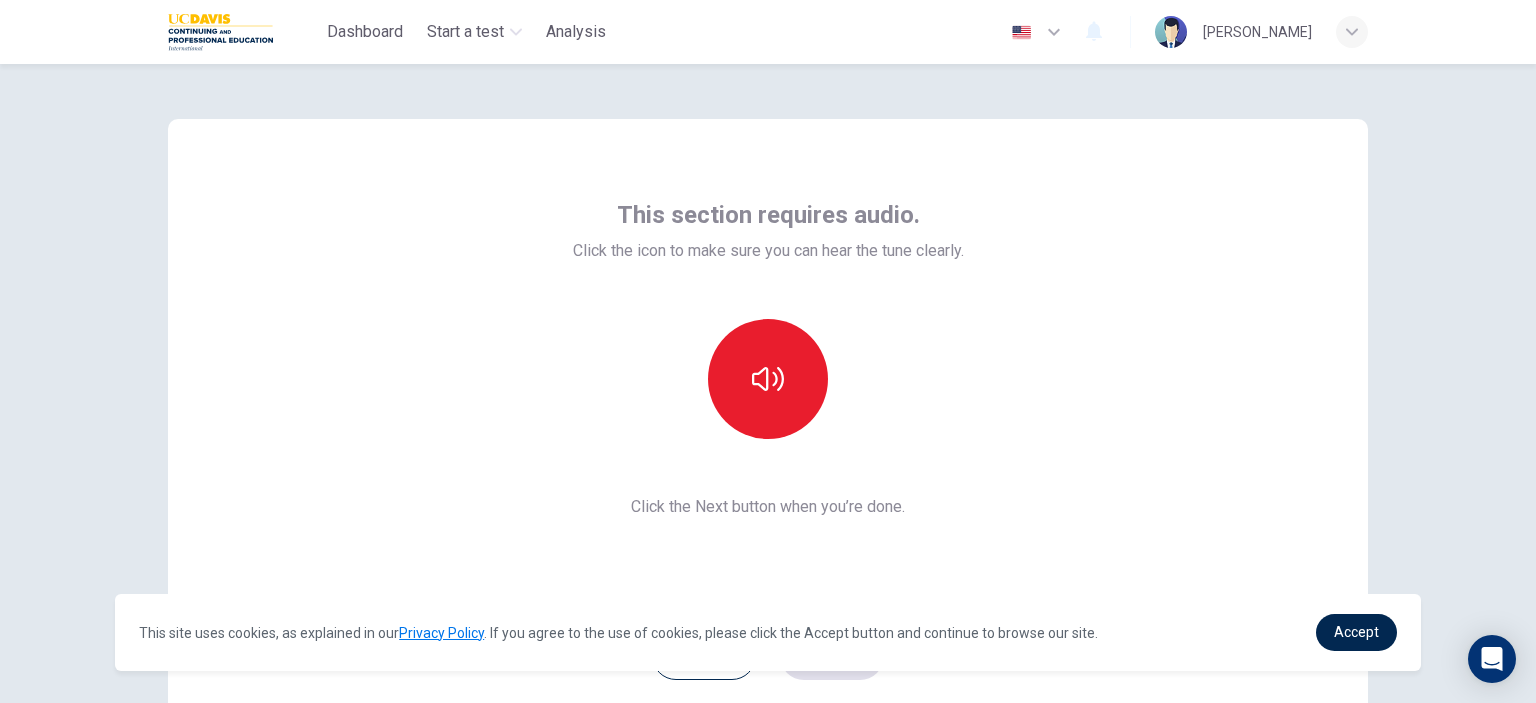 scroll, scrollTop: 0, scrollLeft: 0, axis: both 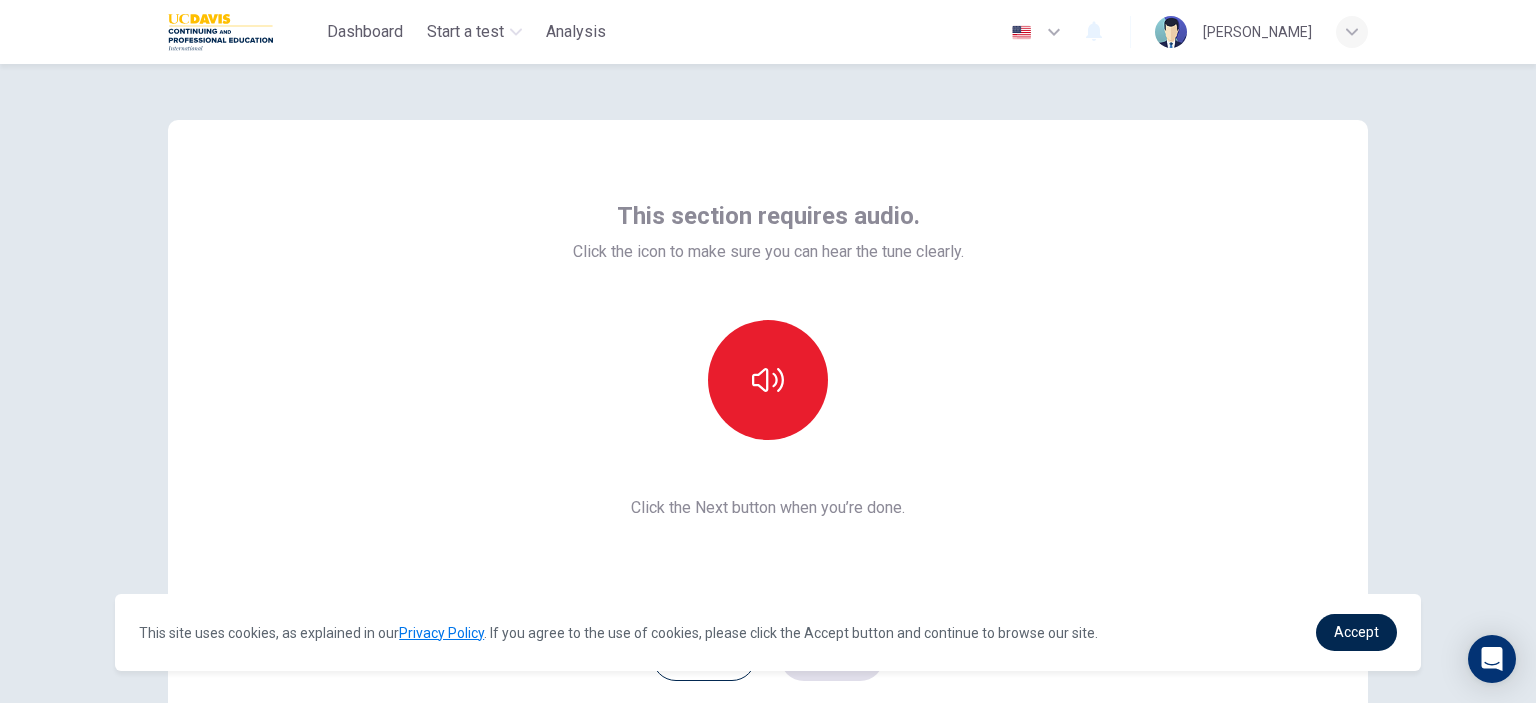 click on "This section requires audio. Click the icon to make sure you can hear the tune clearly. Click the Next button when you’re done. Back Next" at bounding box center [768, 416] 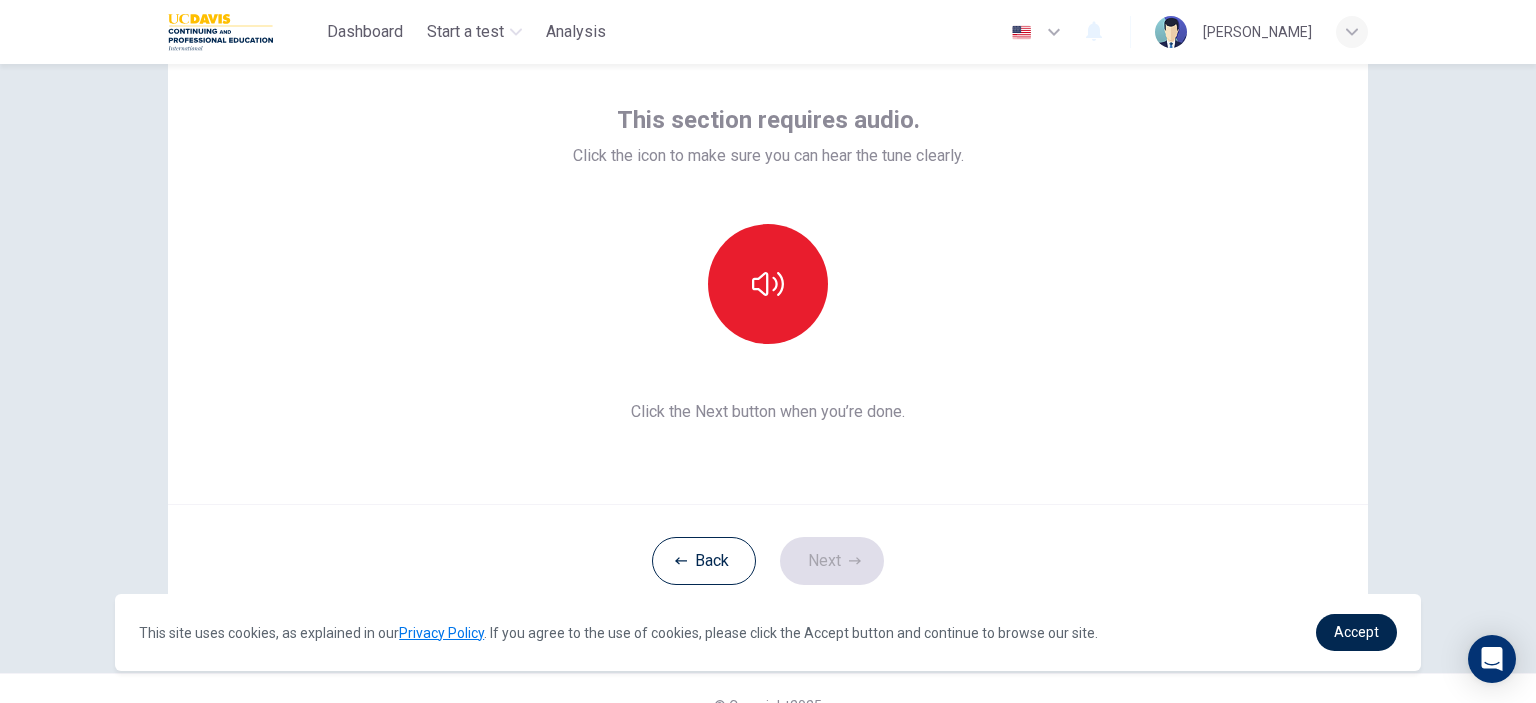 scroll, scrollTop: 97, scrollLeft: 0, axis: vertical 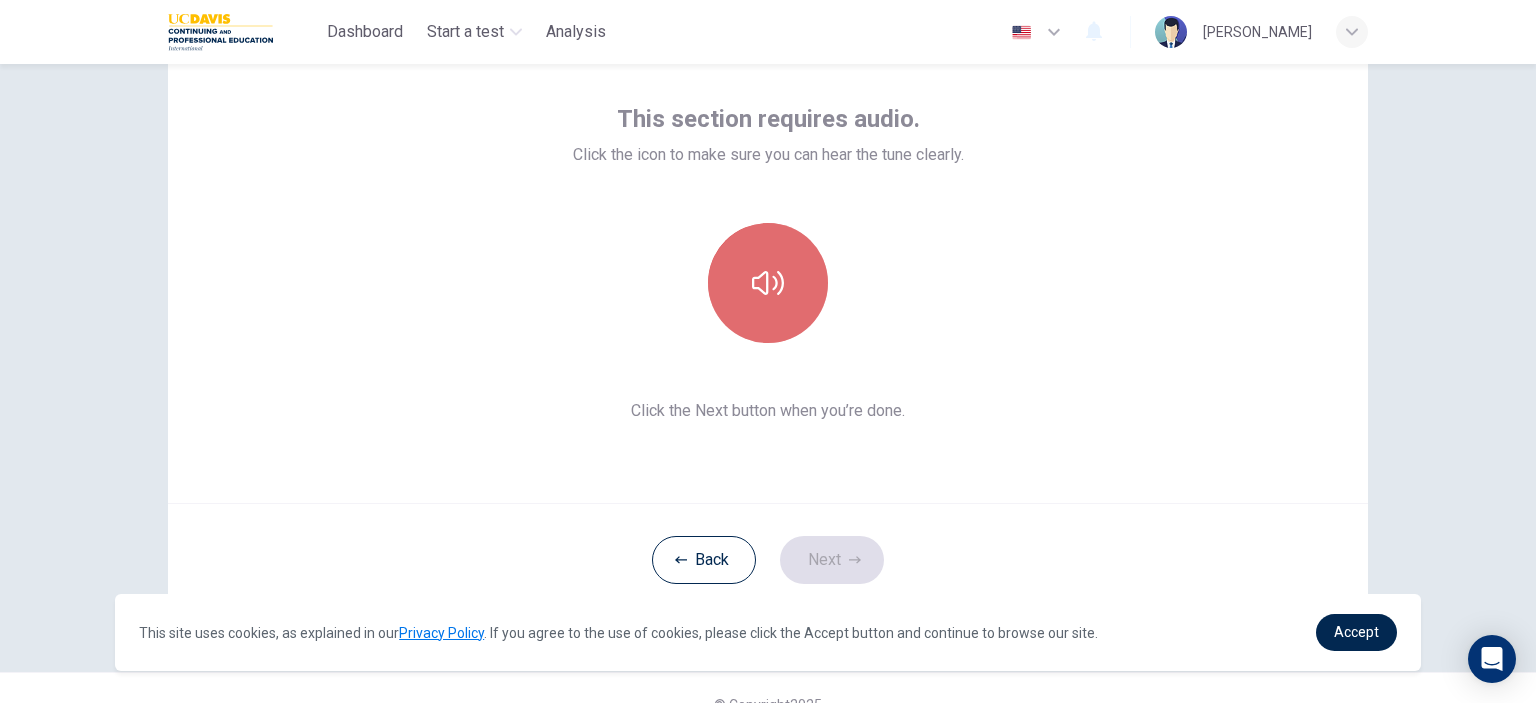 click at bounding box center (768, 283) 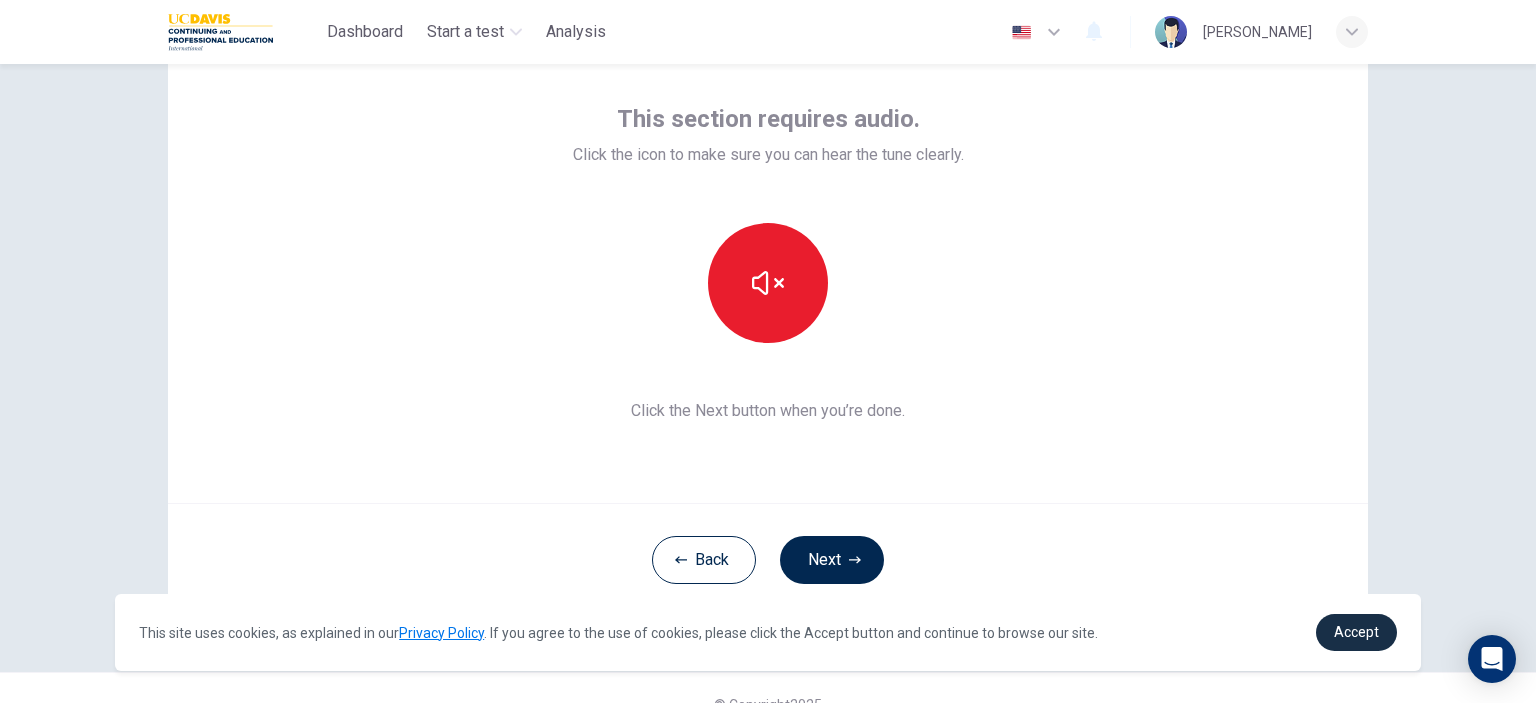 click on "Accept" at bounding box center (1356, 632) 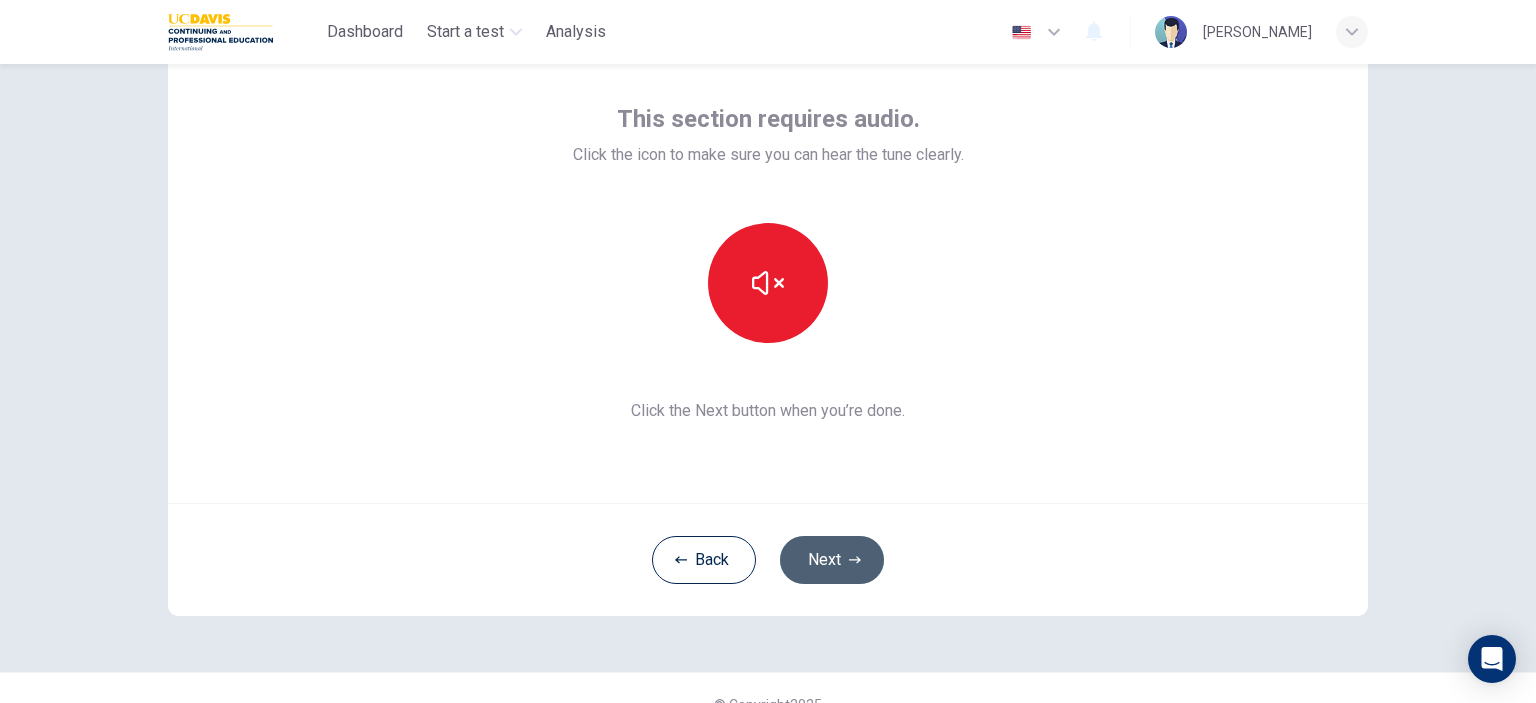 click on "Next" at bounding box center [832, 560] 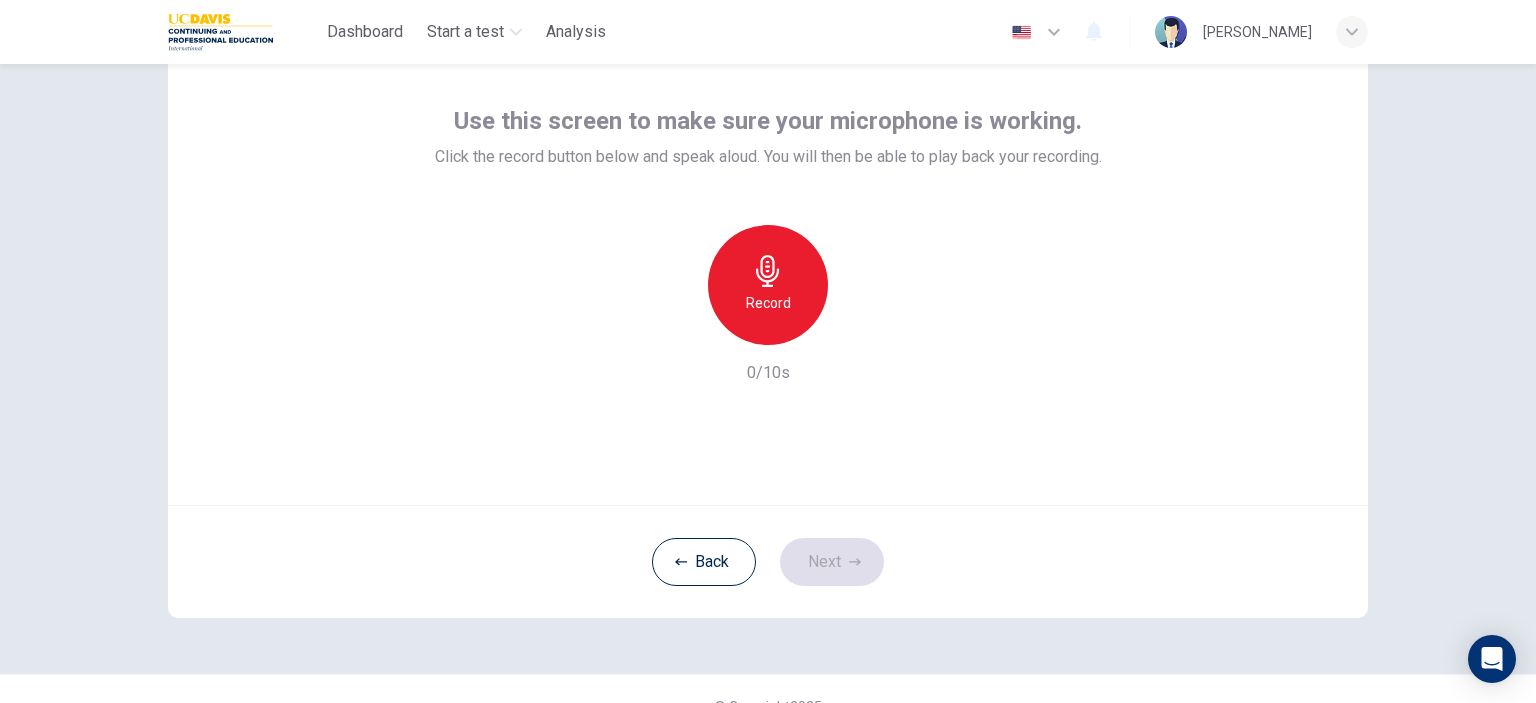 scroll, scrollTop: 94, scrollLeft: 0, axis: vertical 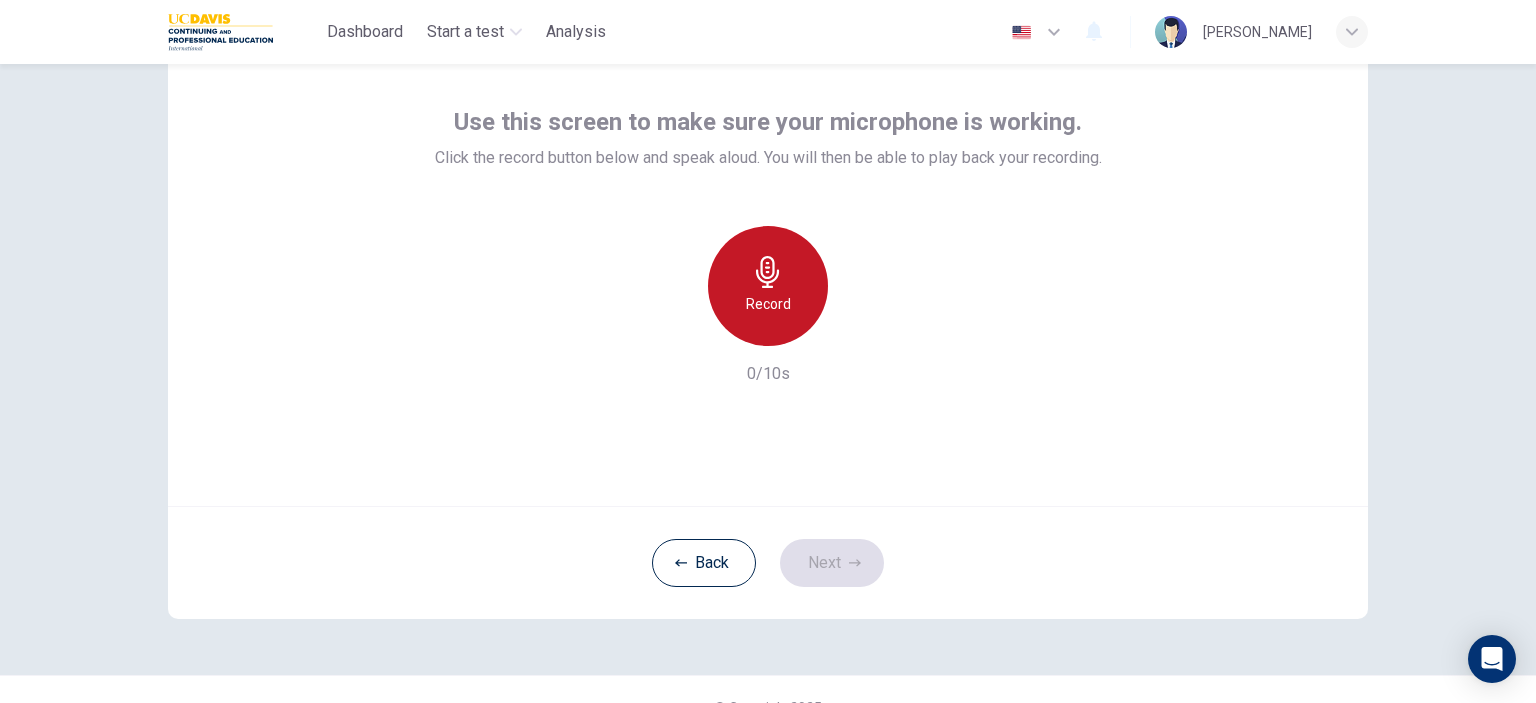 click on "Record" at bounding box center (768, 304) 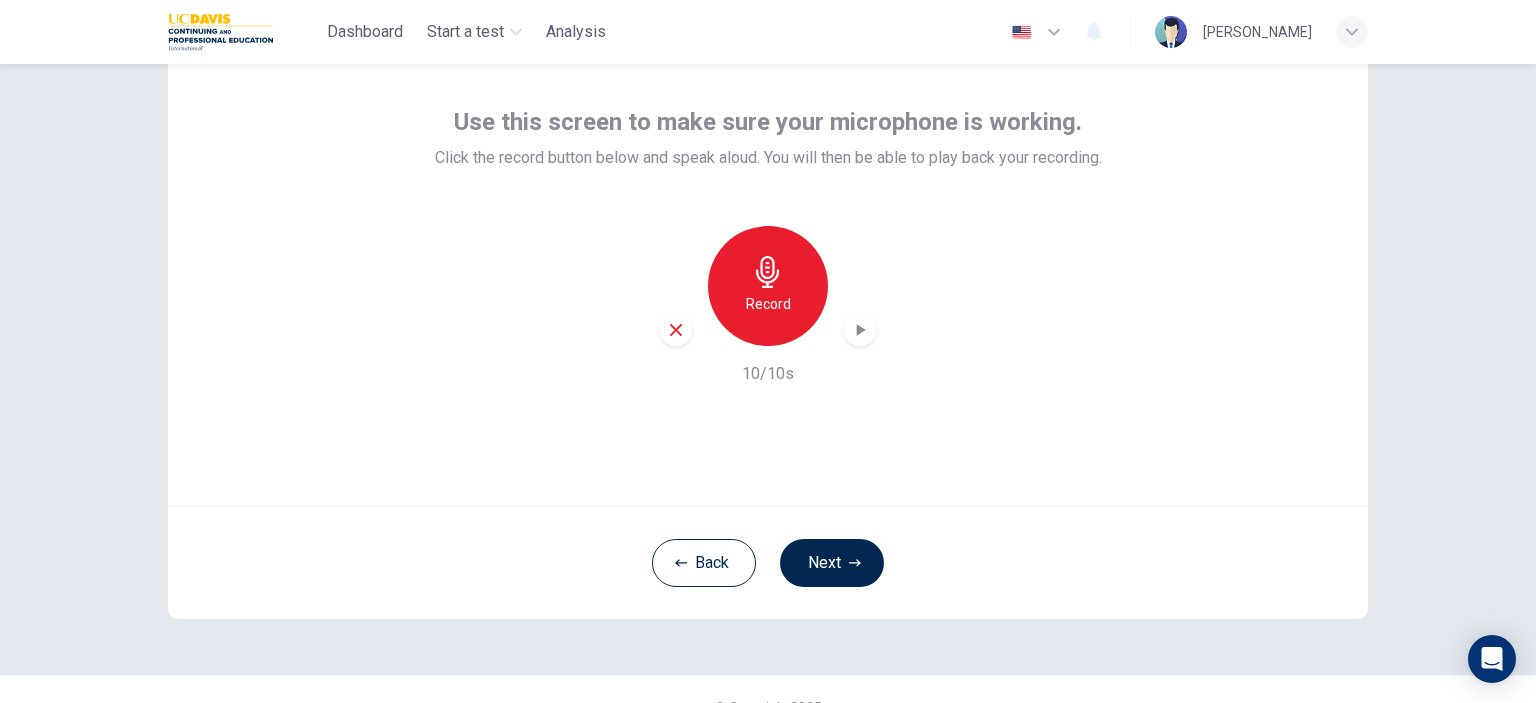 click 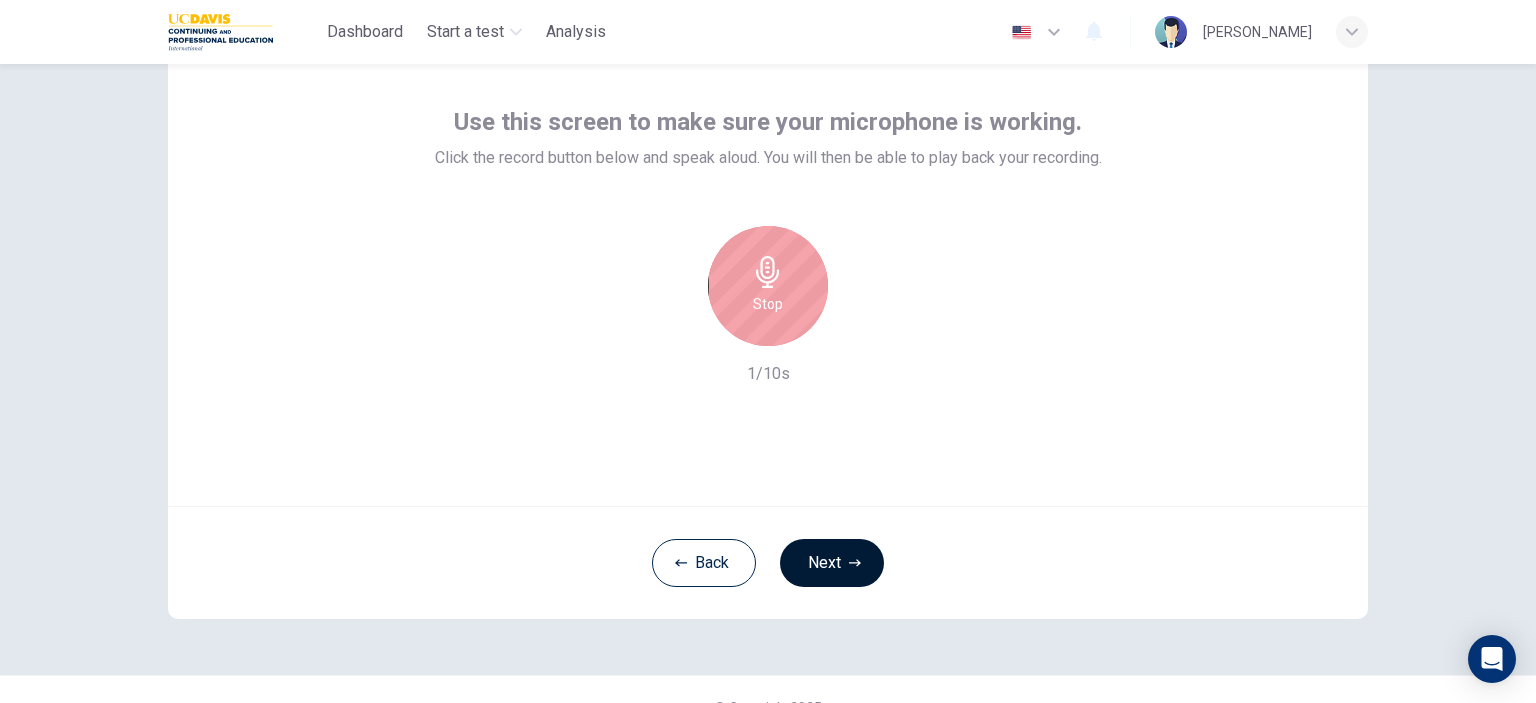 click on "Next" at bounding box center [832, 563] 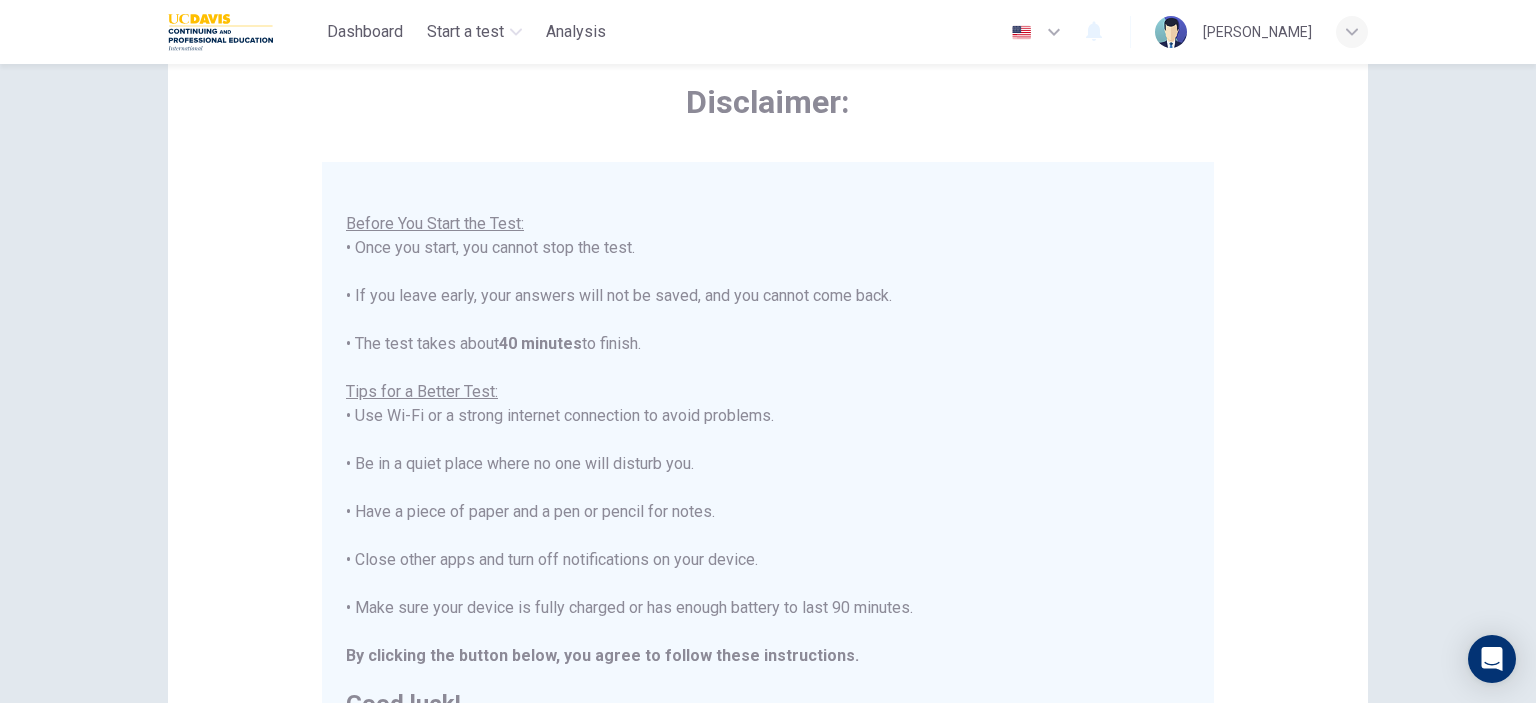scroll, scrollTop: 23, scrollLeft: 0, axis: vertical 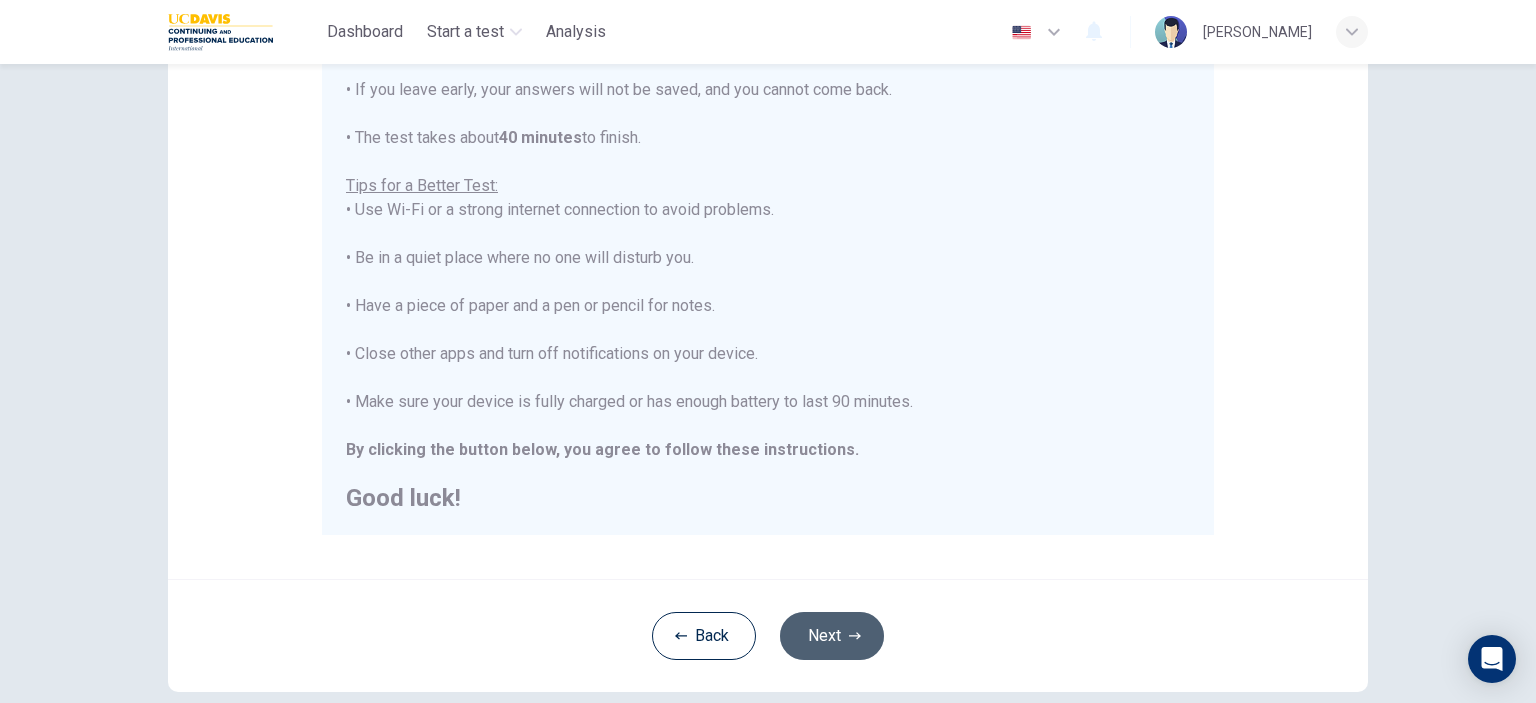 click on "Next" at bounding box center (832, 636) 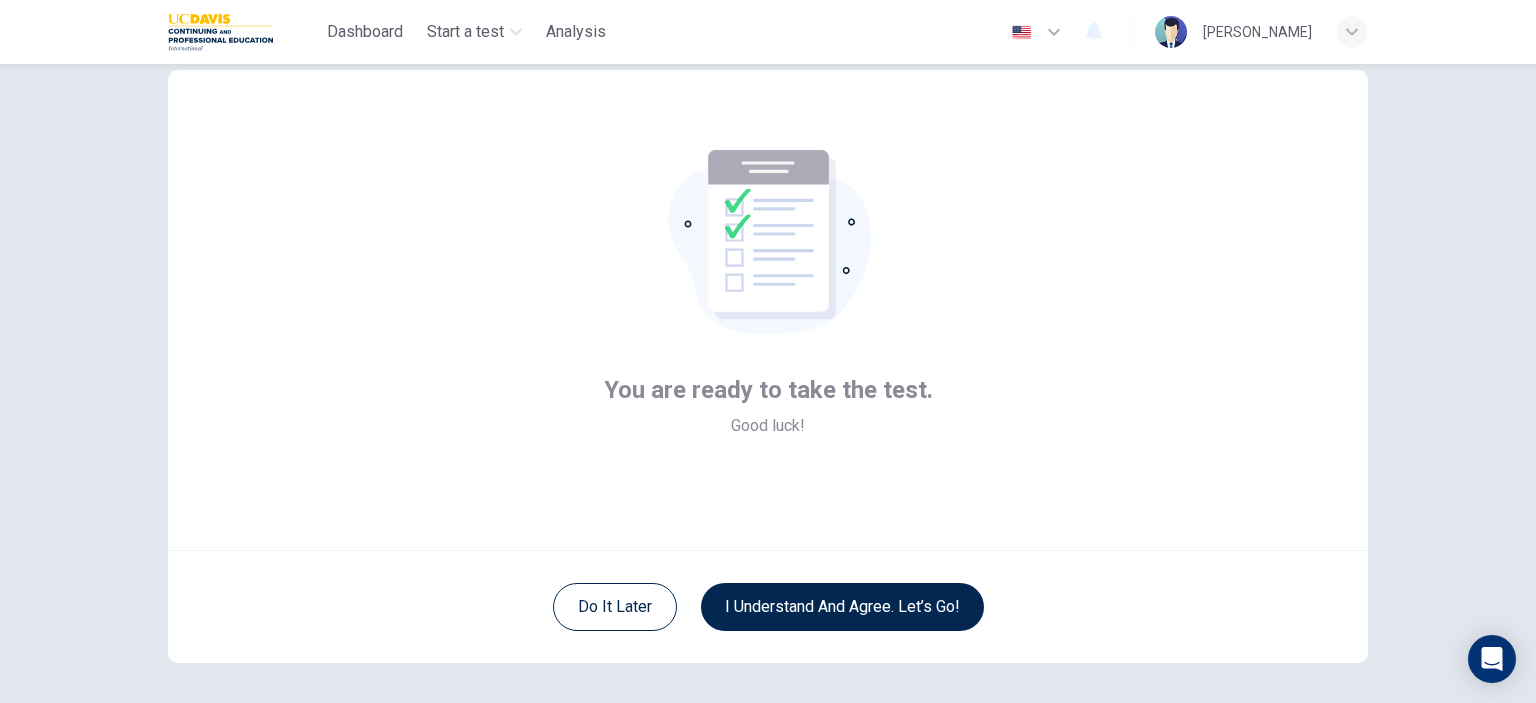 scroll, scrollTop: 51, scrollLeft: 0, axis: vertical 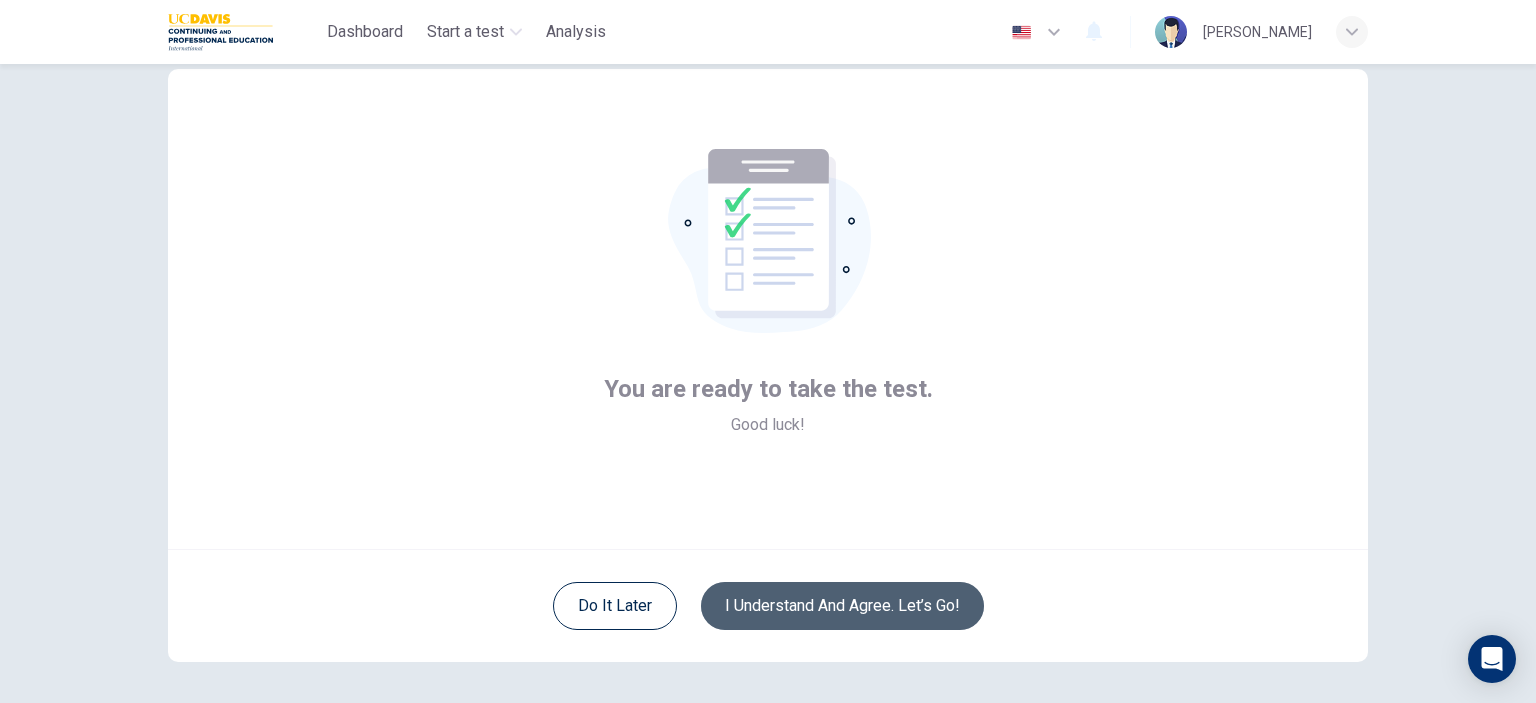 click on "I understand and agree. Let’s go!" at bounding box center [842, 606] 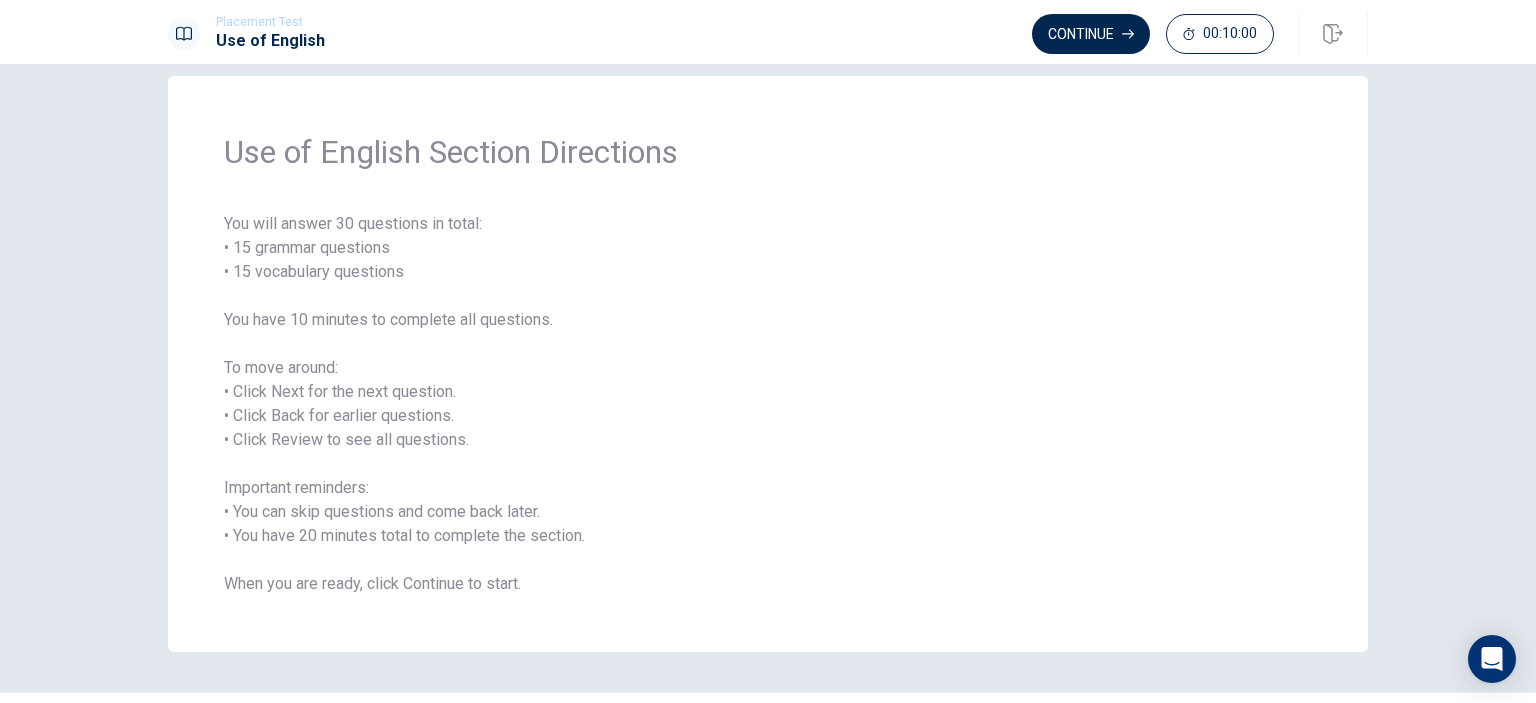 scroll, scrollTop: 27, scrollLeft: 0, axis: vertical 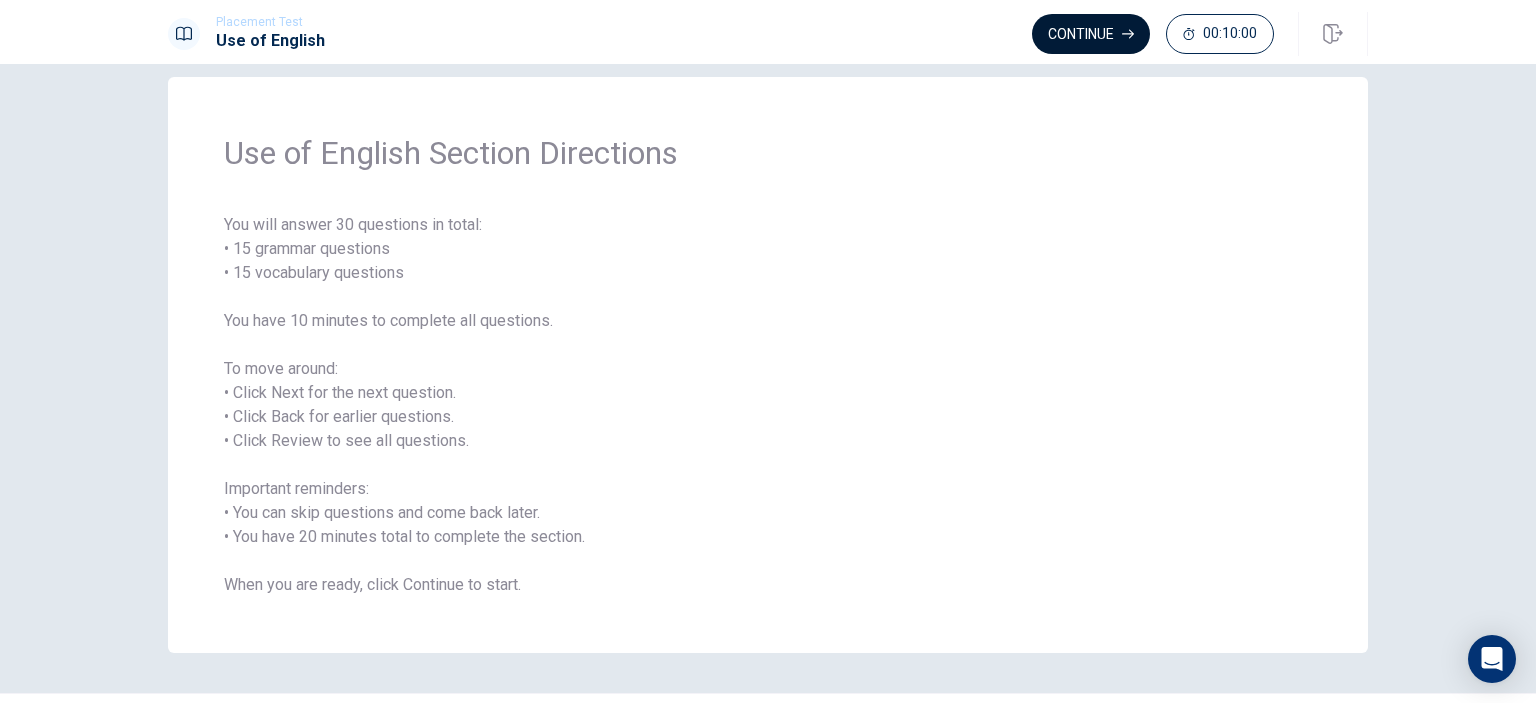 click on "Continue" at bounding box center [1091, 34] 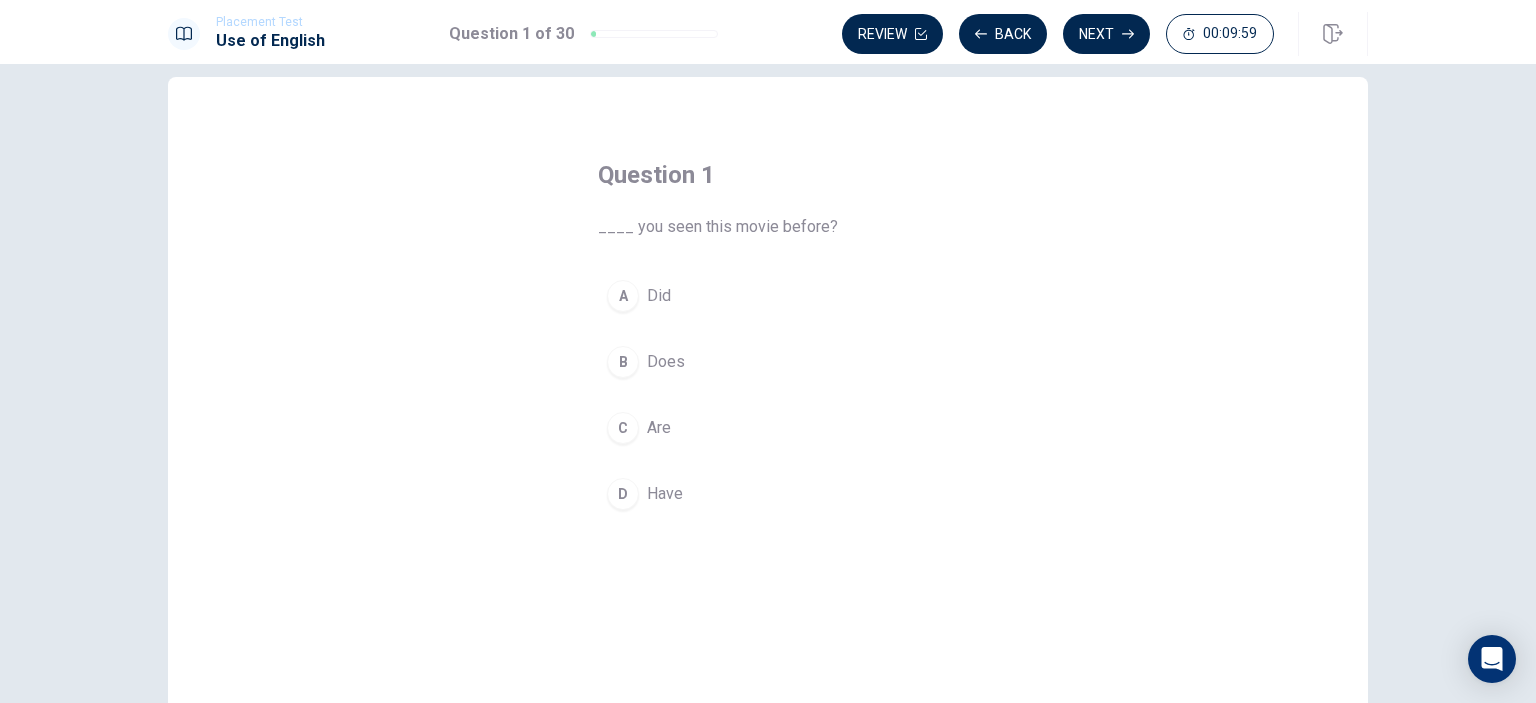 scroll, scrollTop: 26, scrollLeft: 0, axis: vertical 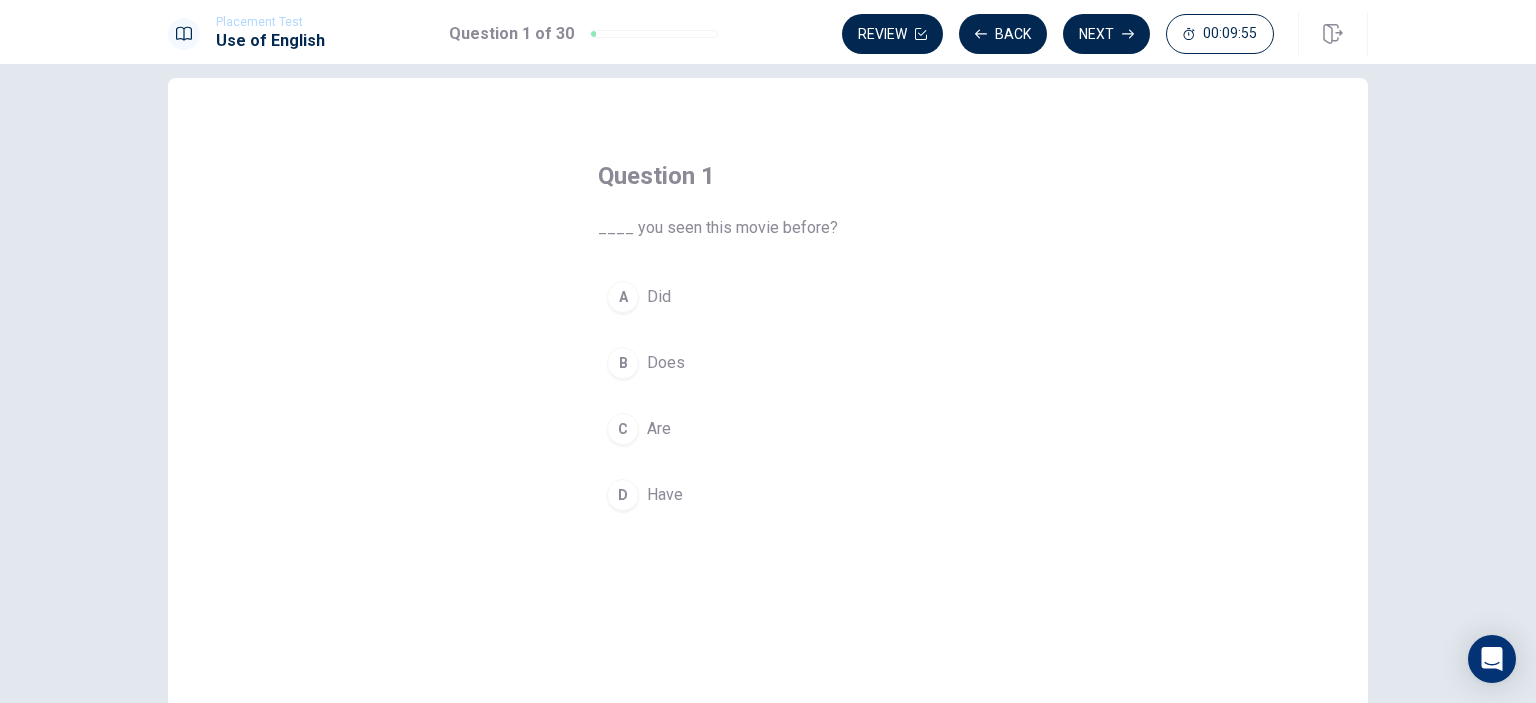 click on "Have" at bounding box center (665, 495) 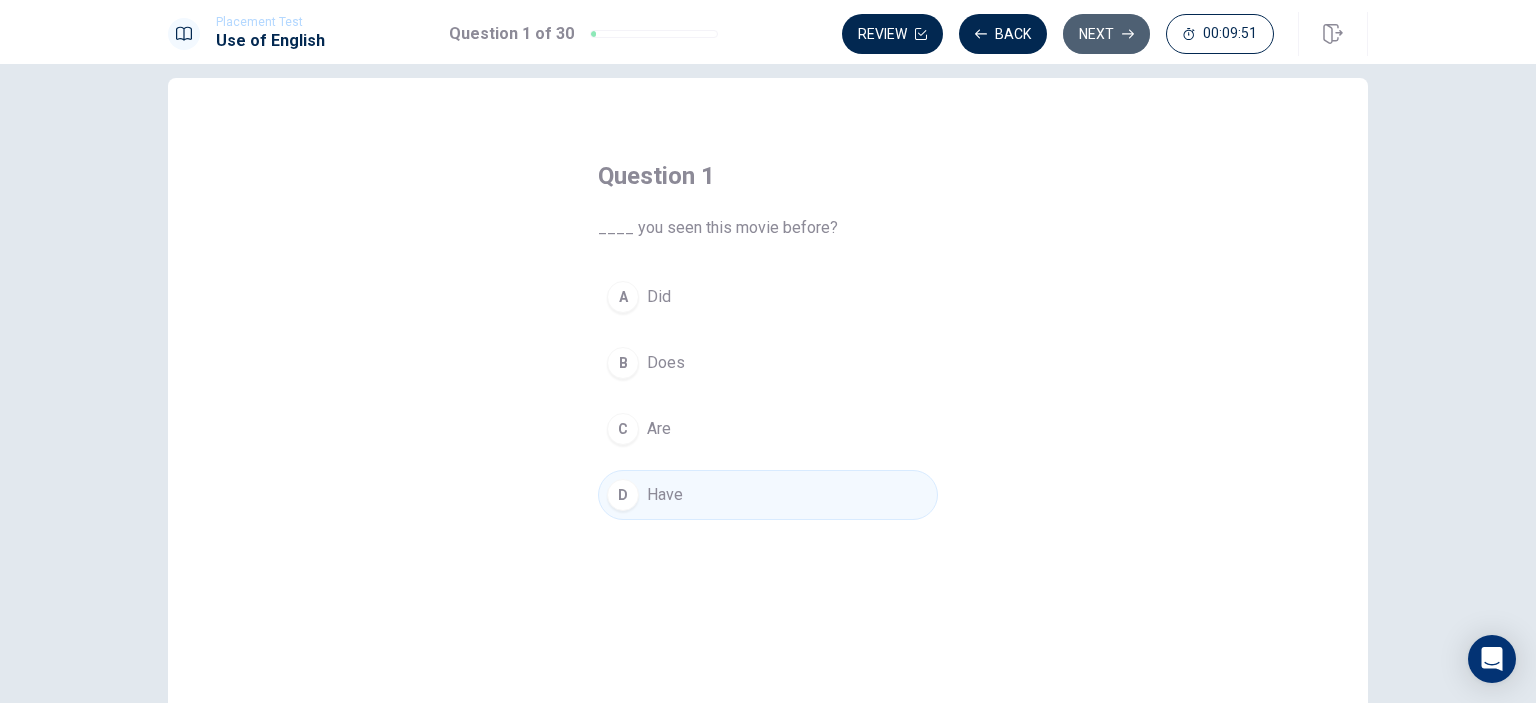 click on "Next" at bounding box center (1106, 34) 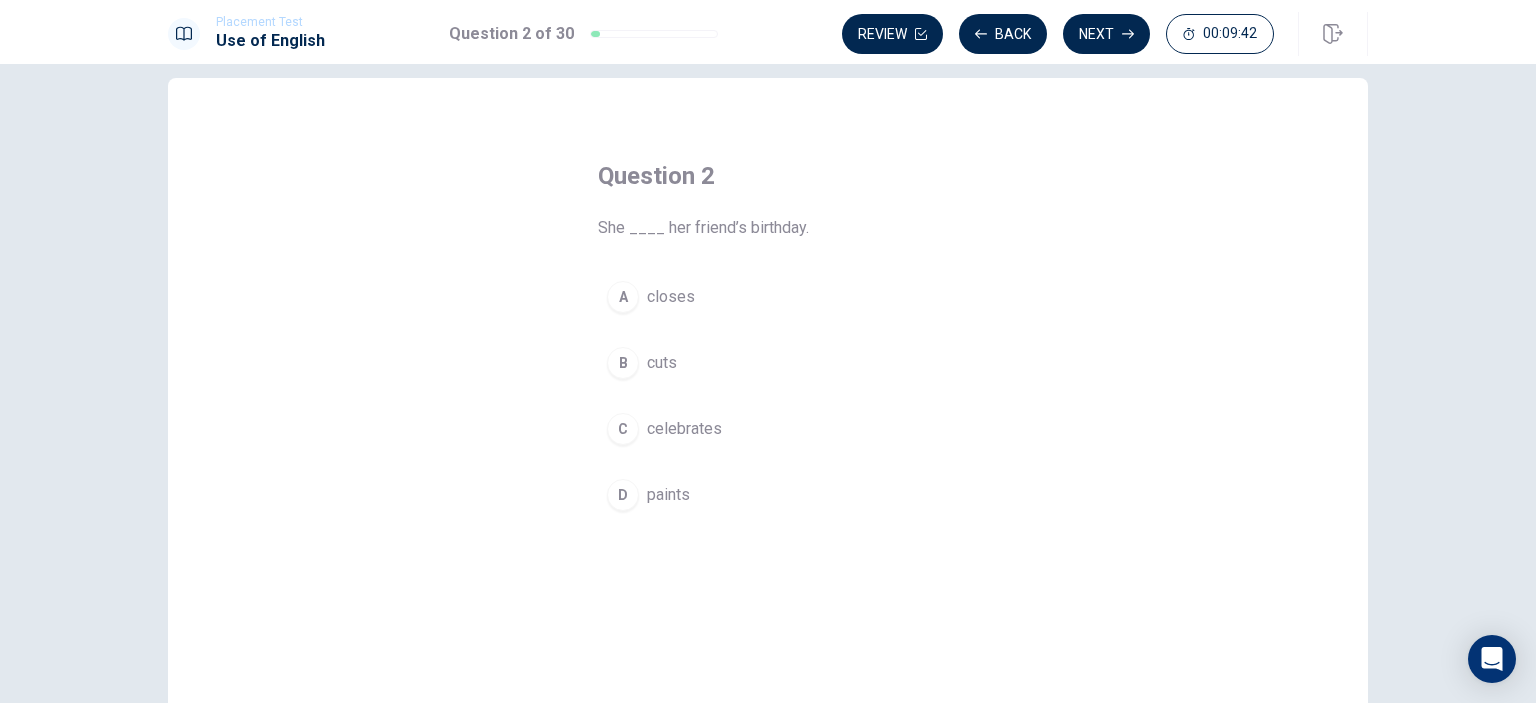 click on "celebrates" at bounding box center [684, 429] 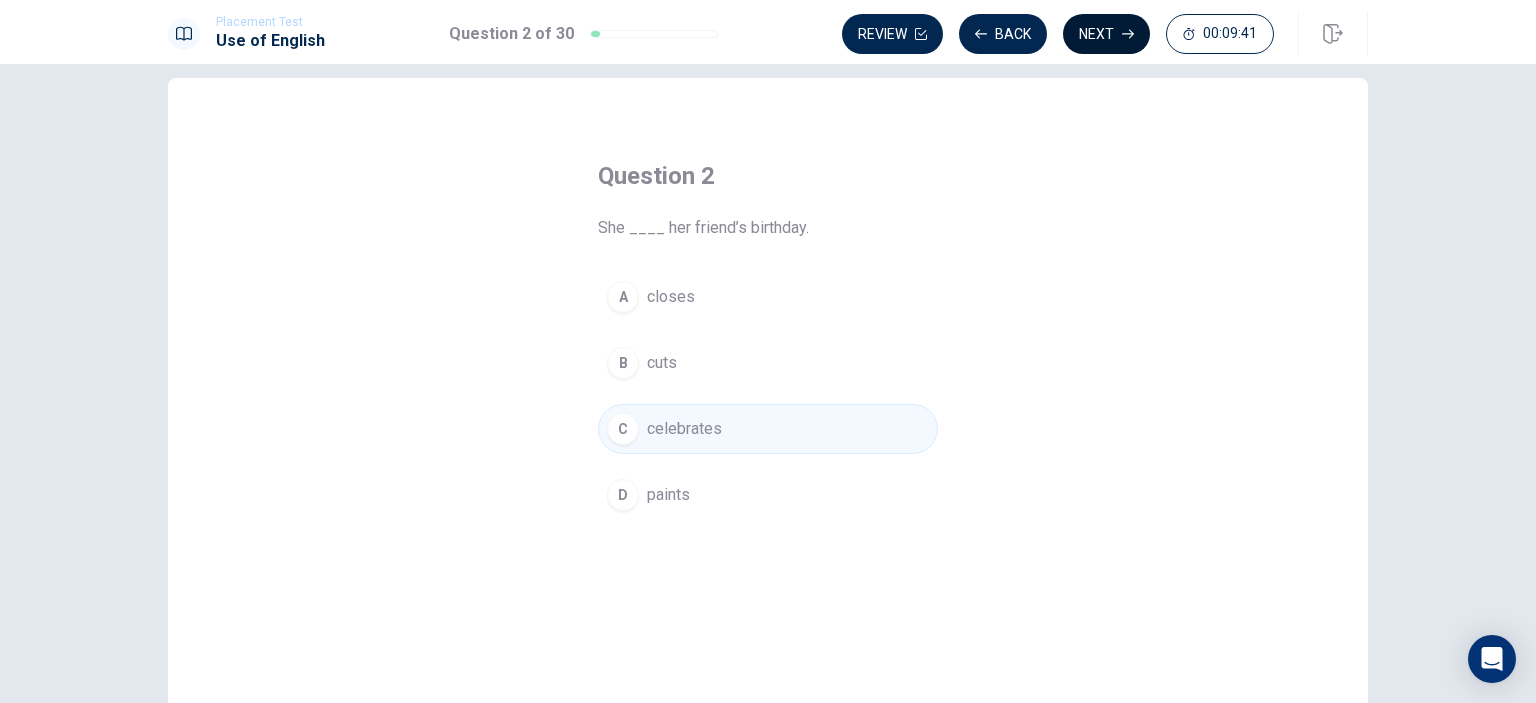 click on "Next" at bounding box center (1106, 34) 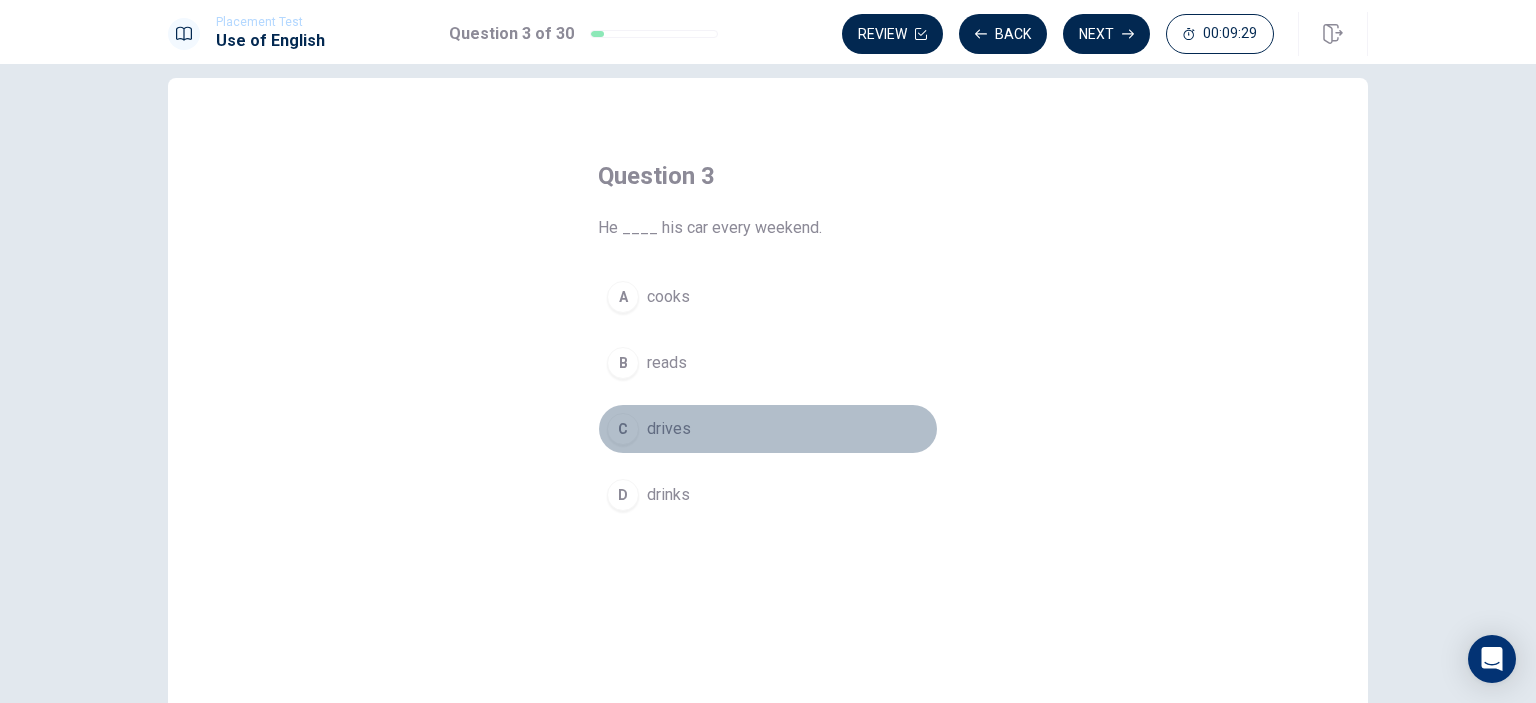 click on "drives" at bounding box center [669, 429] 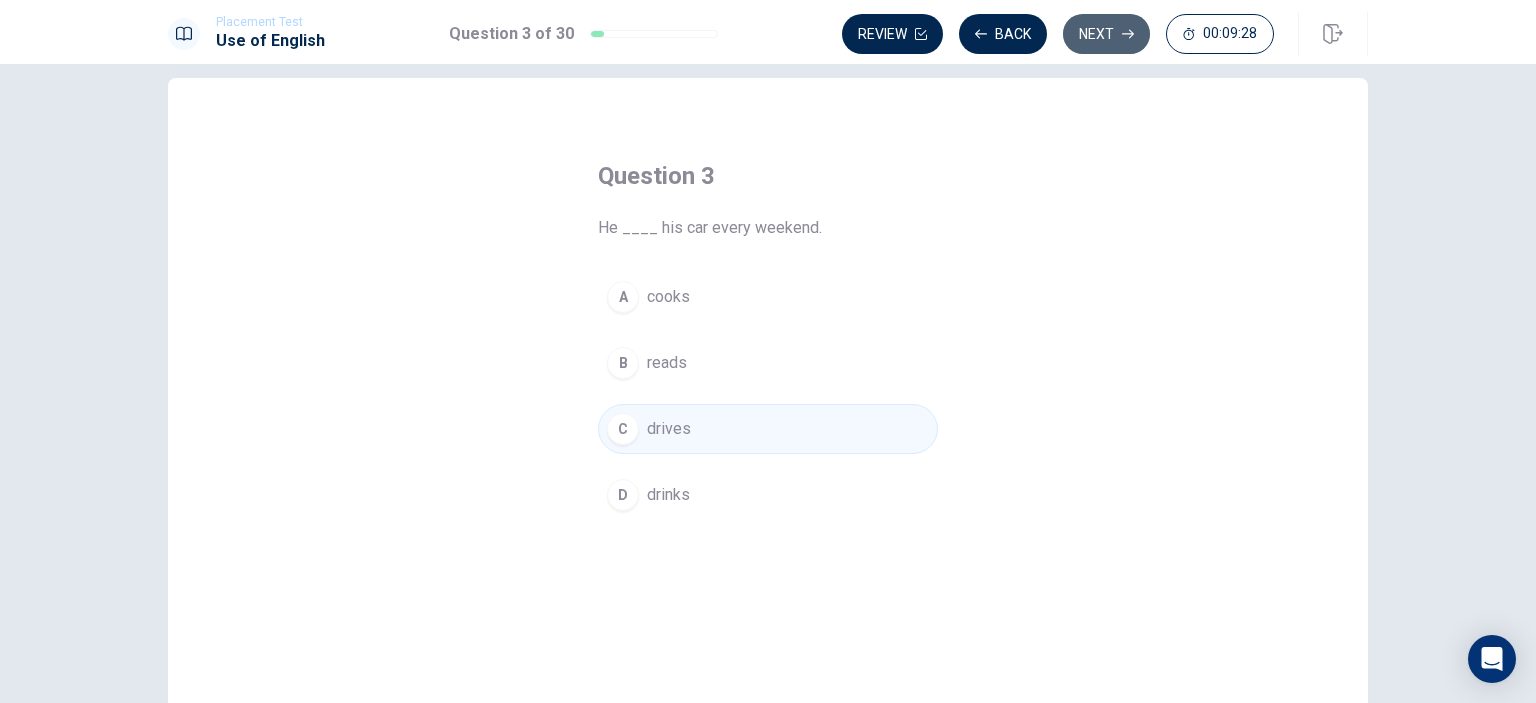 click on "Next" at bounding box center (1106, 34) 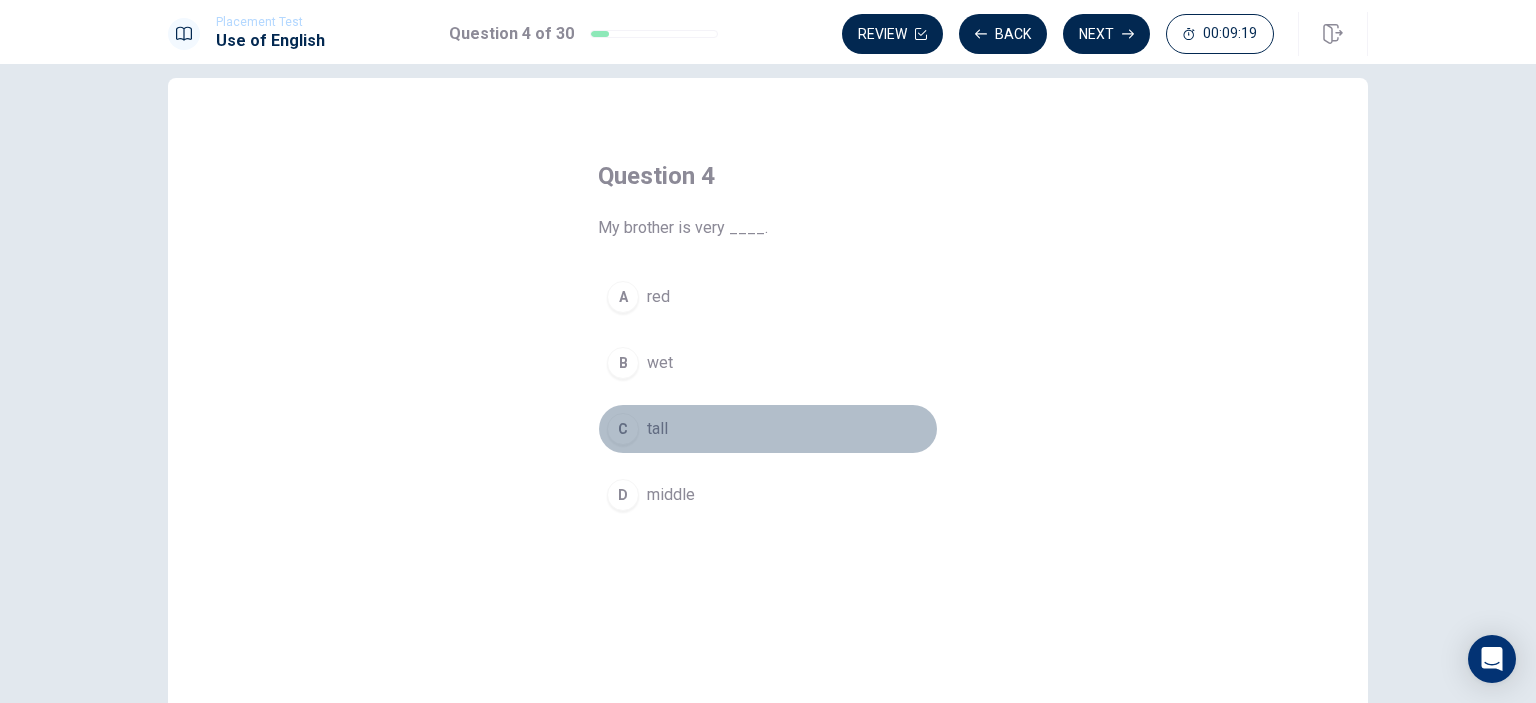 click on "tall" at bounding box center [657, 429] 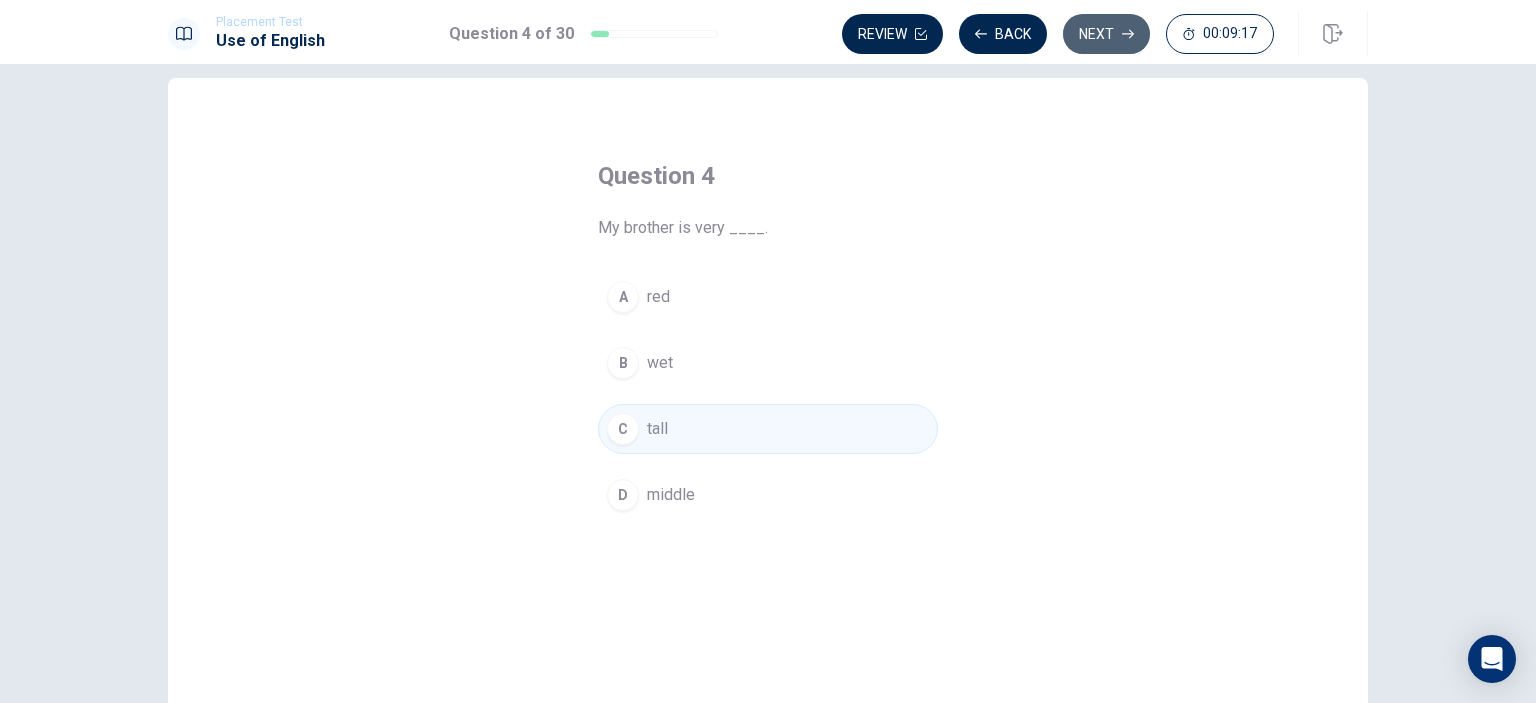 click on "Next" at bounding box center (1106, 34) 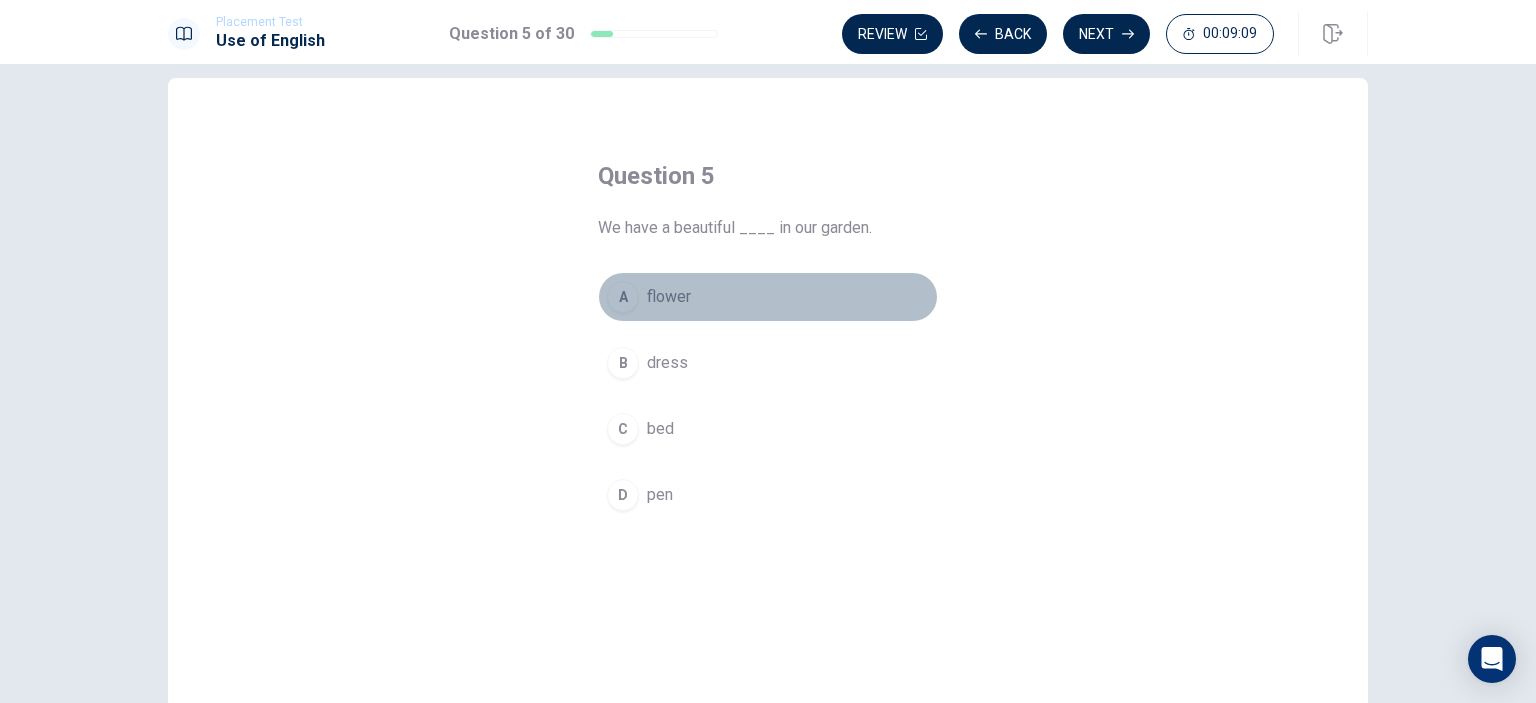 click on "flower" at bounding box center [669, 297] 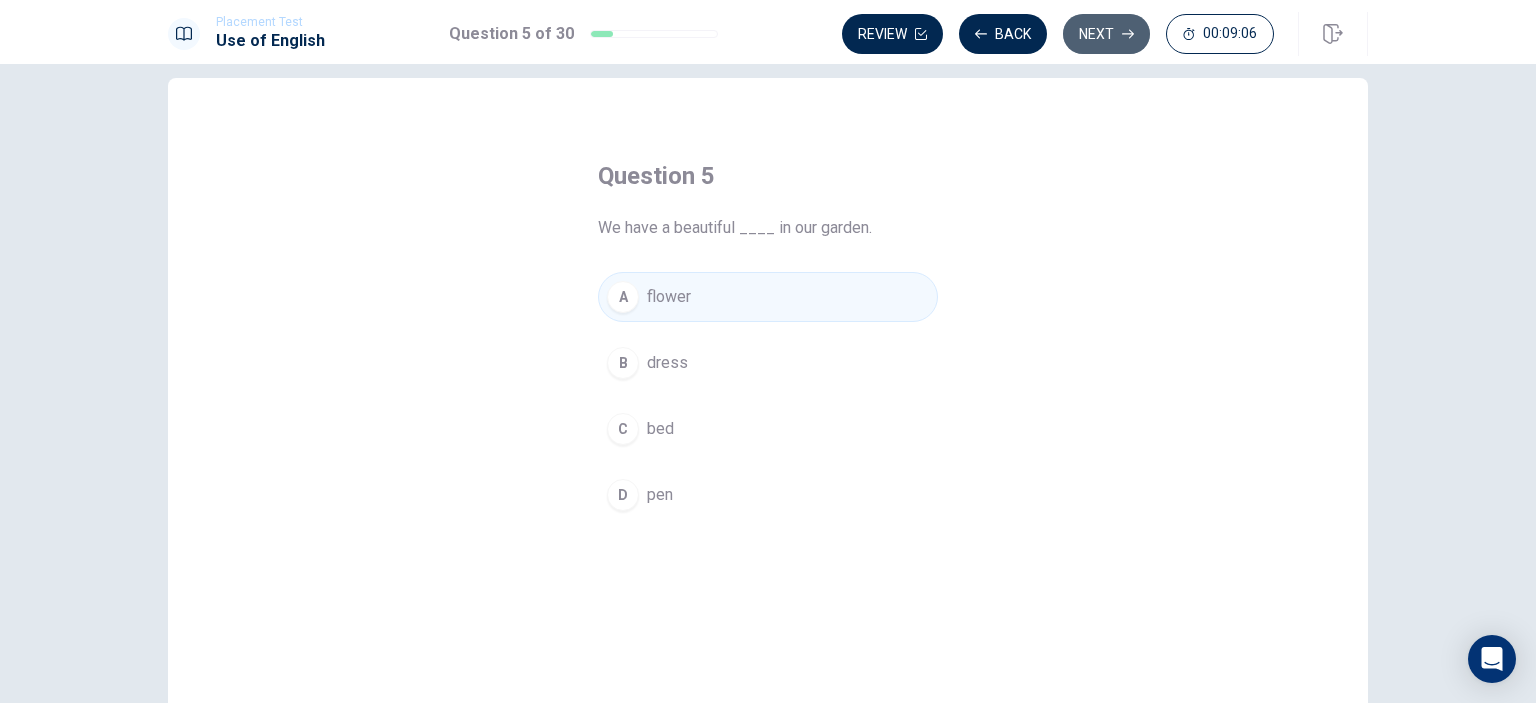 click on "Next" at bounding box center [1106, 34] 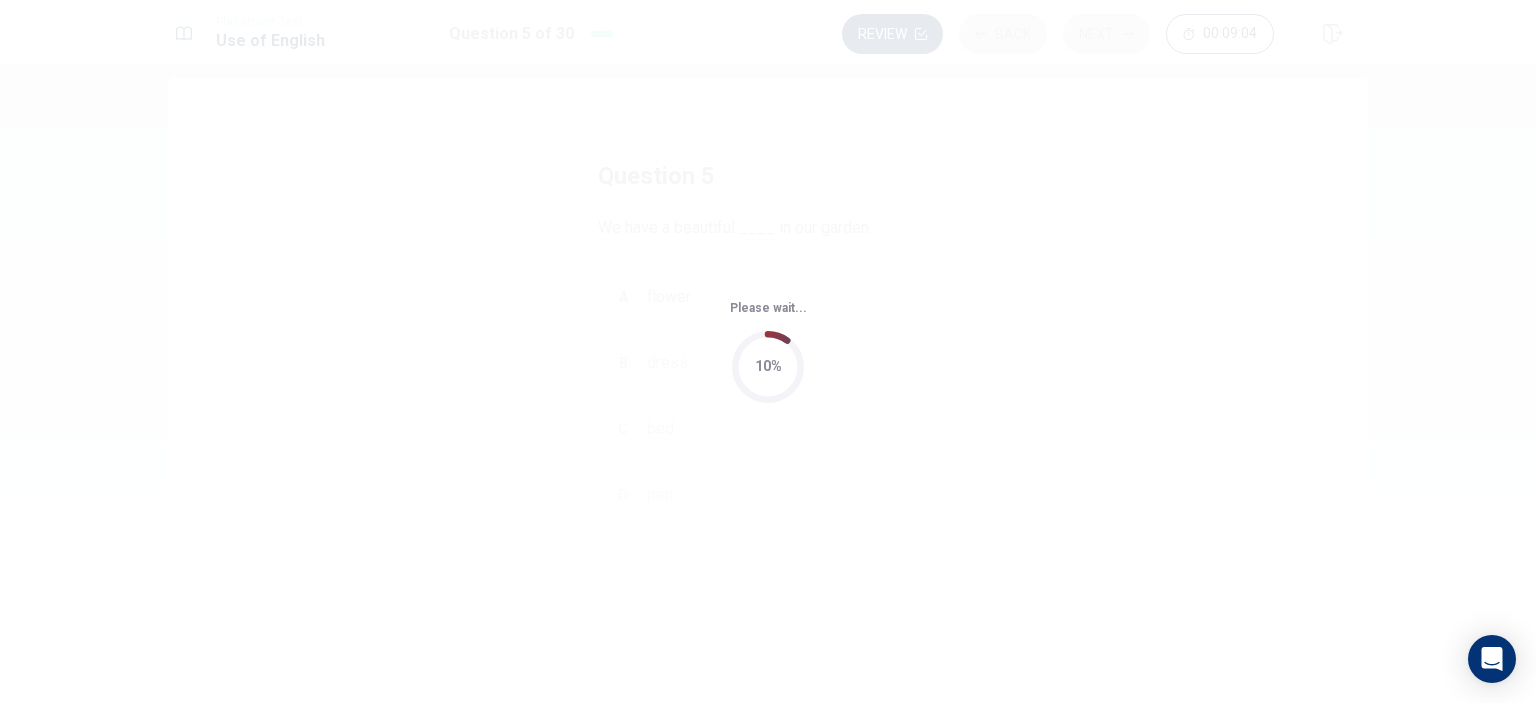 scroll, scrollTop: 0, scrollLeft: 0, axis: both 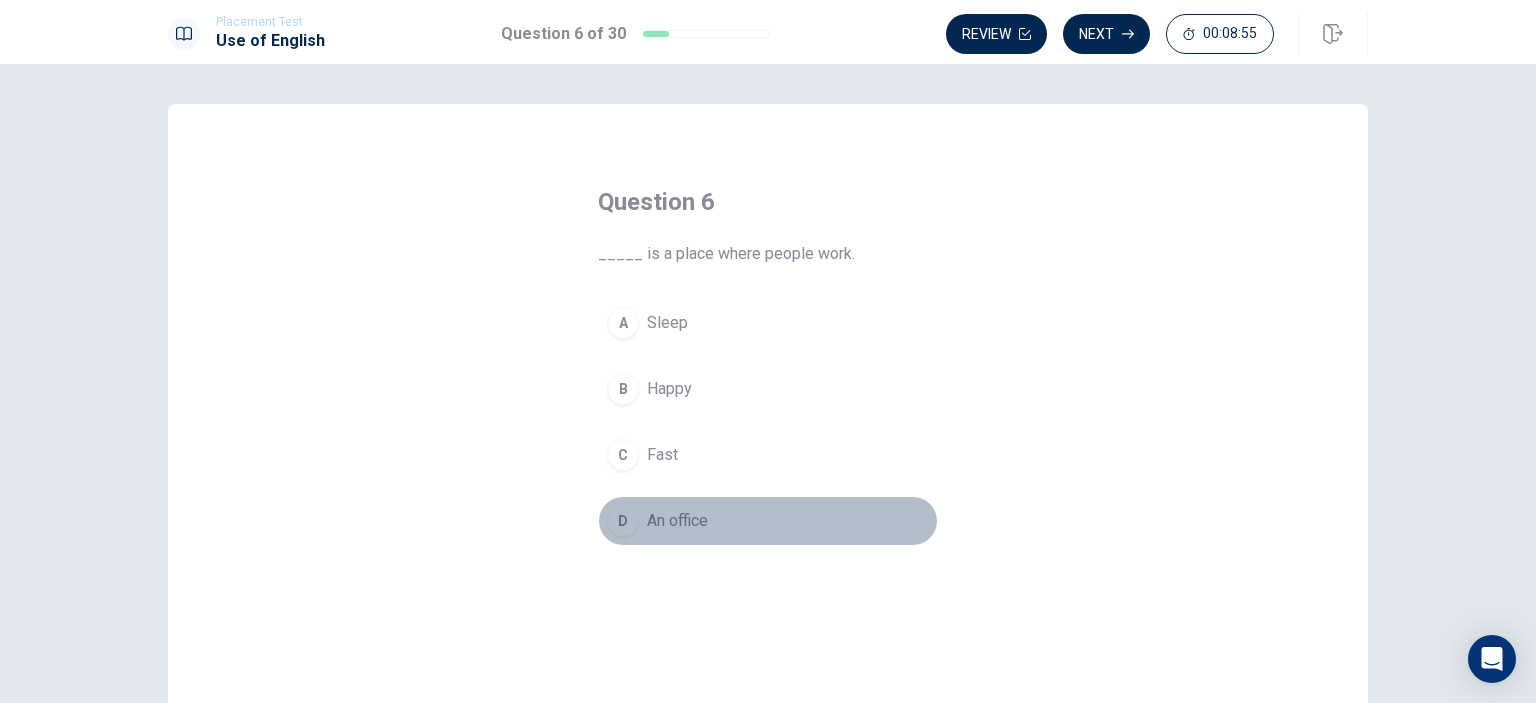 click on "An office" at bounding box center (677, 521) 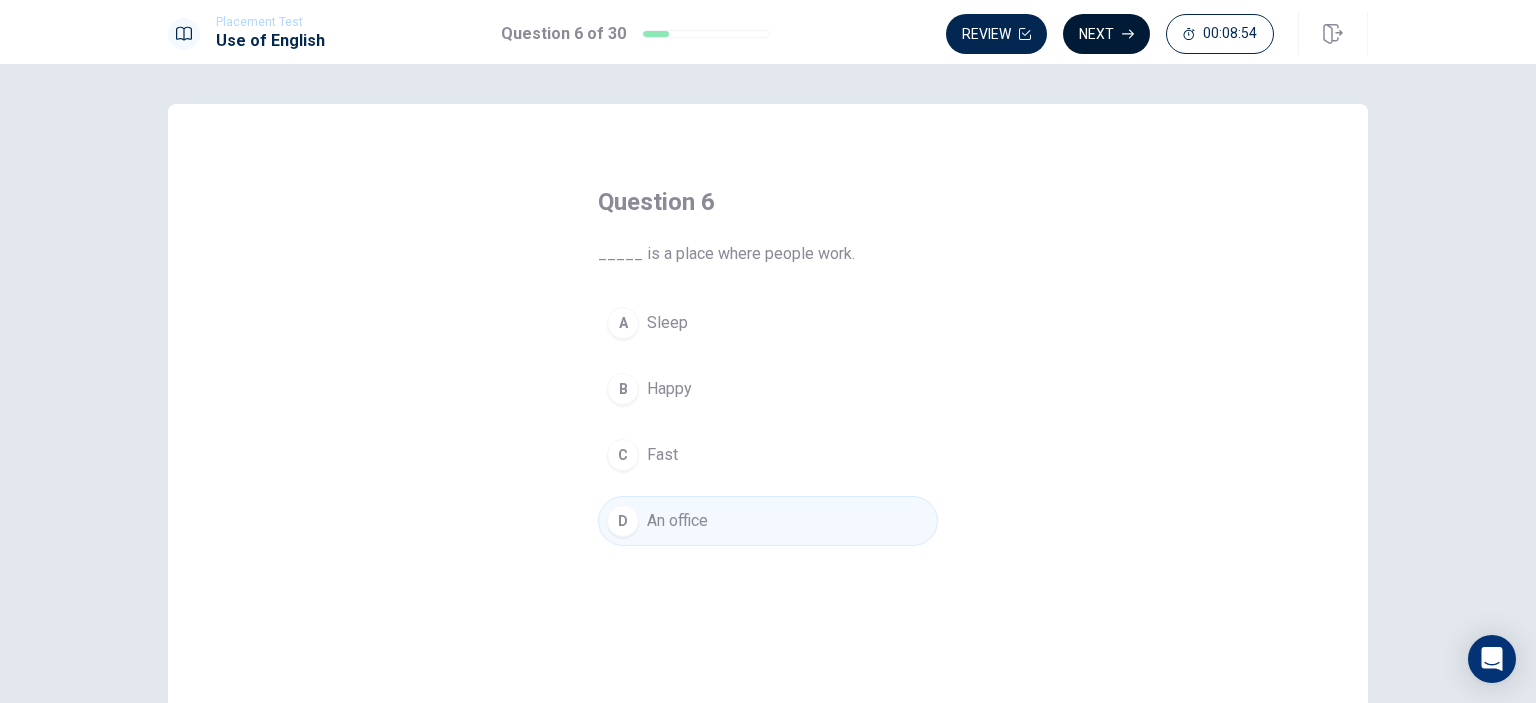 click on "Next" at bounding box center (1106, 34) 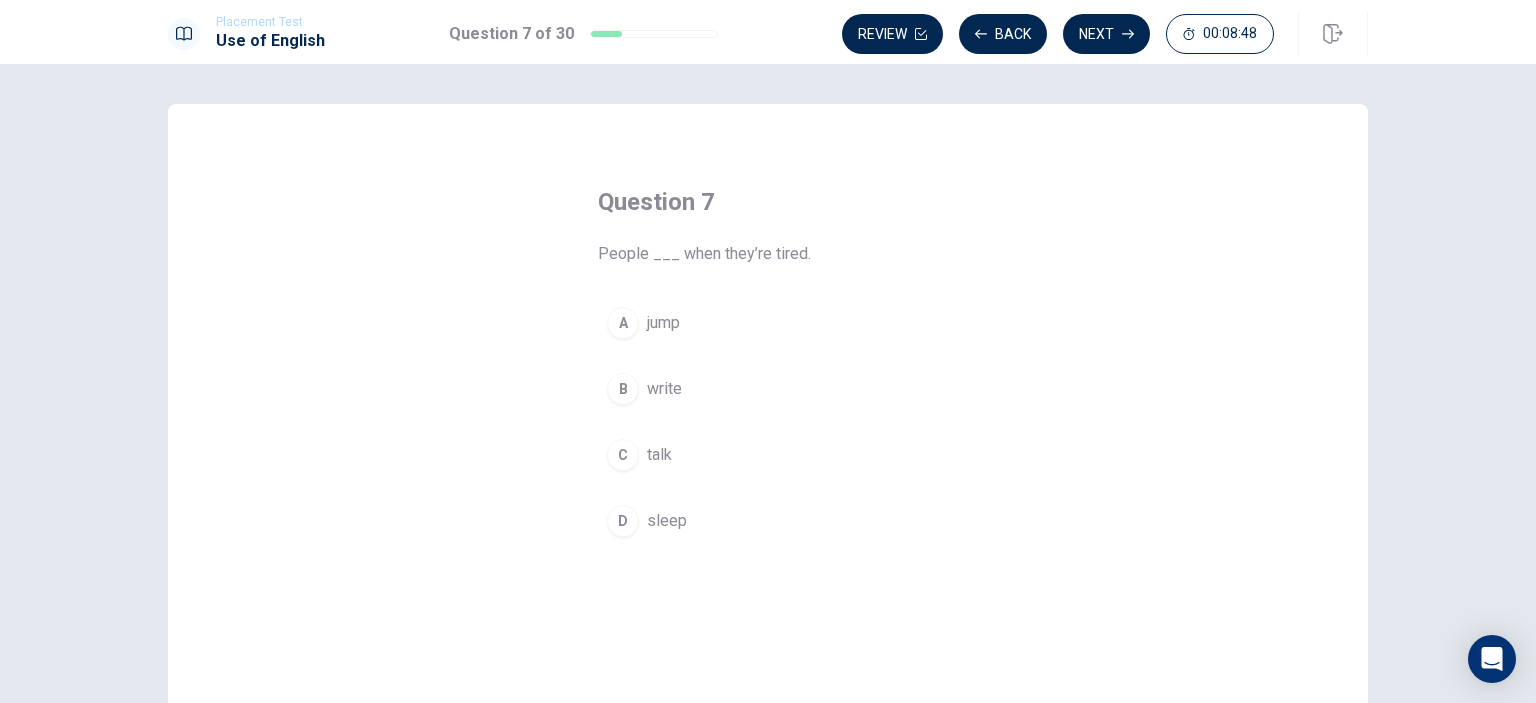 click on "sleep" at bounding box center (667, 521) 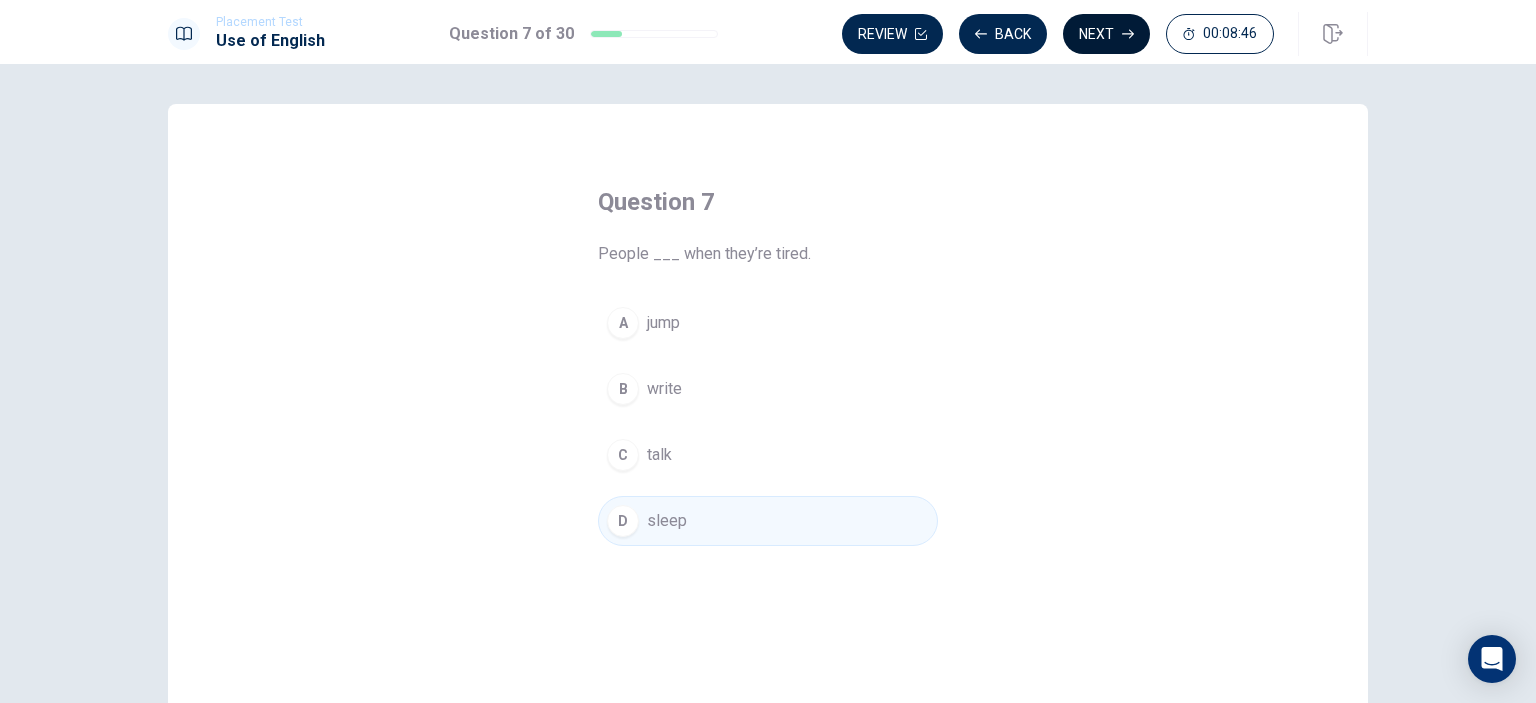 click 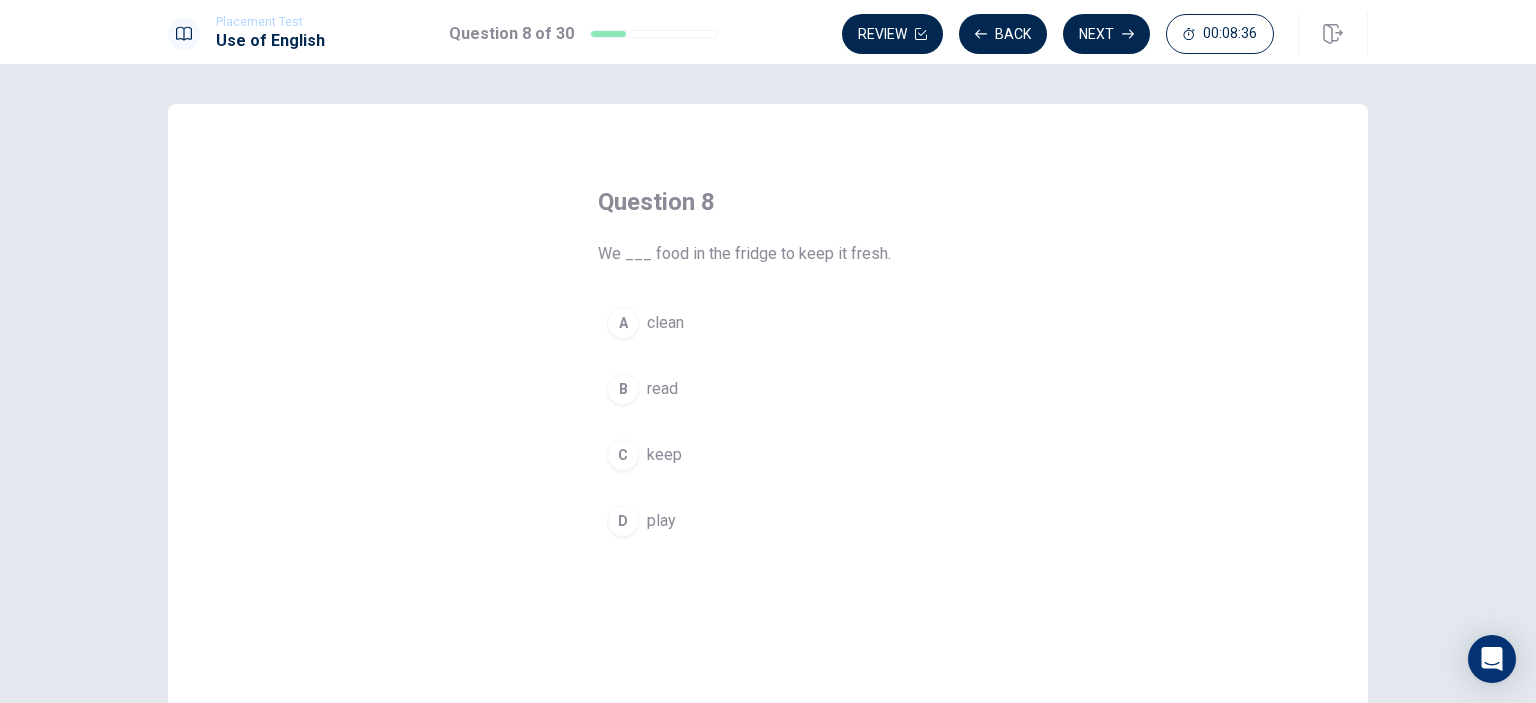 click on "keep" at bounding box center (664, 455) 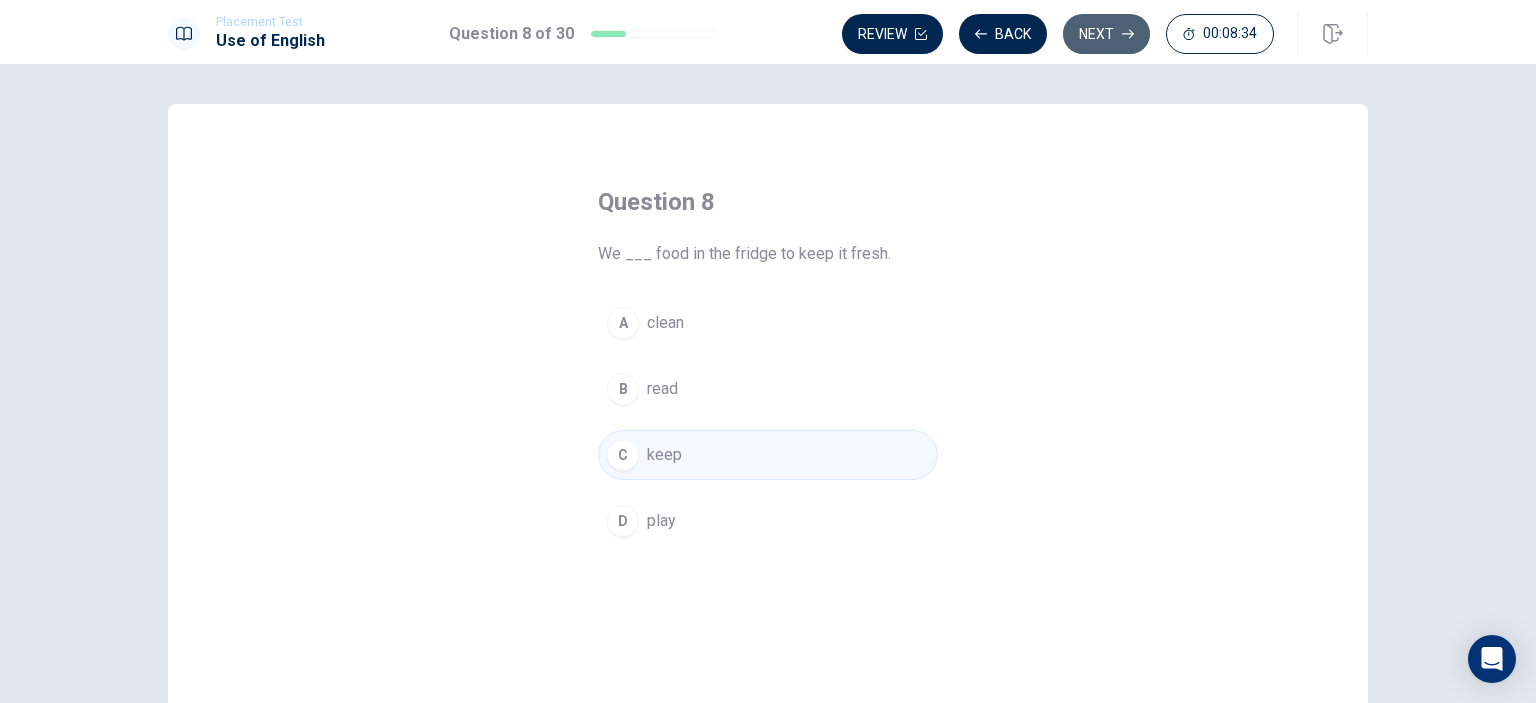 click on "Next" at bounding box center (1106, 34) 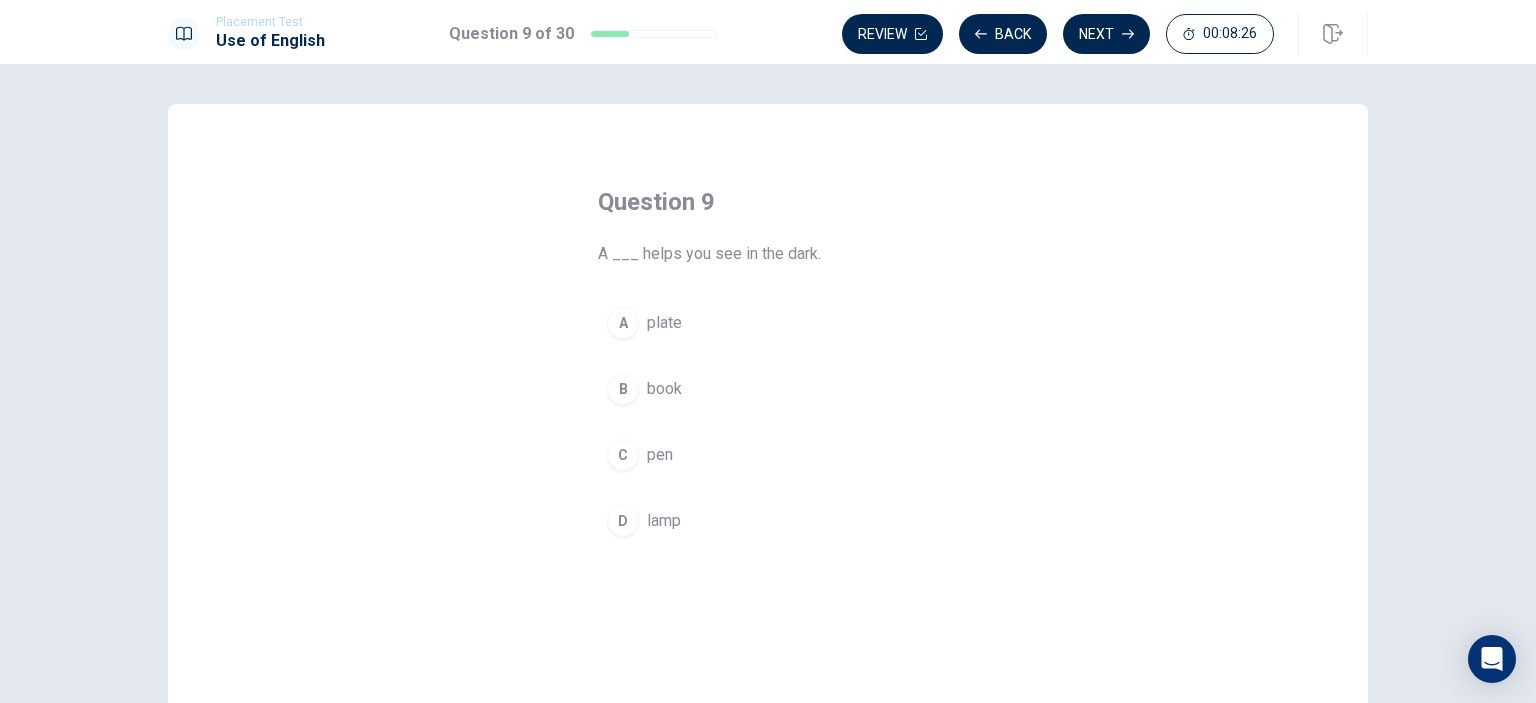 click on "lamp" at bounding box center (664, 521) 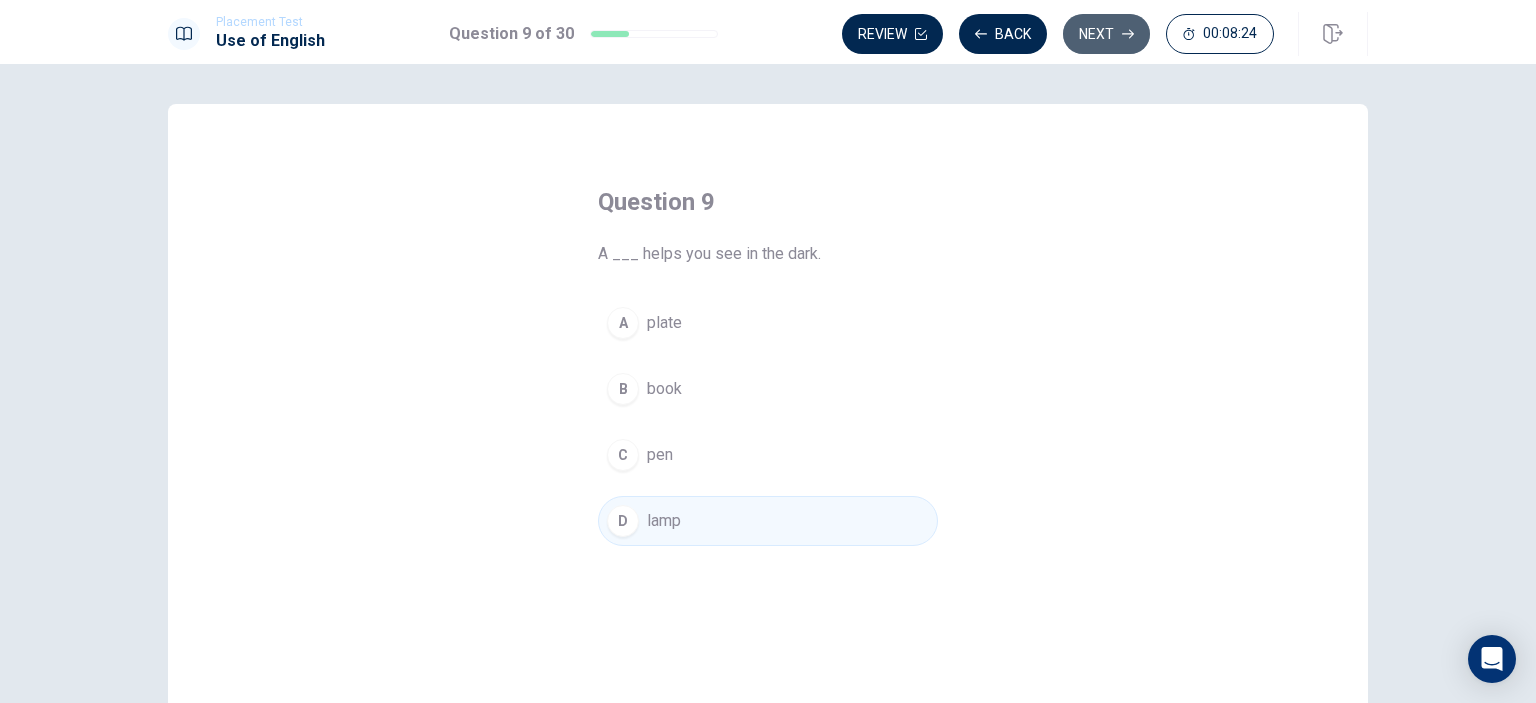 click on "Next" at bounding box center (1106, 34) 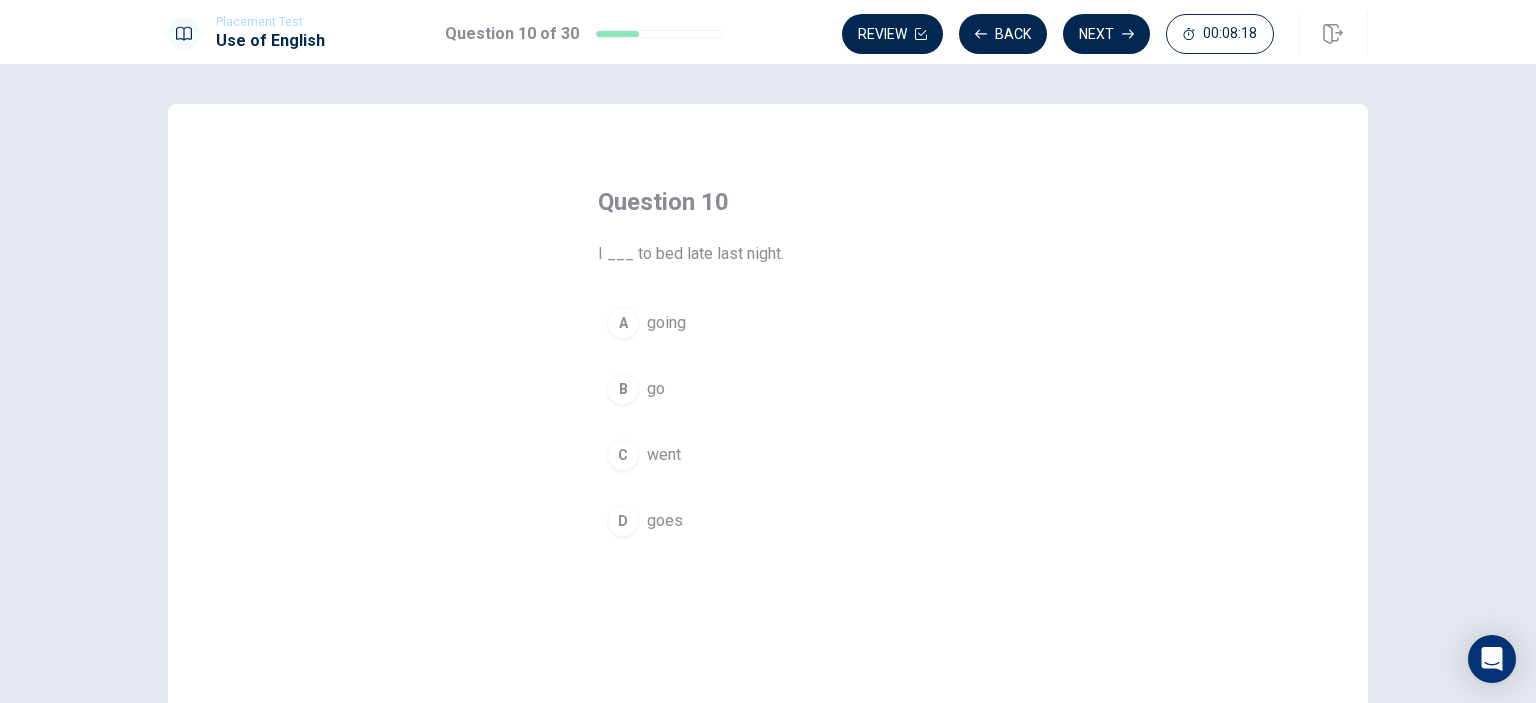 click on "went" at bounding box center [664, 455] 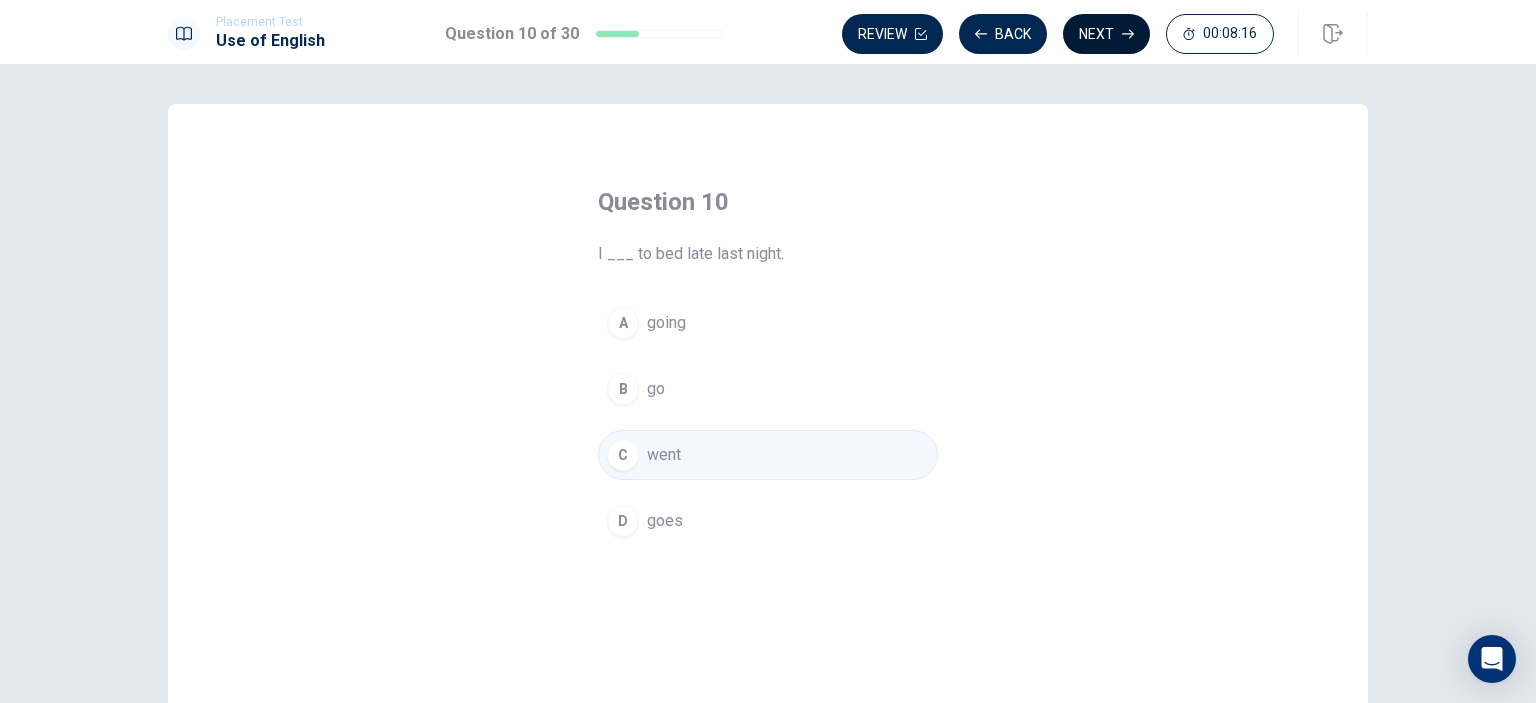 click on "Next" at bounding box center (1106, 34) 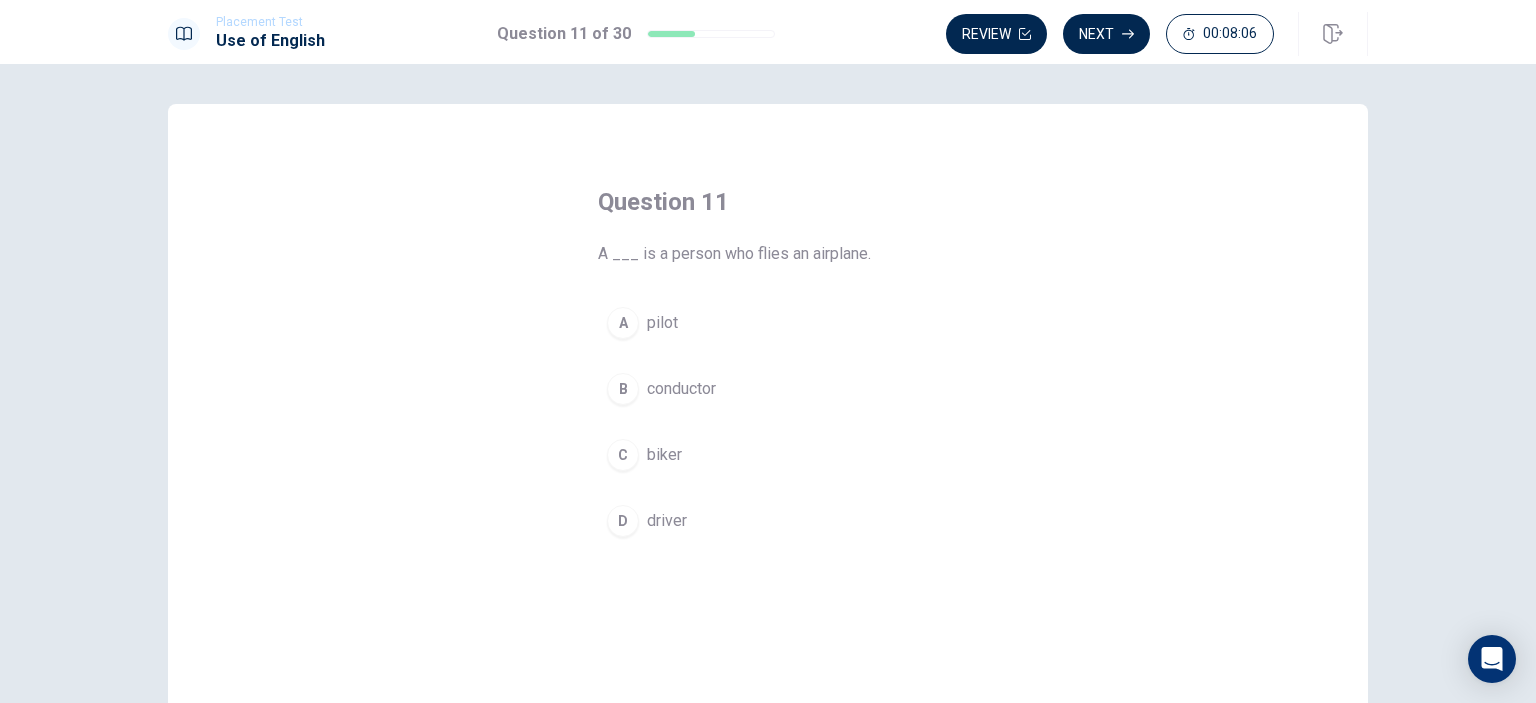 click on "pilot" at bounding box center [662, 323] 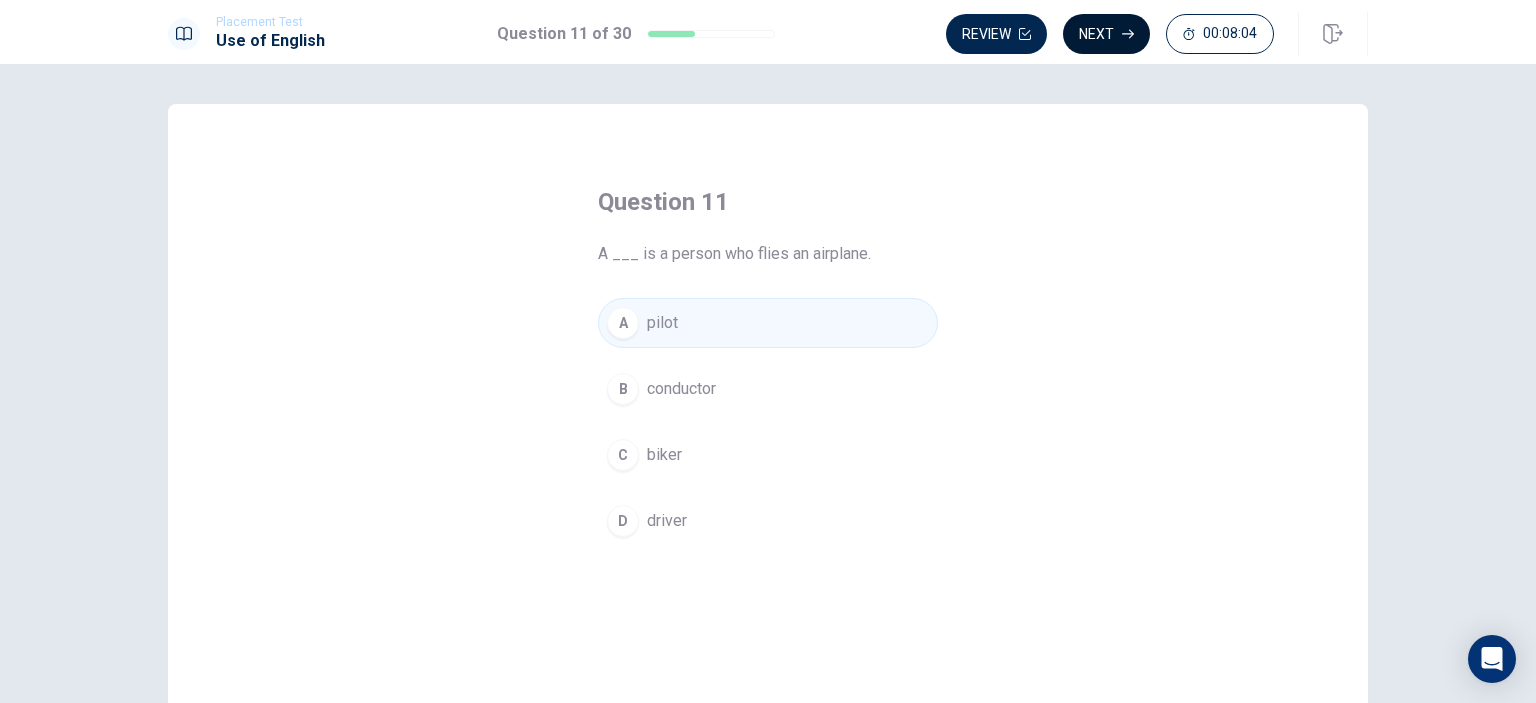 click on "Next" at bounding box center [1106, 34] 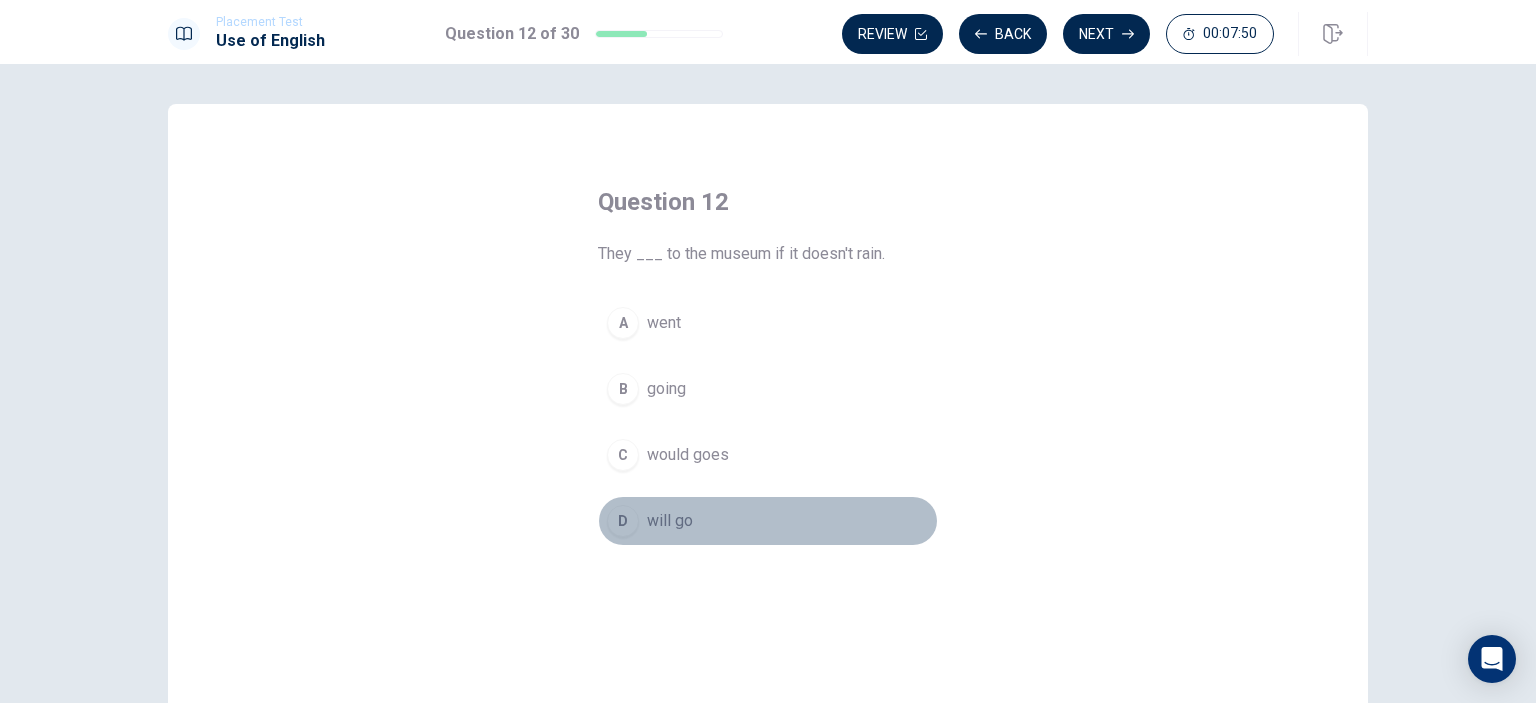 click on "will go" at bounding box center (670, 521) 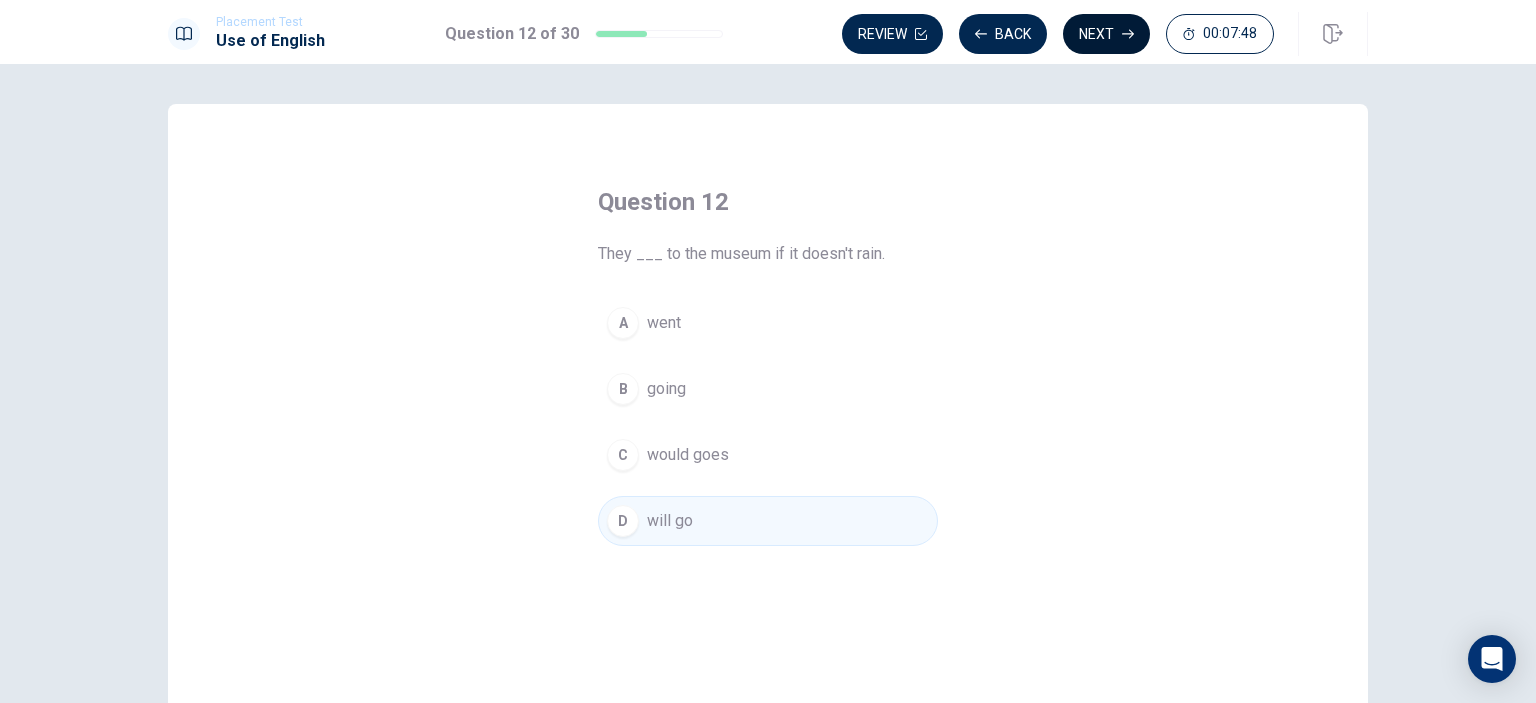 click on "Next" at bounding box center [1106, 34] 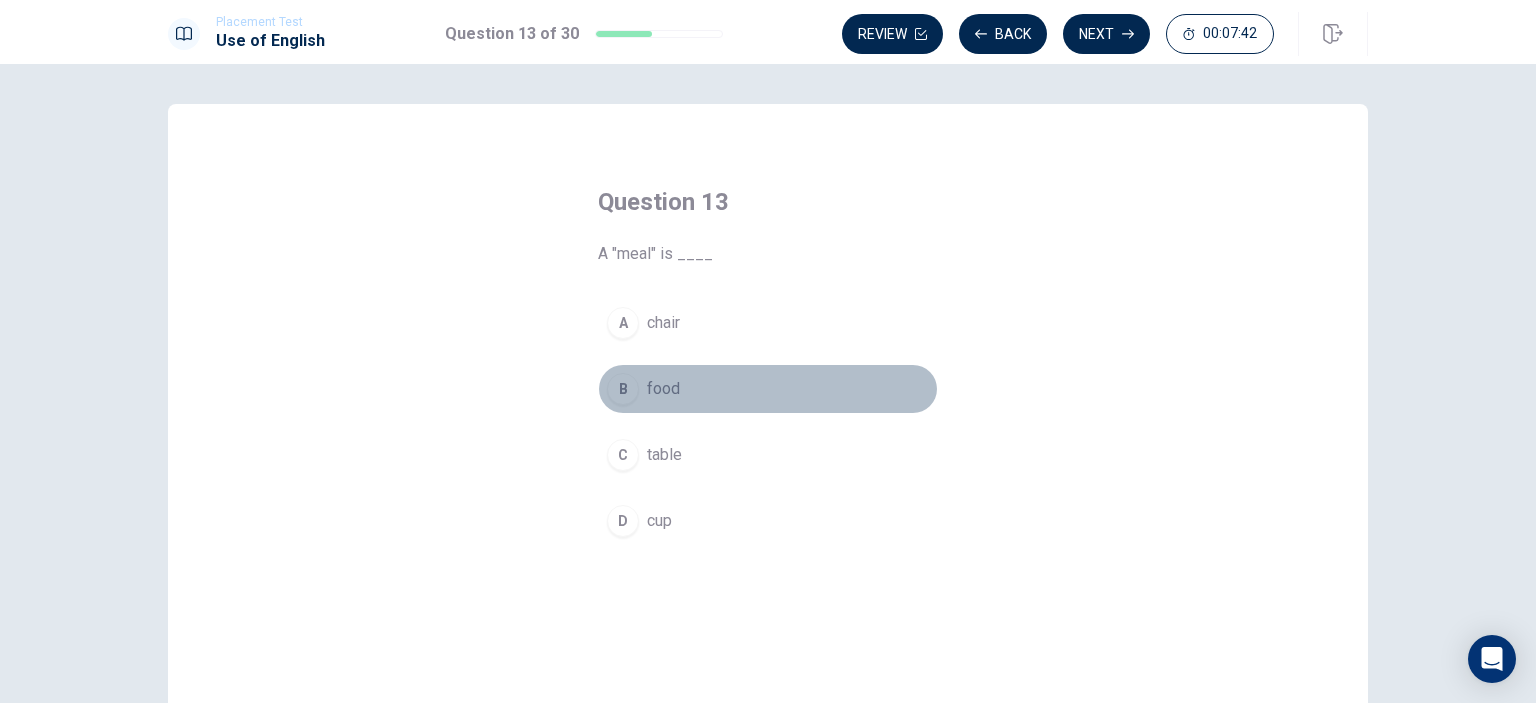 click on "B food" at bounding box center [768, 389] 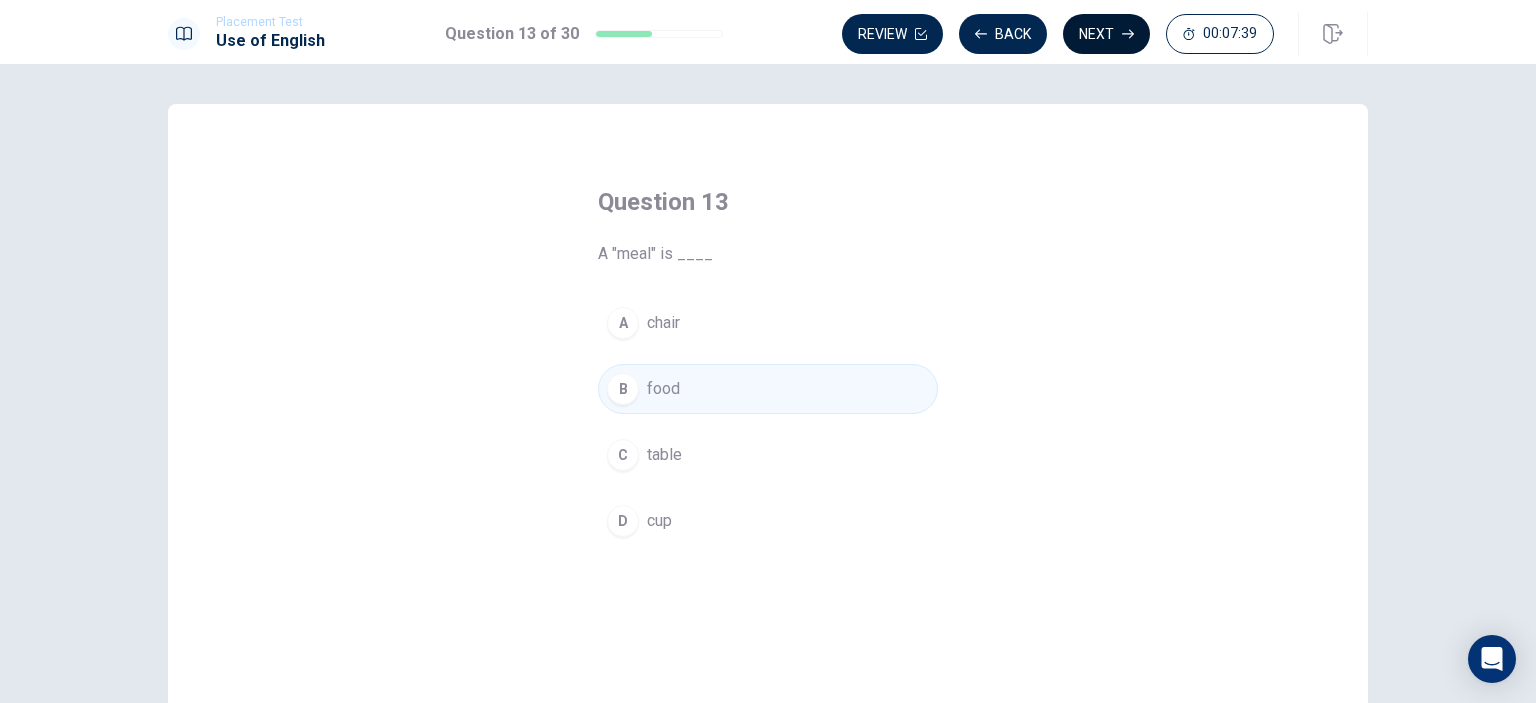 click on "Next" at bounding box center [1106, 34] 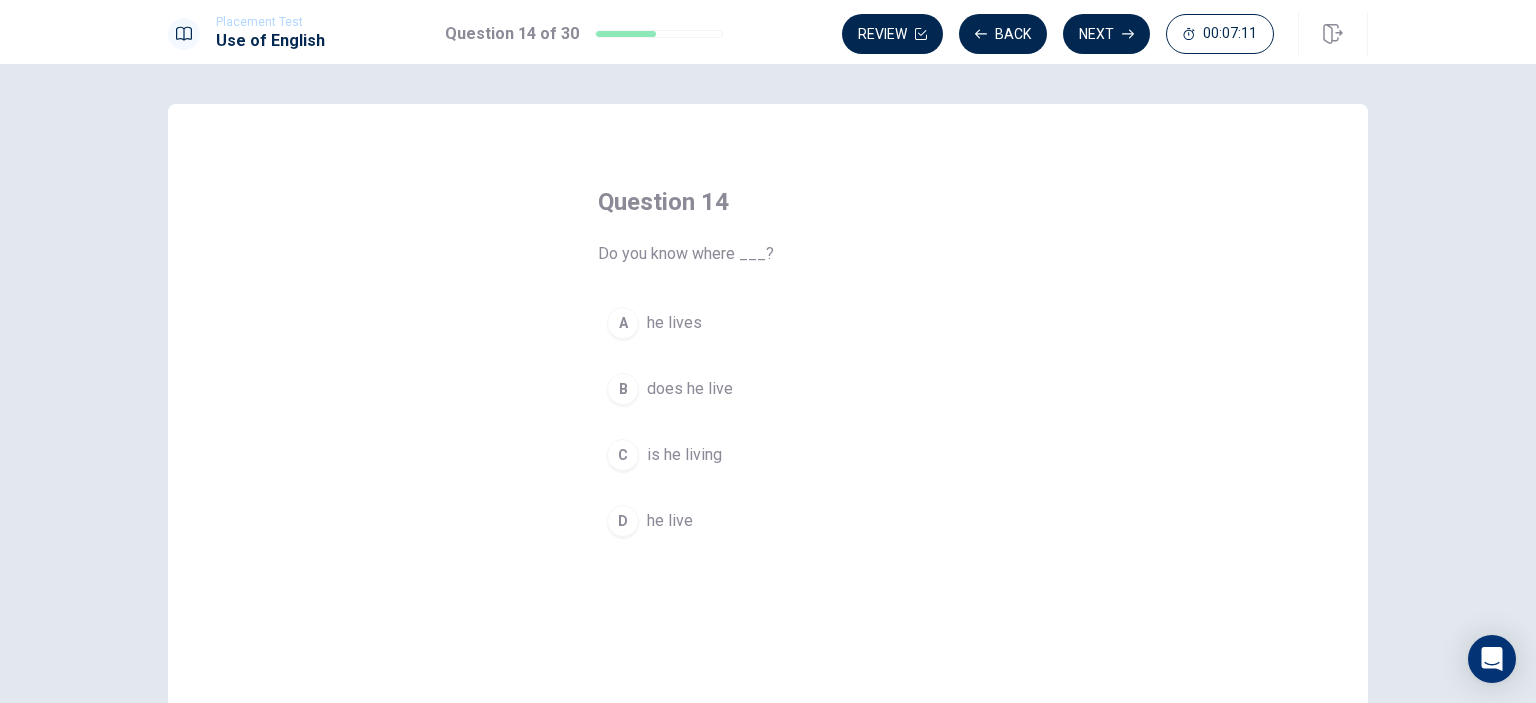 click on "does he live" at bounding box center [690, 389] 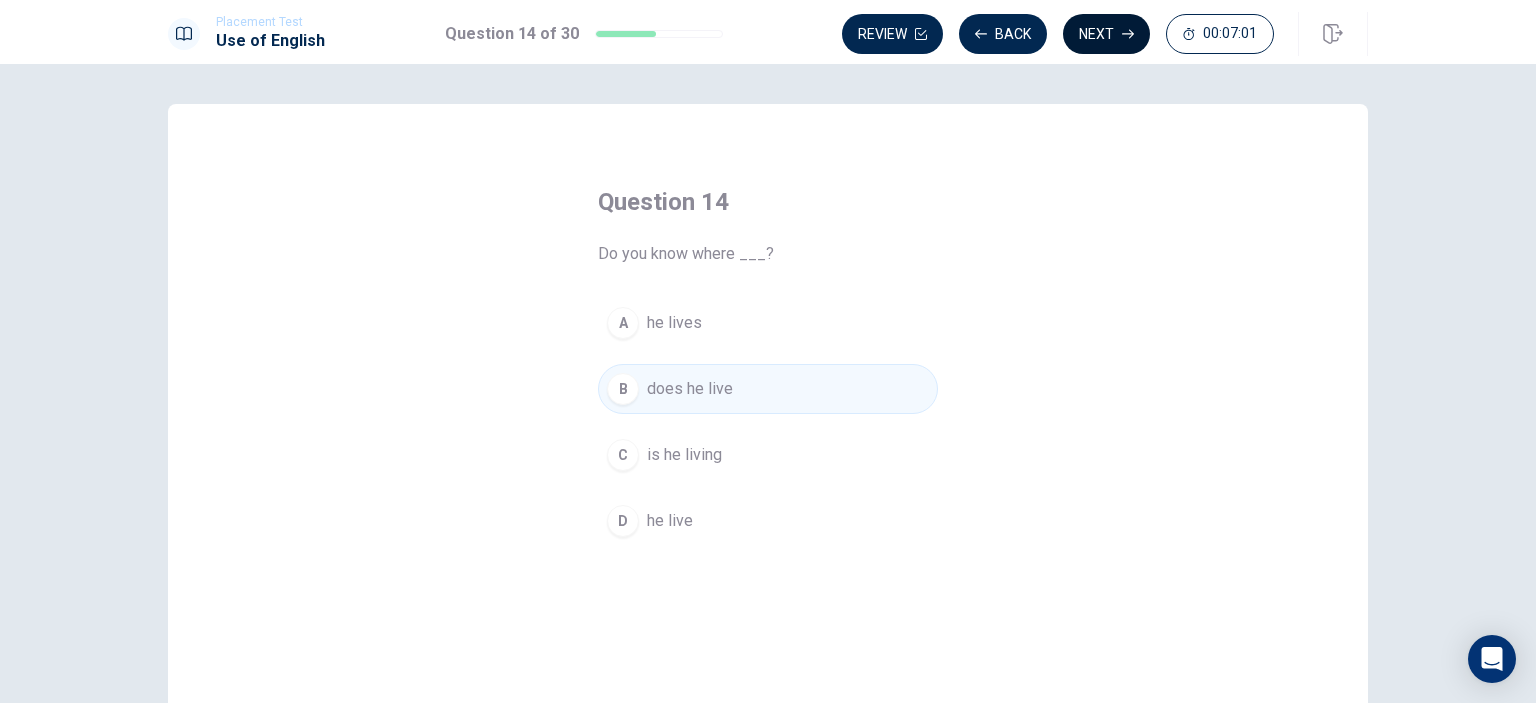 click on "Next" at bounding box center [1106, 34] 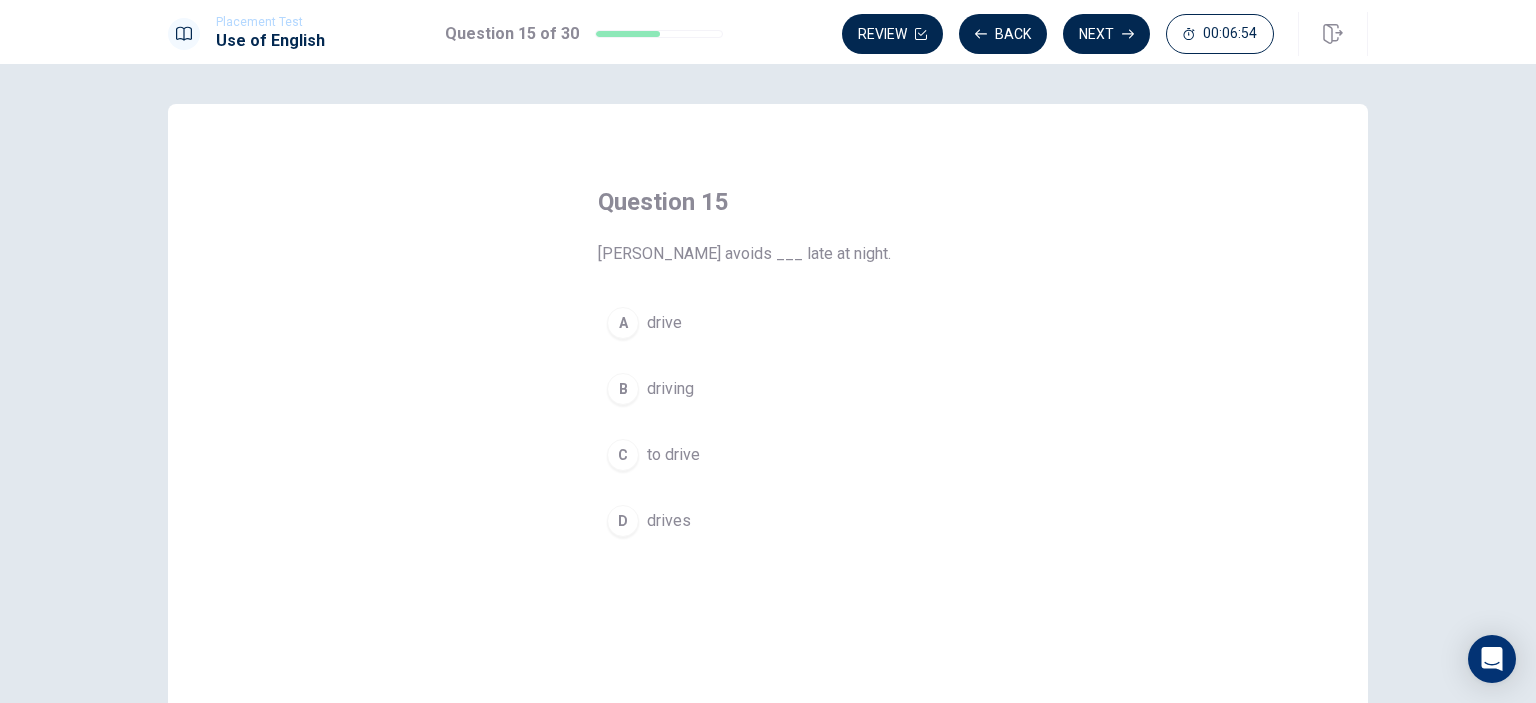 click on "driving" at bounding box center (670, 389) 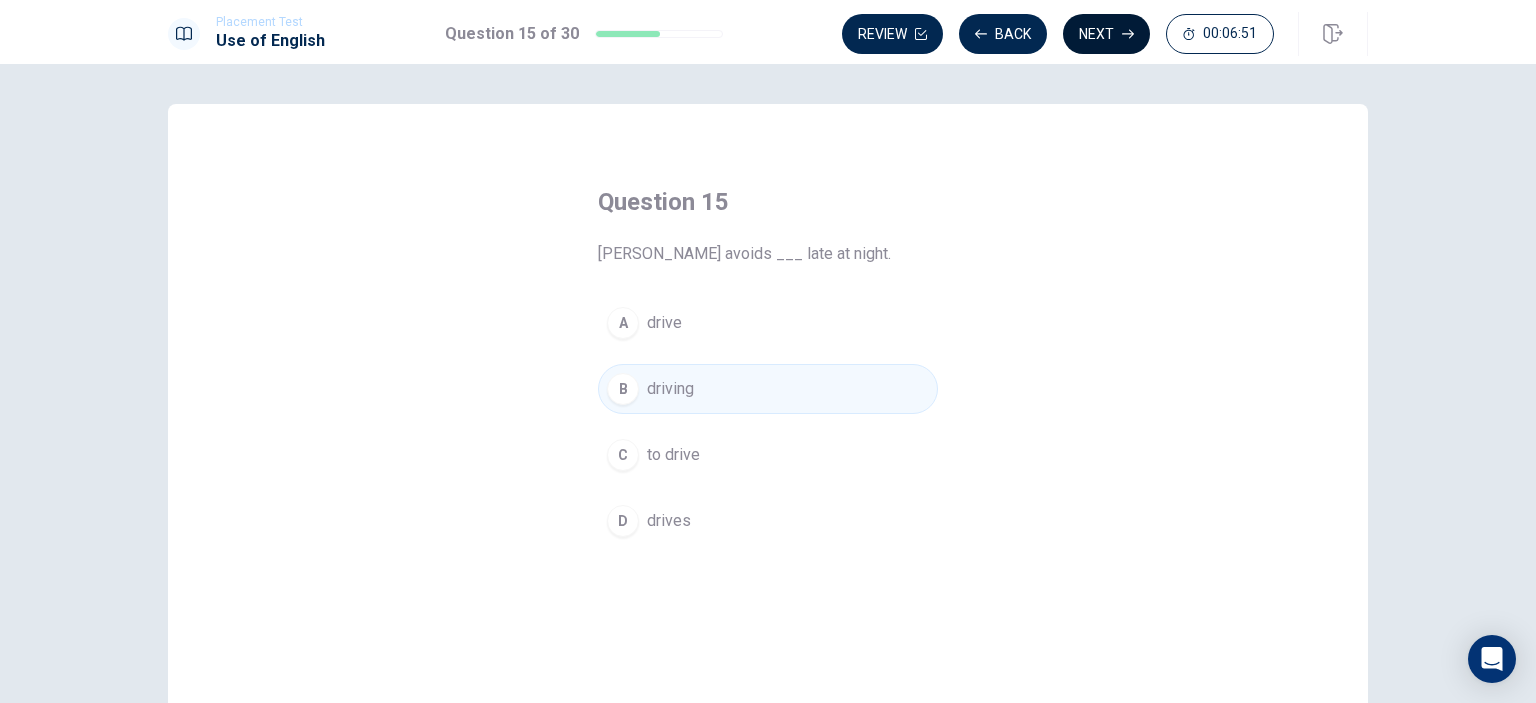 click on "Next" at bounding box center (1106, 34) 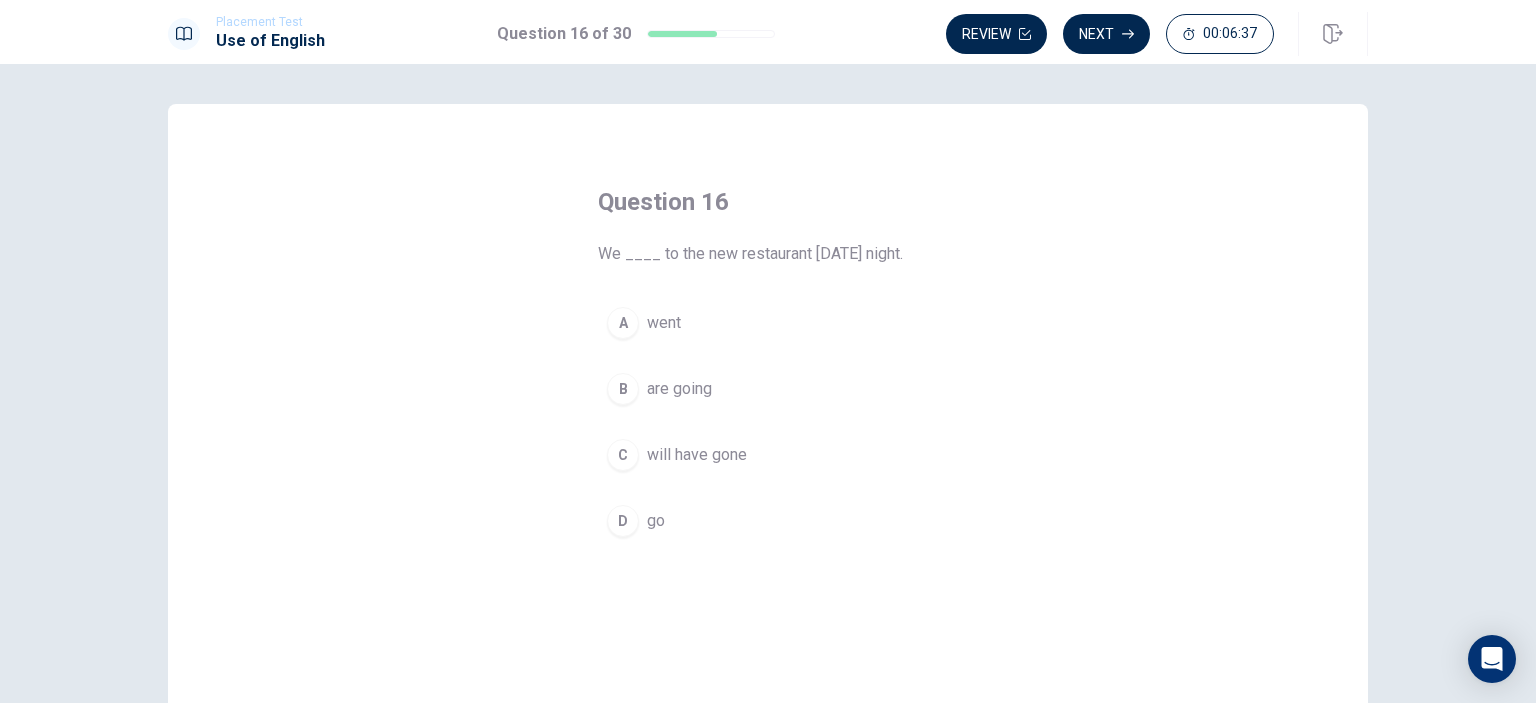 click on "are going" at bounding box center [679, 389] 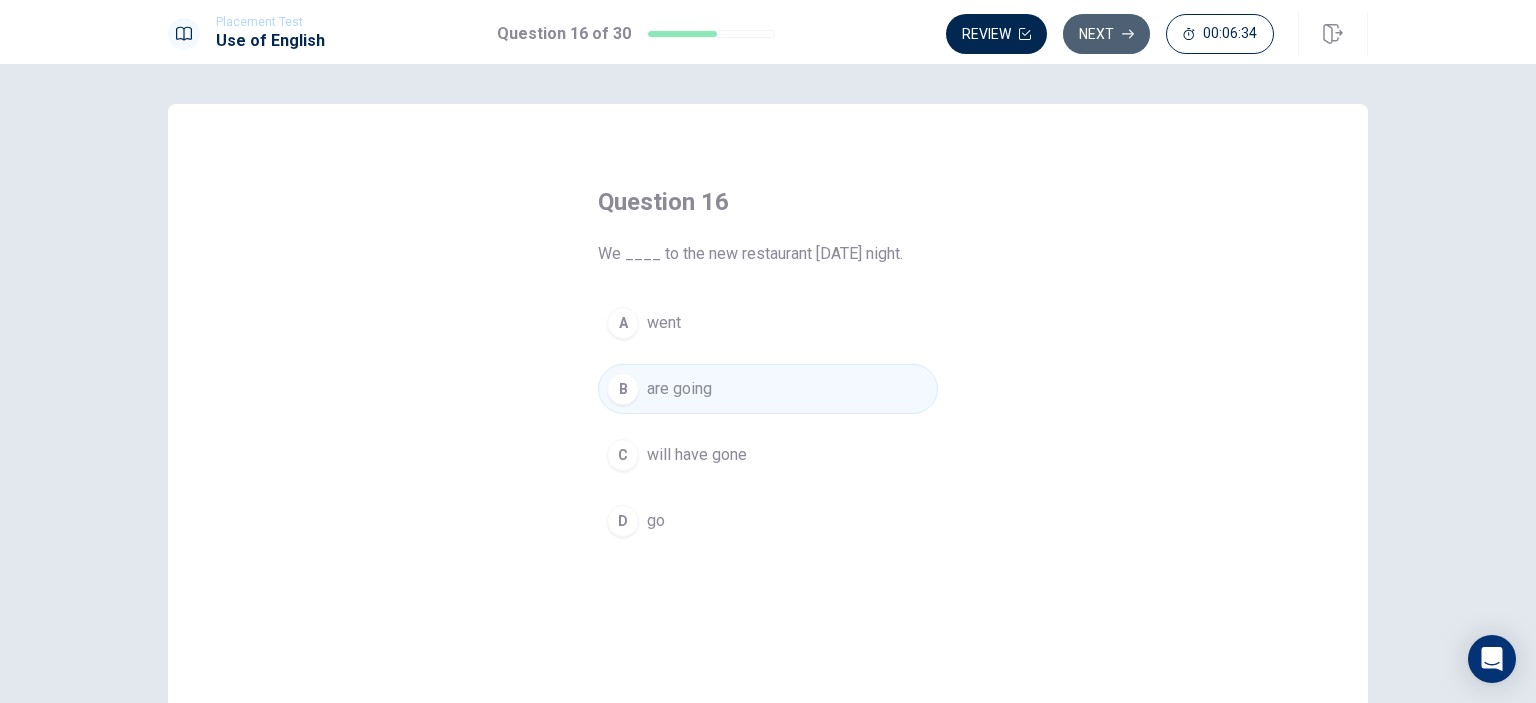 click on "Next" at bounding box center [1106, 34] 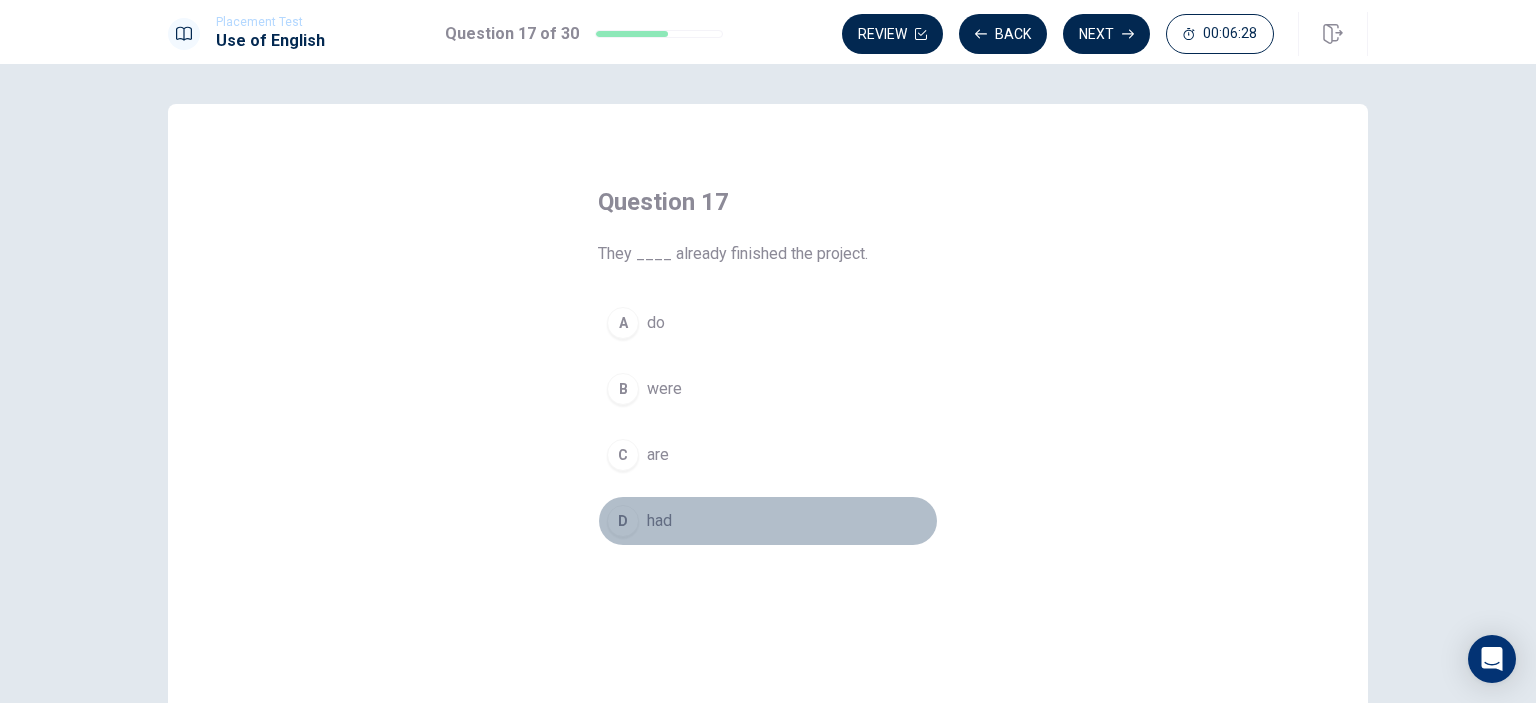 click on "D had" at bounding box center (768, 521) 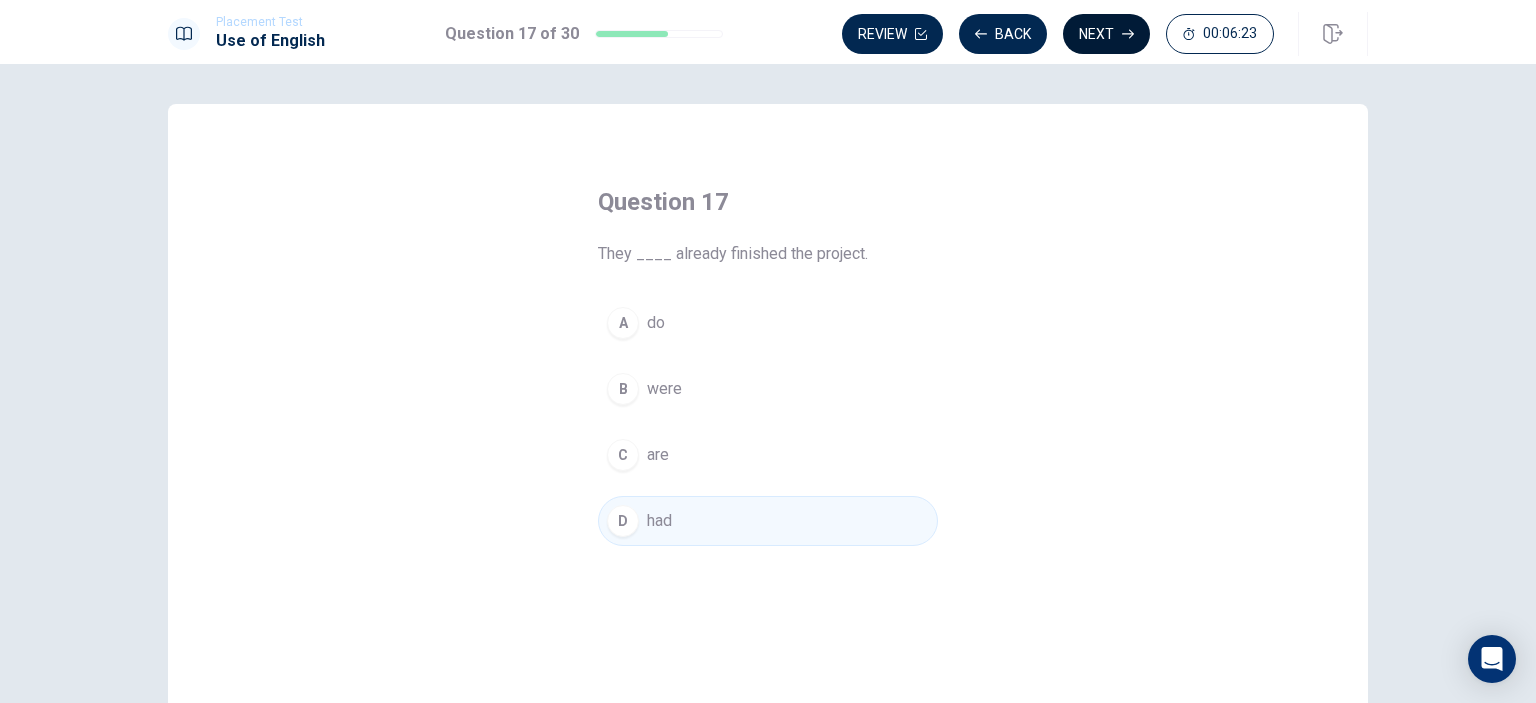 click on "Next" at bounding box center (1106, 34) 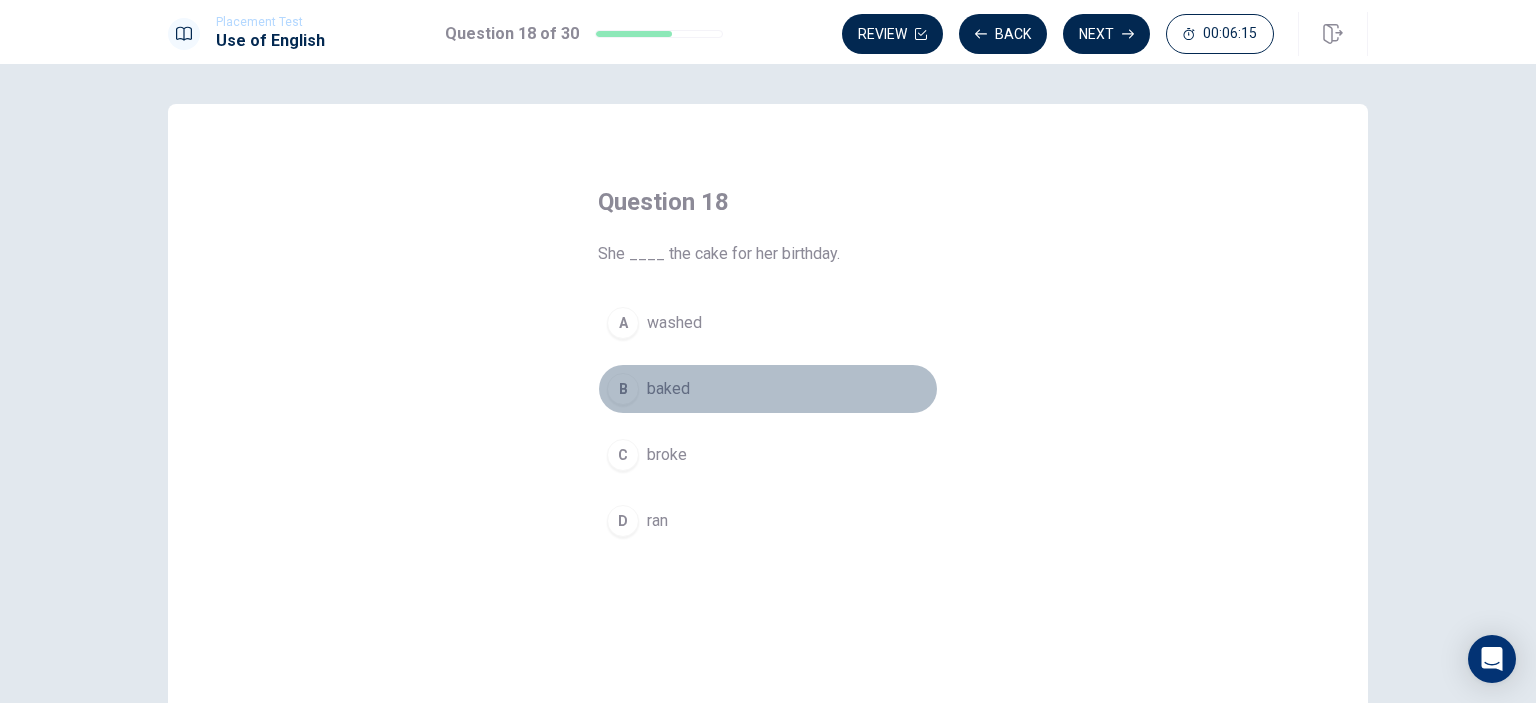 click on "B baked" at bounding box center (768, 389) 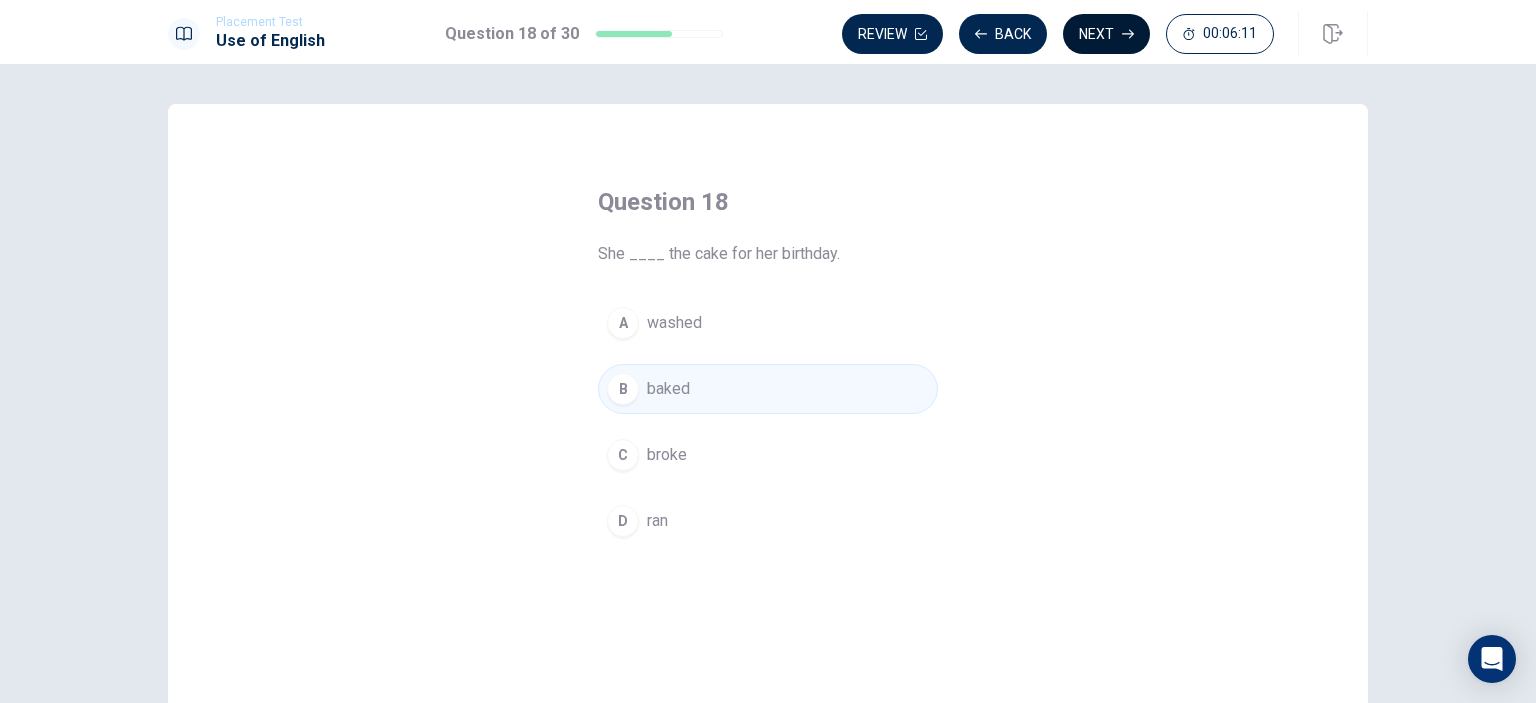 click on "Next" at bounding box center (1106, 34) 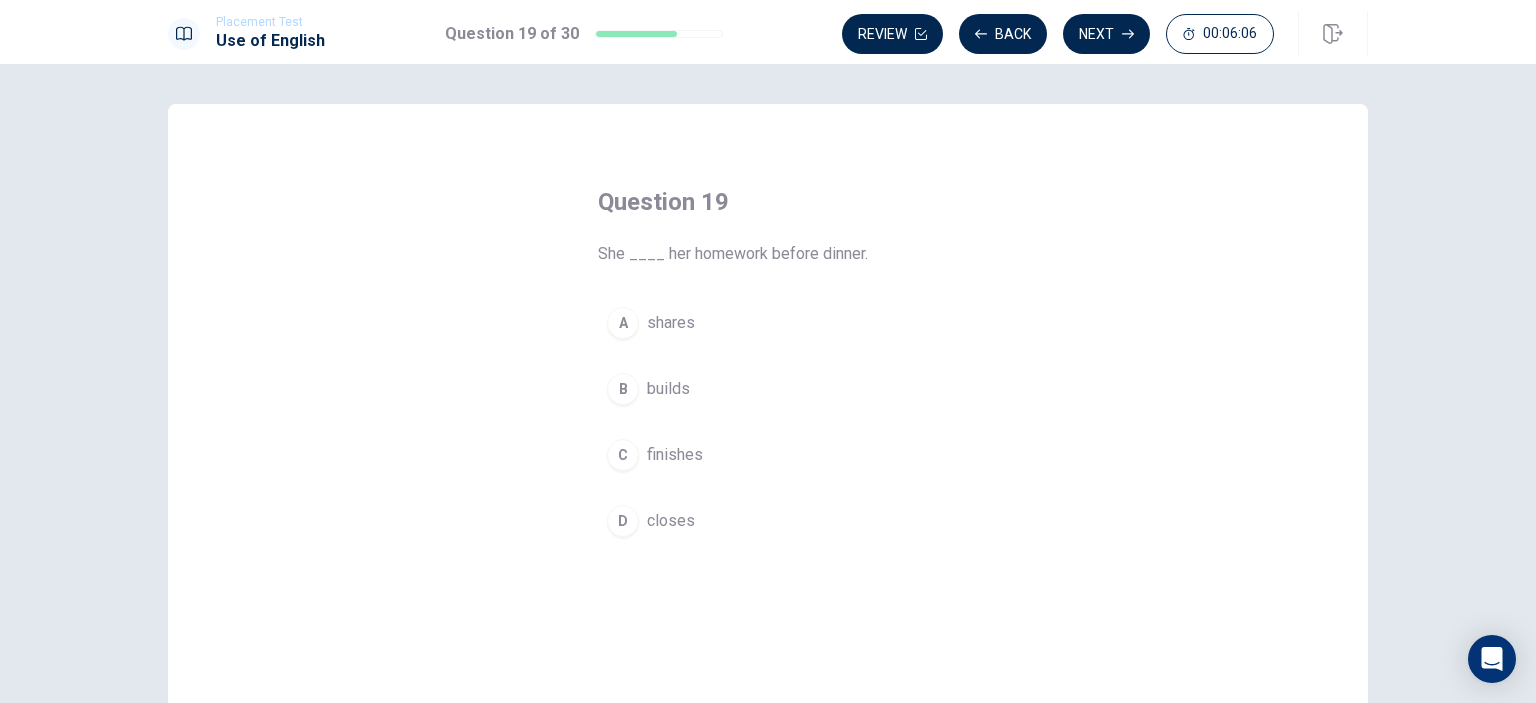 click on "finishes" at bounding box center (675, 455) 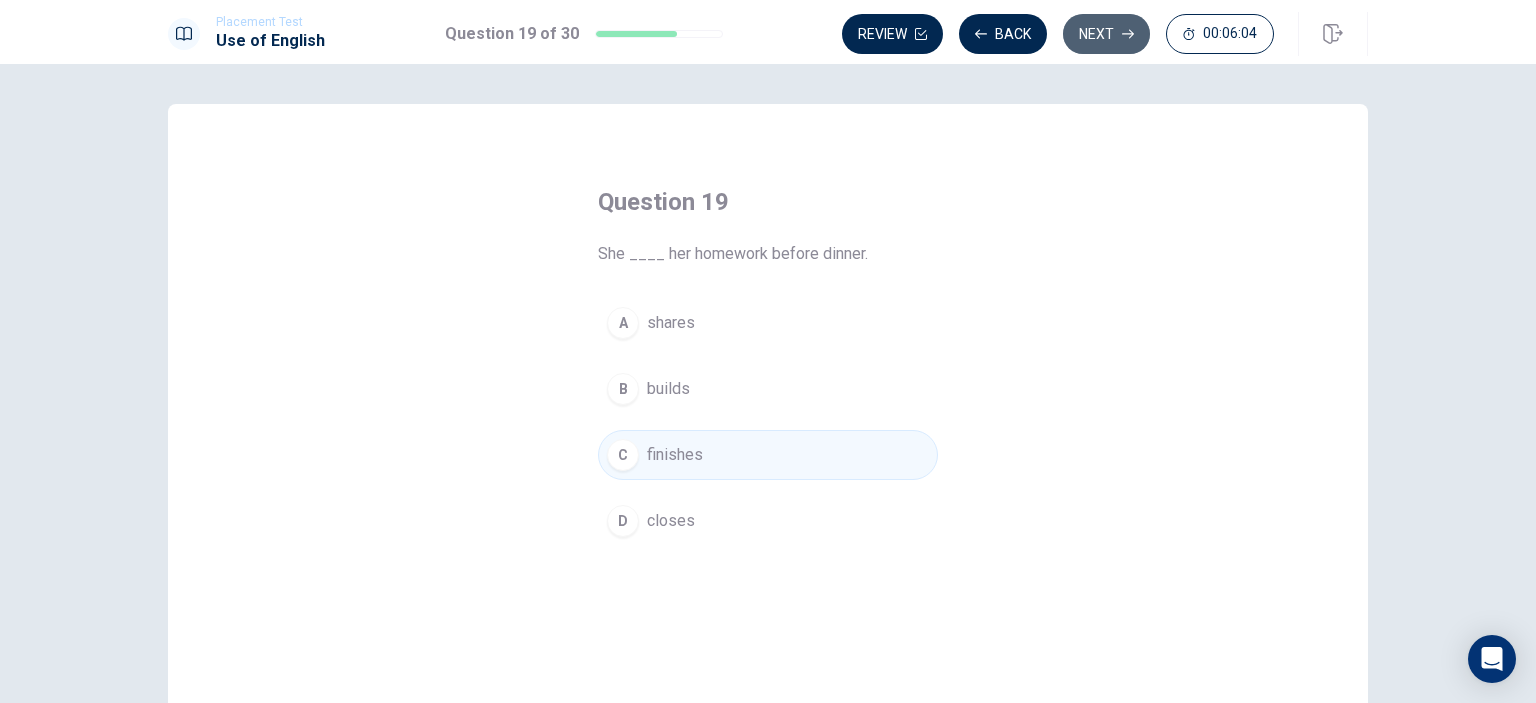 click on "Next" at bounding box center (1106, 34) 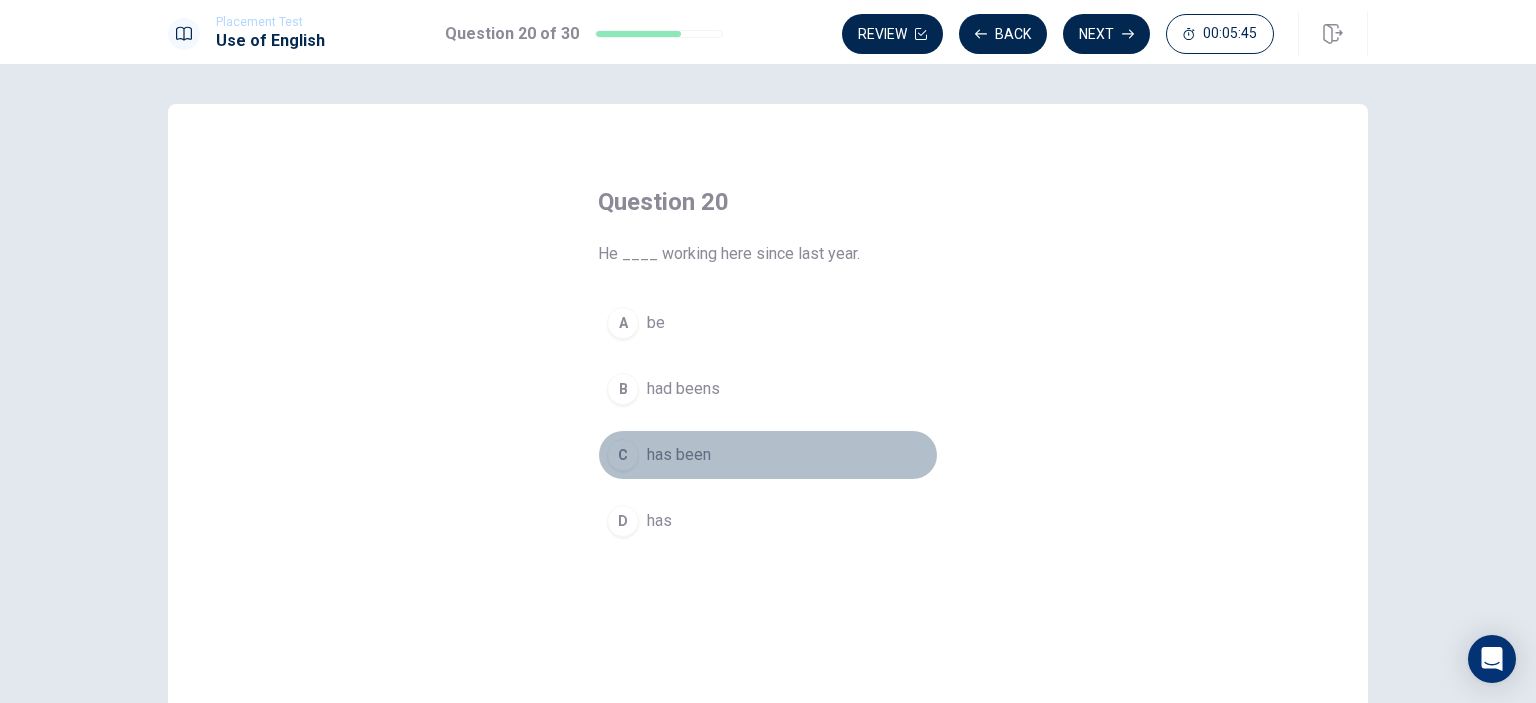 click on "has been" at bounding box center (679, 455) 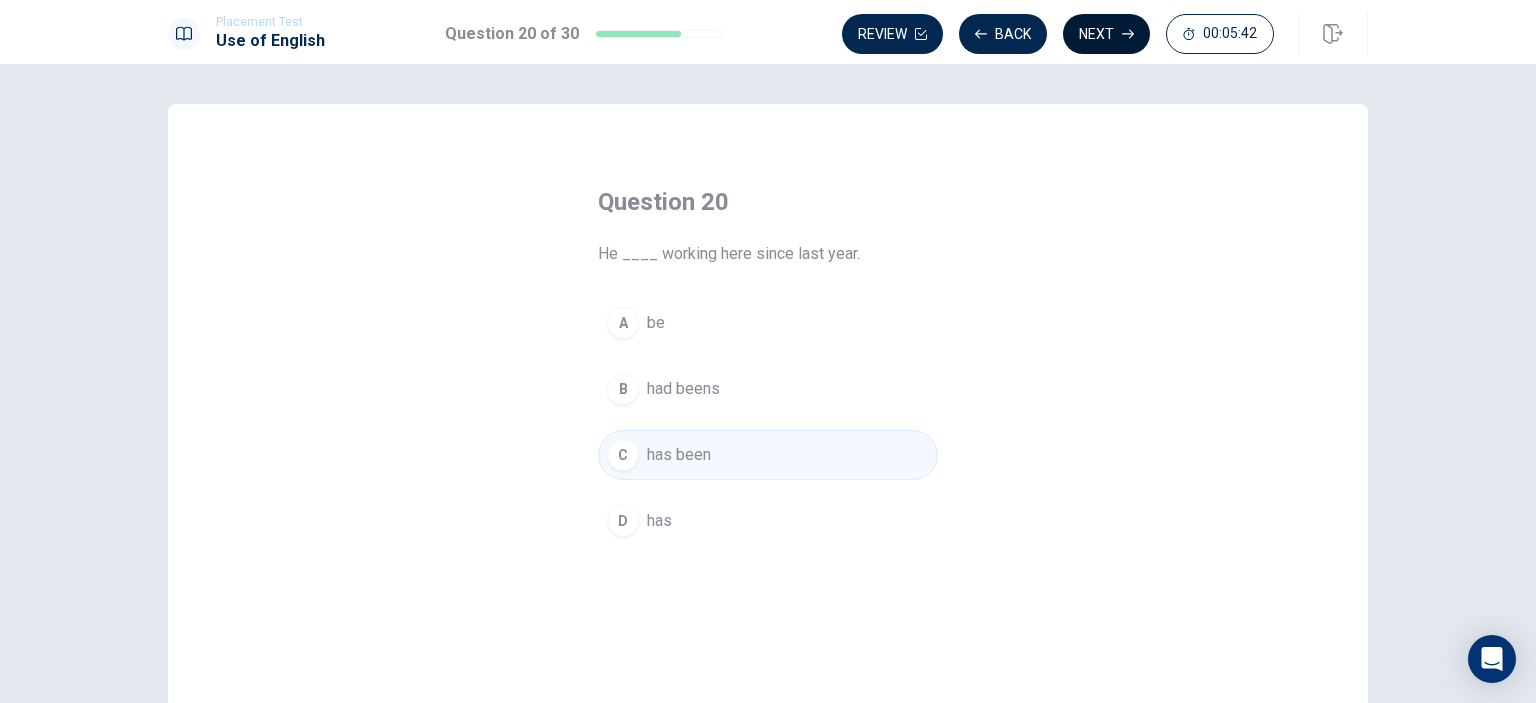 click 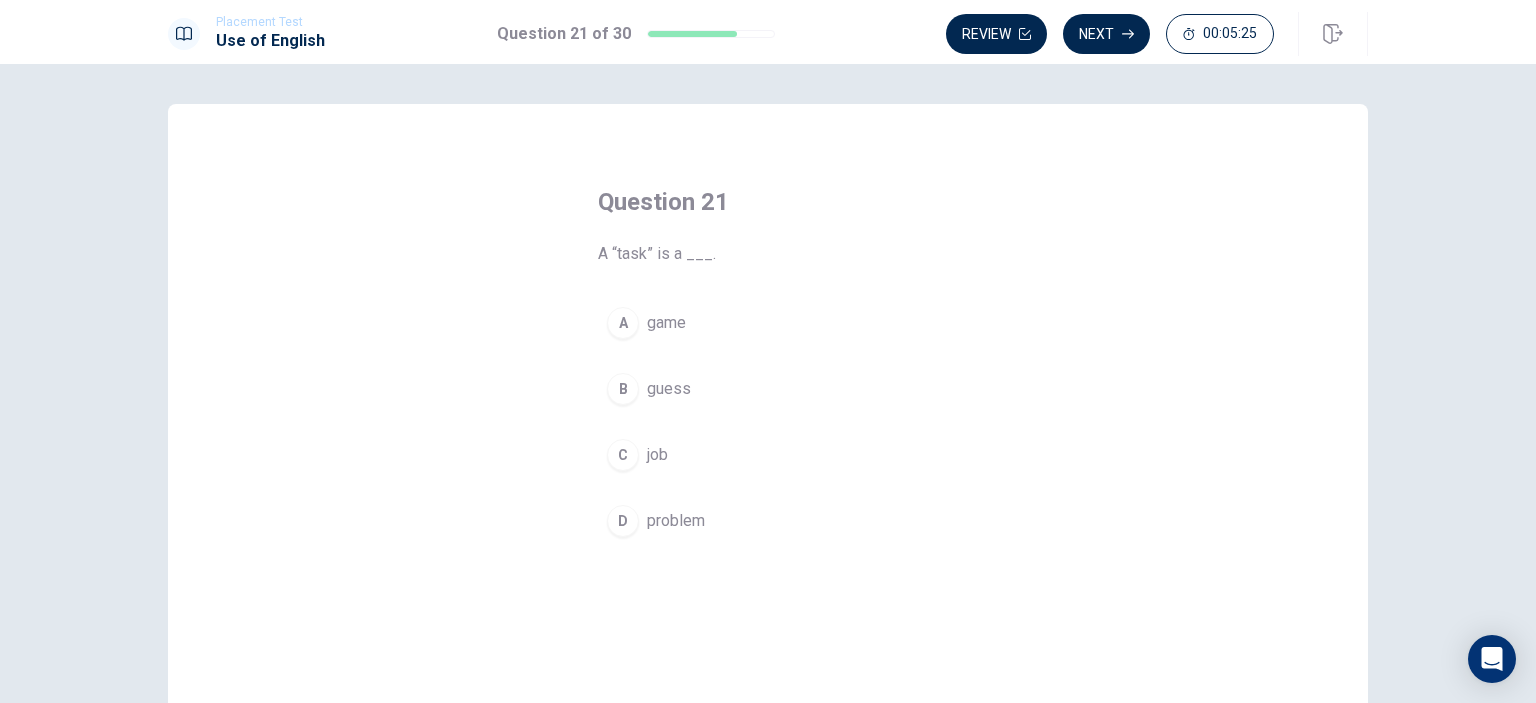 click on "C job" at bounding box center [768, 455] 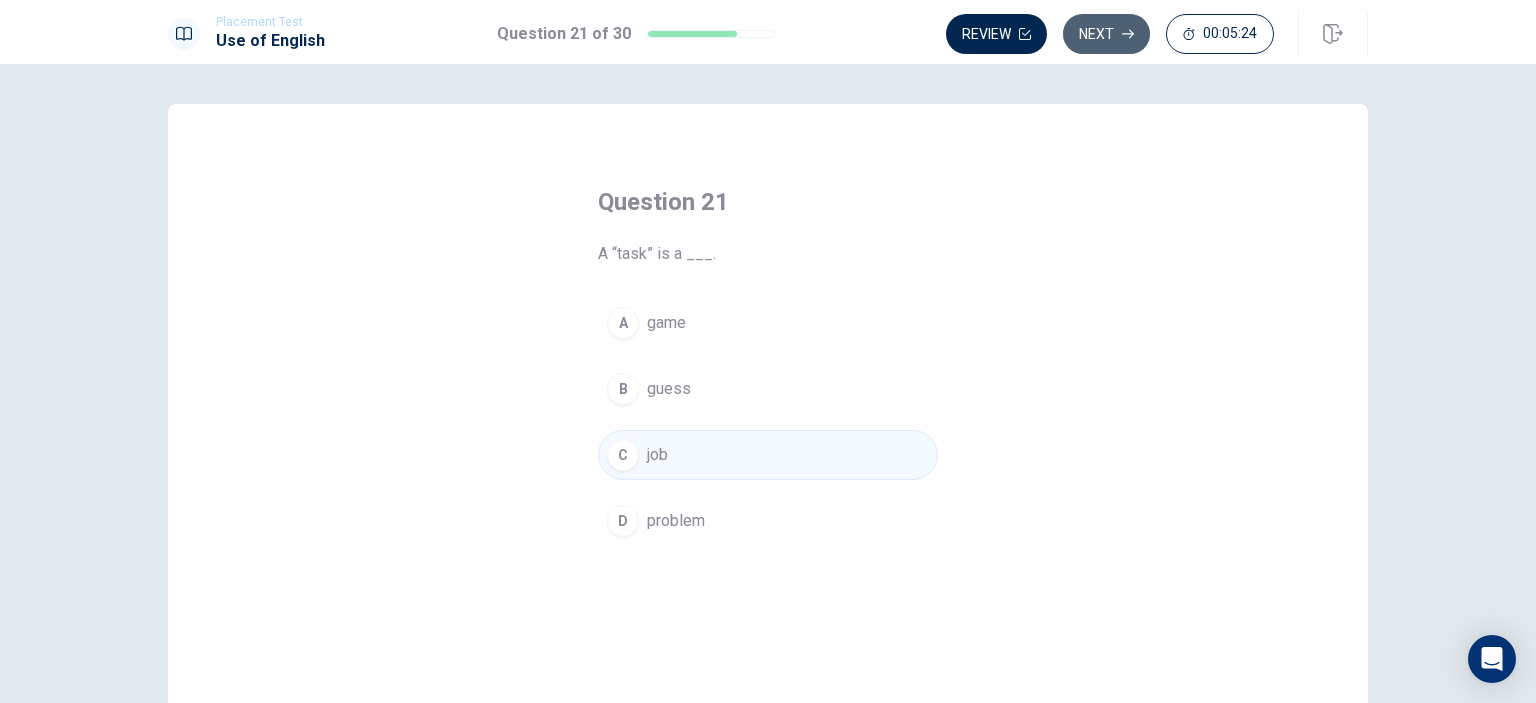 click 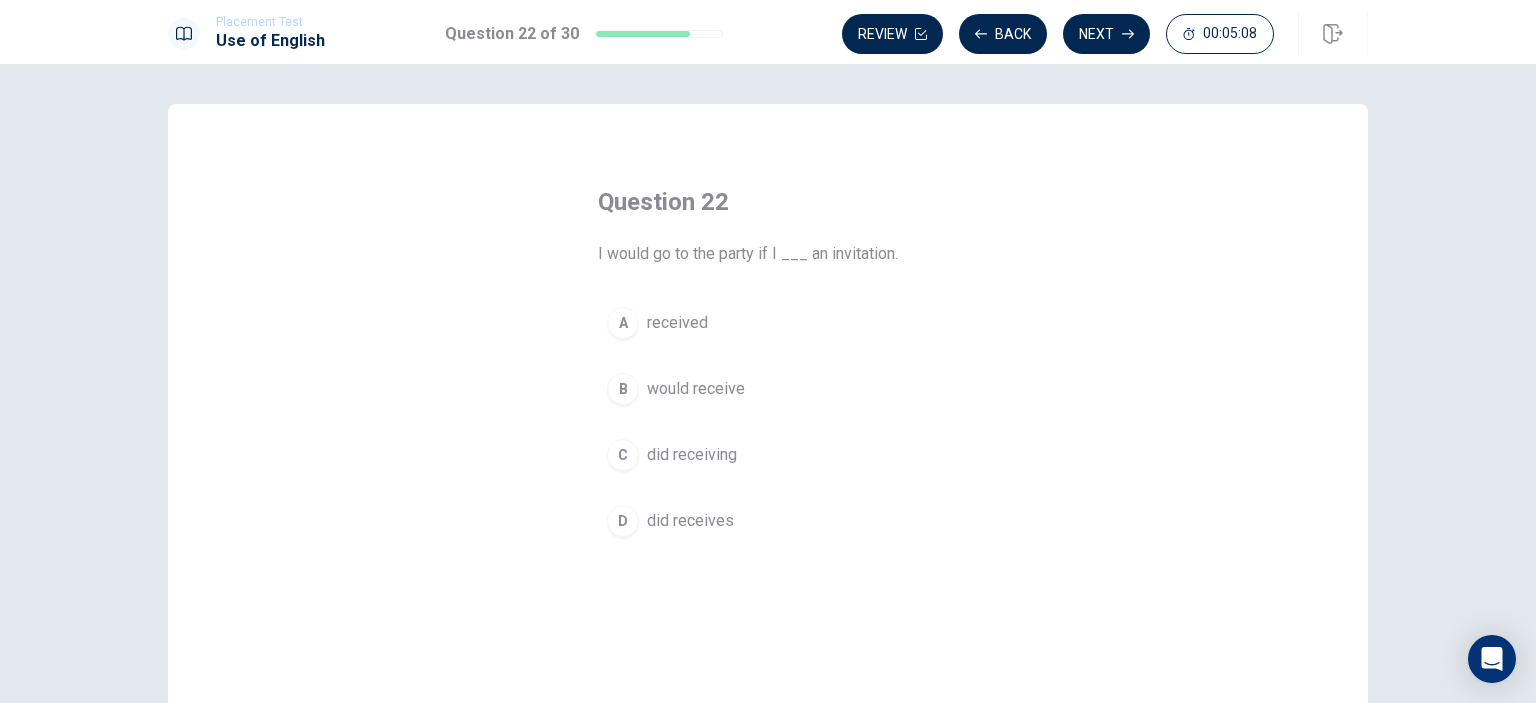 click on "received" at bounding box center (677, 323) 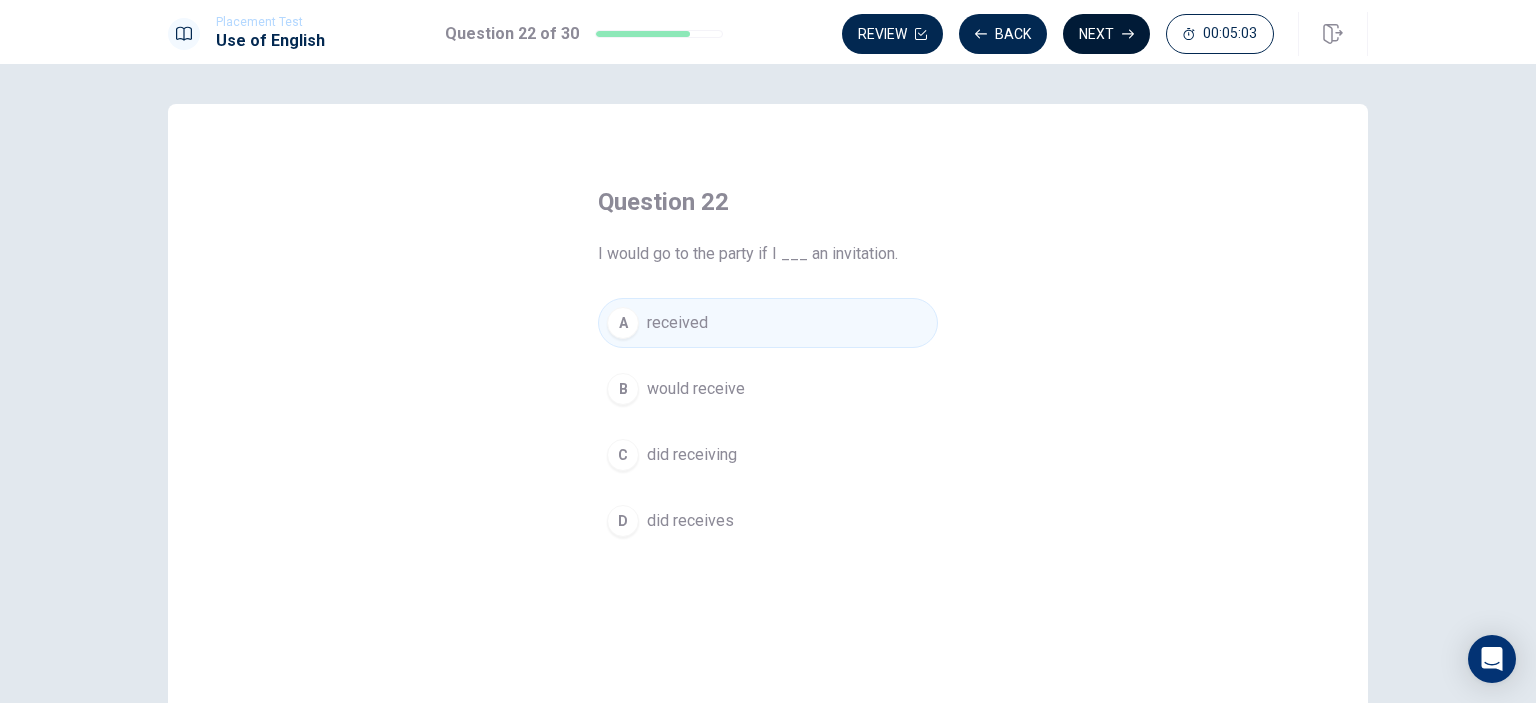 click 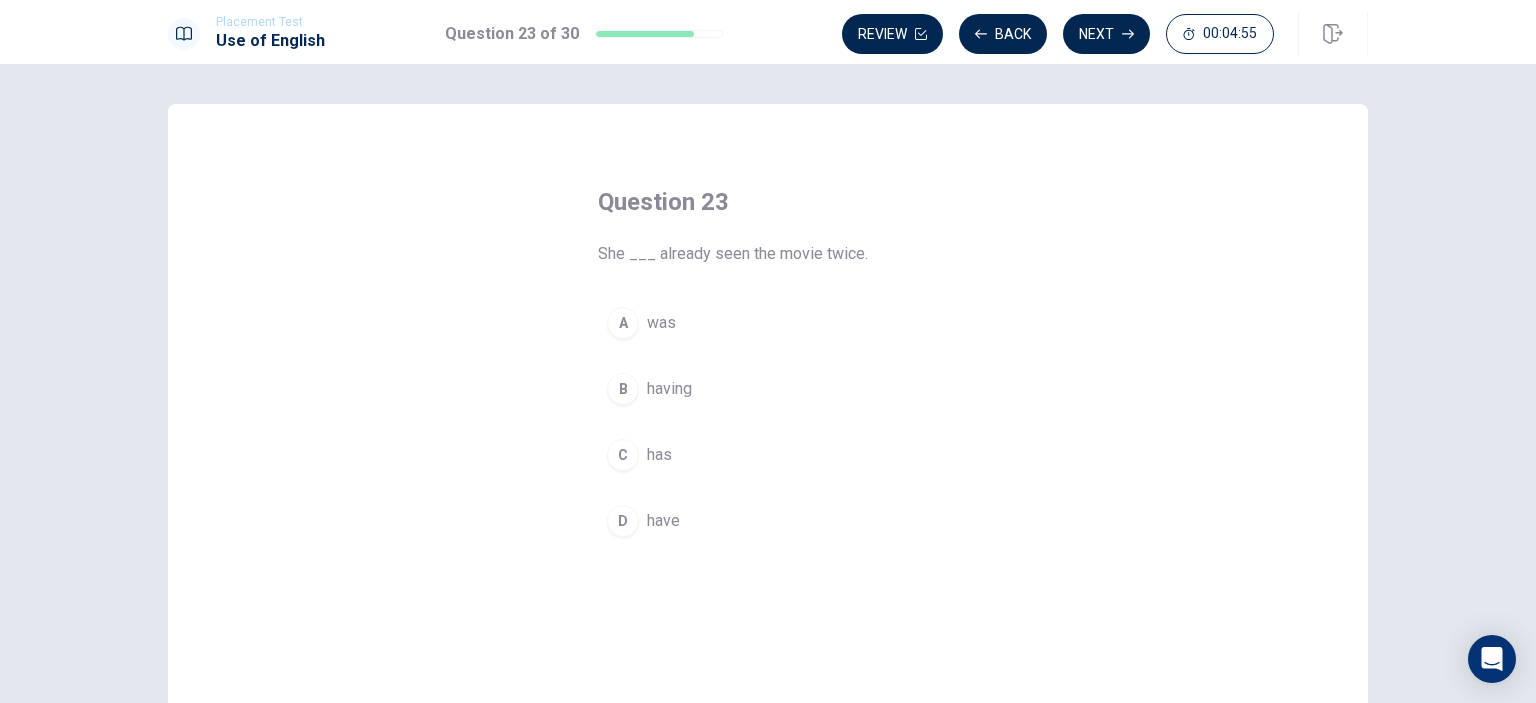 click on "has" at bounding box center (659, 455) 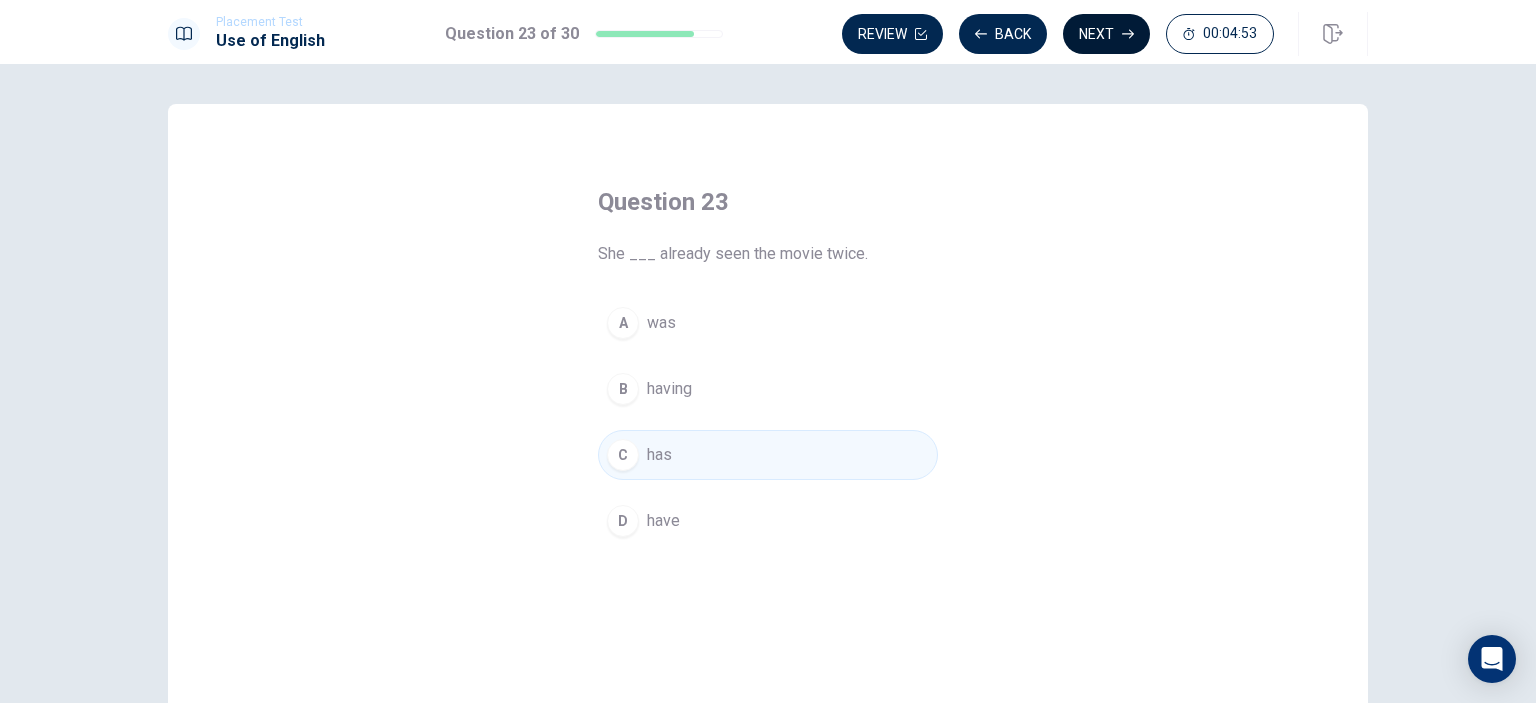 click on "Next" at bounding box center [1106, 34] 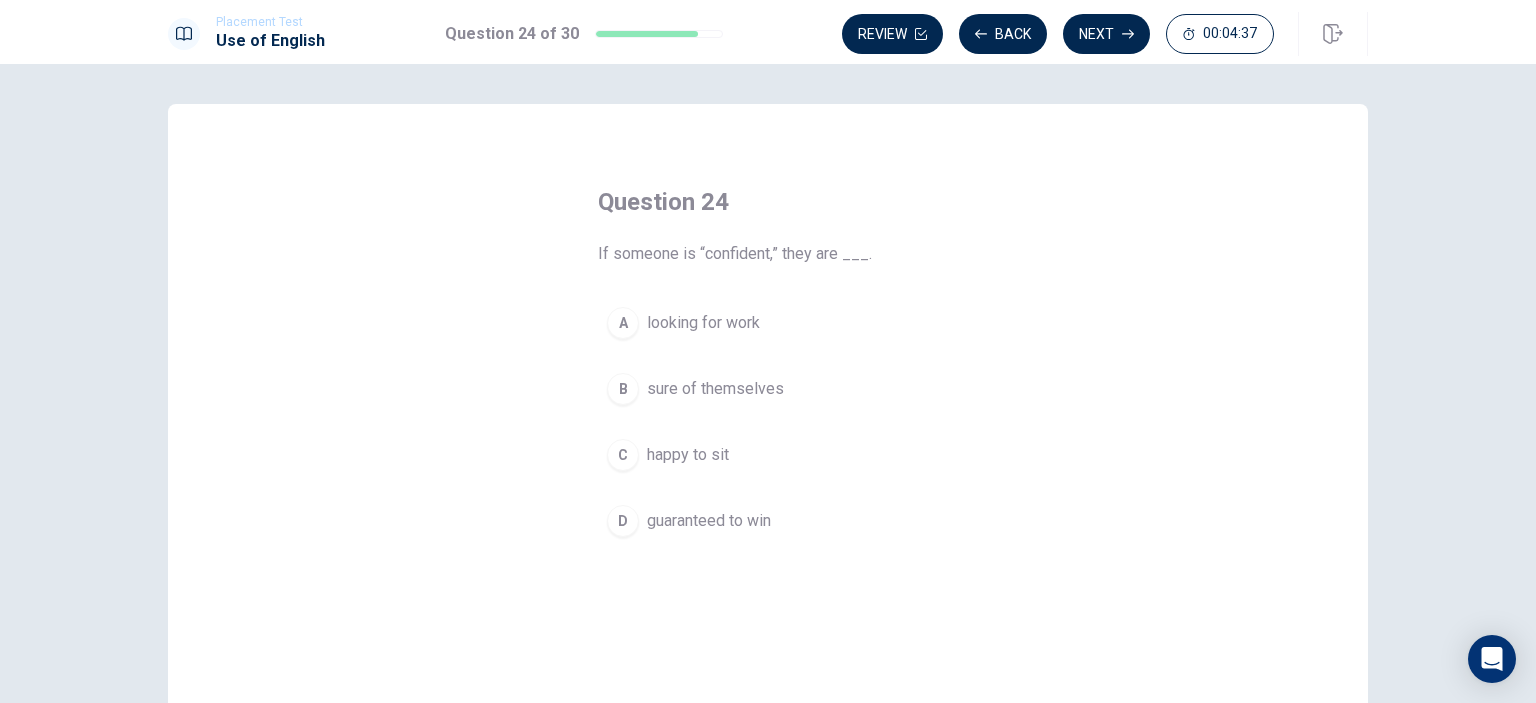 click on "sure of themselves" at bounding box center [715, 389] 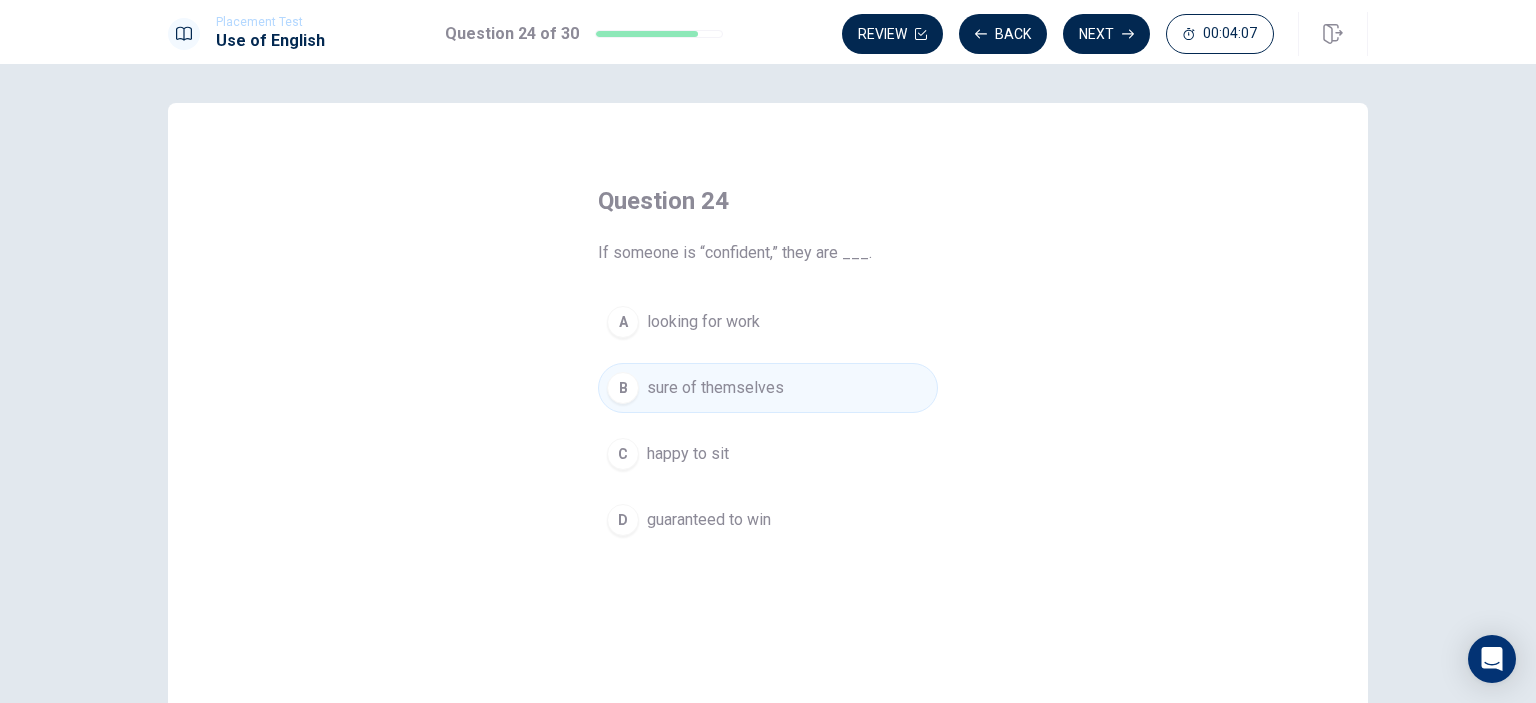 scroll, scrollTop: 0, scrollLeft: 0, axis: both 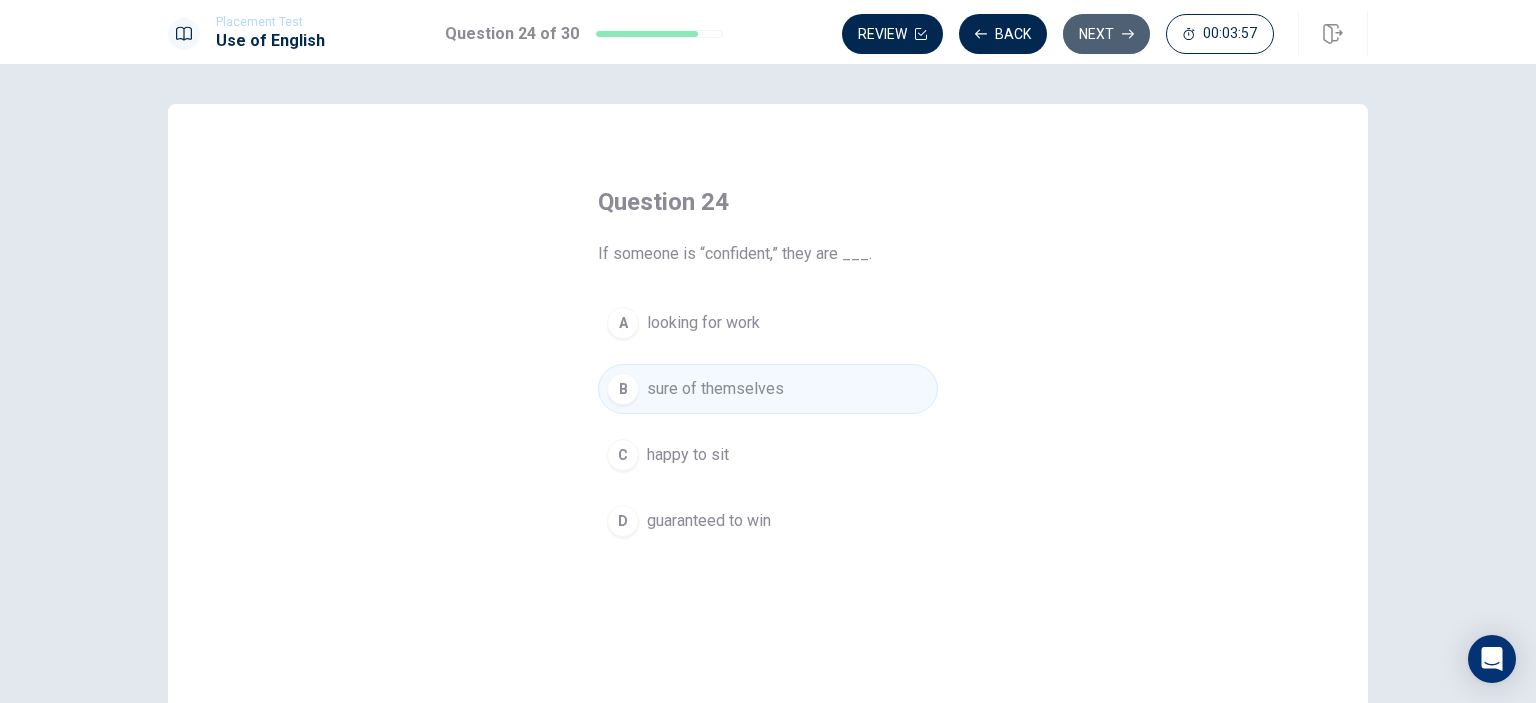 click on "Next" at bounding box center (1106, 34) 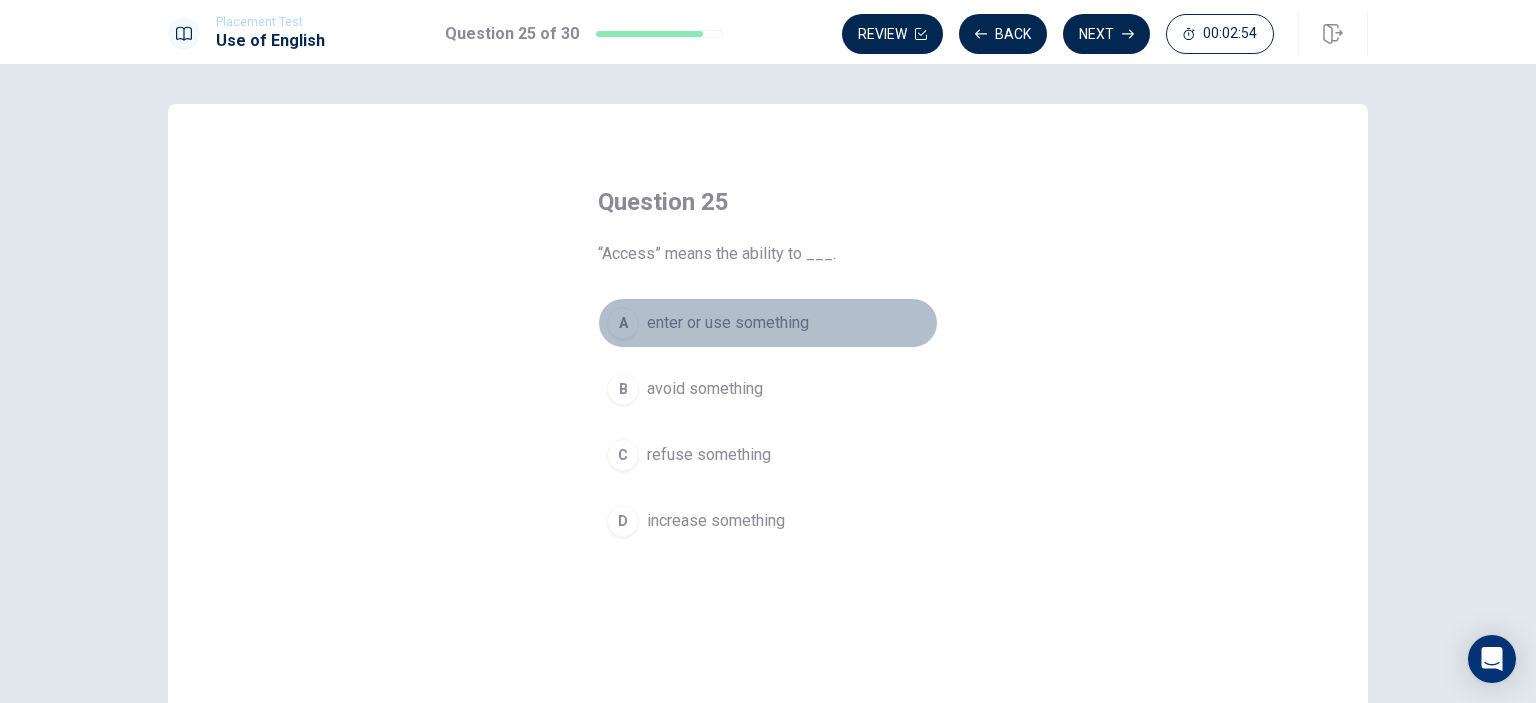 click on "enter or use something" at bounding box center (728, 323) 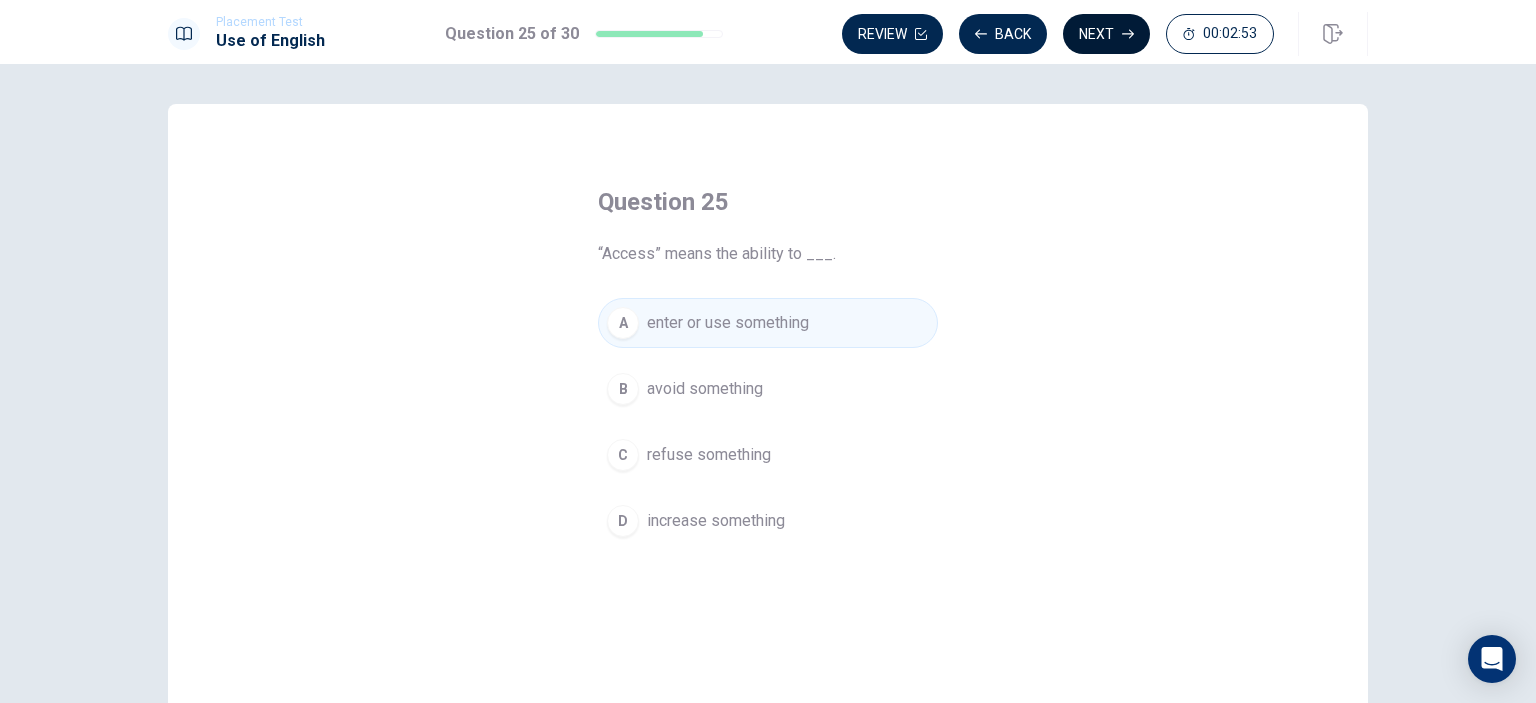 click on "Next" at bounding box center (1106, 34) 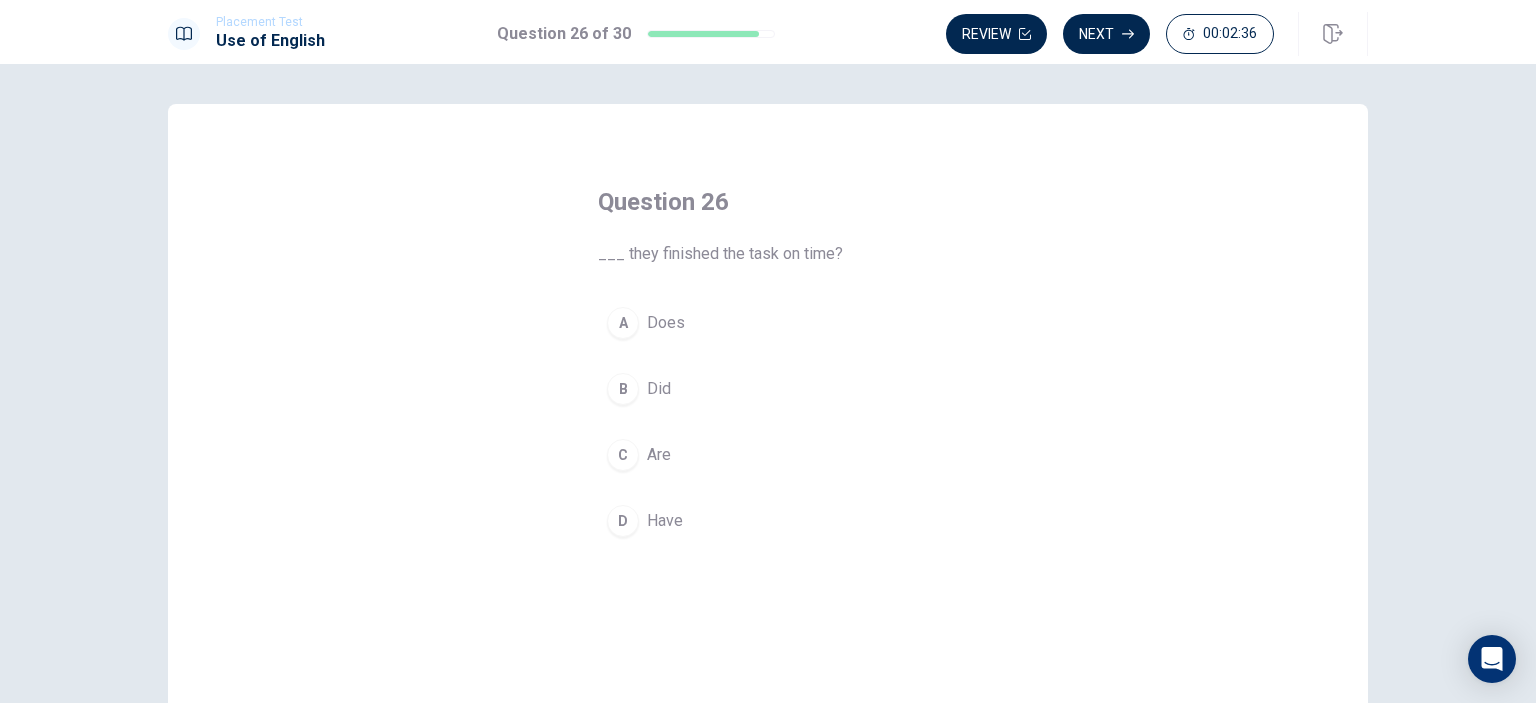 click on "Are" at bounding box center (659, 455) 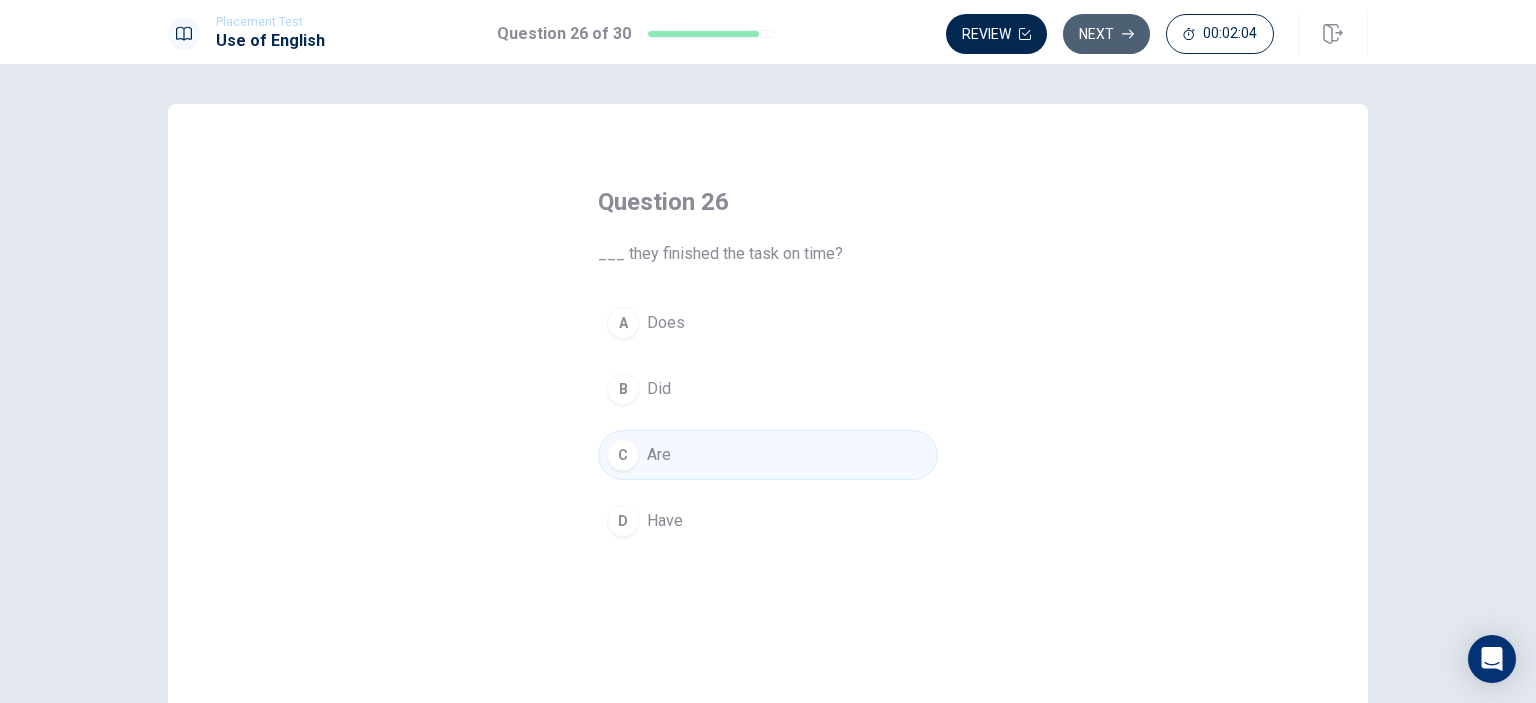 click on "Next" at bounding box center (1106, 34) 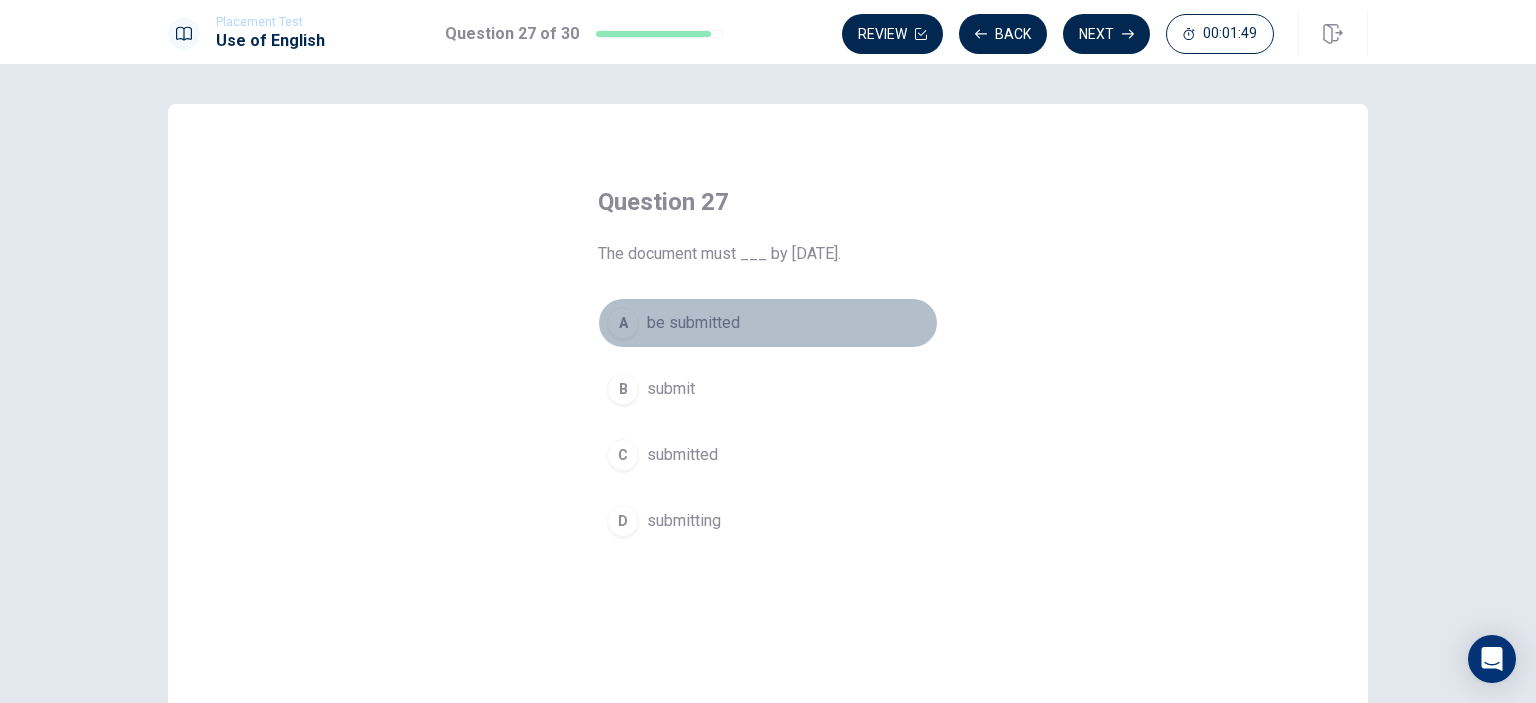 click on "be submitted" at bounding box center (693, 323) 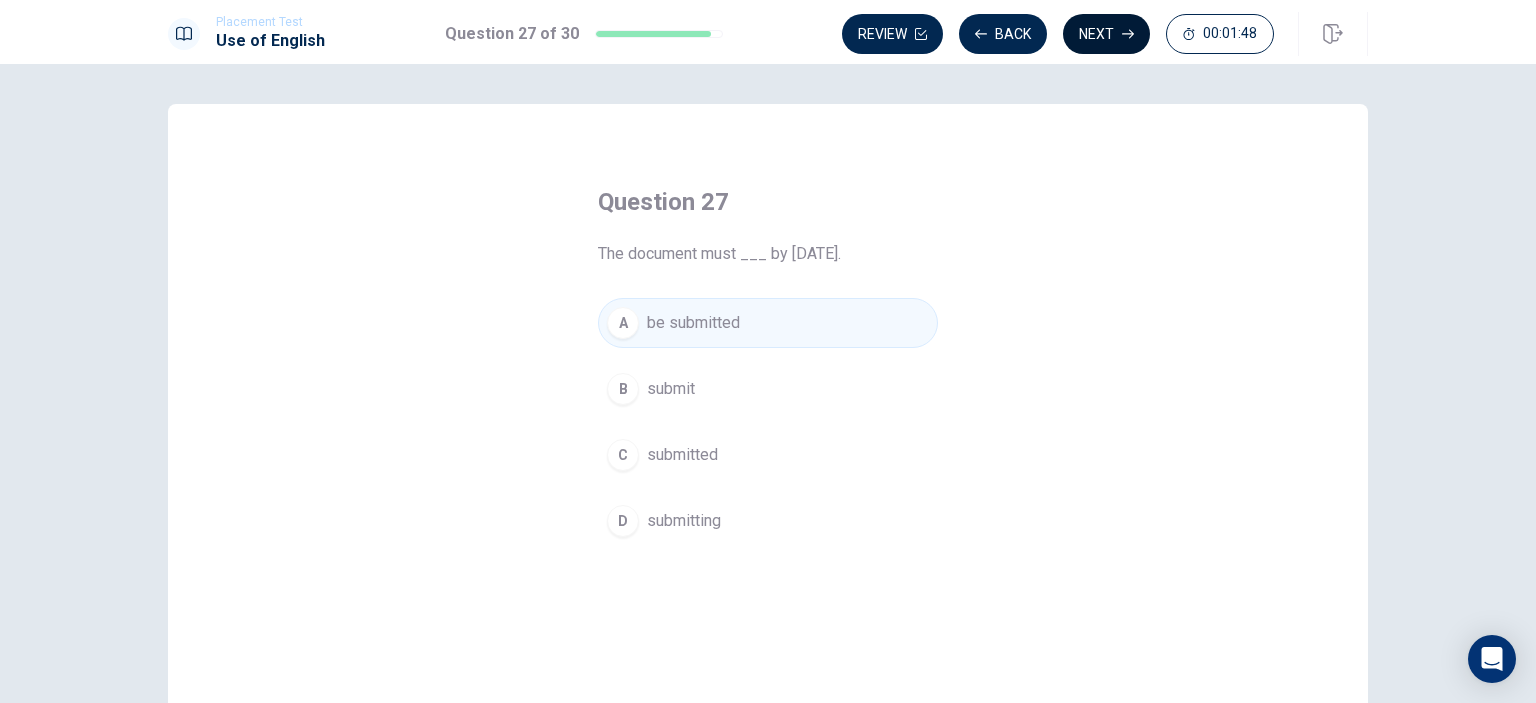 click on "Next" at bounding box center (1106, 34) 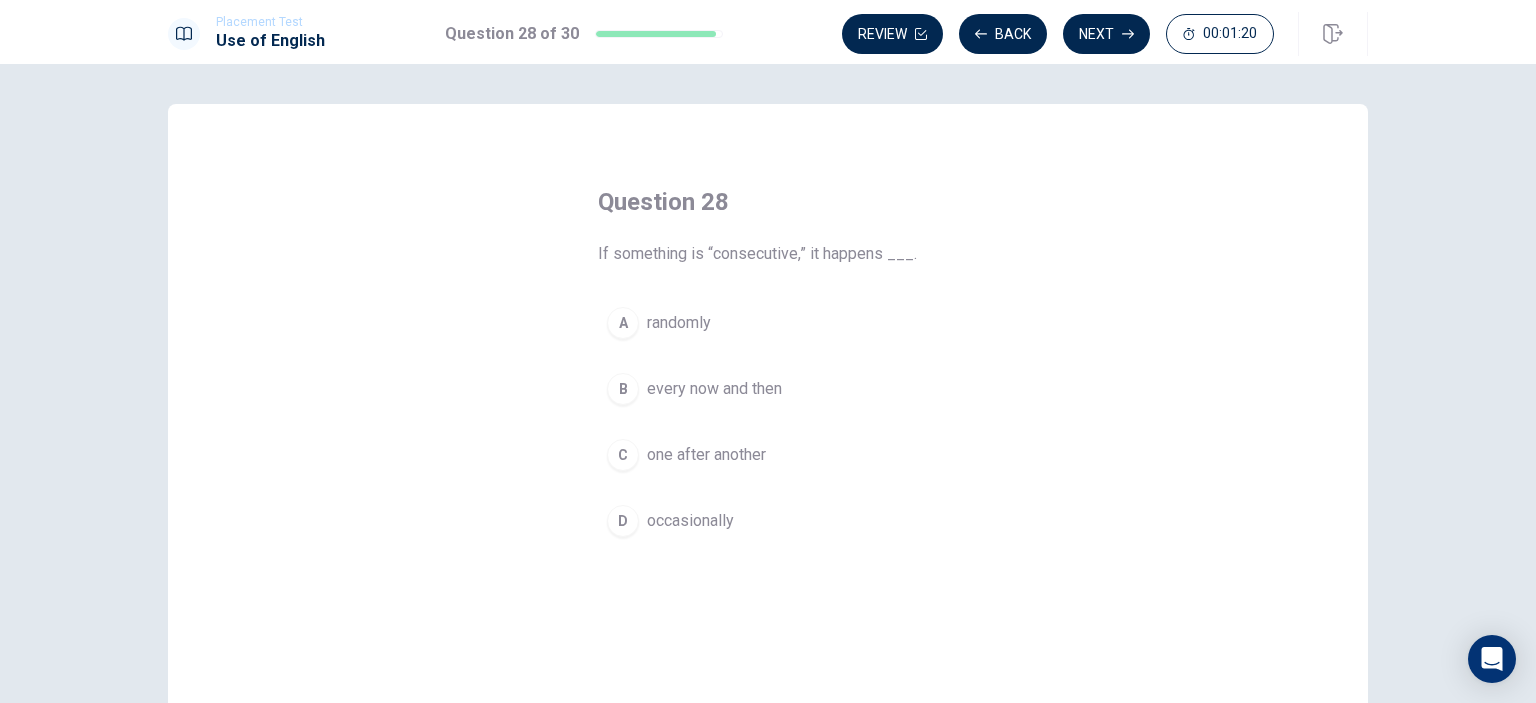 click on "one after another" at bounding box center [706, 455] 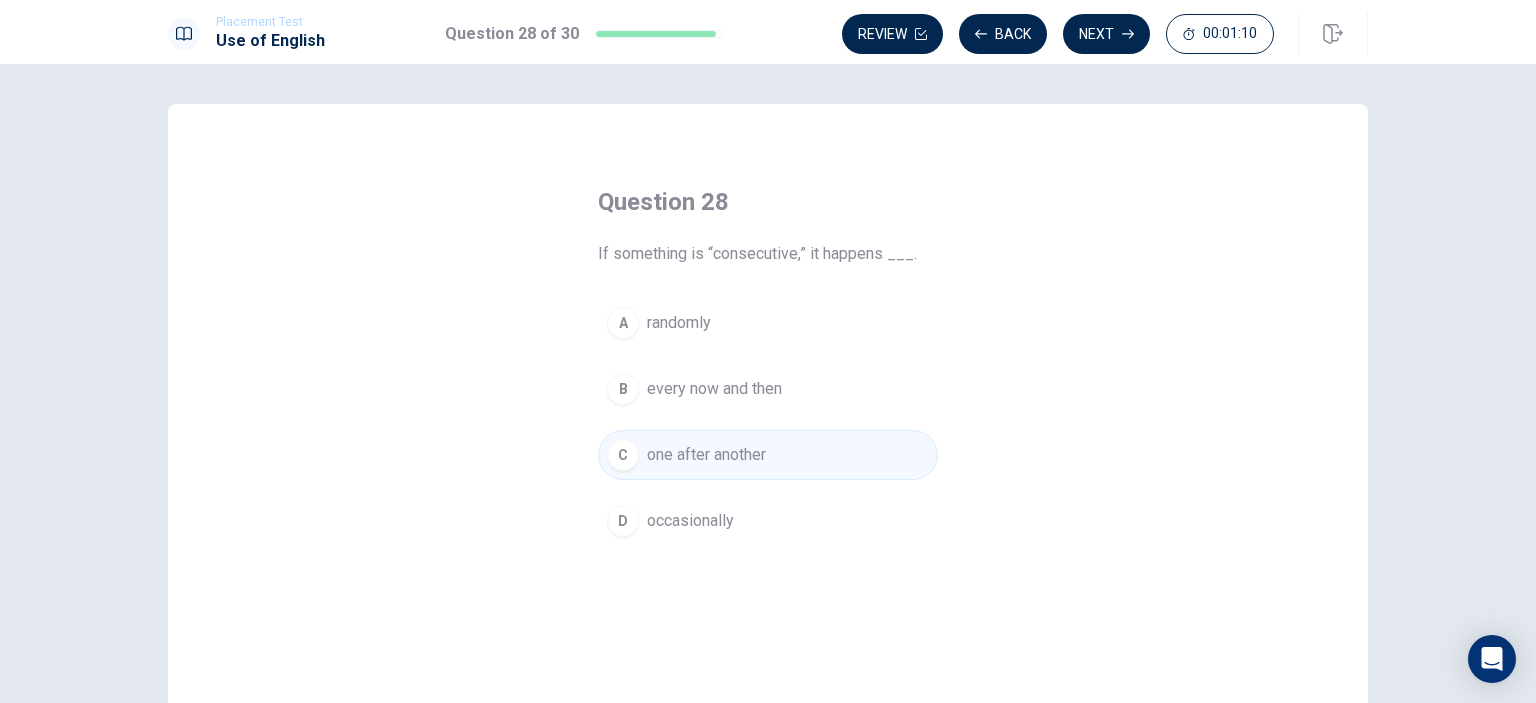 click on "occasionally" at bounding box center [690, 521] 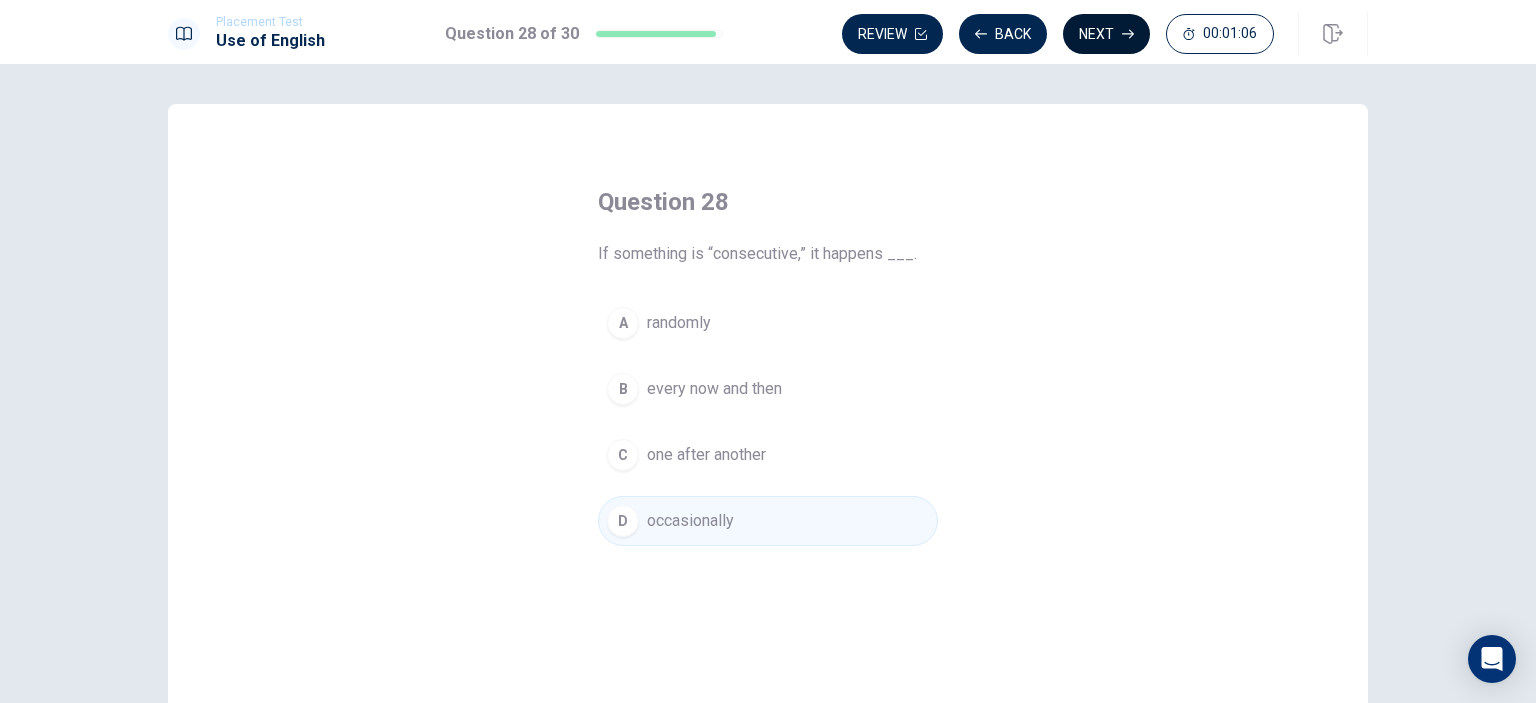 click on "Next" at bounding box center (1106, 34) 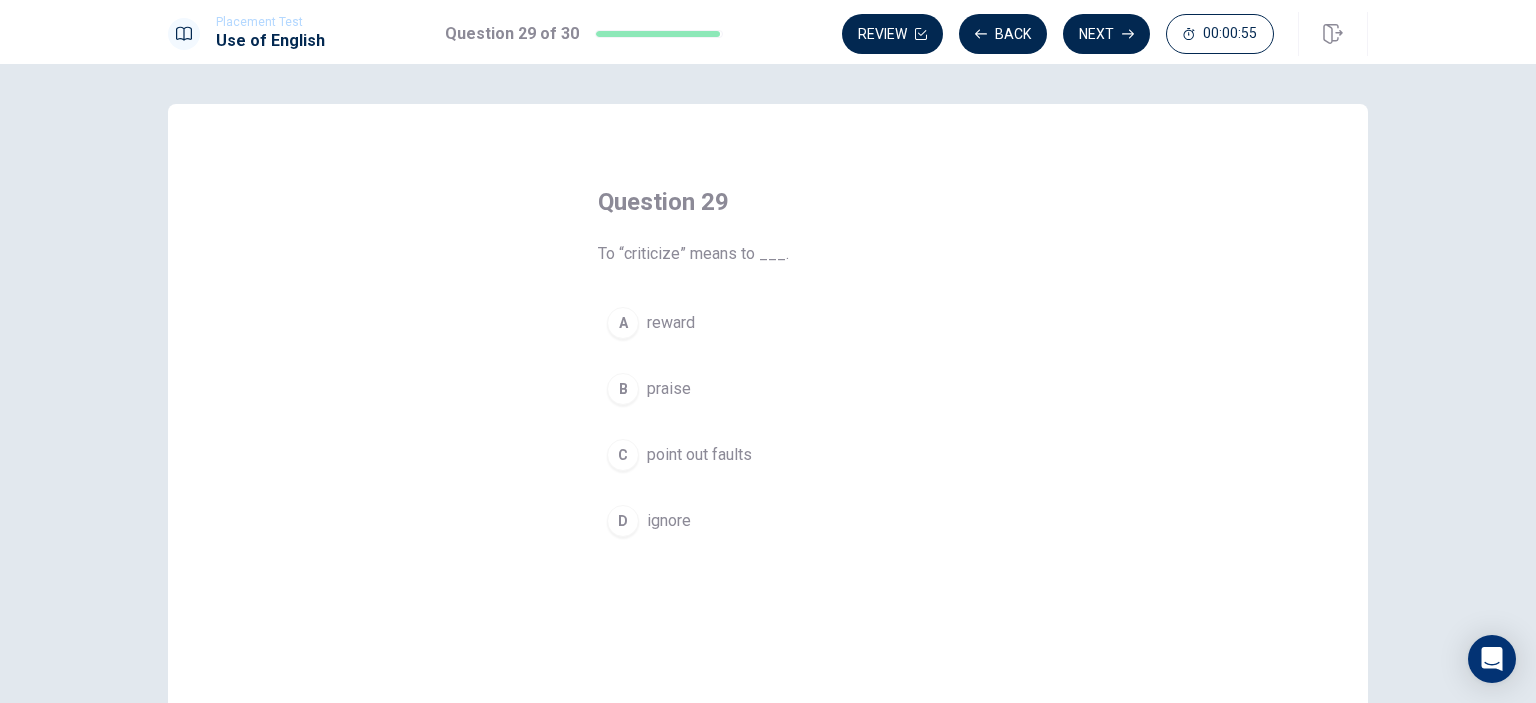 click on "point out faults" at bounding box center [699, 455] 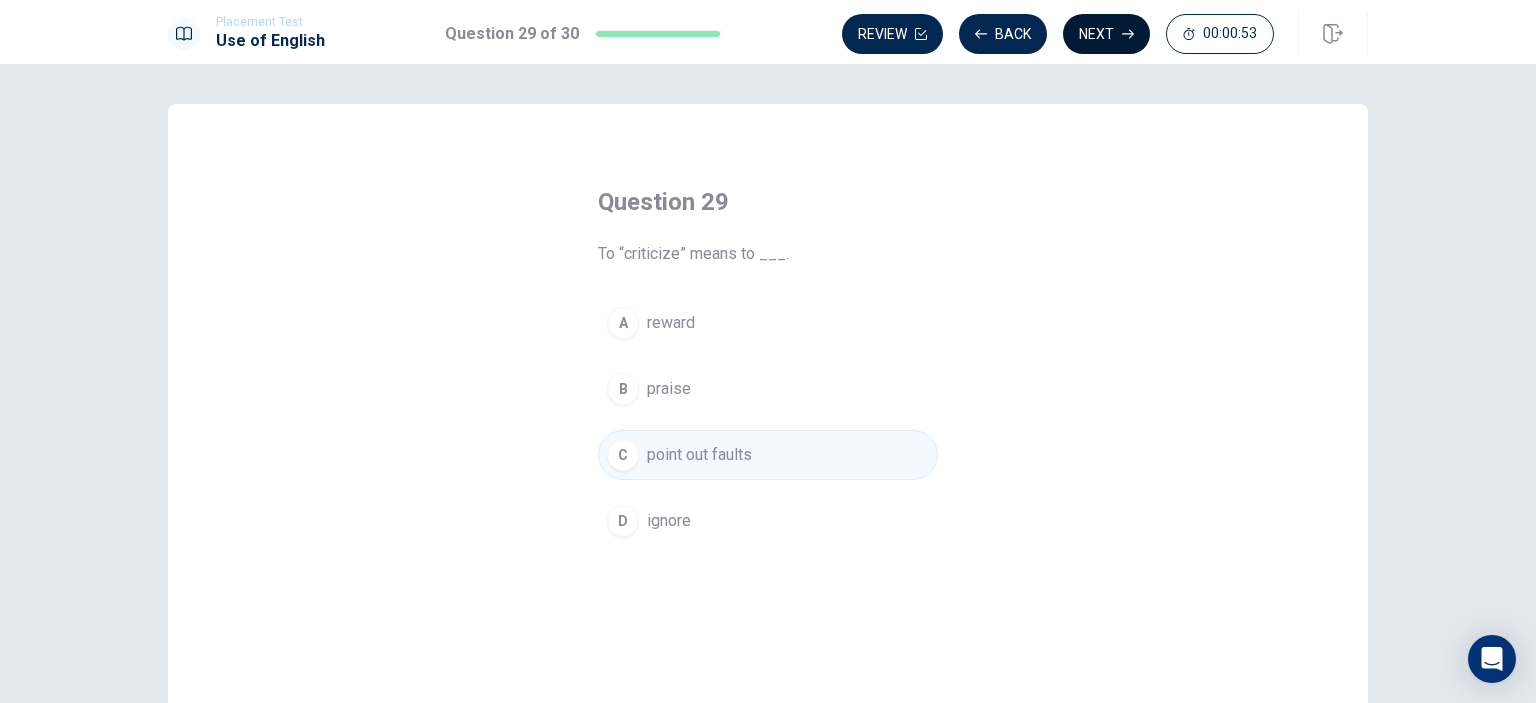click on "Next" at bounding box center (1106, 34) 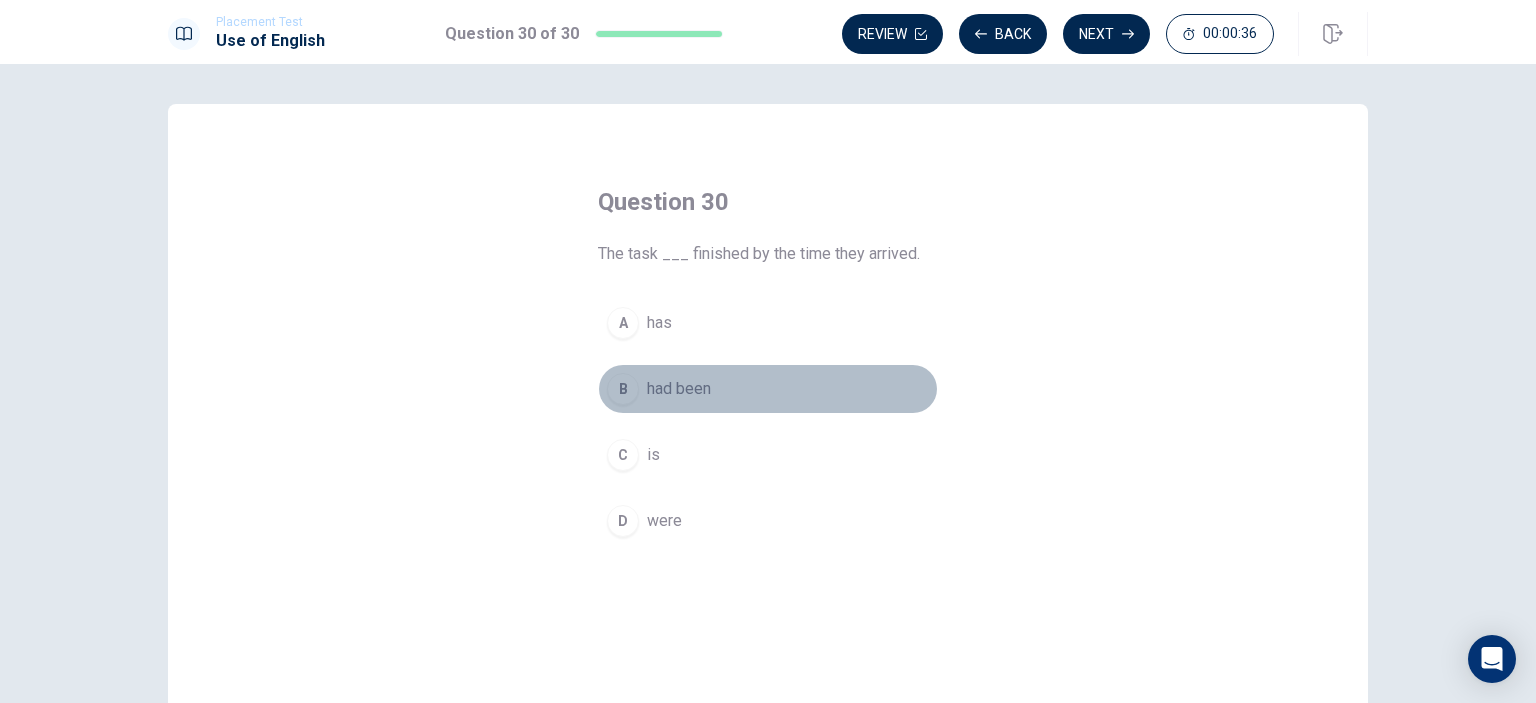 click on "B had been" at bounding box center [768, 389] 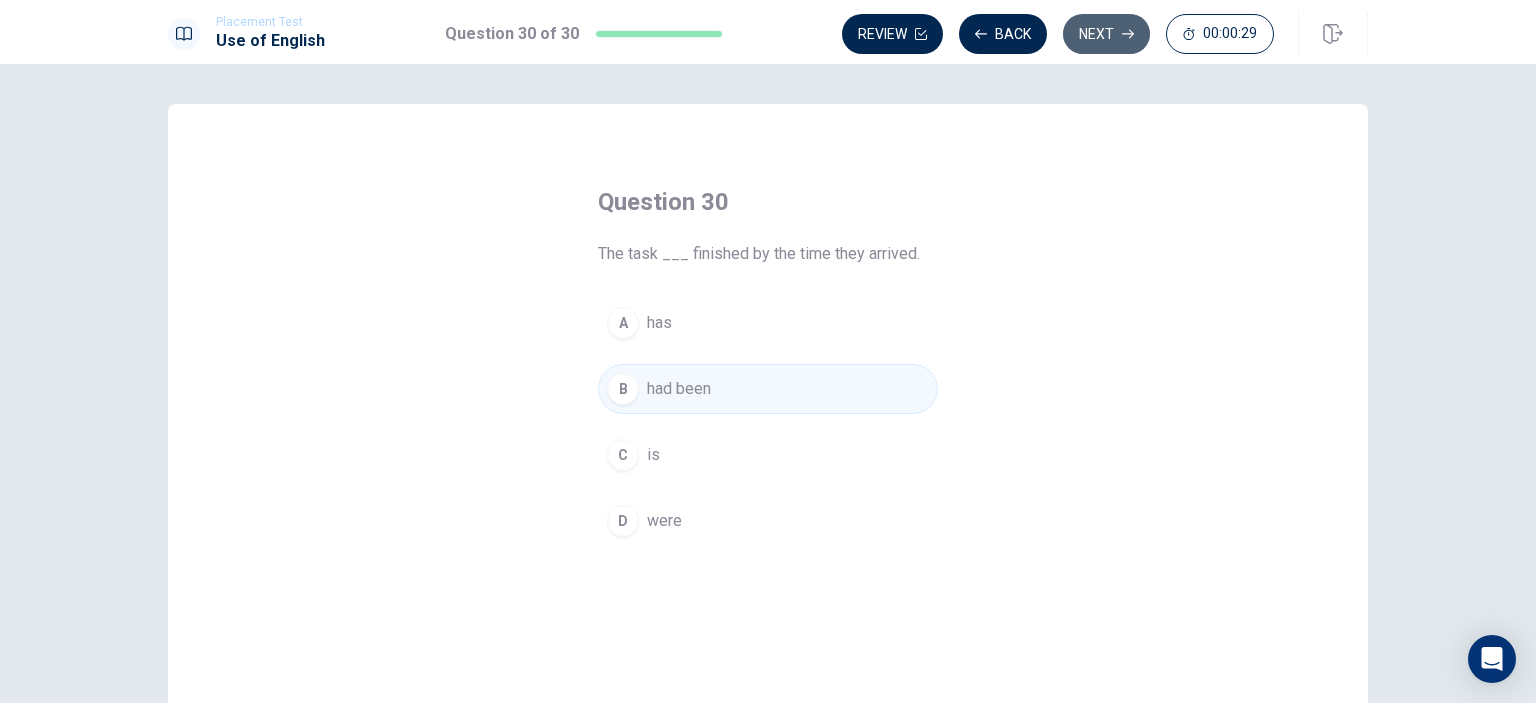 click on "Next" at bounding box center [1106, 34] 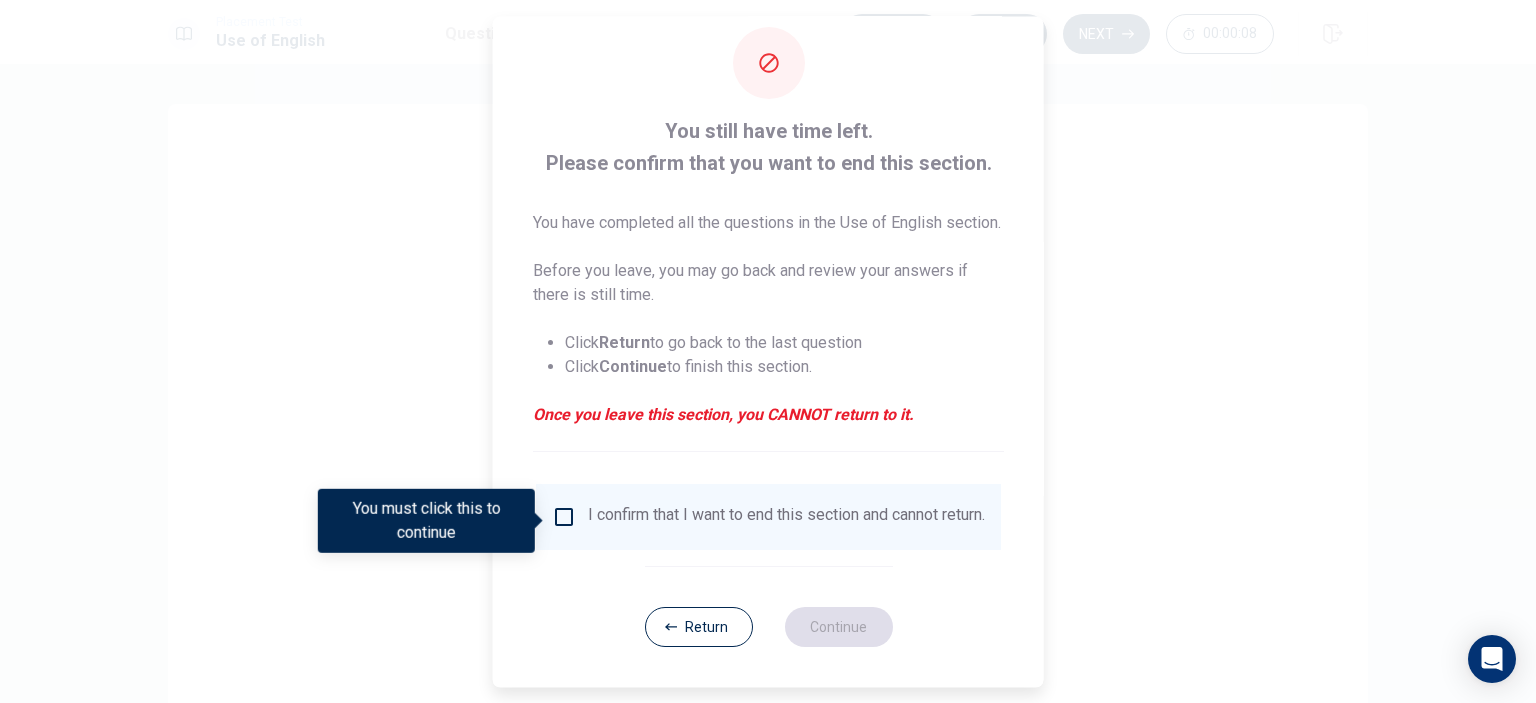 scroll, scrollTop: 66, scrollLeft: 0, axis: vertical 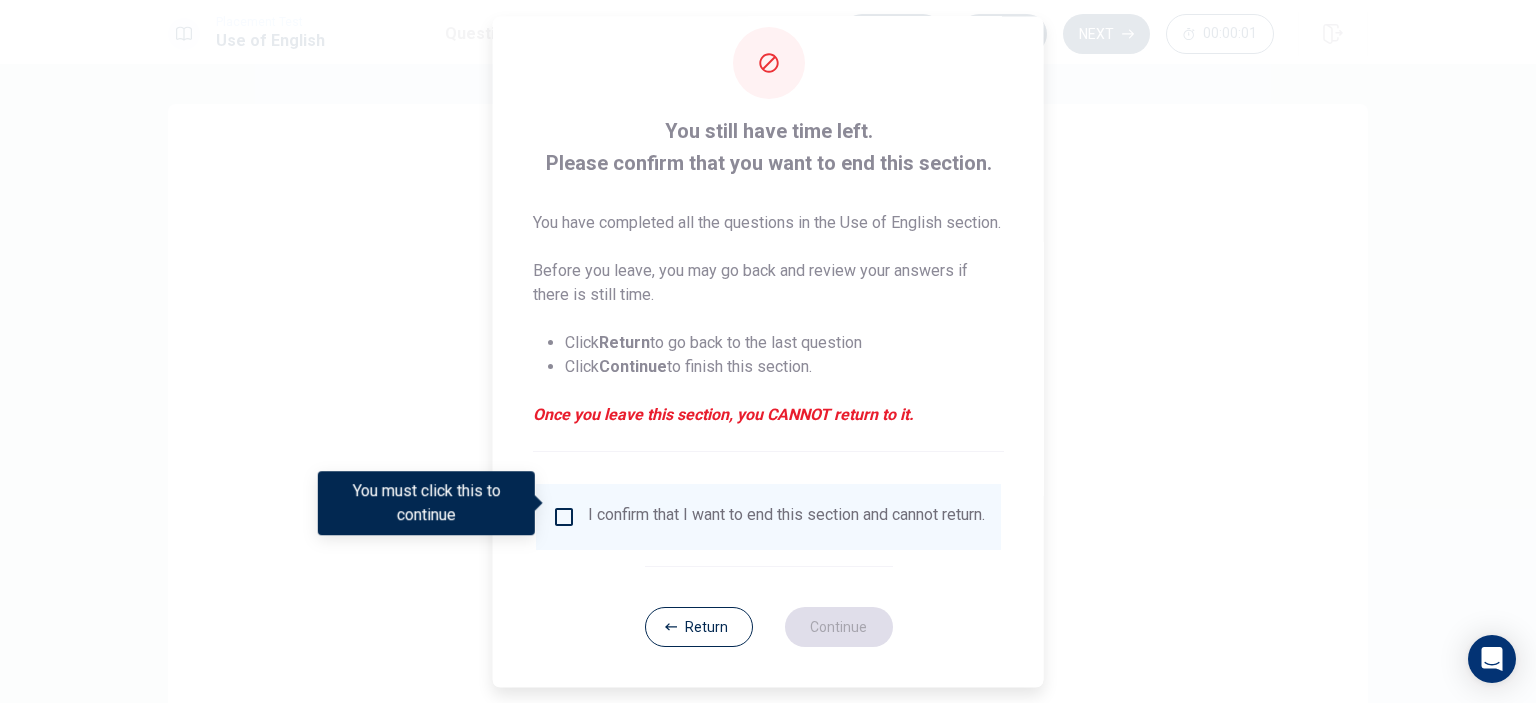 click at bounding box center [564, 517] 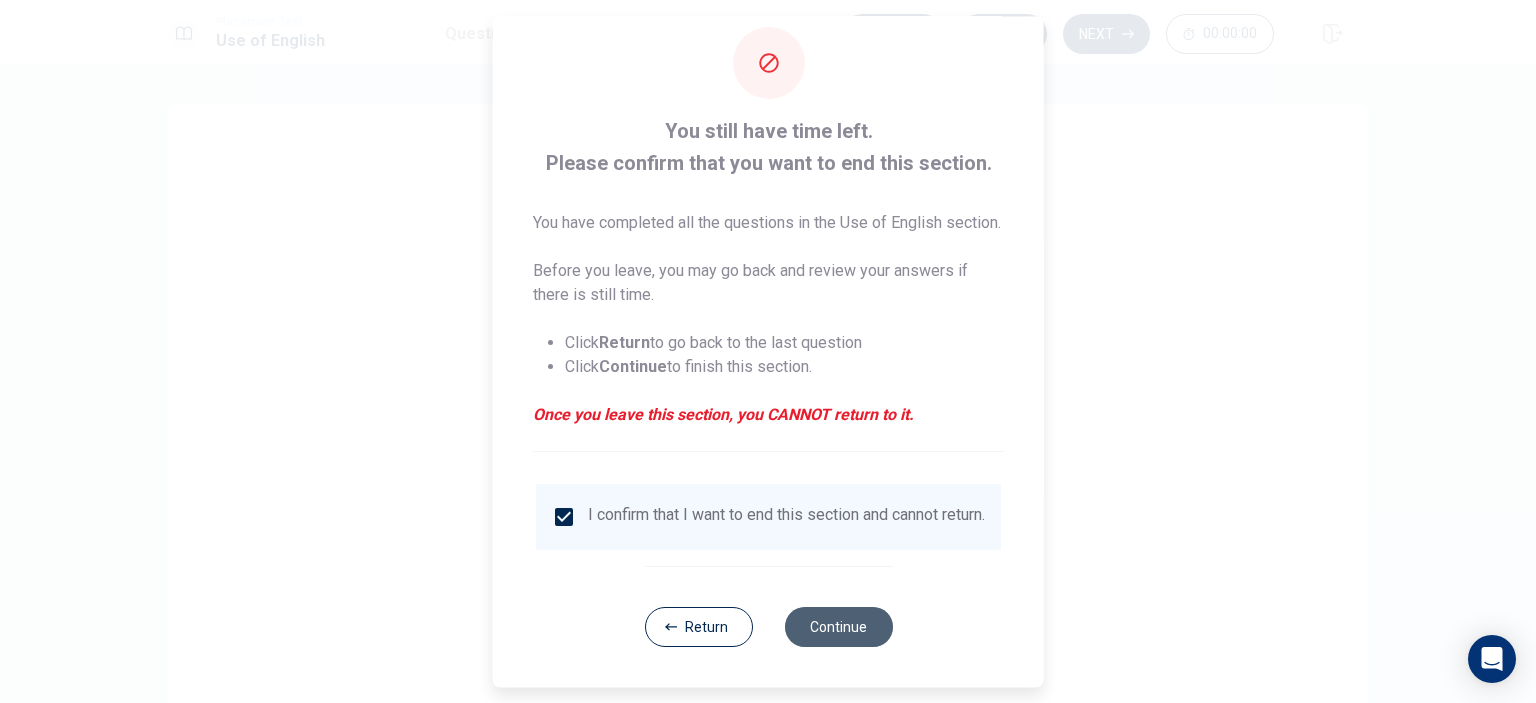 click on "Continue" at bounding box center [838, 627] 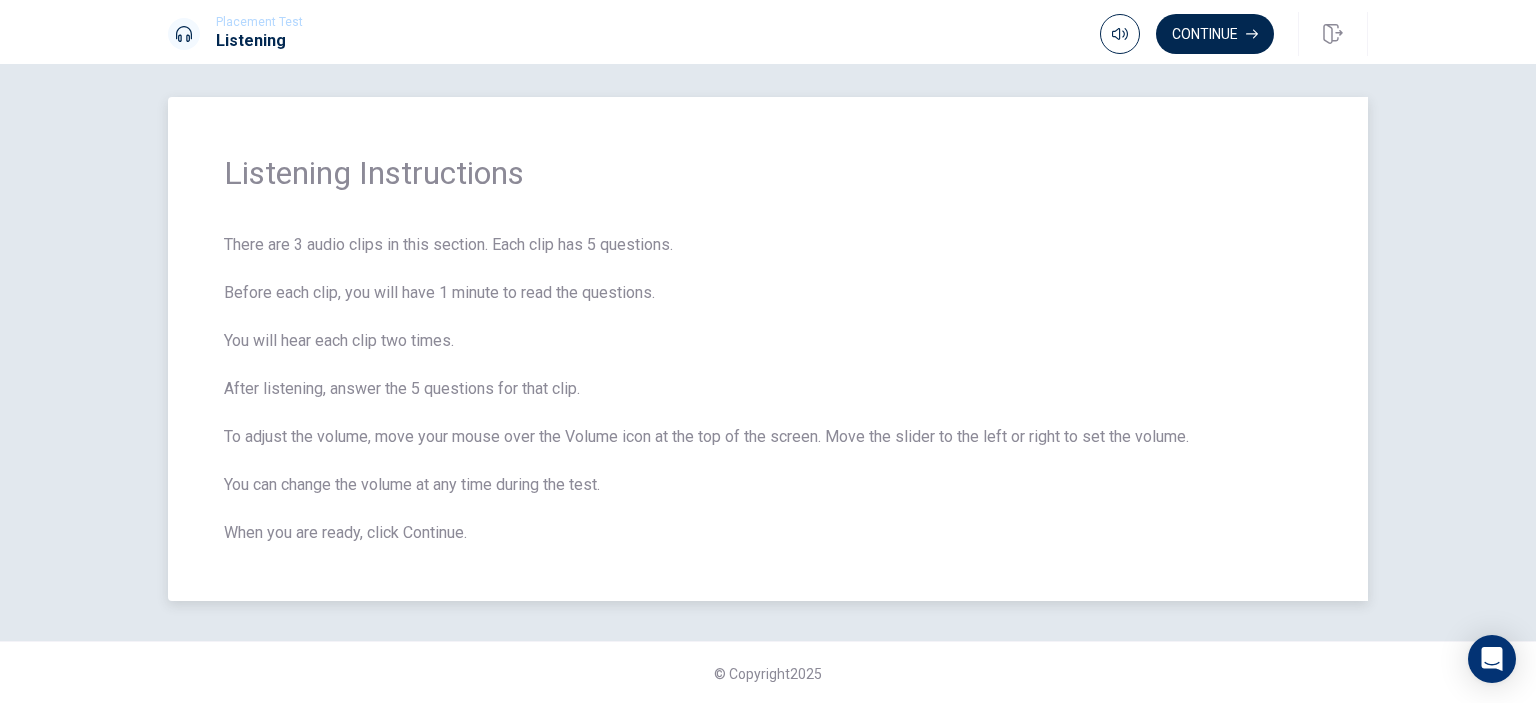 scroll, scrollTop: 8, scrollLeft: 0, axis: vertical 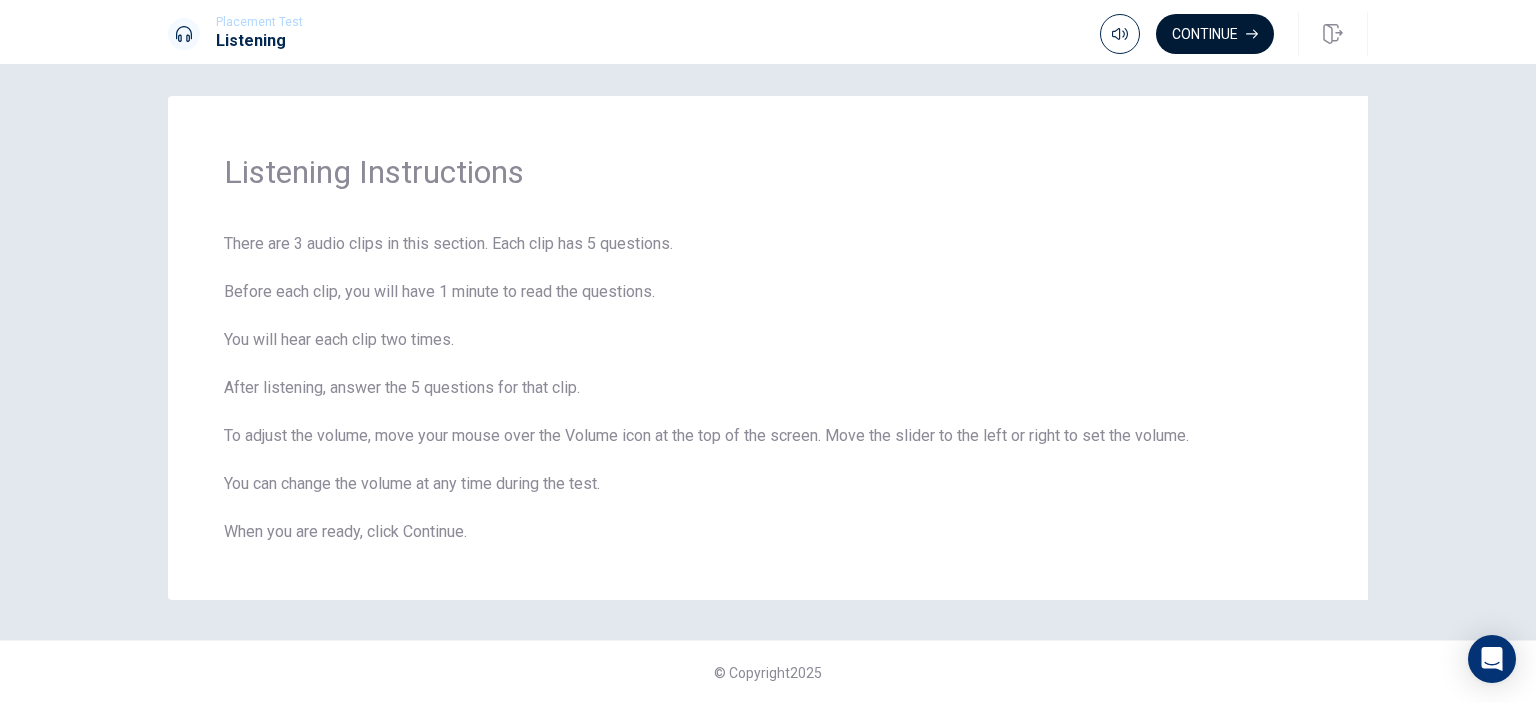 click on "Continue" at bounding box center (1215, 34) 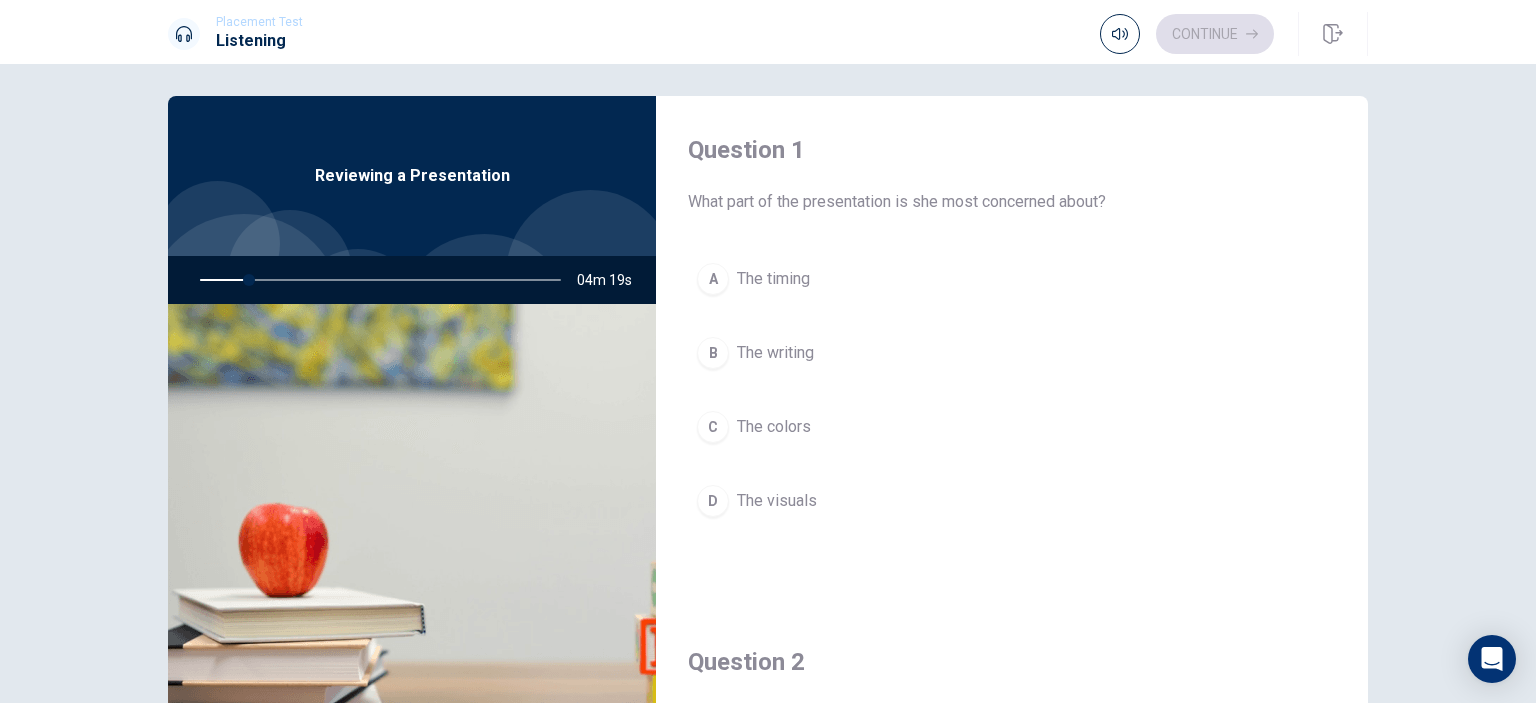 scroll, scrollTop: 0, scrollLeft: 0, axis: both 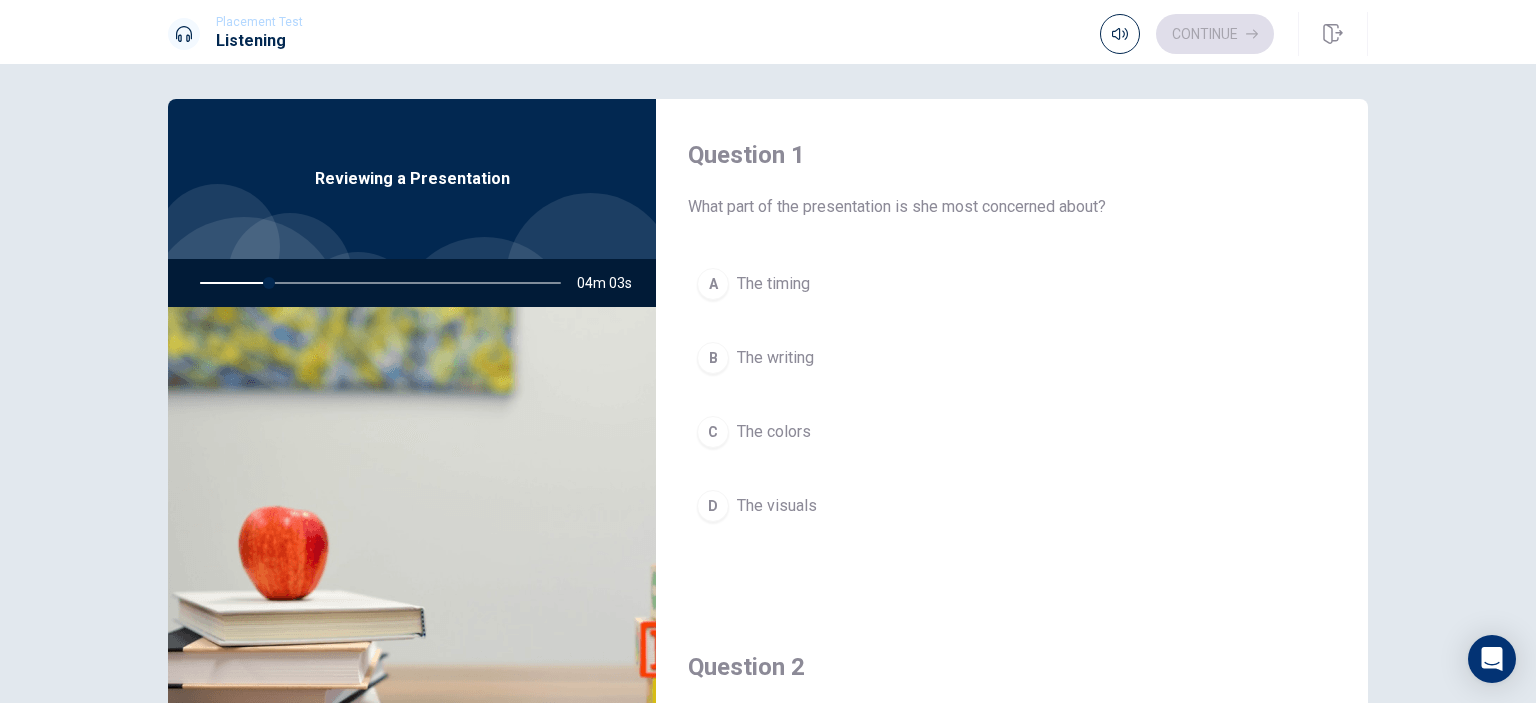 click on "The timing" at bounding box center [773, 284] 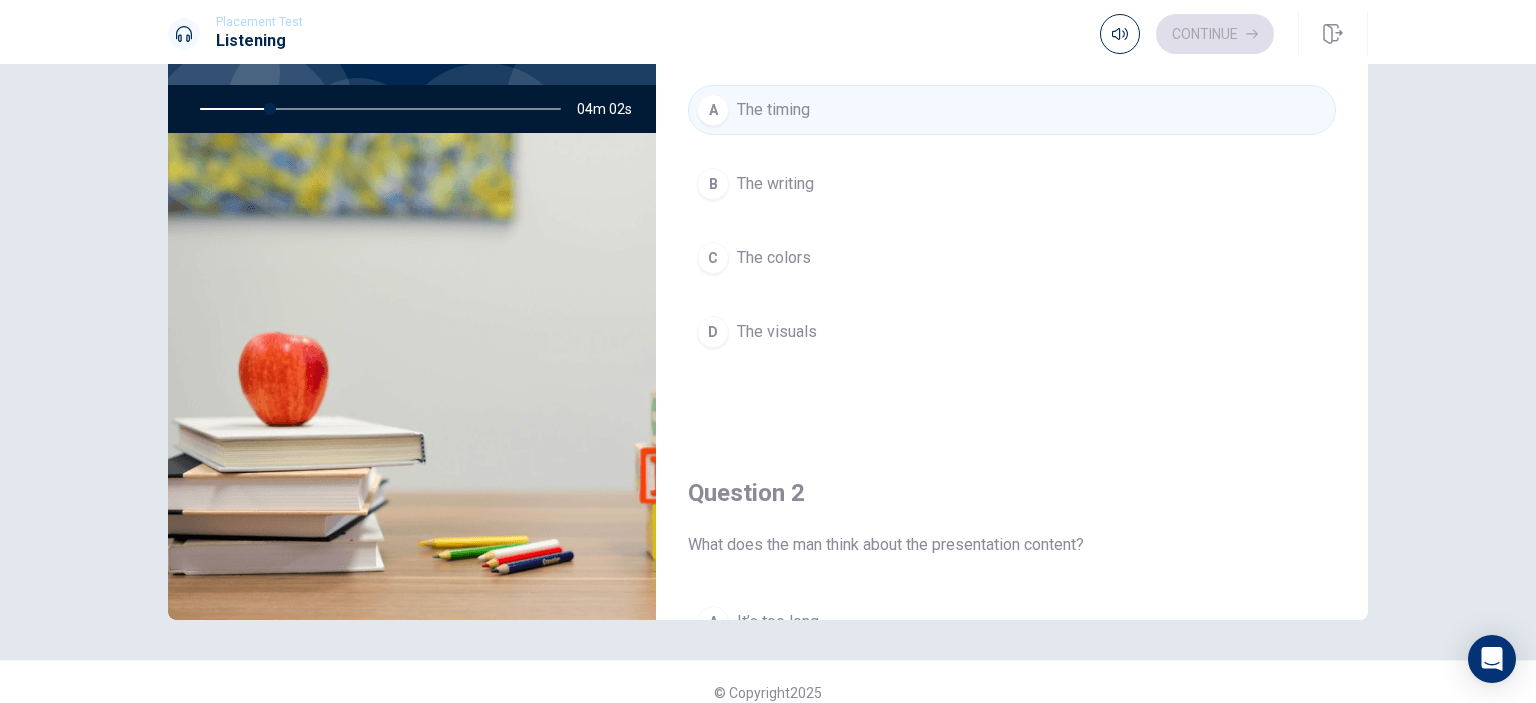 scroll, scrollTop: 200, scrollLeft: 0, axis: vertical 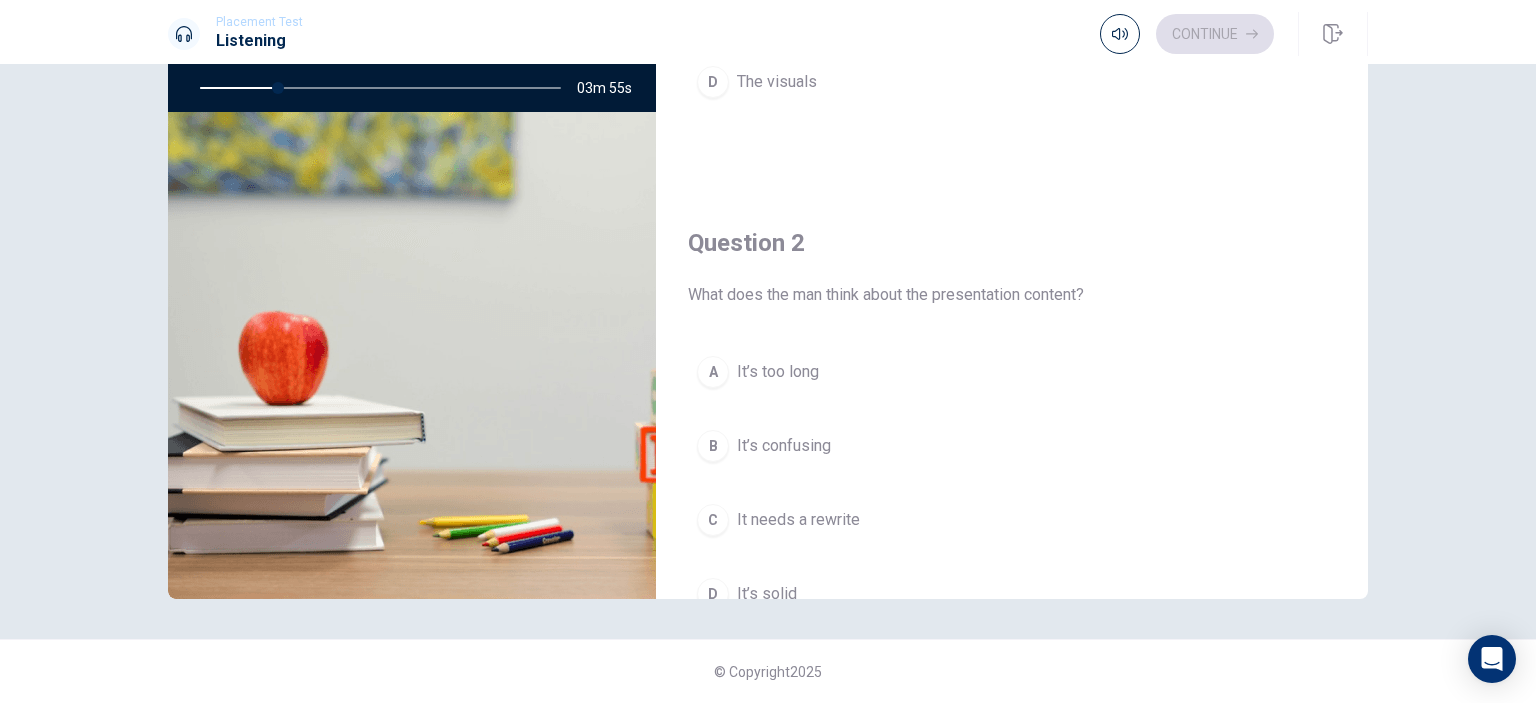 click on "What does the man think about the presentation content?" at bounding box center (1012, 295) 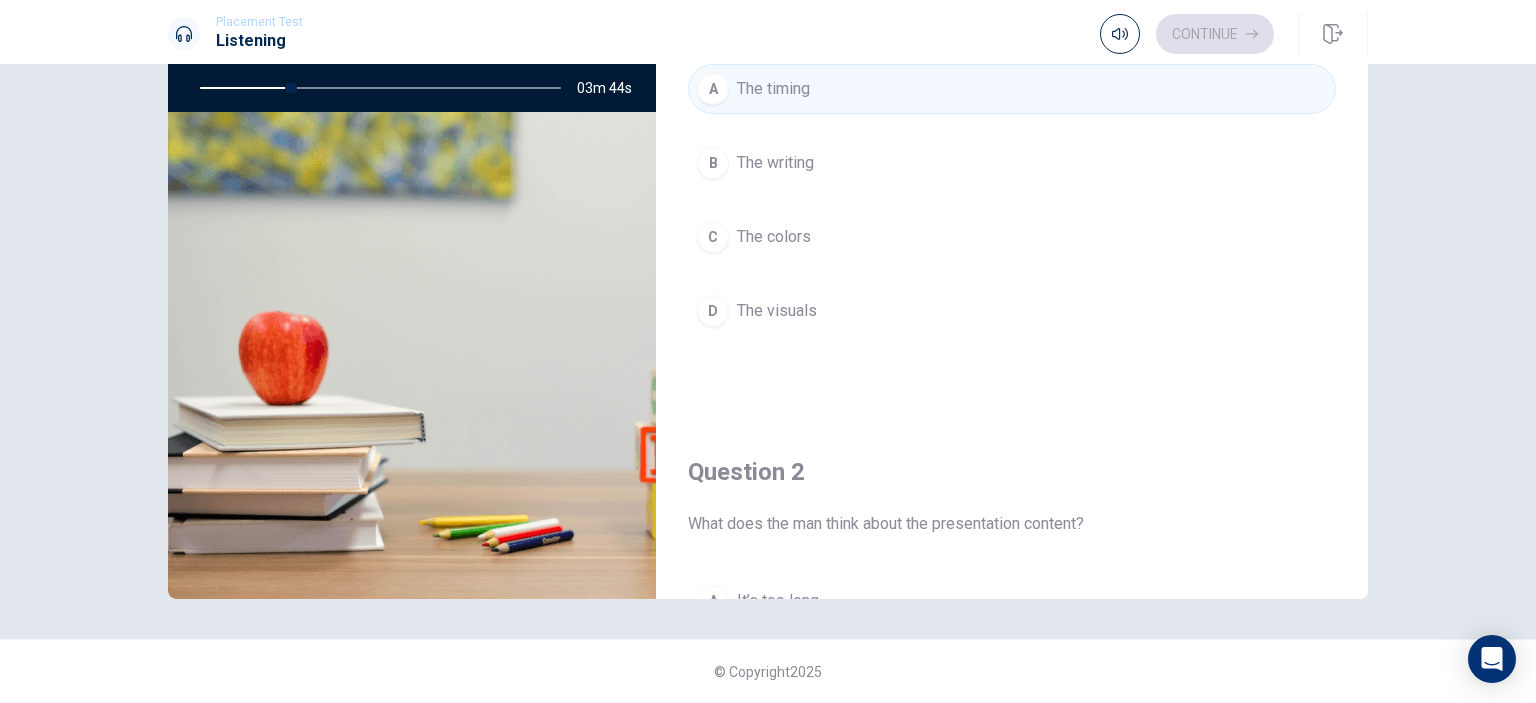 scroll, scrollTop: 0, scrollLeft: 0, axis: both 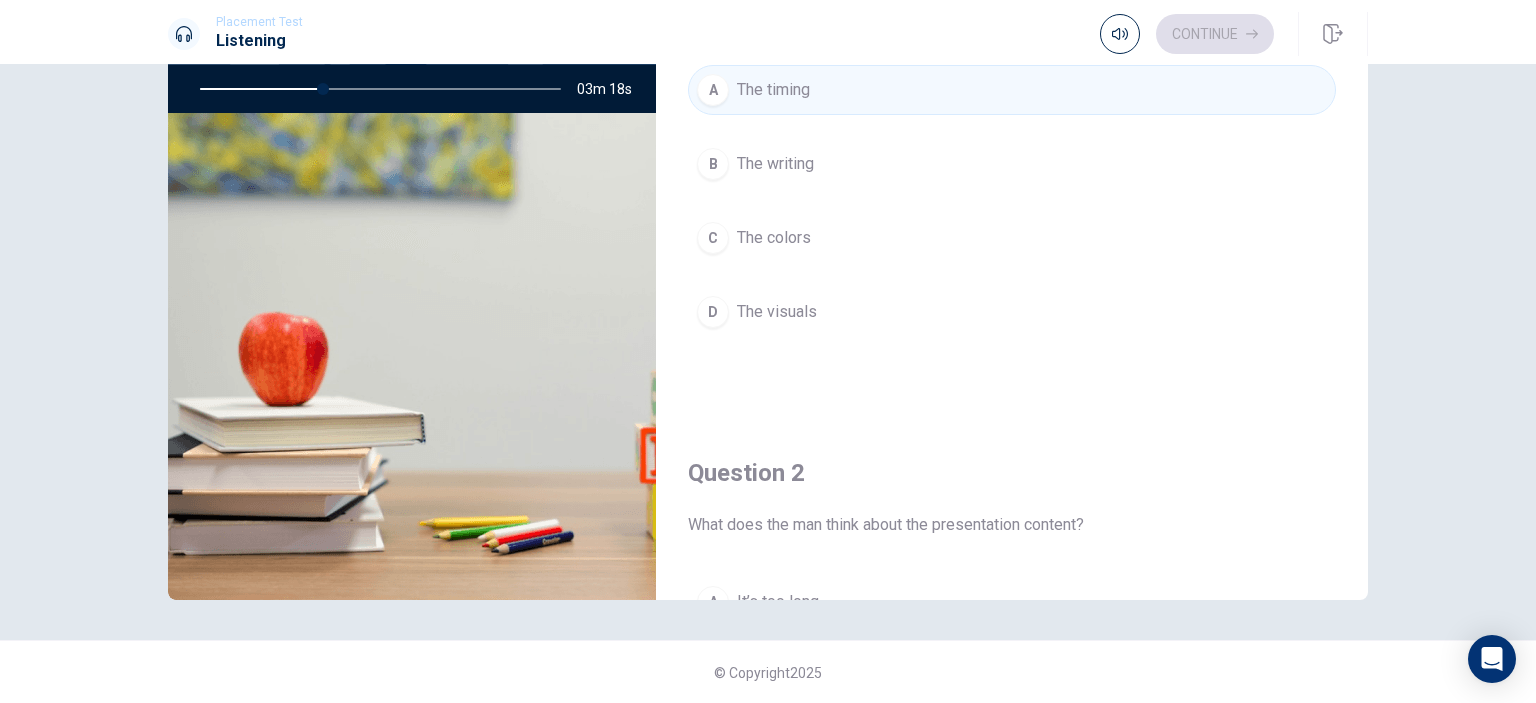 click on "D The visuals" at bounding box center (1012, 312) 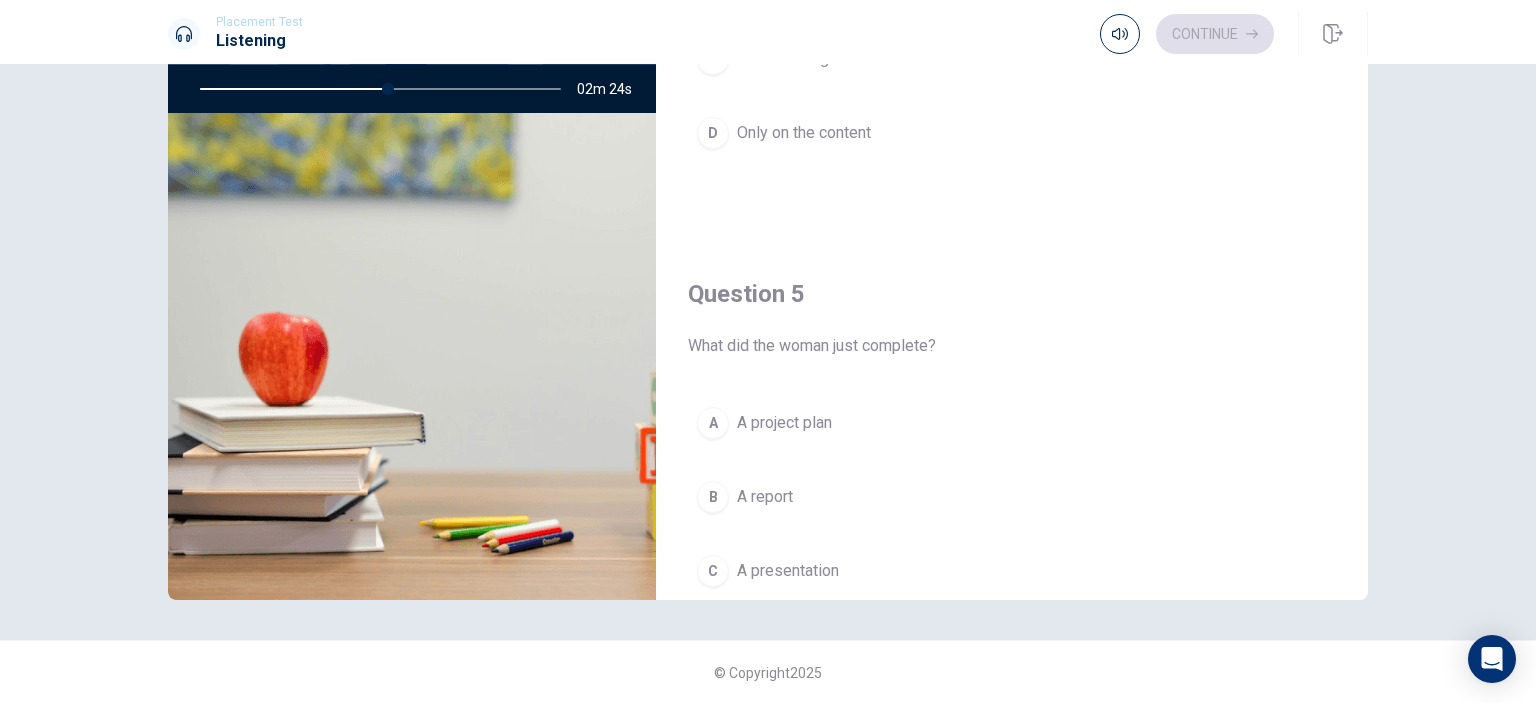 scroll, scrollTop: 1856, scrollLeft: 0, axis: vertical 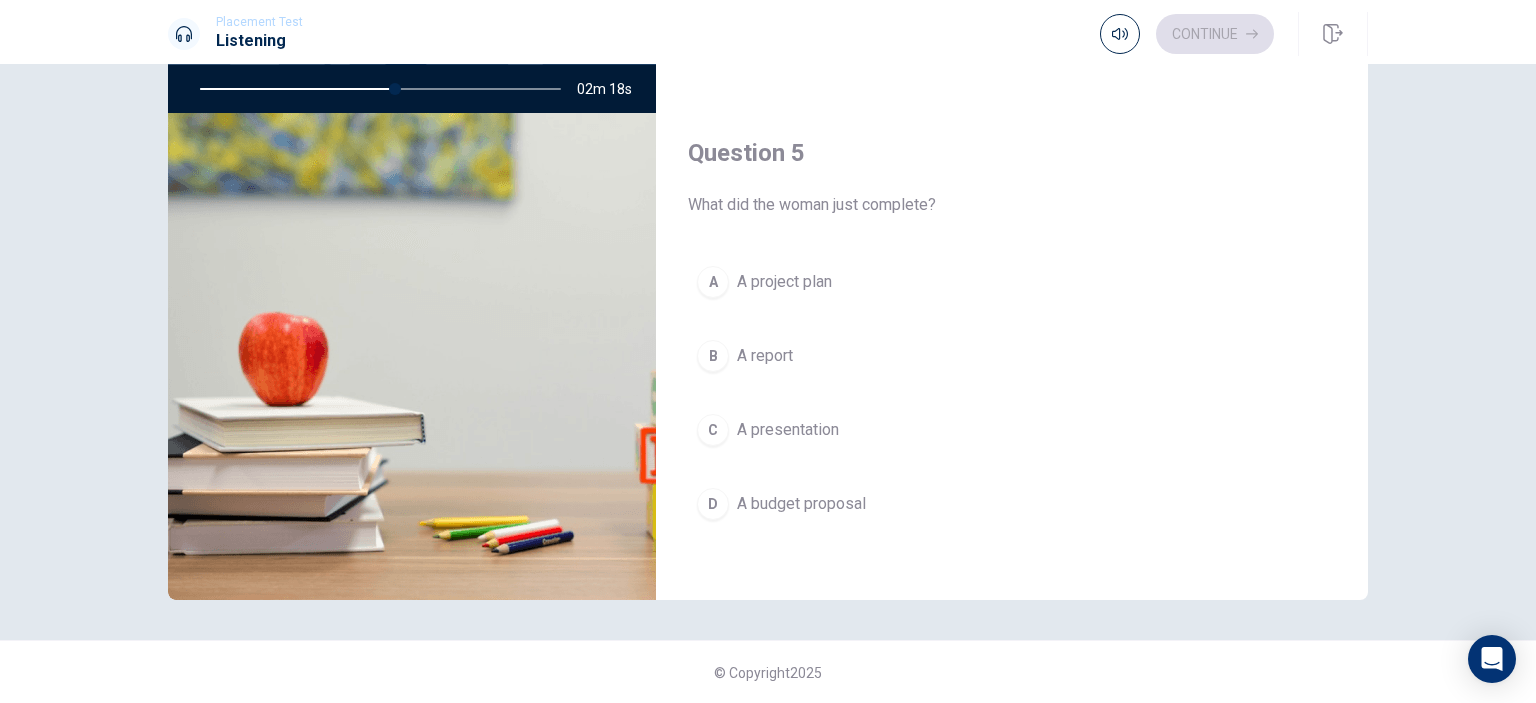 click on "A presentation" at bounding box center [788, 430] 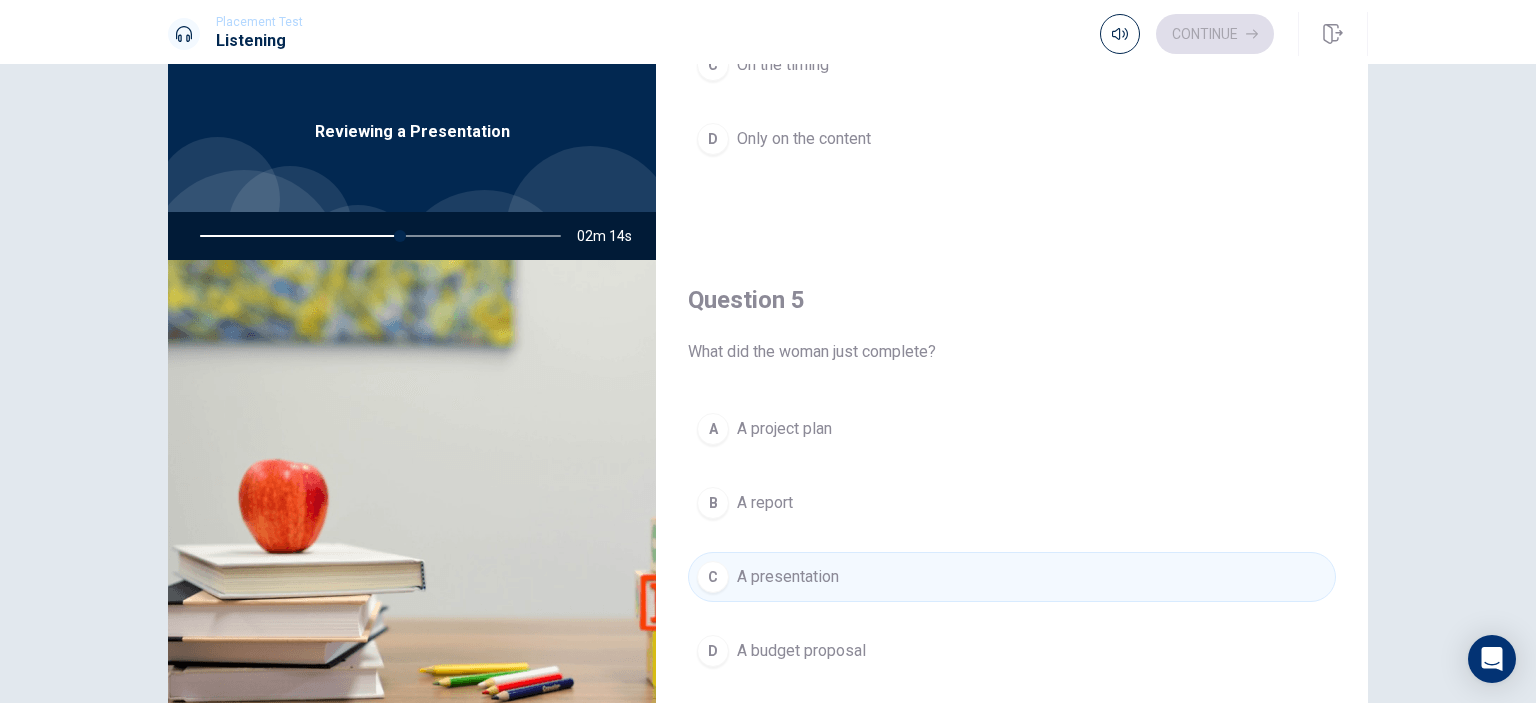 scroll, scrollTop: 0, scrollLeft: 0, axis: both 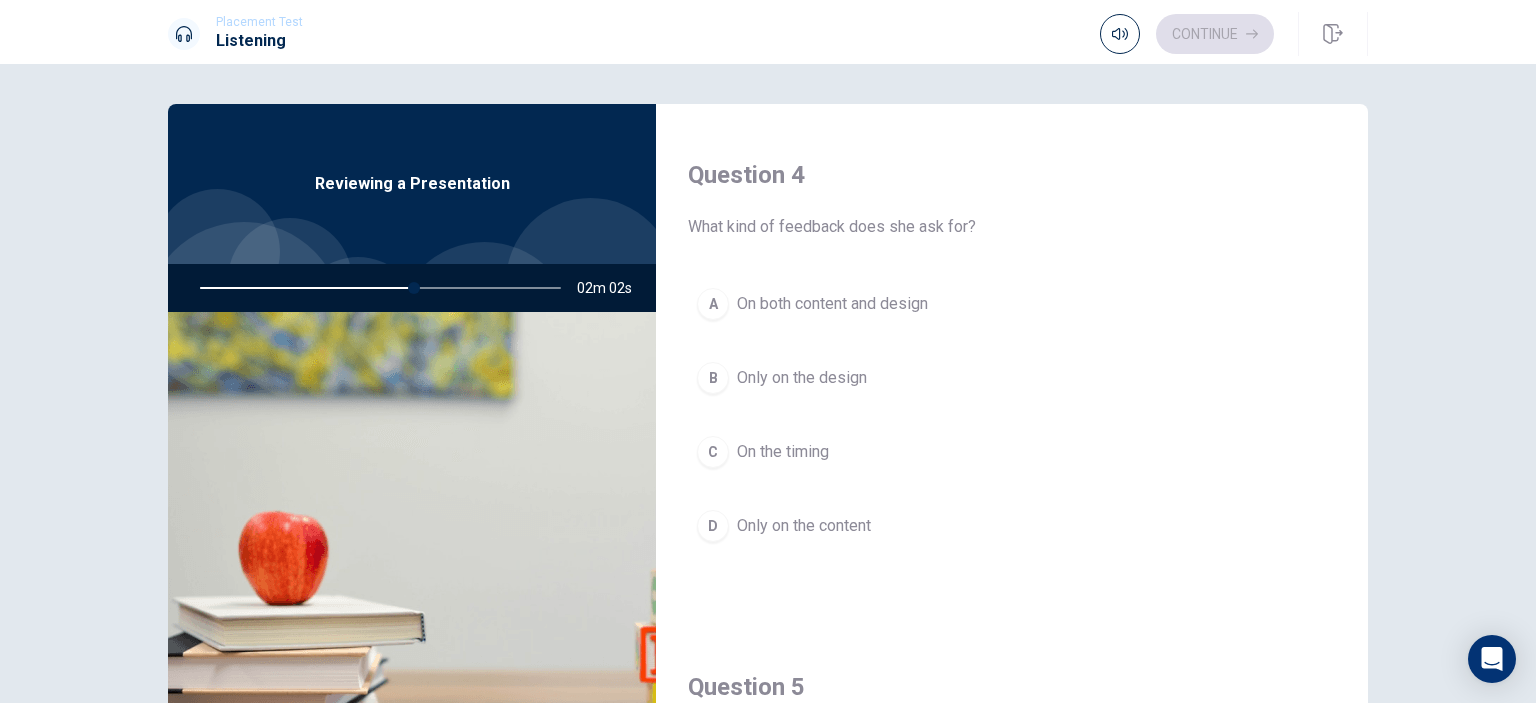 click on "A On both content and design" at bounding box center (1012, 304) 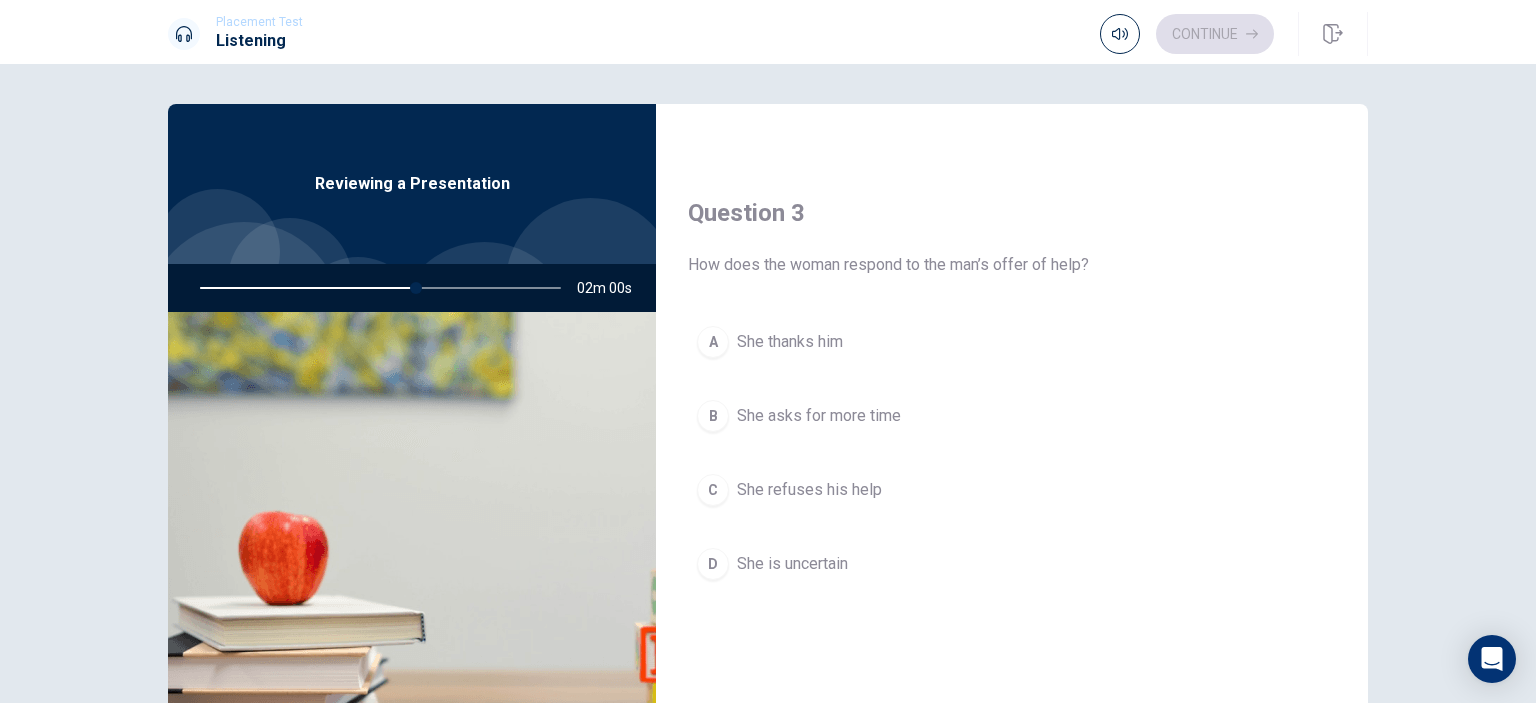 scroll, scrollTop: 970, scrollLeft: 0, axis: vertical 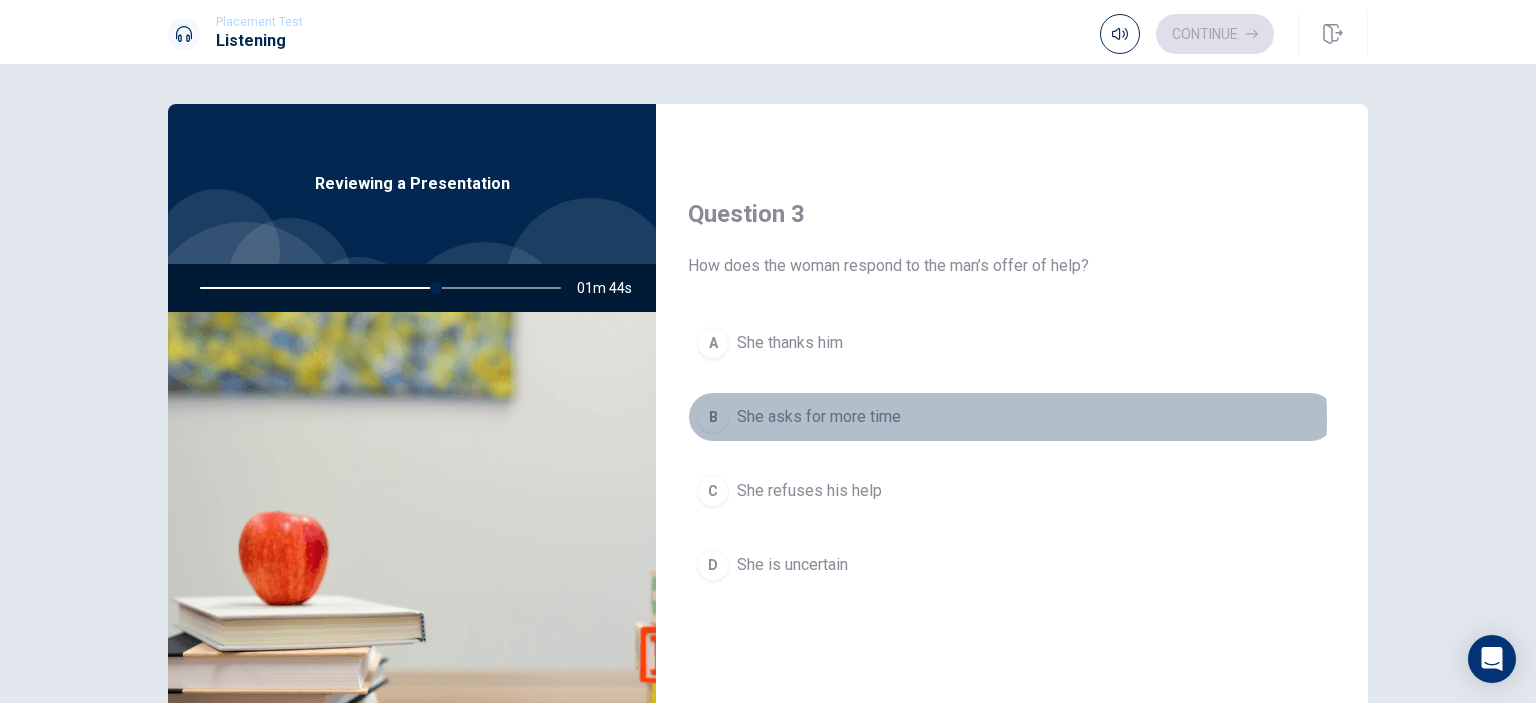 click on "She asks for more time" at bounding box center [819, 417] 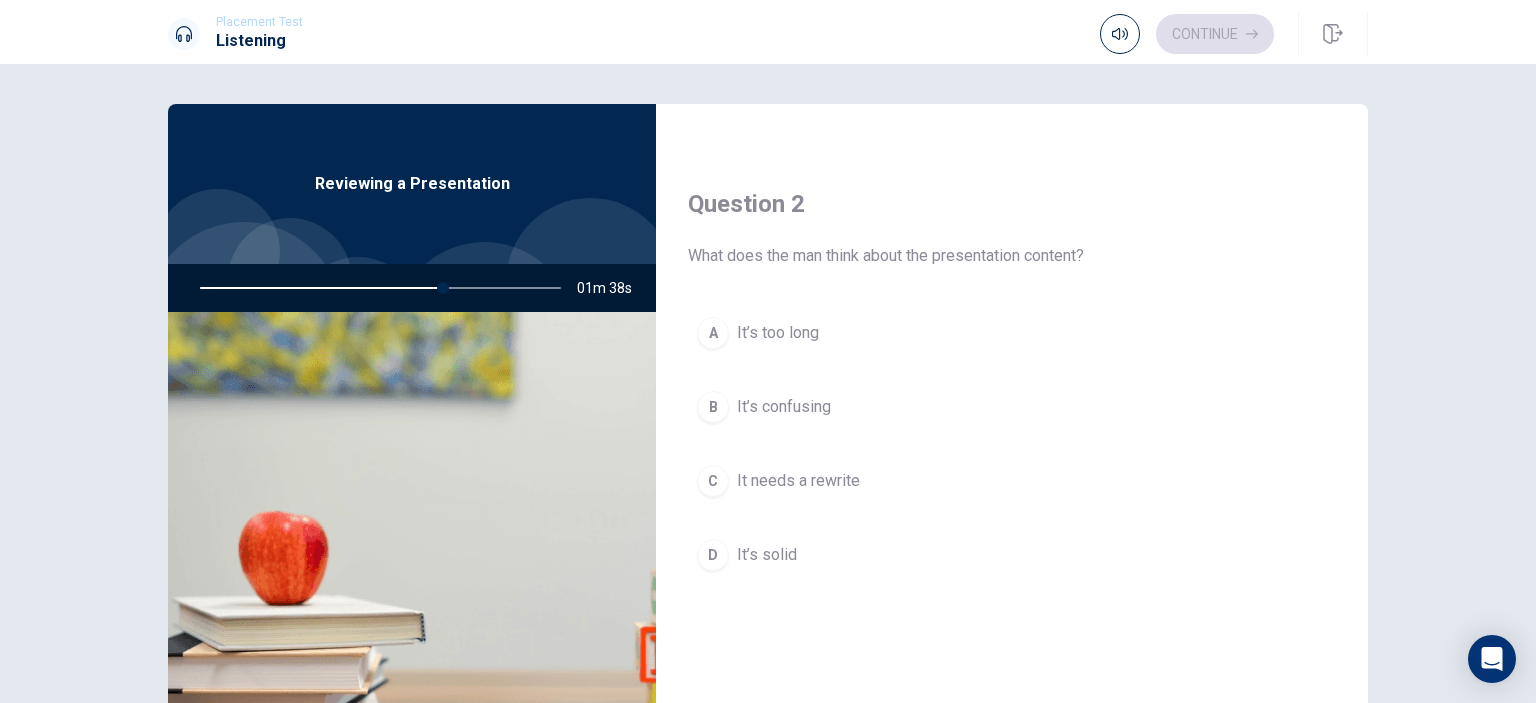 scroll, scrollTop: 468, scrollLeft: 0, axis: vertical 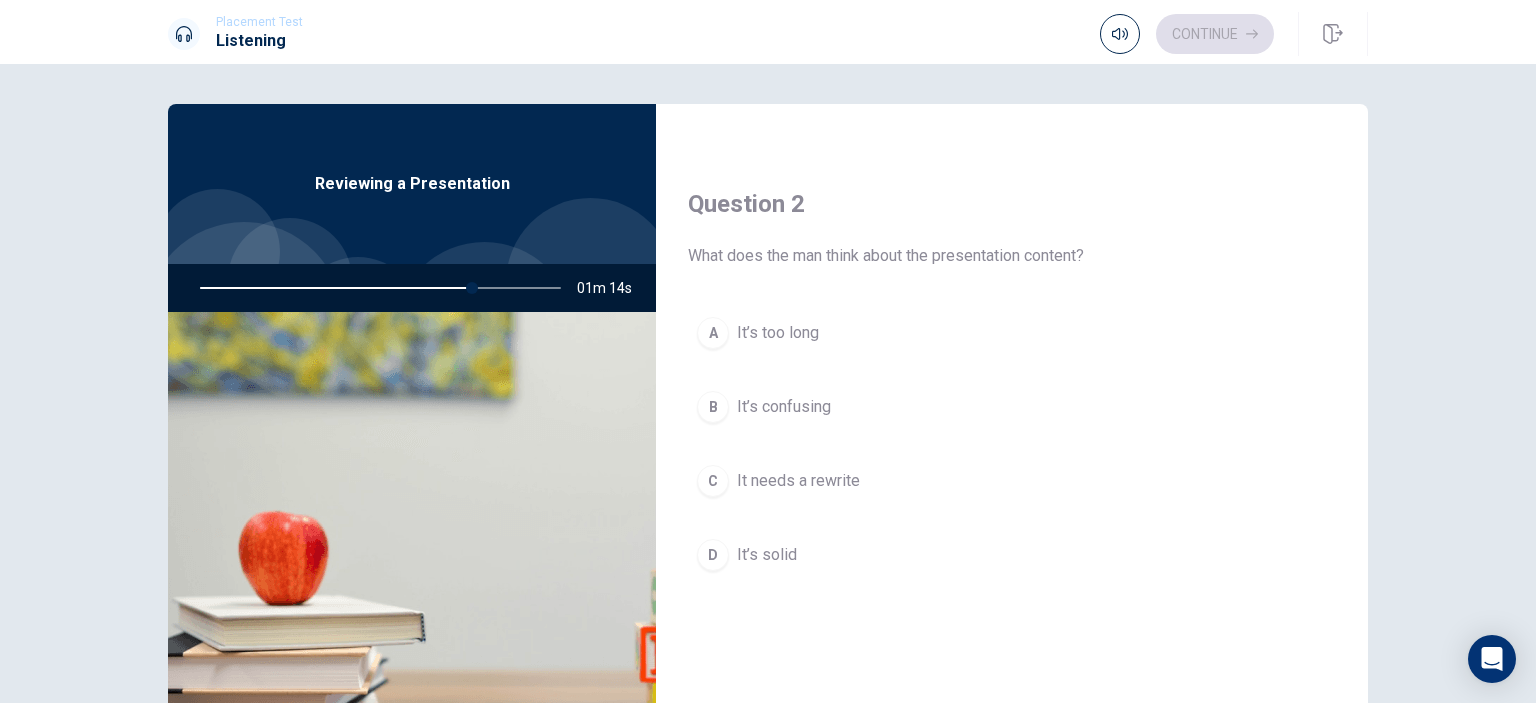 click on "B It’s confusing" at bounding box center [1012, 407] 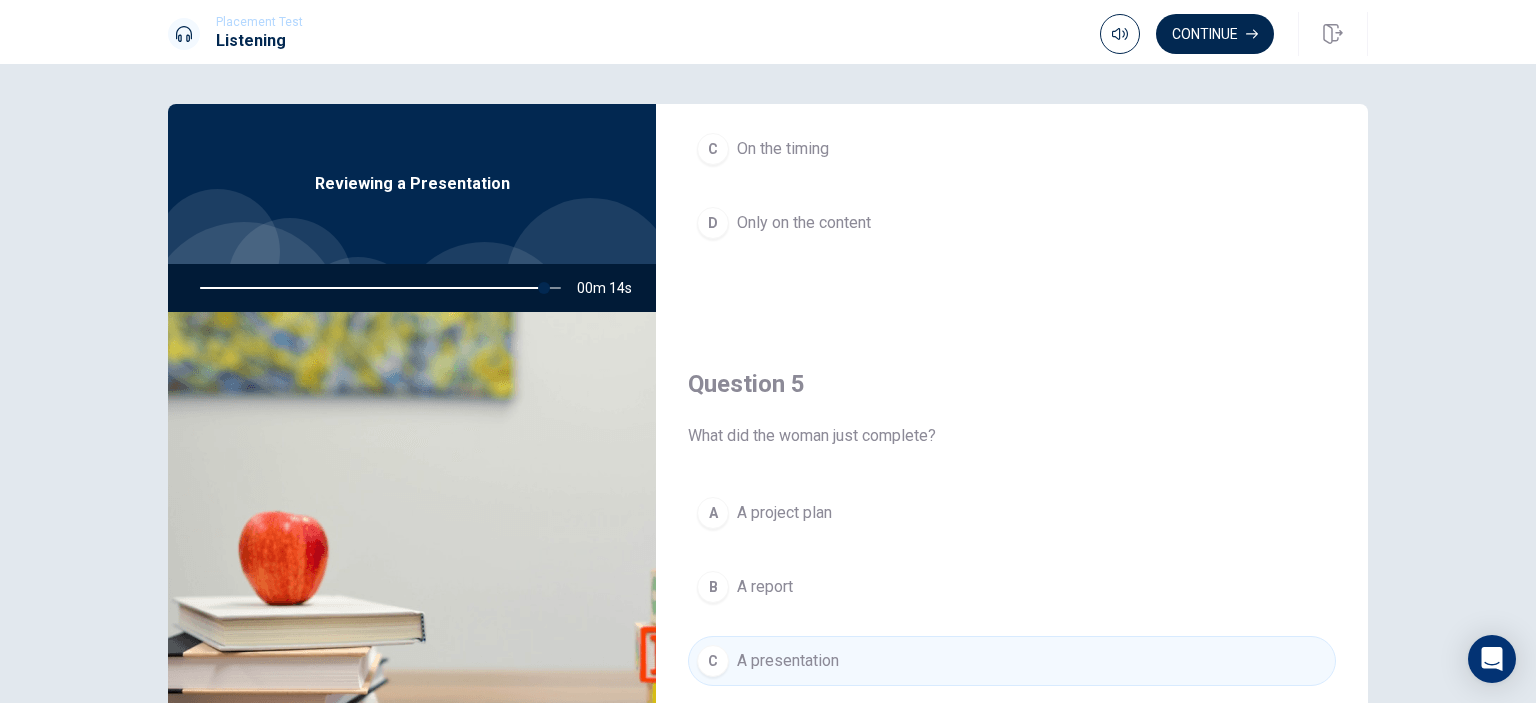 scroll, scrollTop: 1856, scrollLeft: 0, axis: vertical 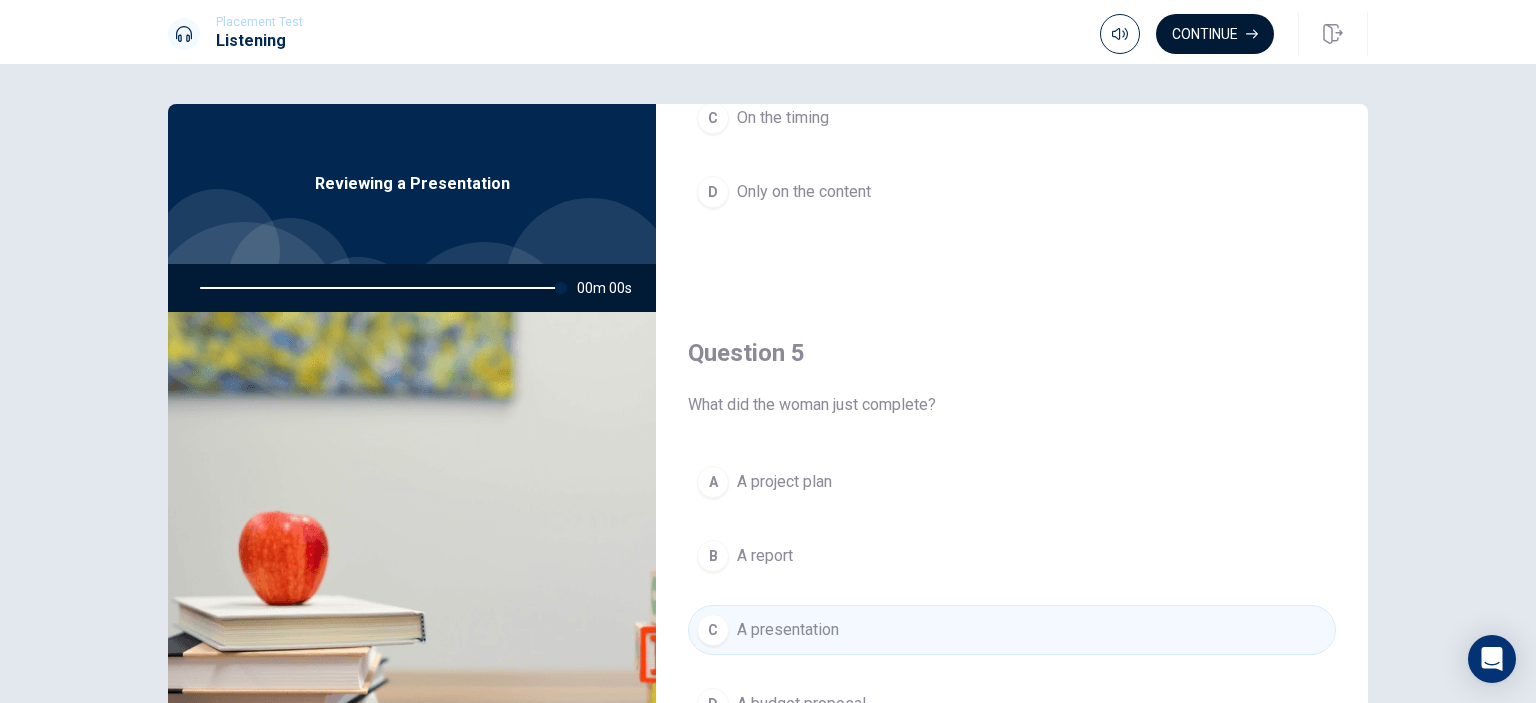 type on "0" 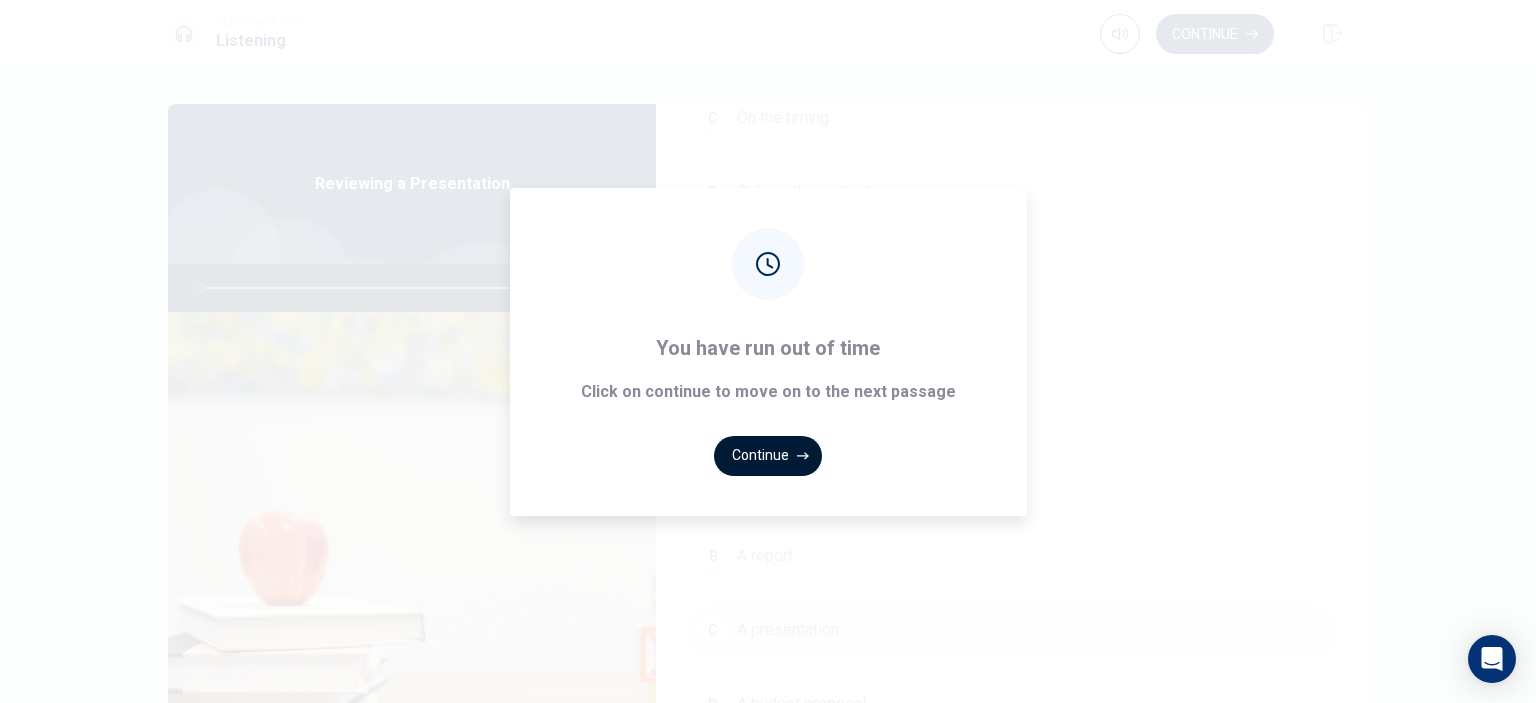 click on "Continue" at bounding box center (768, 456) 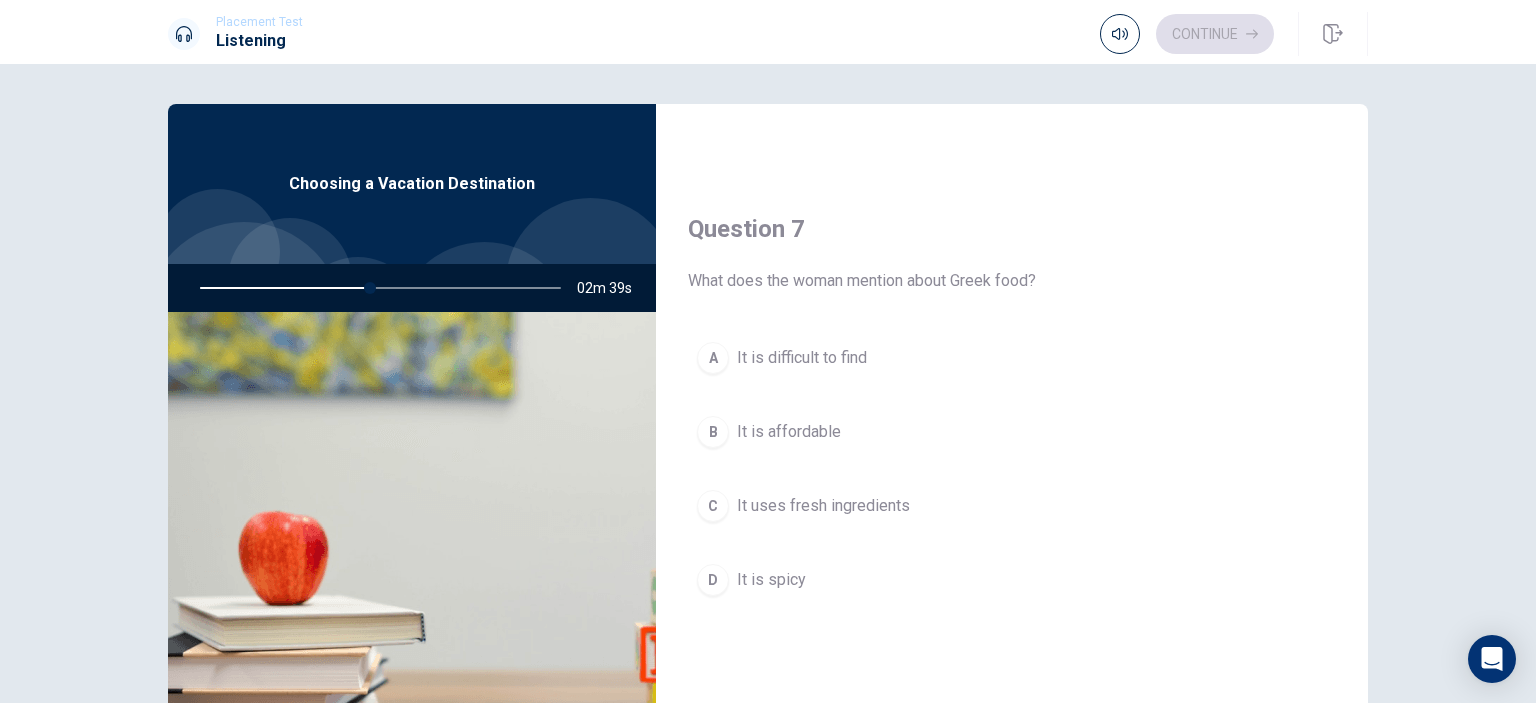 scroll, scrollTop: 444, scrollLeft: 0, axis: vertical 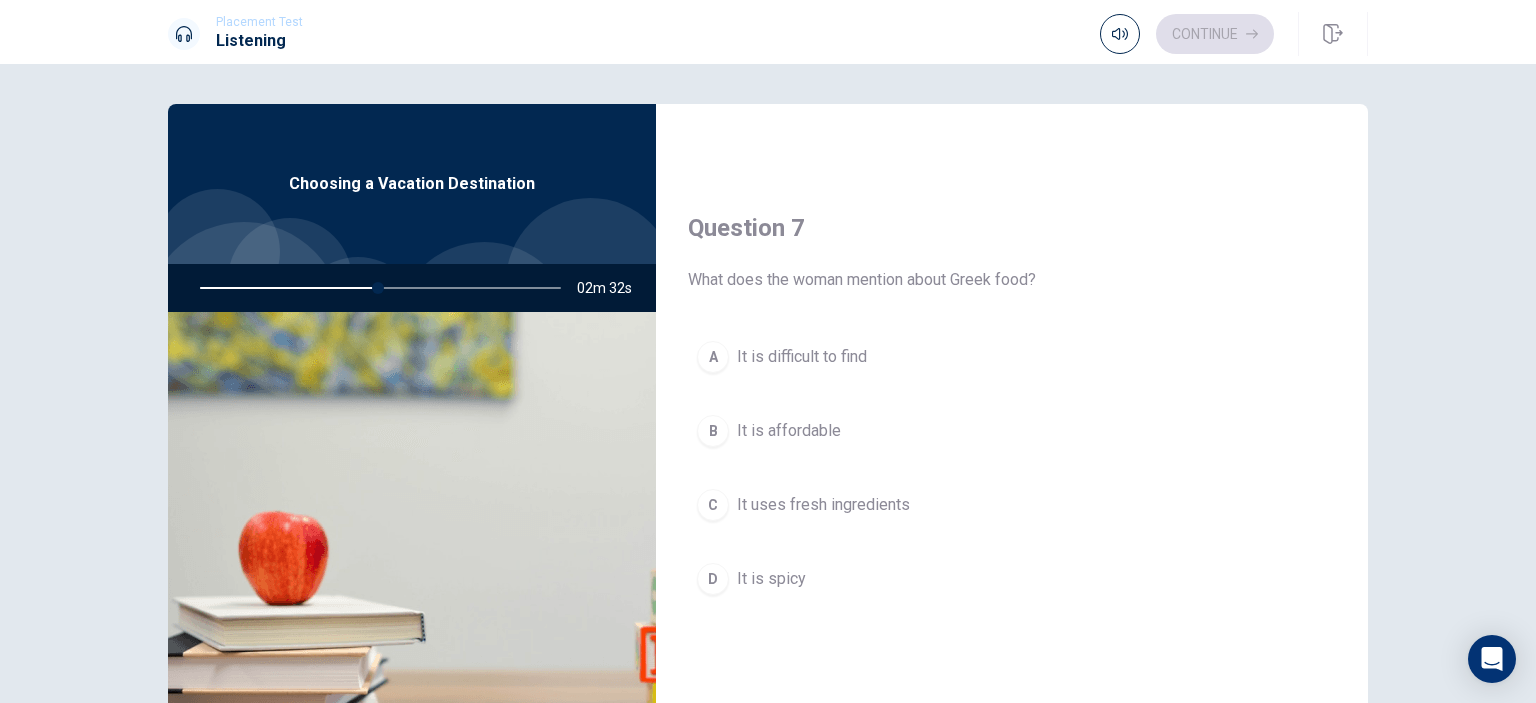 click on "C It uses fresh ingredients" at bounding box center [1012, 505] 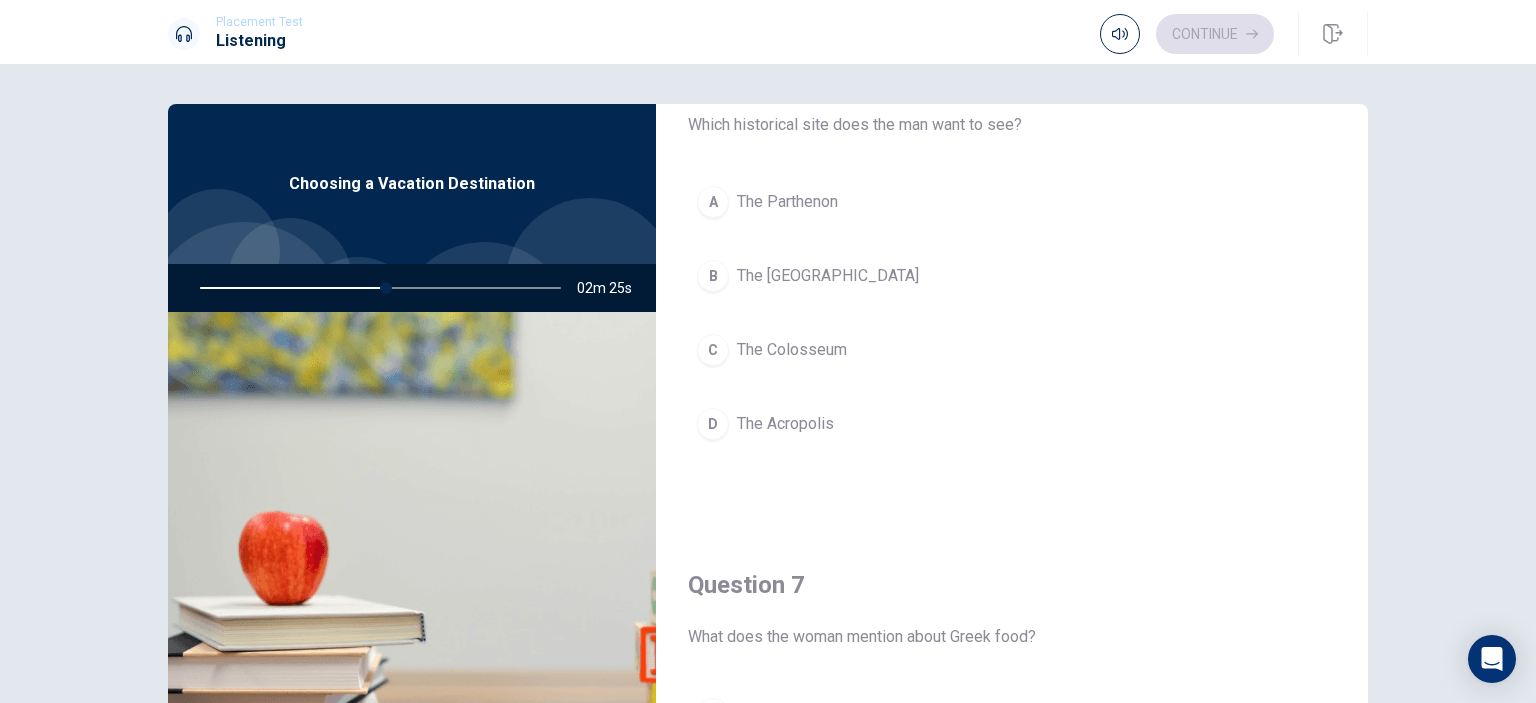 scroll, scrollTop: 0, scrollLeft: 0, axis: both 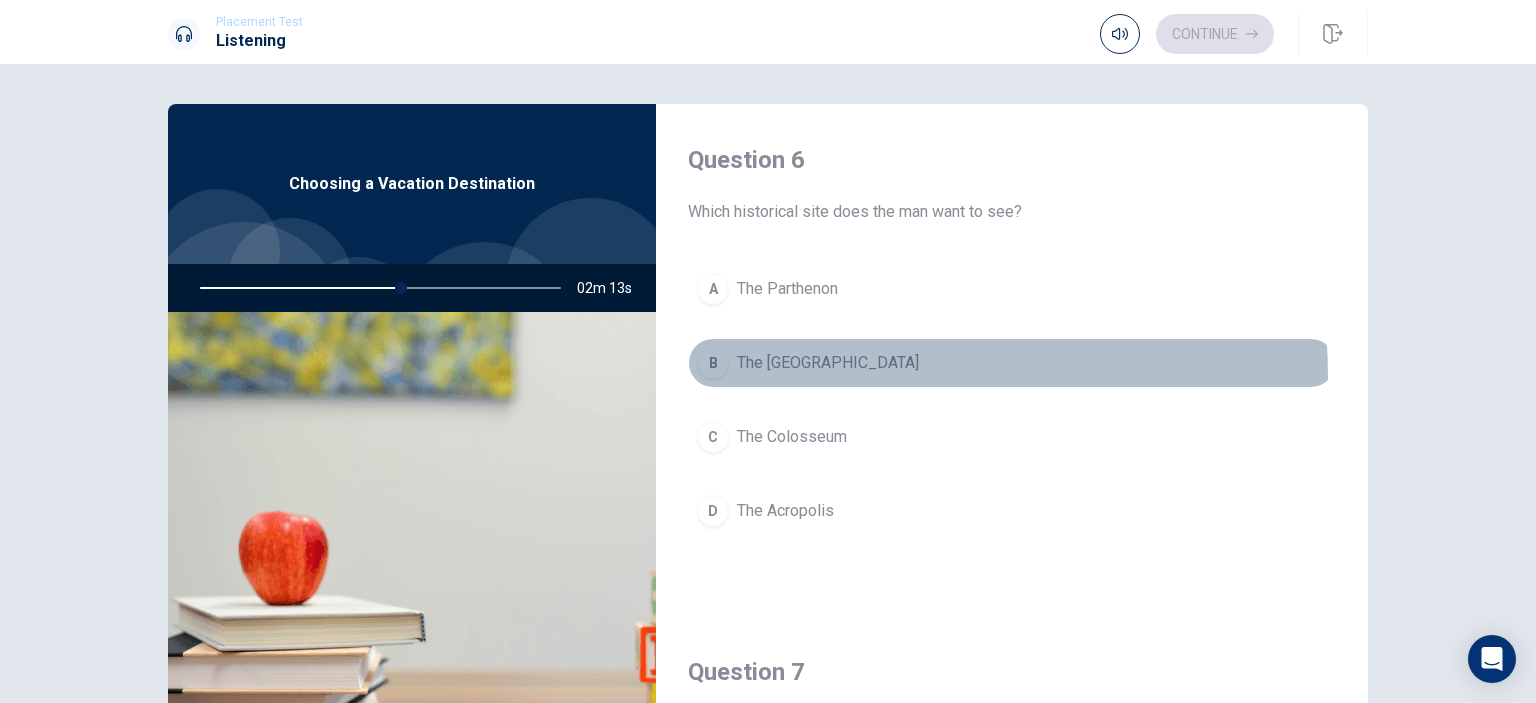 click on "B The [GEOGRAPHIC_DATA]" at bounding box center [1012, 363] 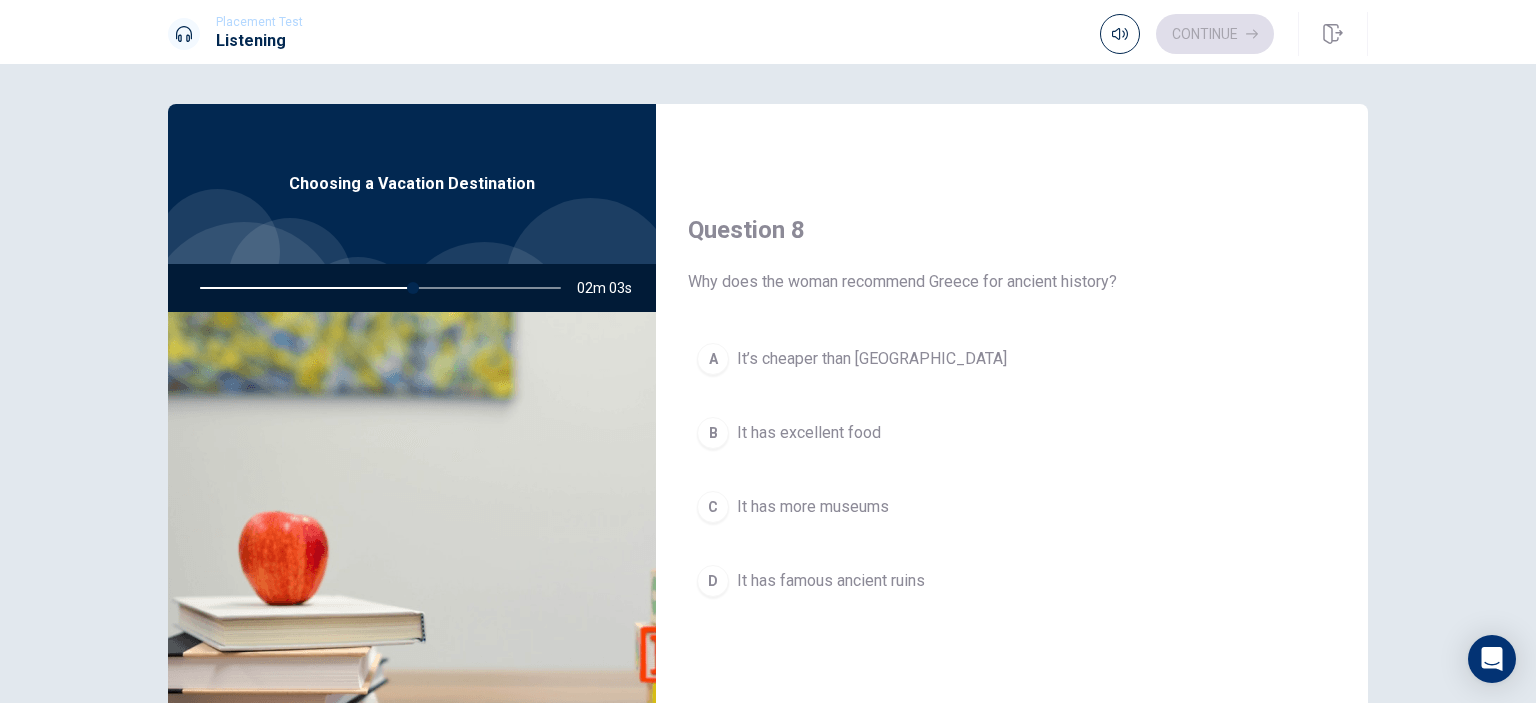scroll, scrollTop: 955, scrollLeft: 0, axis: vertical 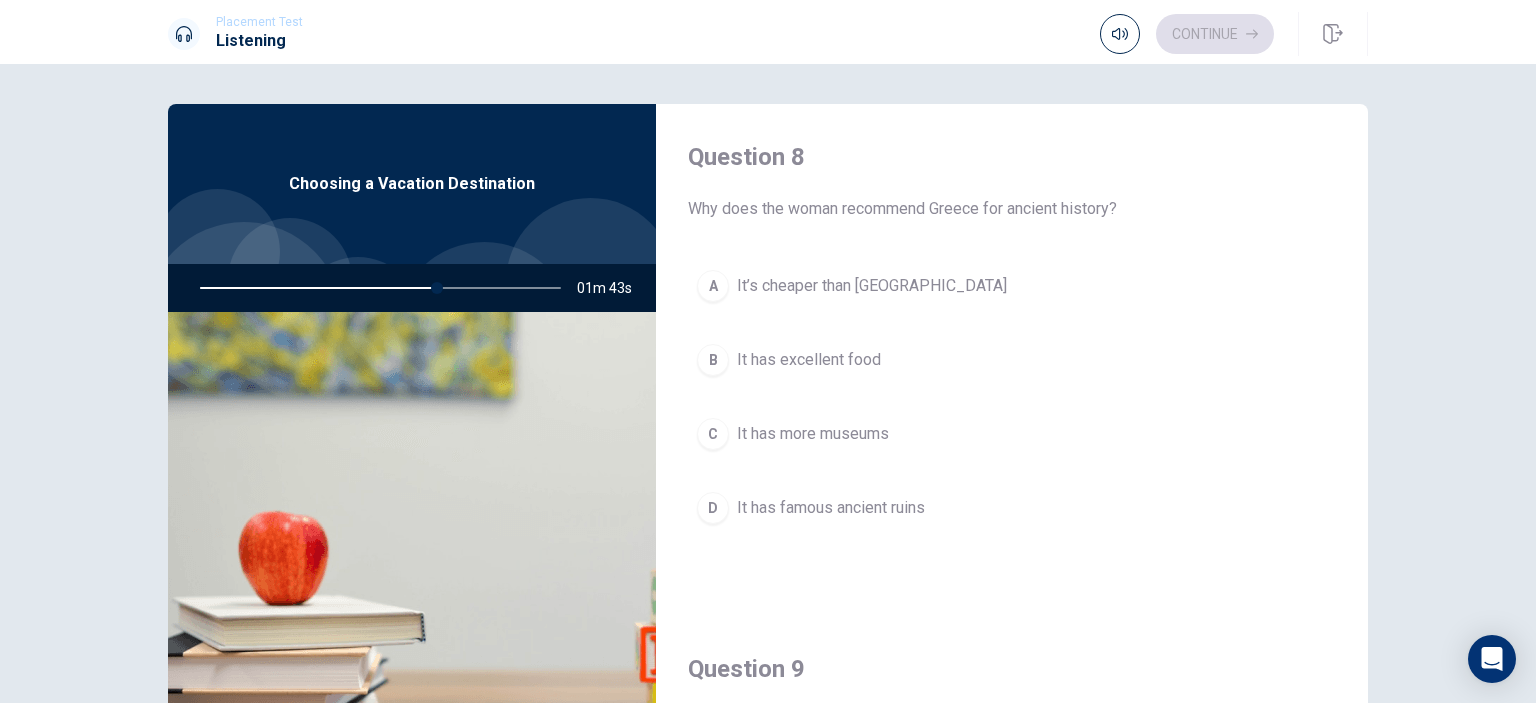 click on "D It has famous ancient ruins" at bounding box center [1012, 508] 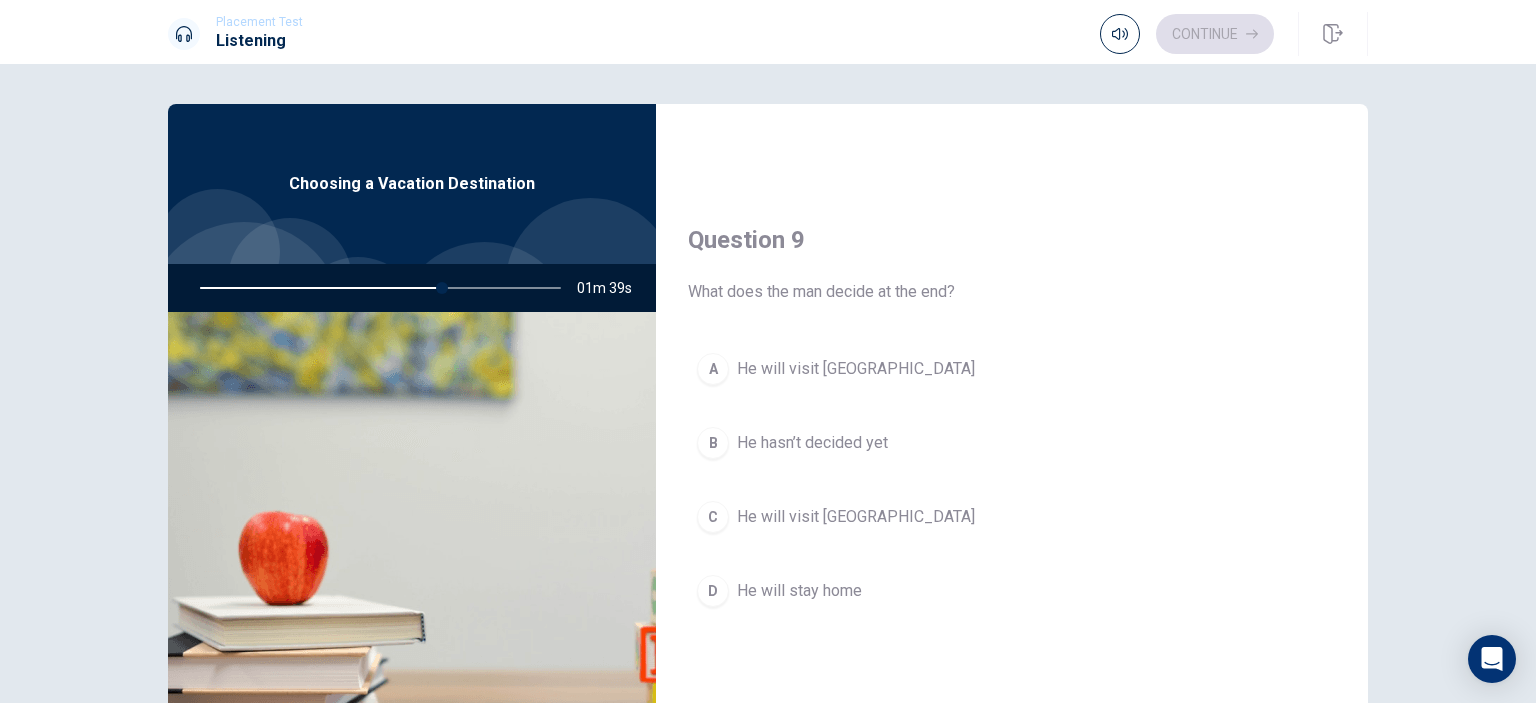 scroll, scrollTop: 1455, scrollLeft: 0, axis: vertical 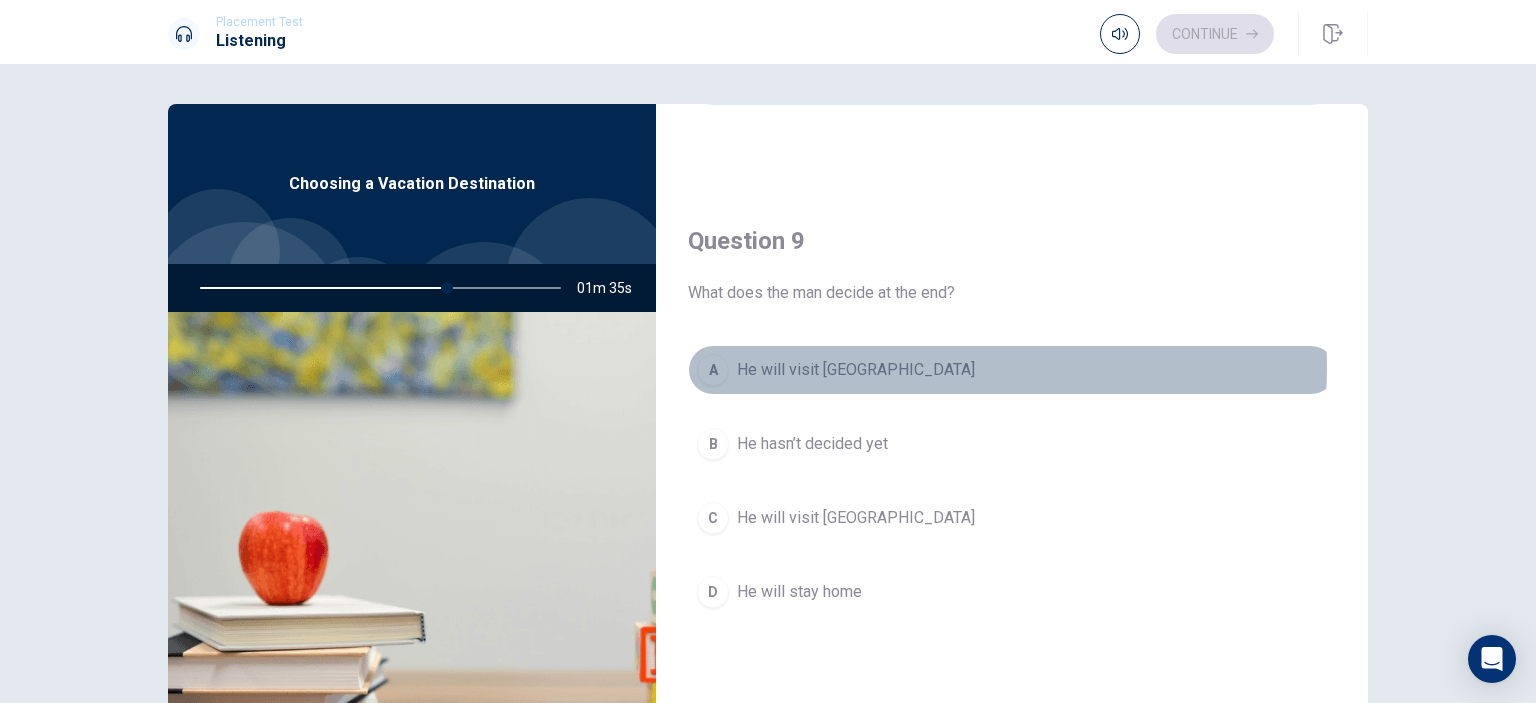 click on "A He will visit [GEOGRAPHIC_DATA]" at bounding box center (1012, 370) 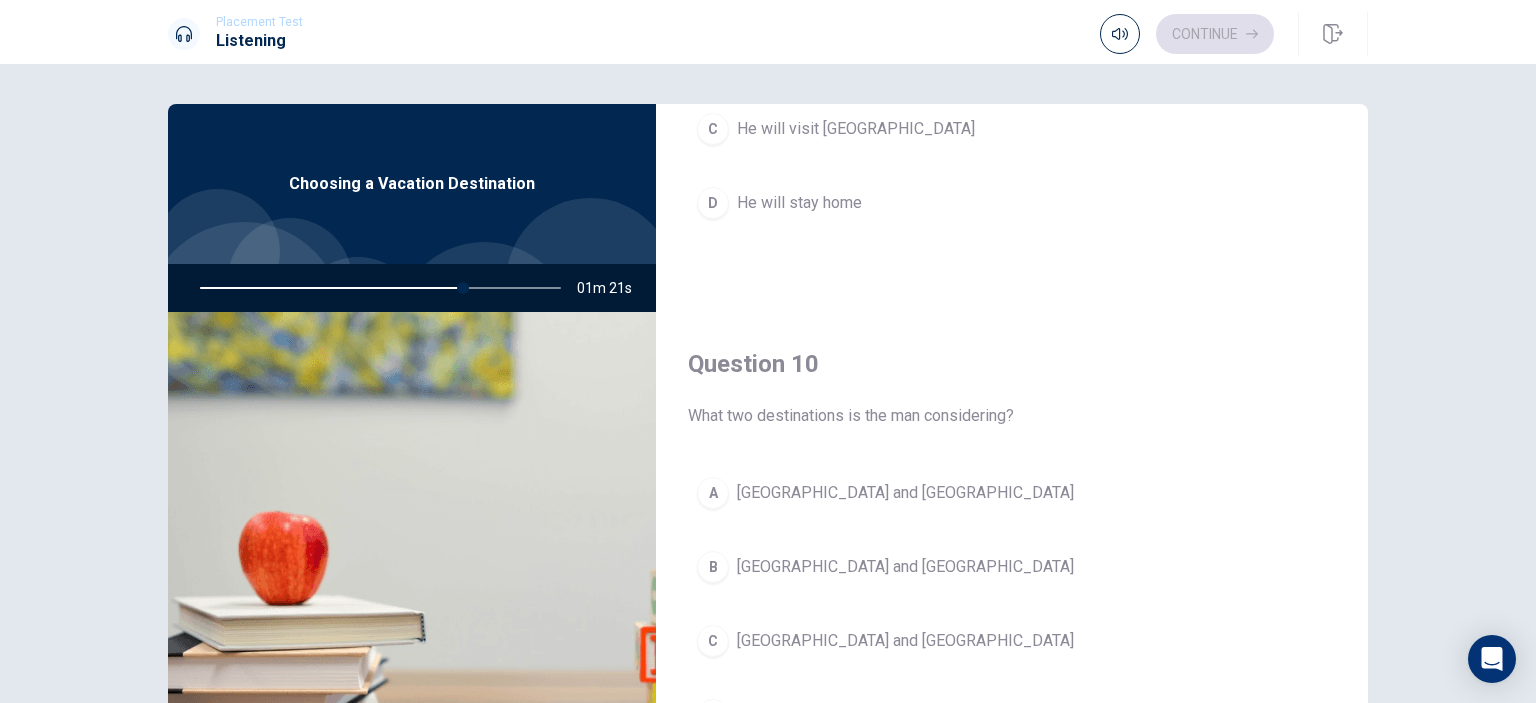 scroll, scrollTop: 1856, scrollLeft: 0, axis: vertical 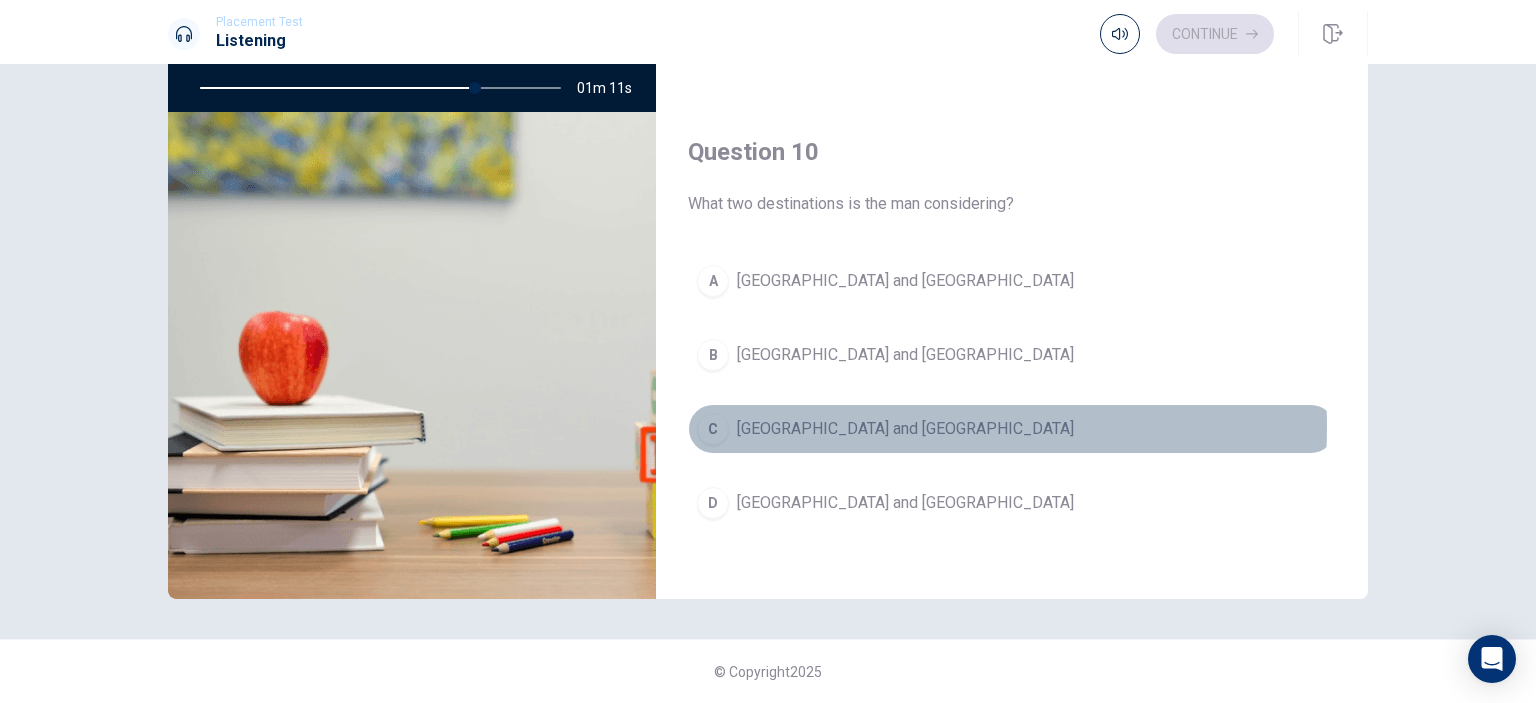 click on "[GEOGRAPHIC_DATA] and [GEOGRAPHIC_DATA]" at bounding box center (905, 429) 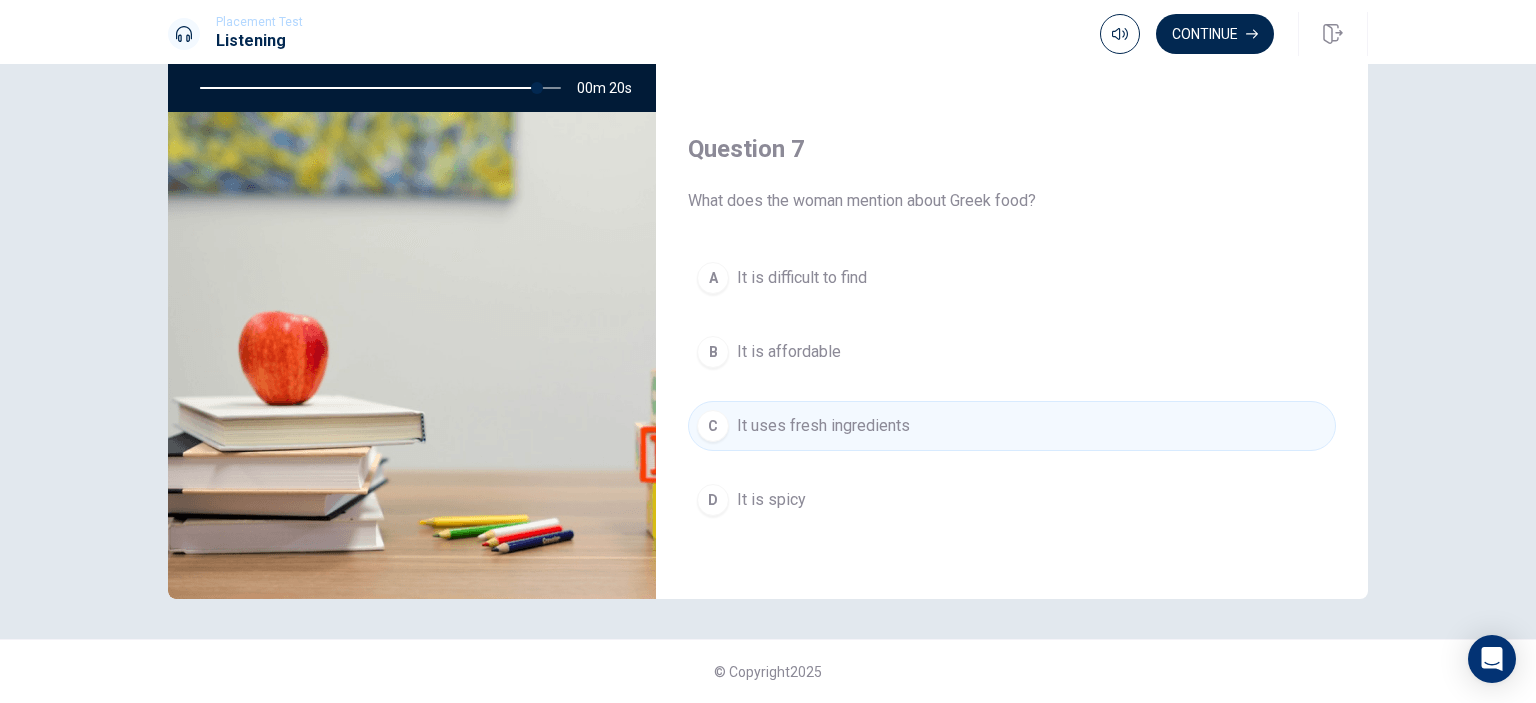 scroll, scrollTop: 0, scrollLeft: 0, axis: both 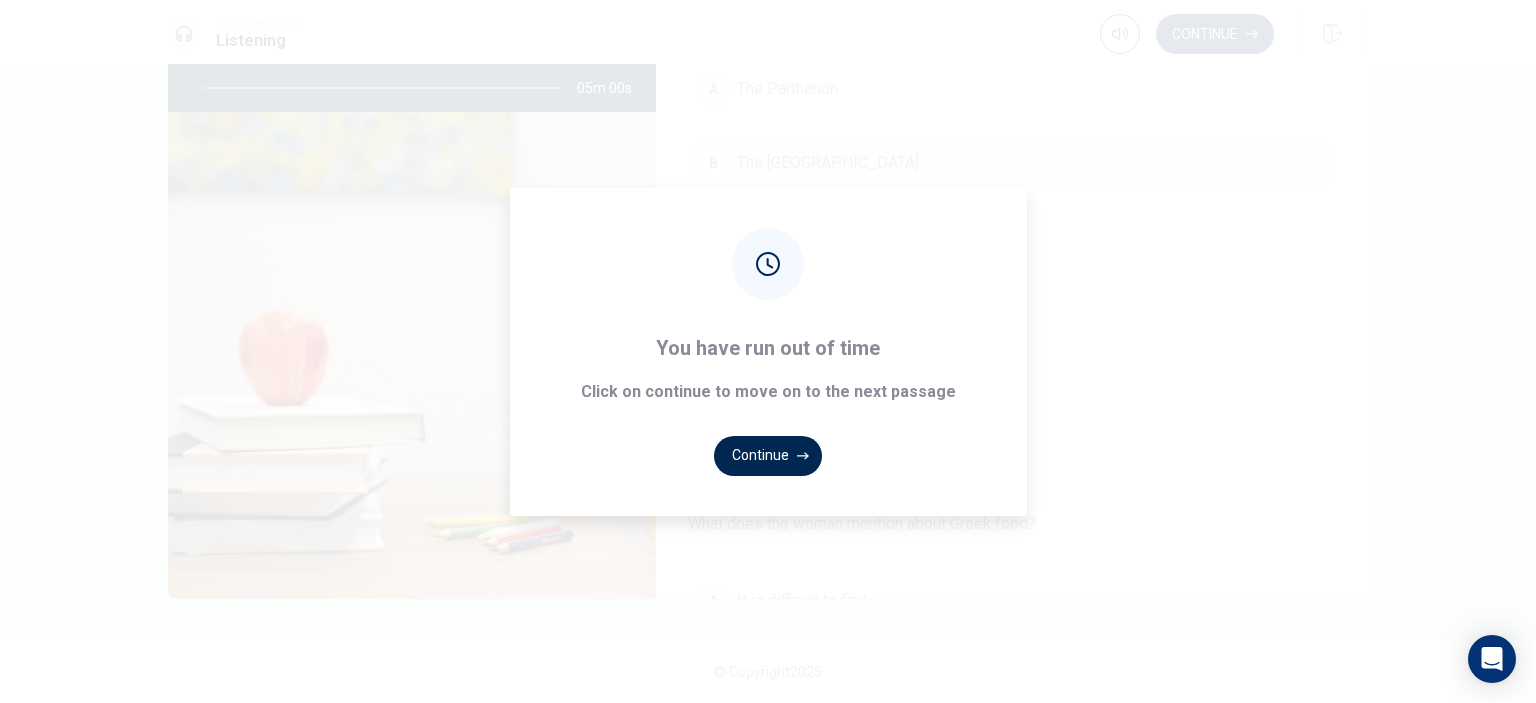 type on "0" 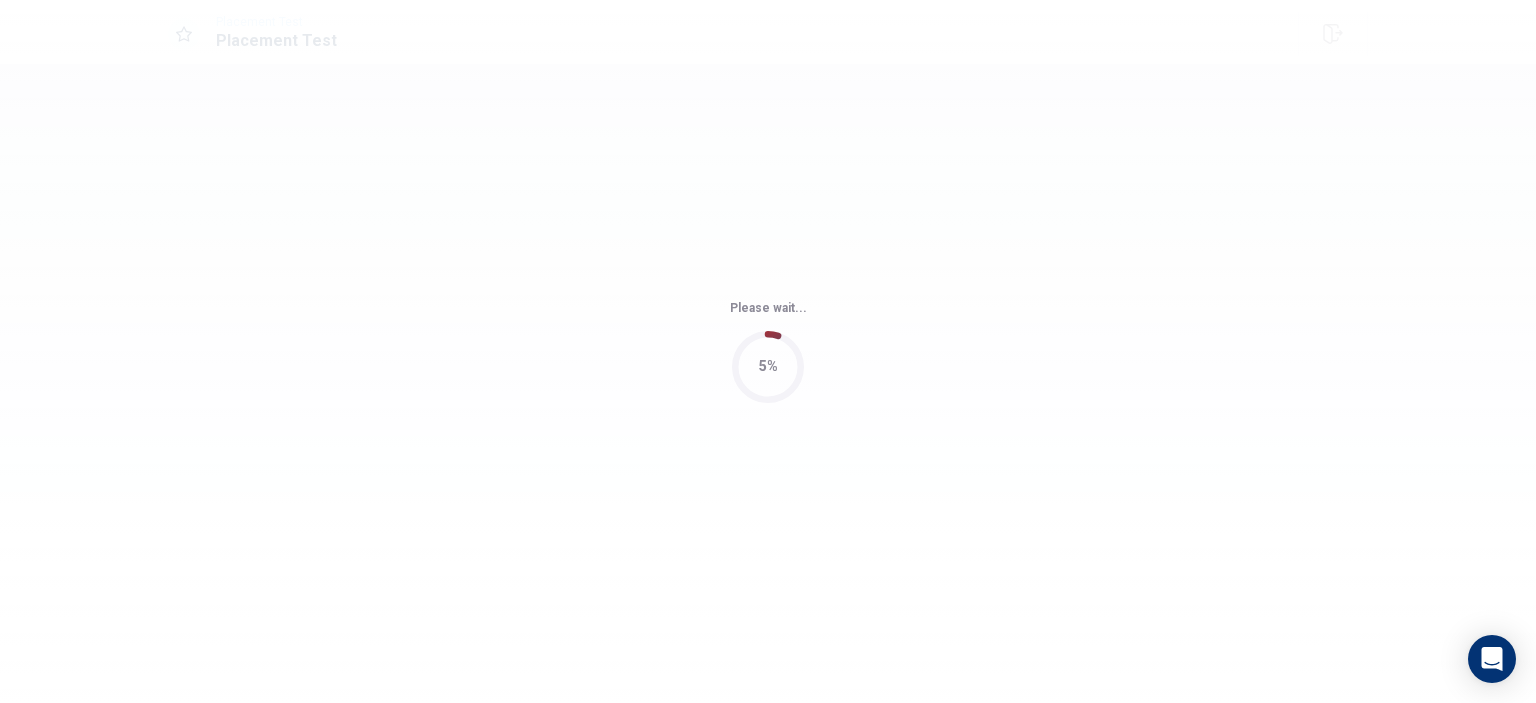 scroll, scrollTop: 0, scrollLeft: 0, axis: both 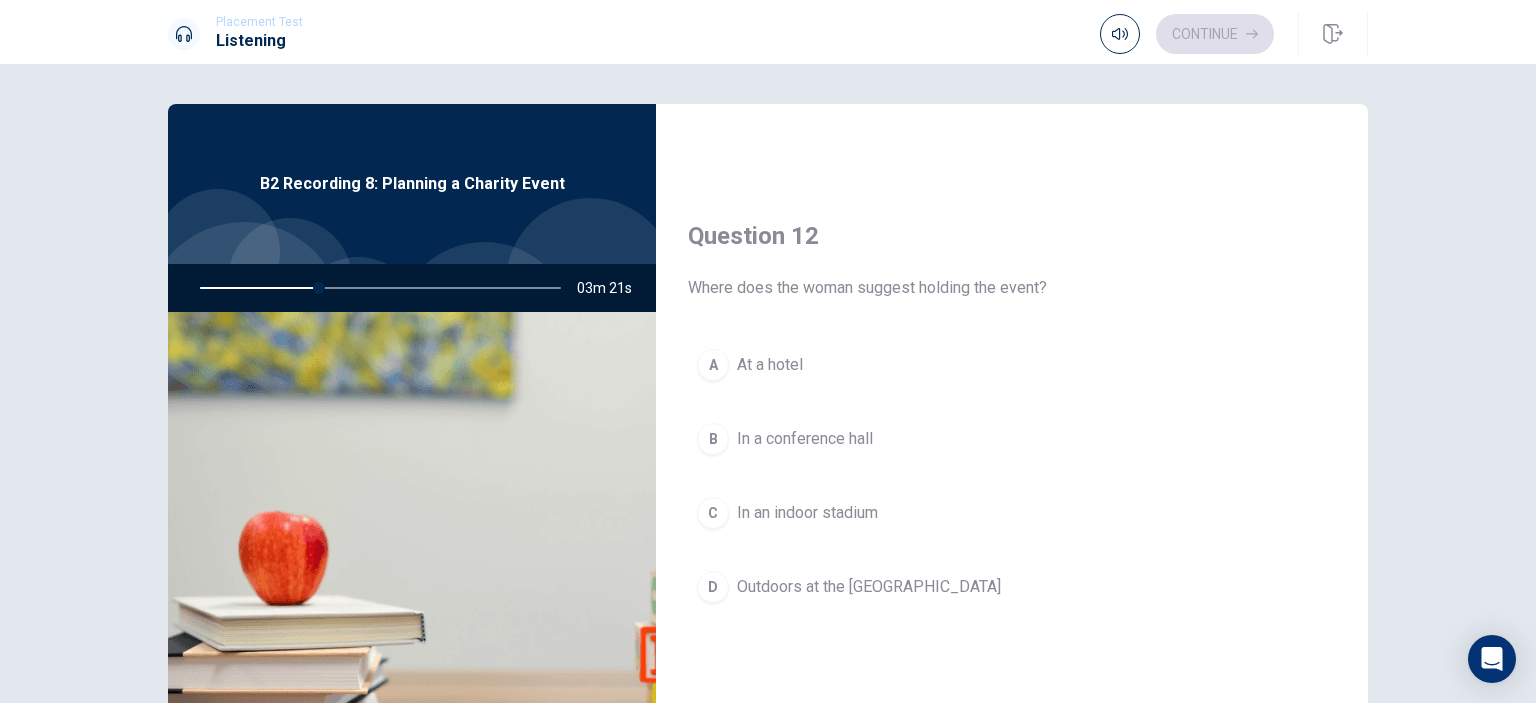 click on "Outdoors at the [GEOGRAPHIC_DATA]" at bounding box center (869, 587) 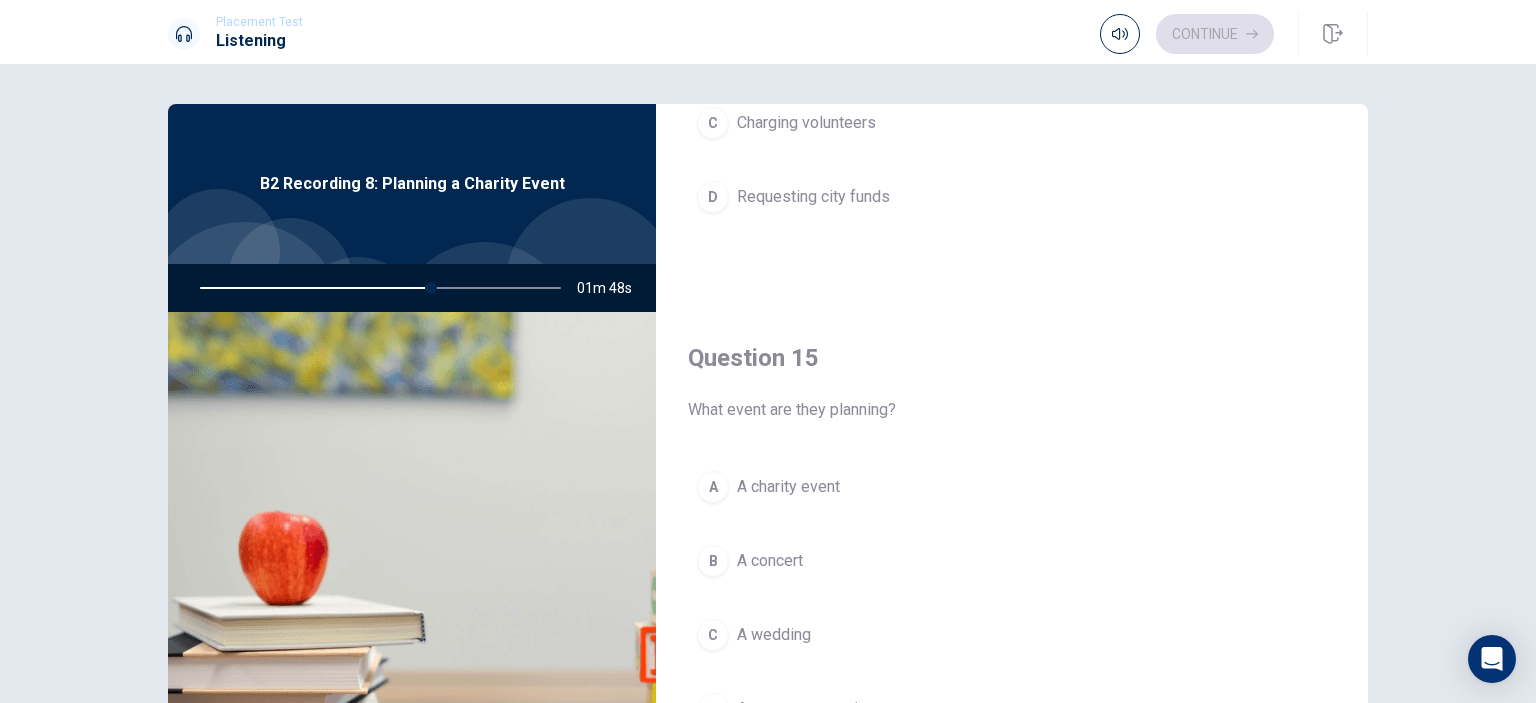 scroll, scrollTop: 1856, scrollLeft: 0, axis: vertical 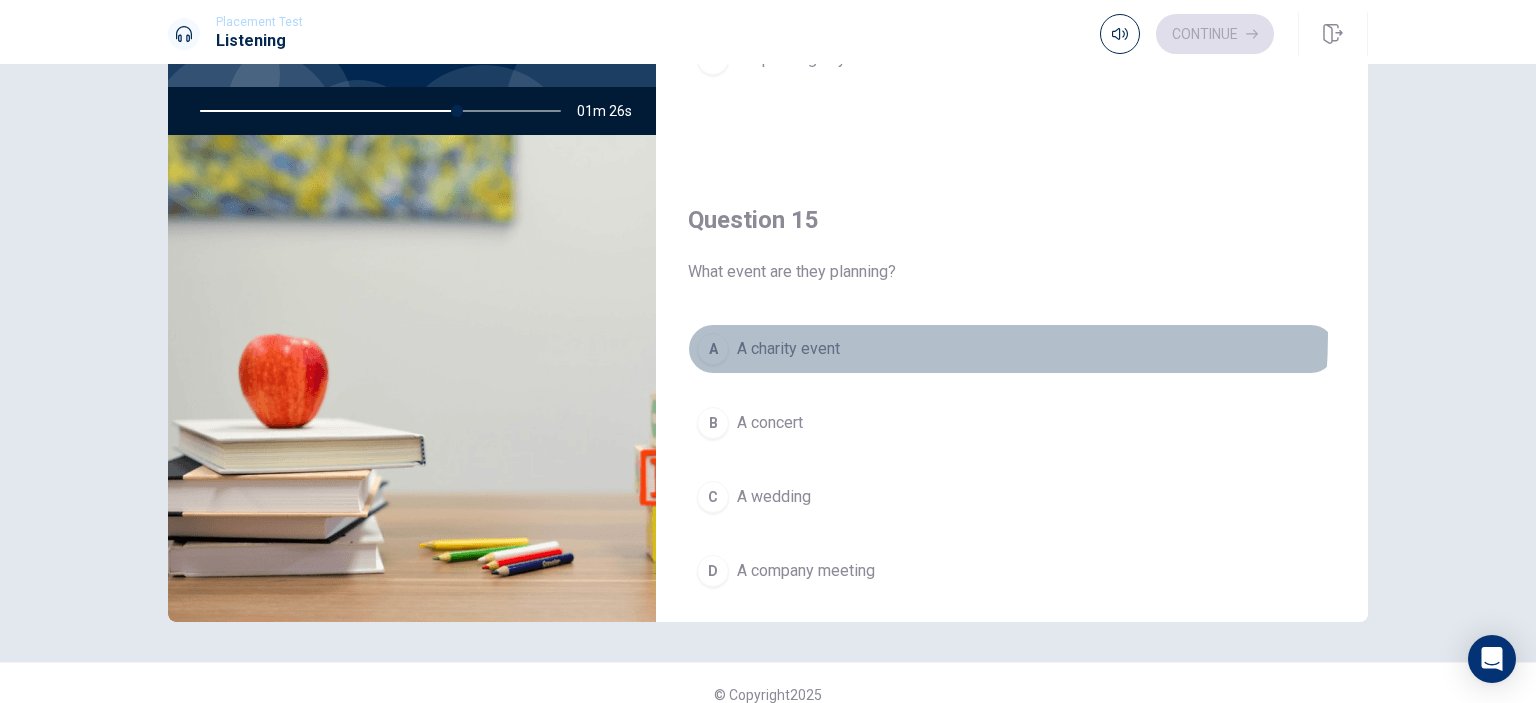 click on "A A charity event" at bounding box center (1012, 349) 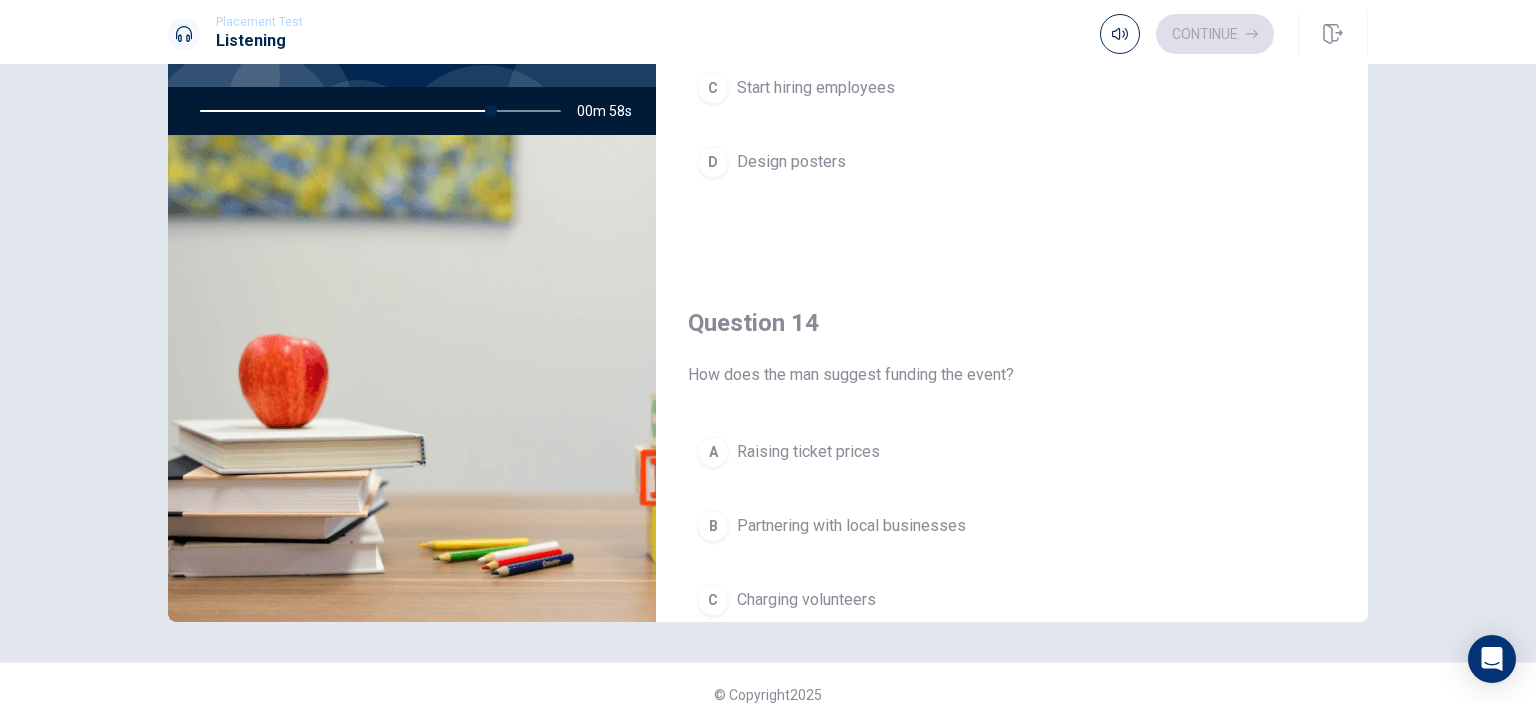 scroll, scrollTop: 1196, scrollLeft: 0, axis: vertical 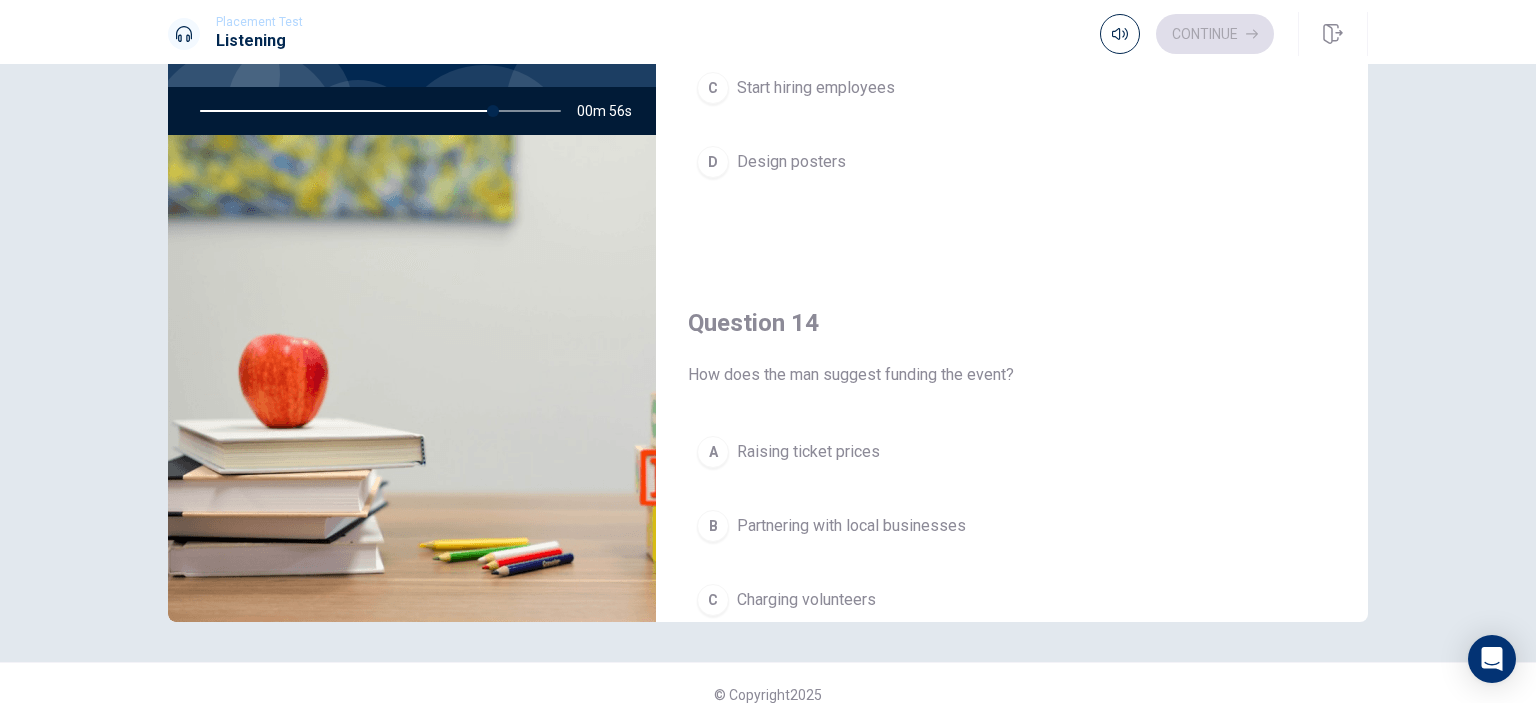 click on "C Charging volunteers" at bounding box center (1012, 600) 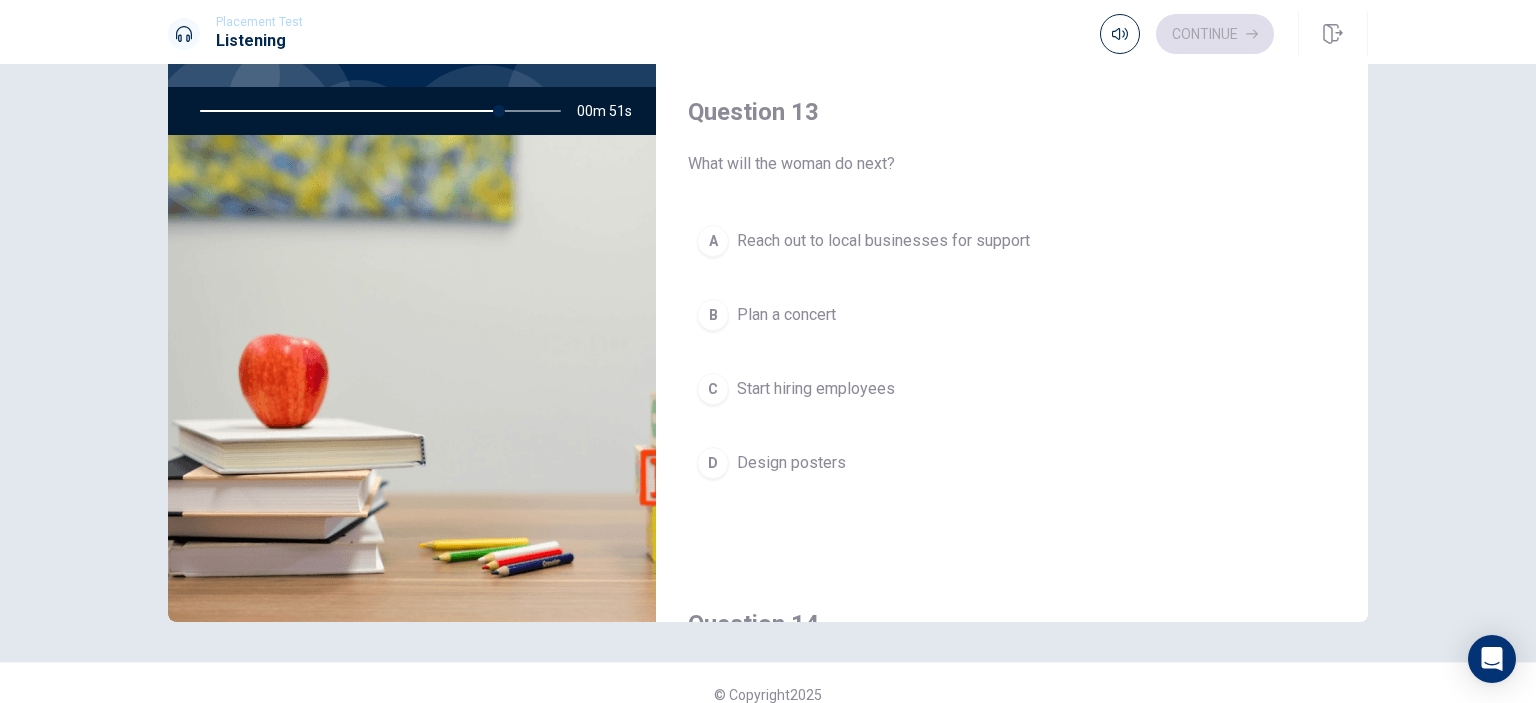 scroll, scrollTop: 894, scrollLeft: 0, axis: vertical 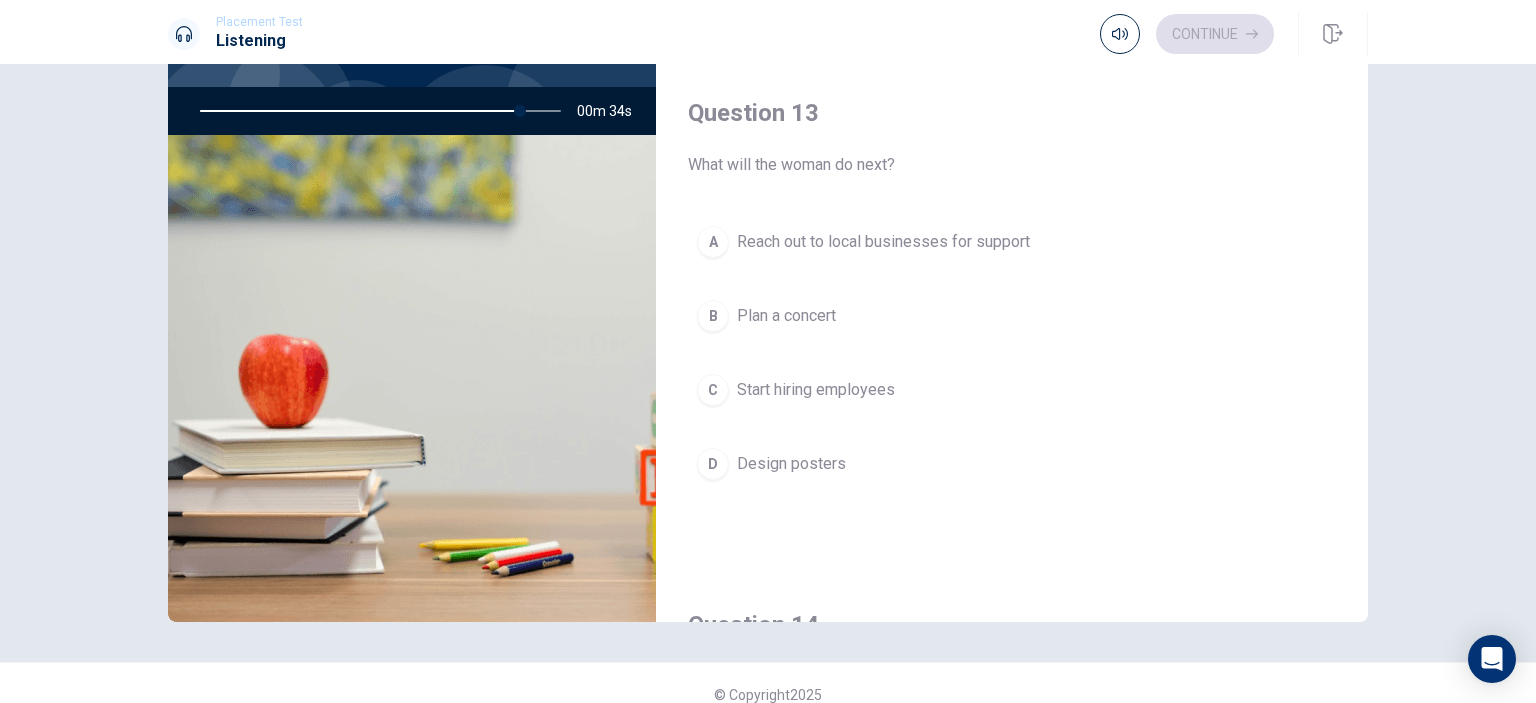 click on "Reach out to local businesses for support" at bounding box center [883, 242] 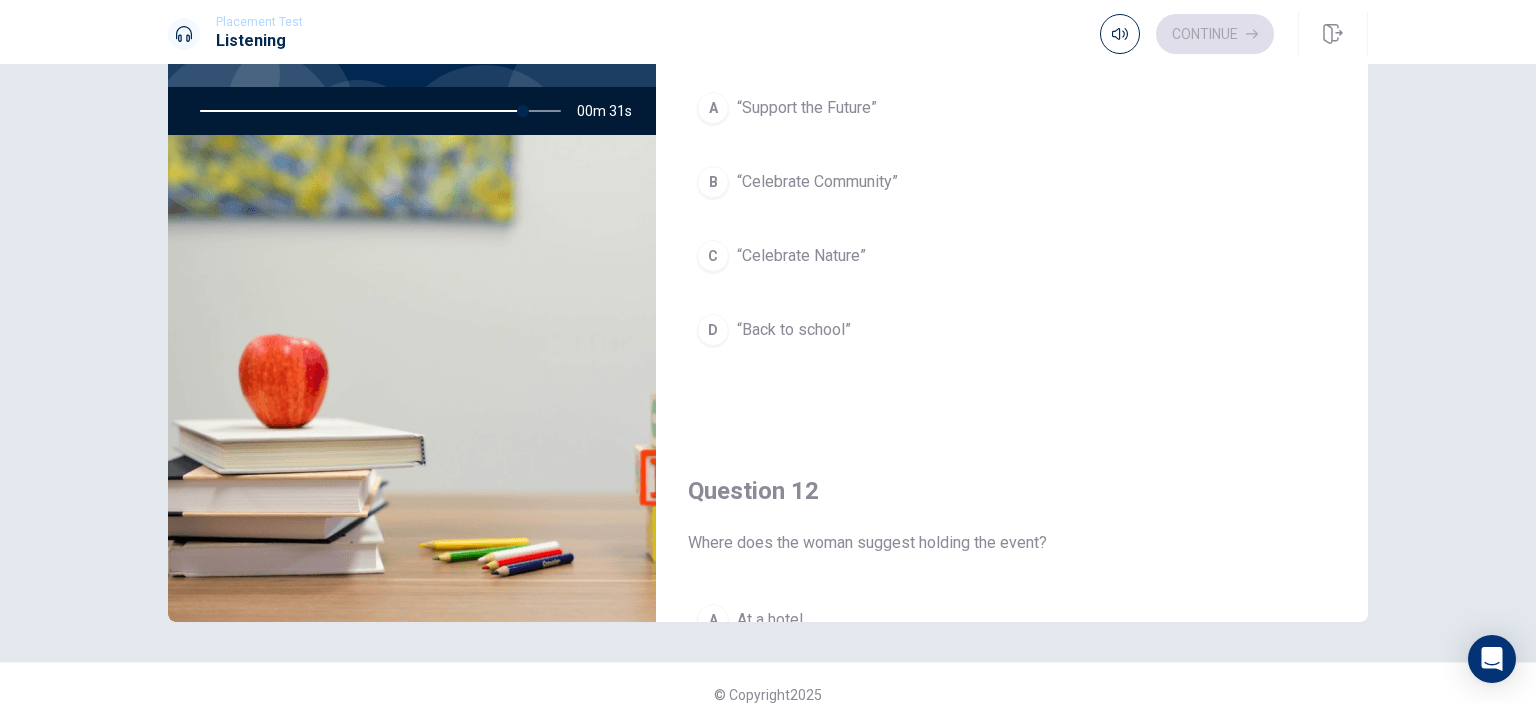 scroll, scrollTop: 0, scrollLeft: 0, axis: both 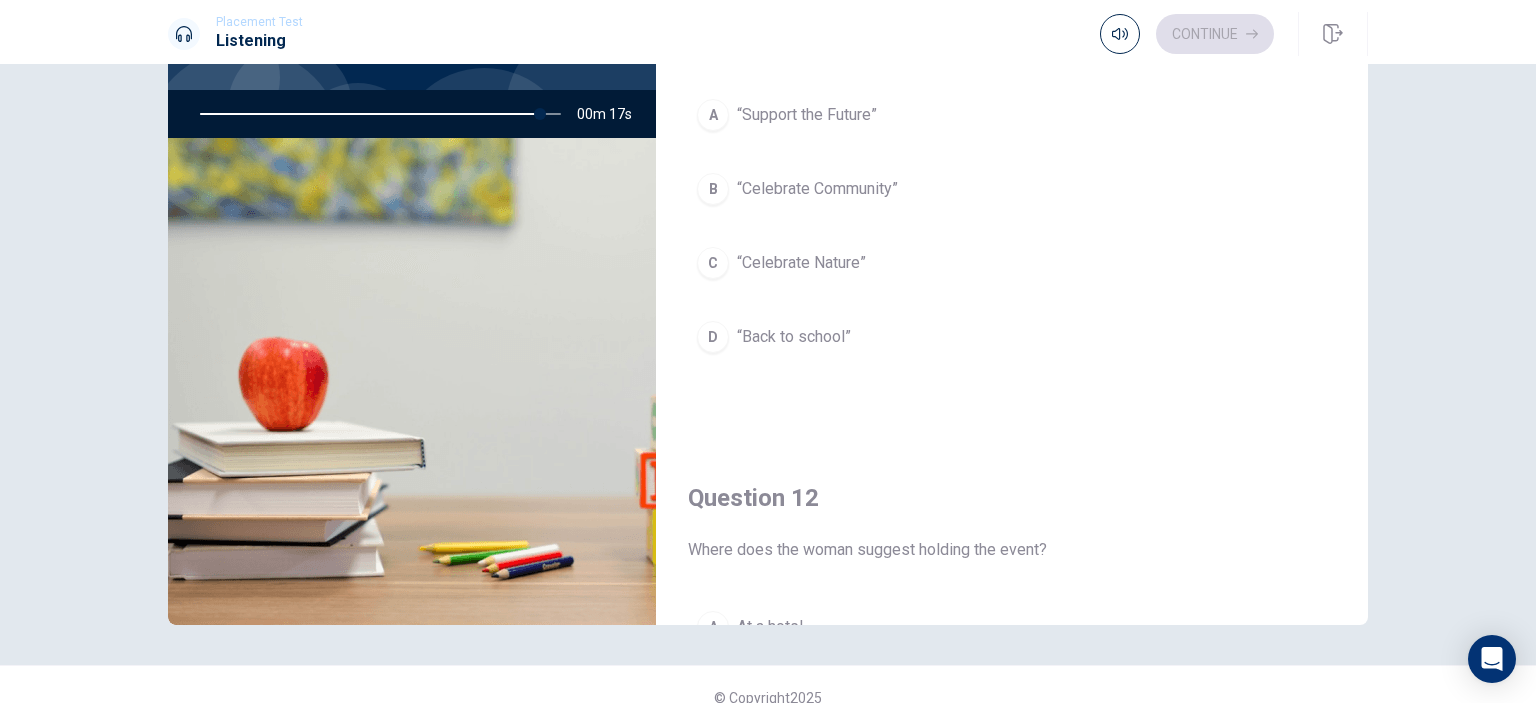 click on "B “Celebrate Community”" at bounding box center [1012, 189] 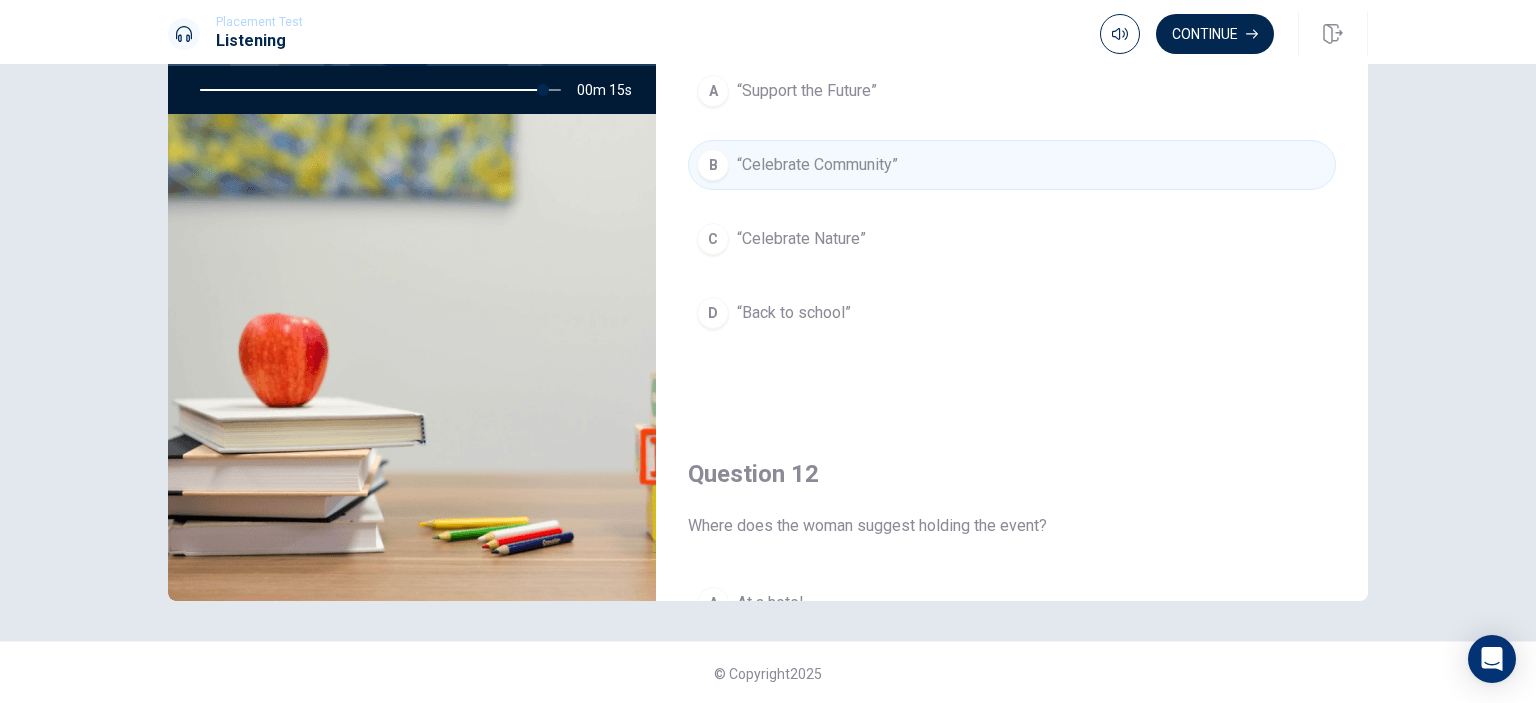 scroll, scrollTop: 200, scrollLeft: 0, axis: vertical 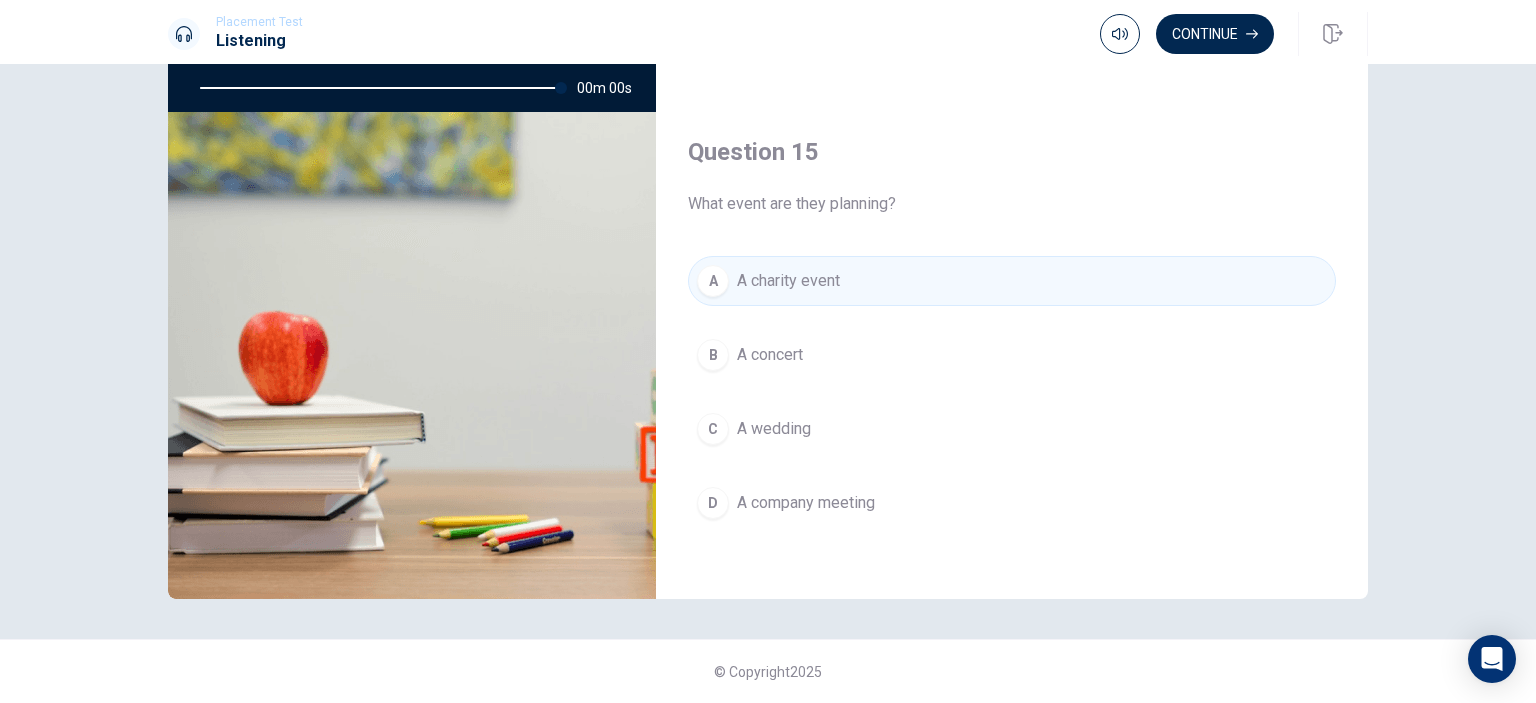 type on "0" 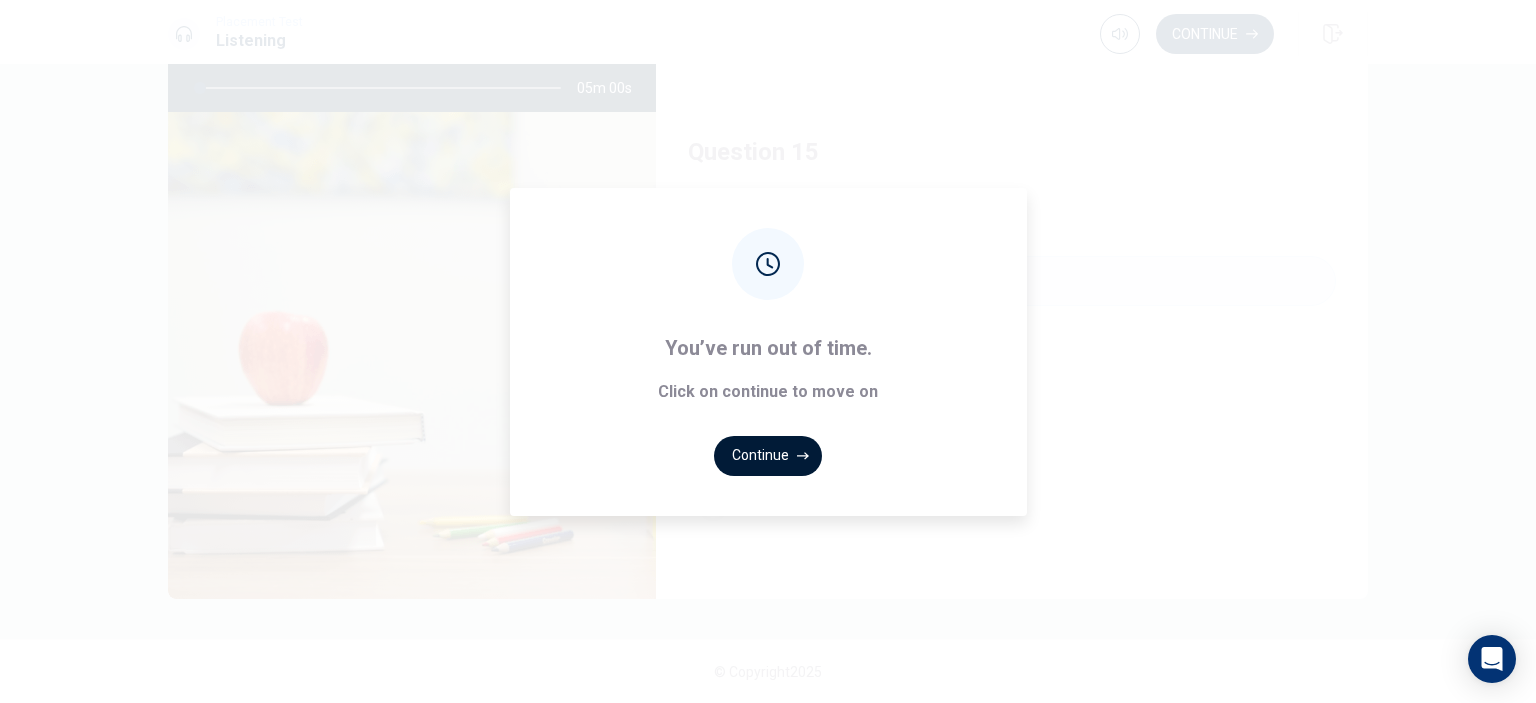 click on "Continue" at bounding box center (768, 456) 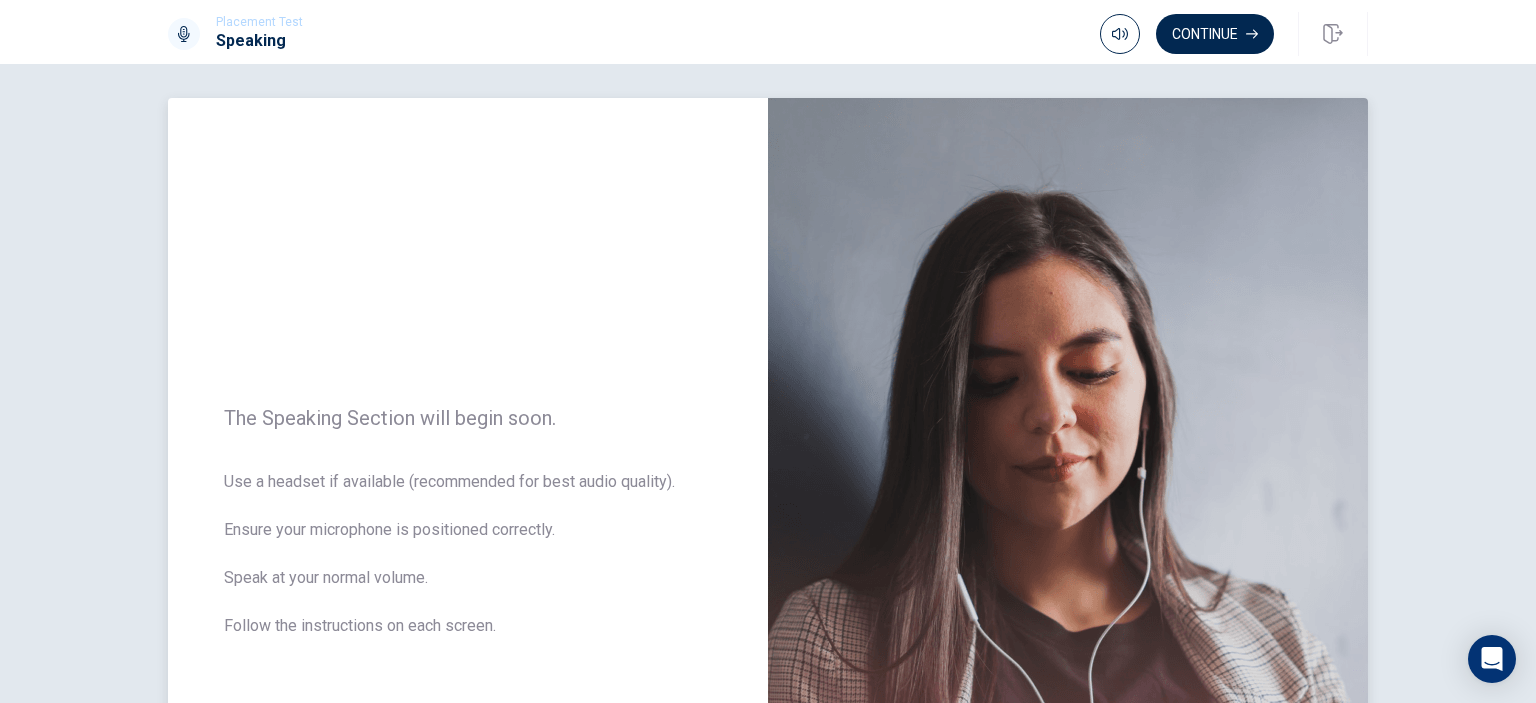 scroll, scrollTop: 0, scrollLeft: 0, axis: both 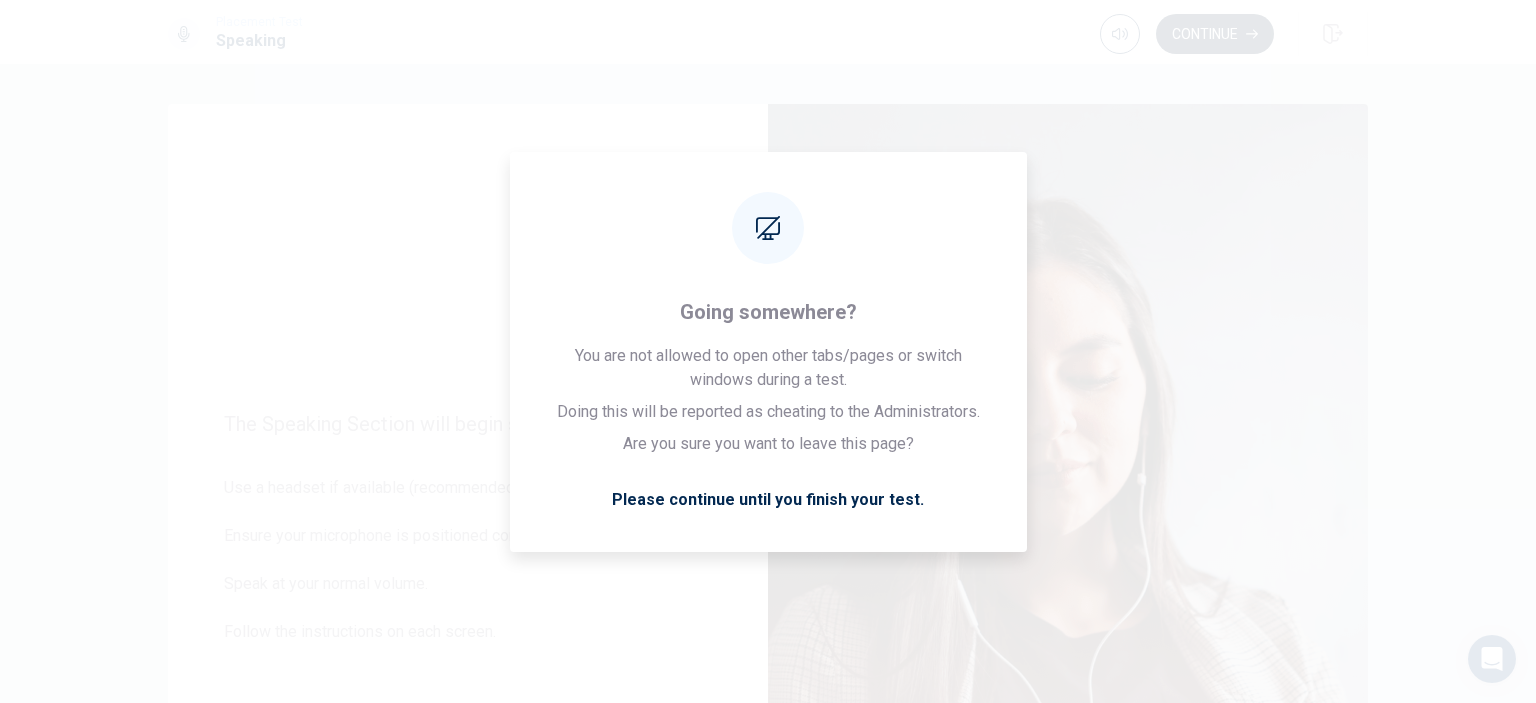 click on "Continue" at bounding box center (1215, 34) 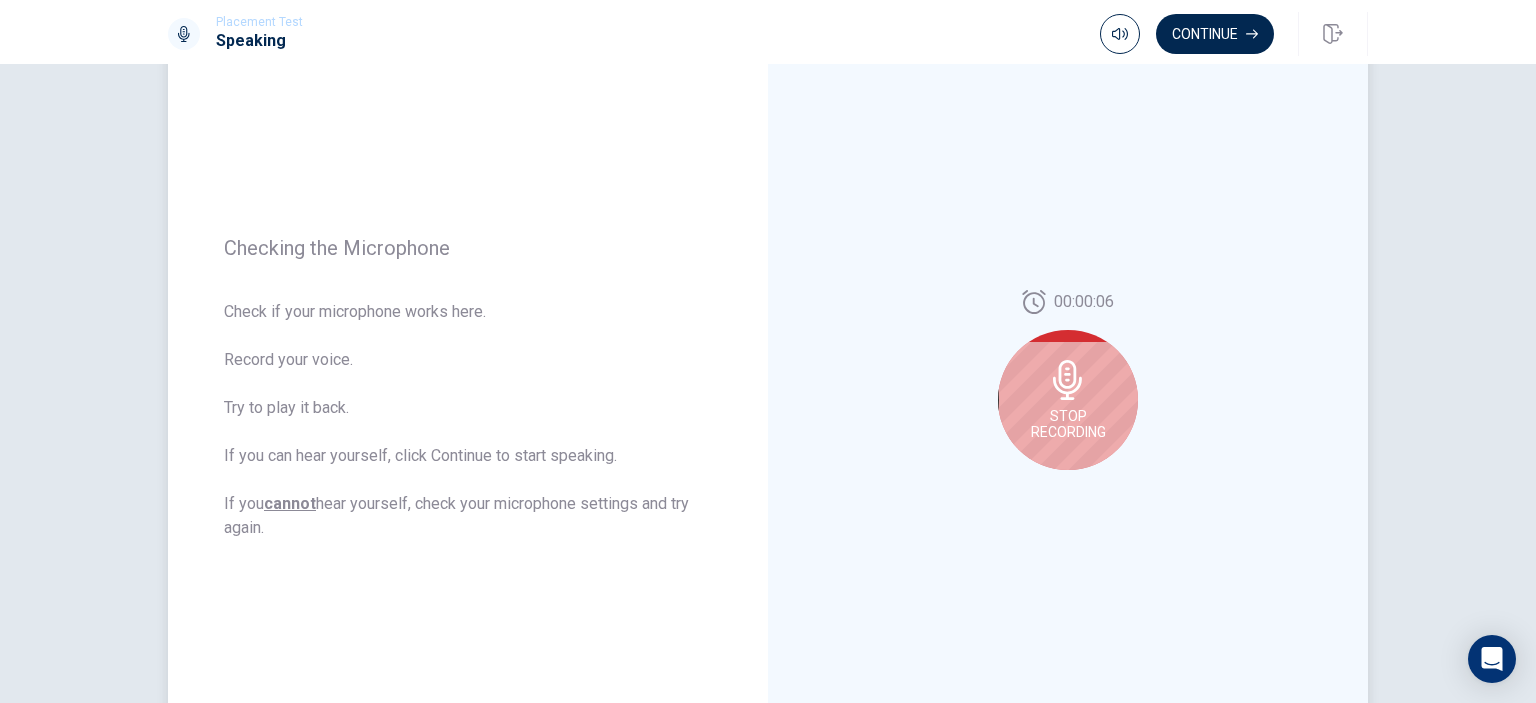 scroll, scrollTop: 152, scrollLeft: 0, axis: vertical 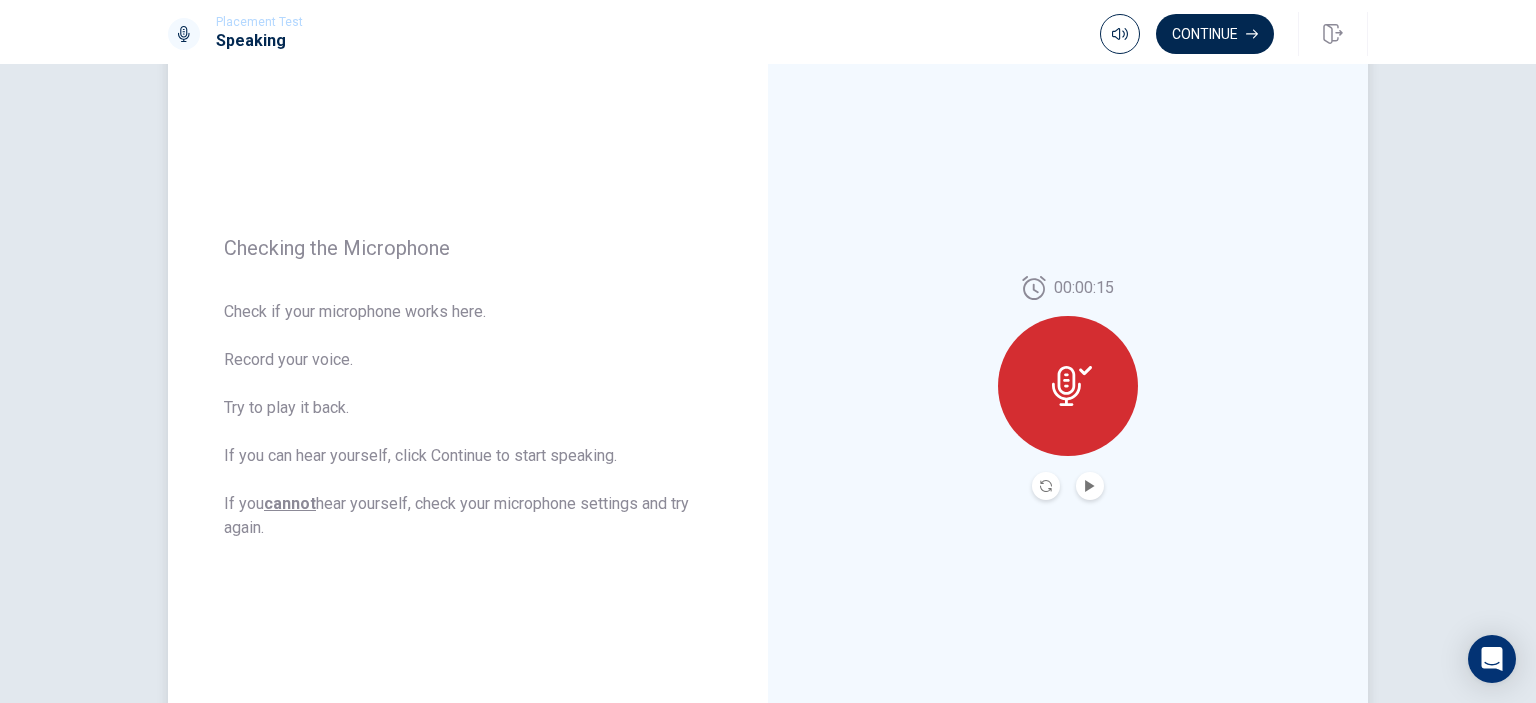 click 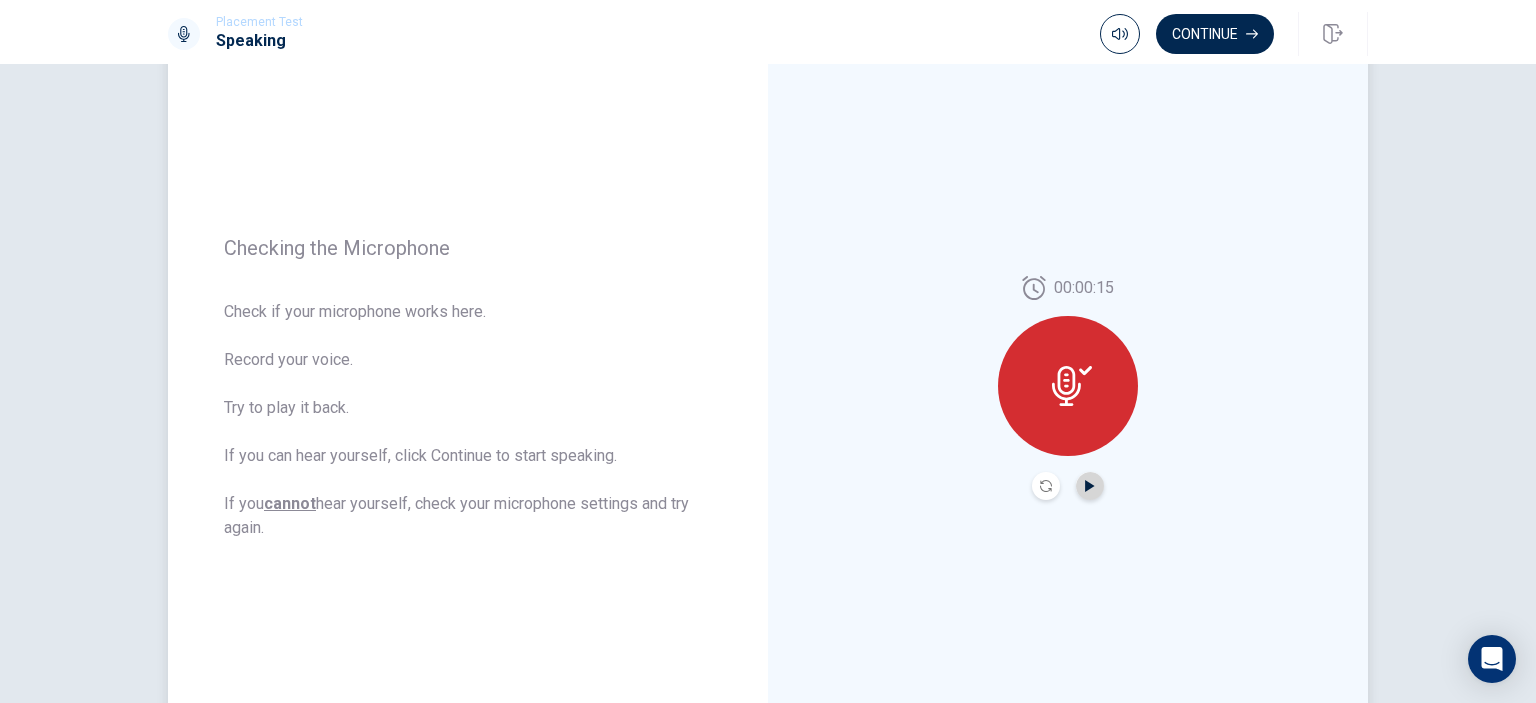 click 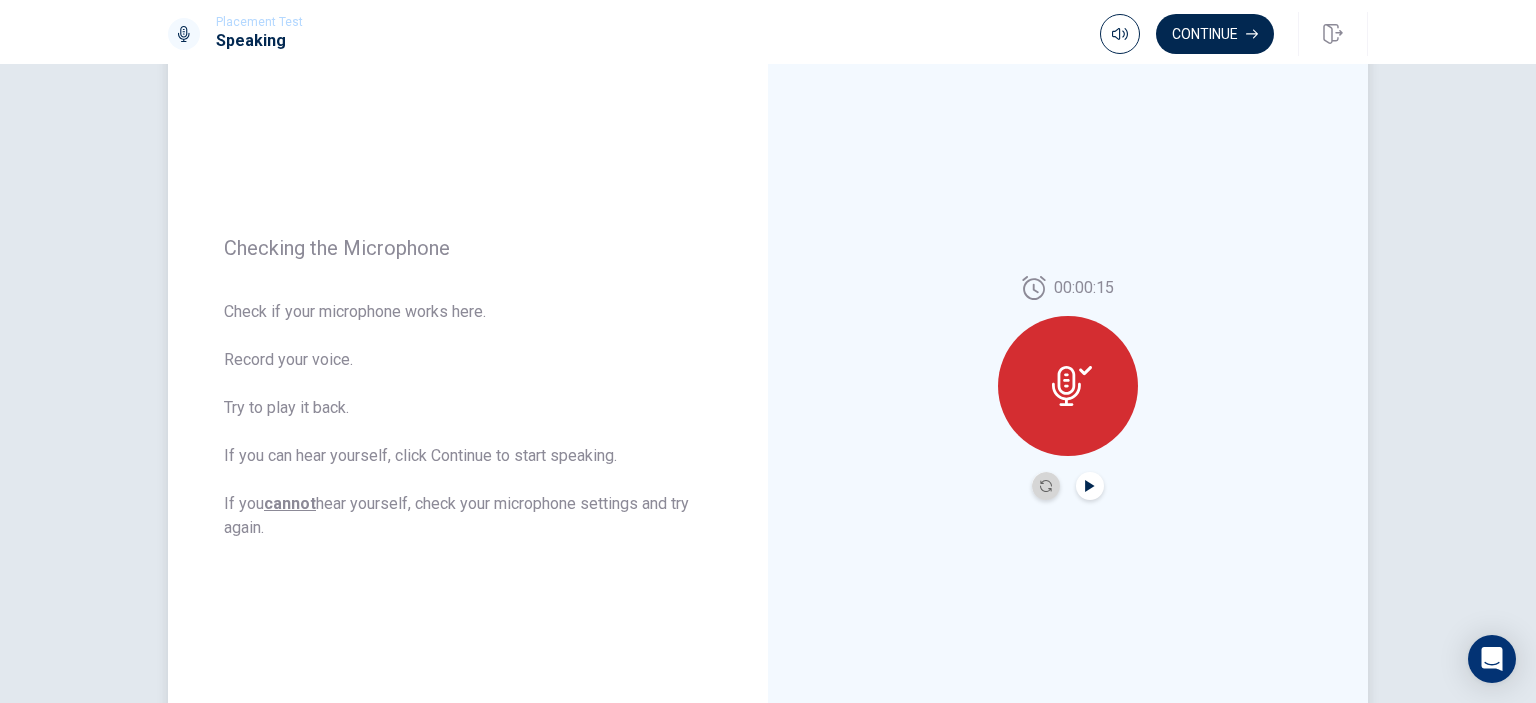 click at bounding box center (1046, 486) 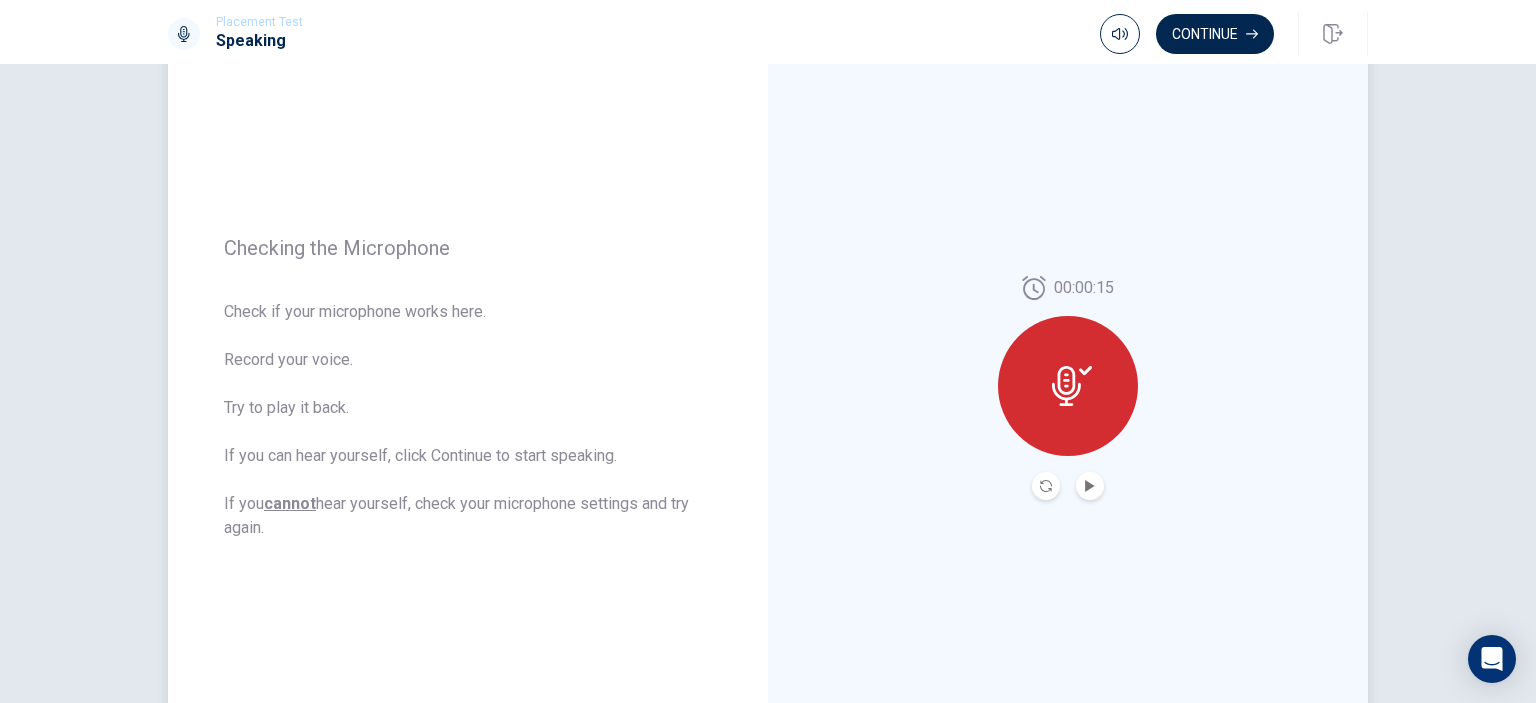 click at bounding box center [1090, 486] 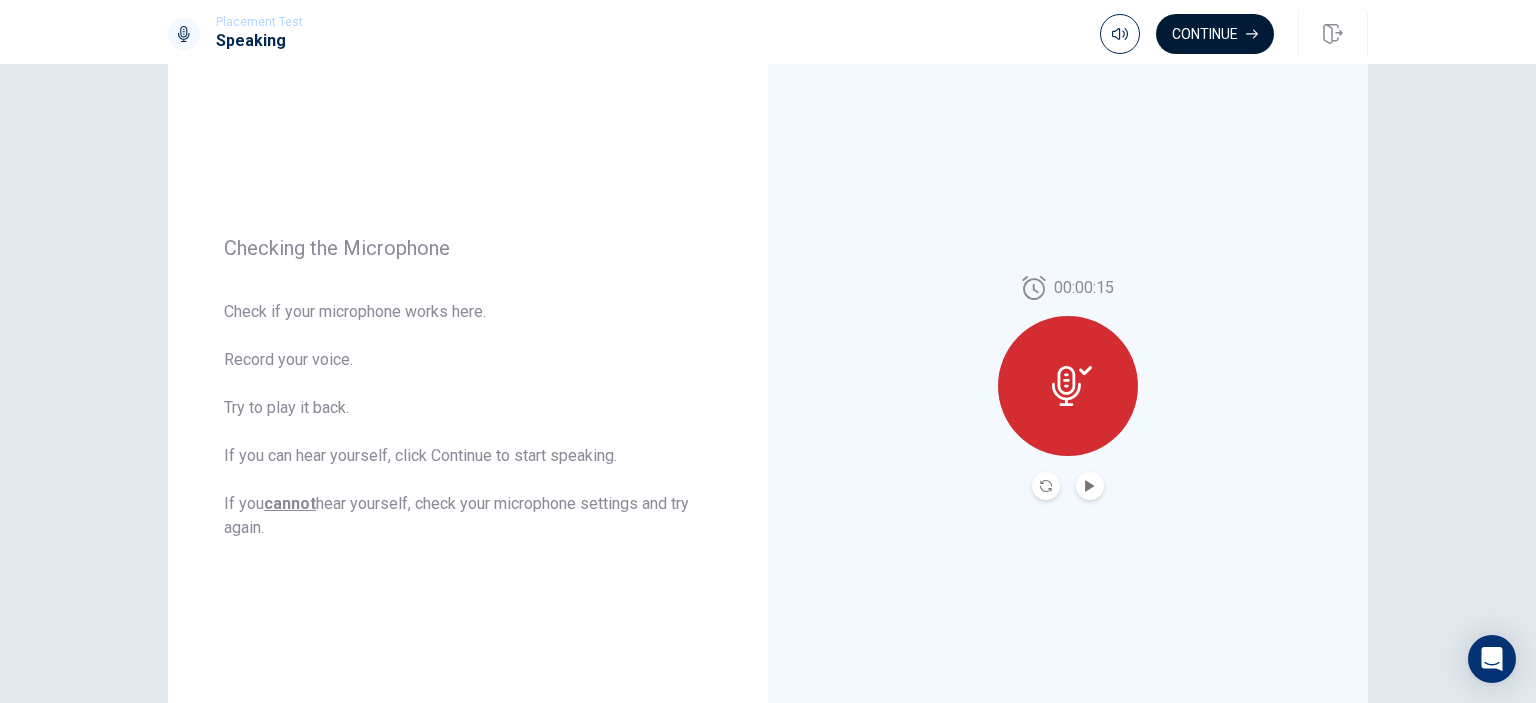click on "Continue" at bounding box center (1215, 34) 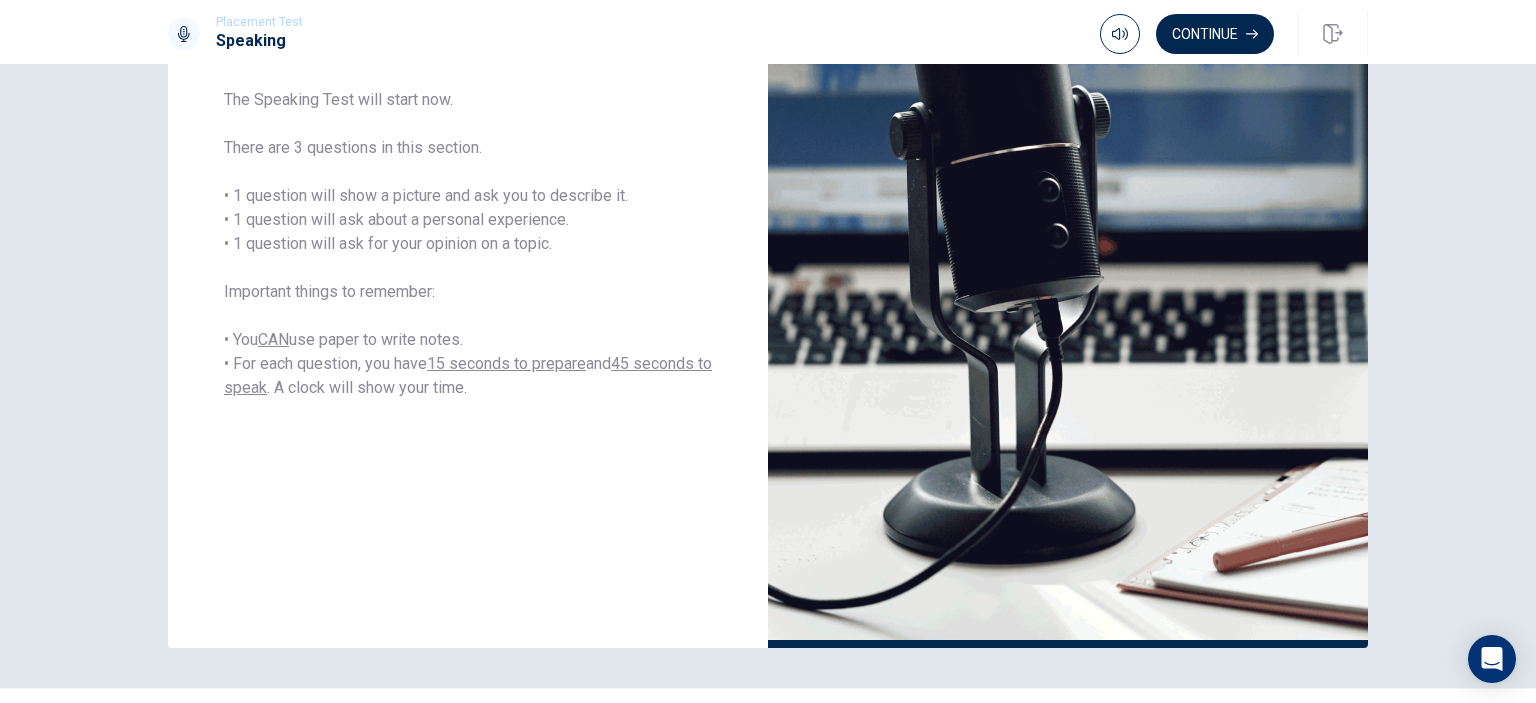 scroll, scrollTop: 327, scrollLeft: 0, axis: vertical 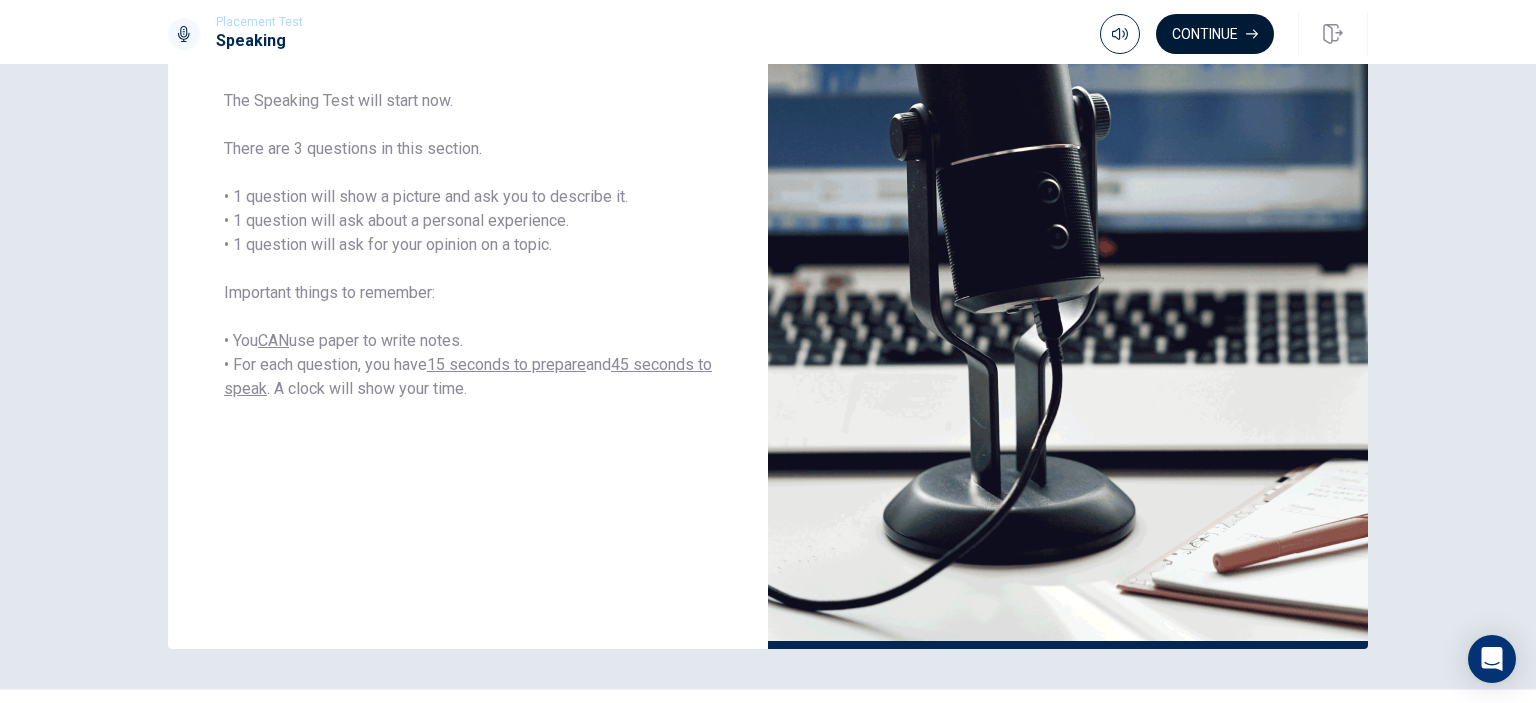 click on "Continue" at bounding box center (1215, 34) 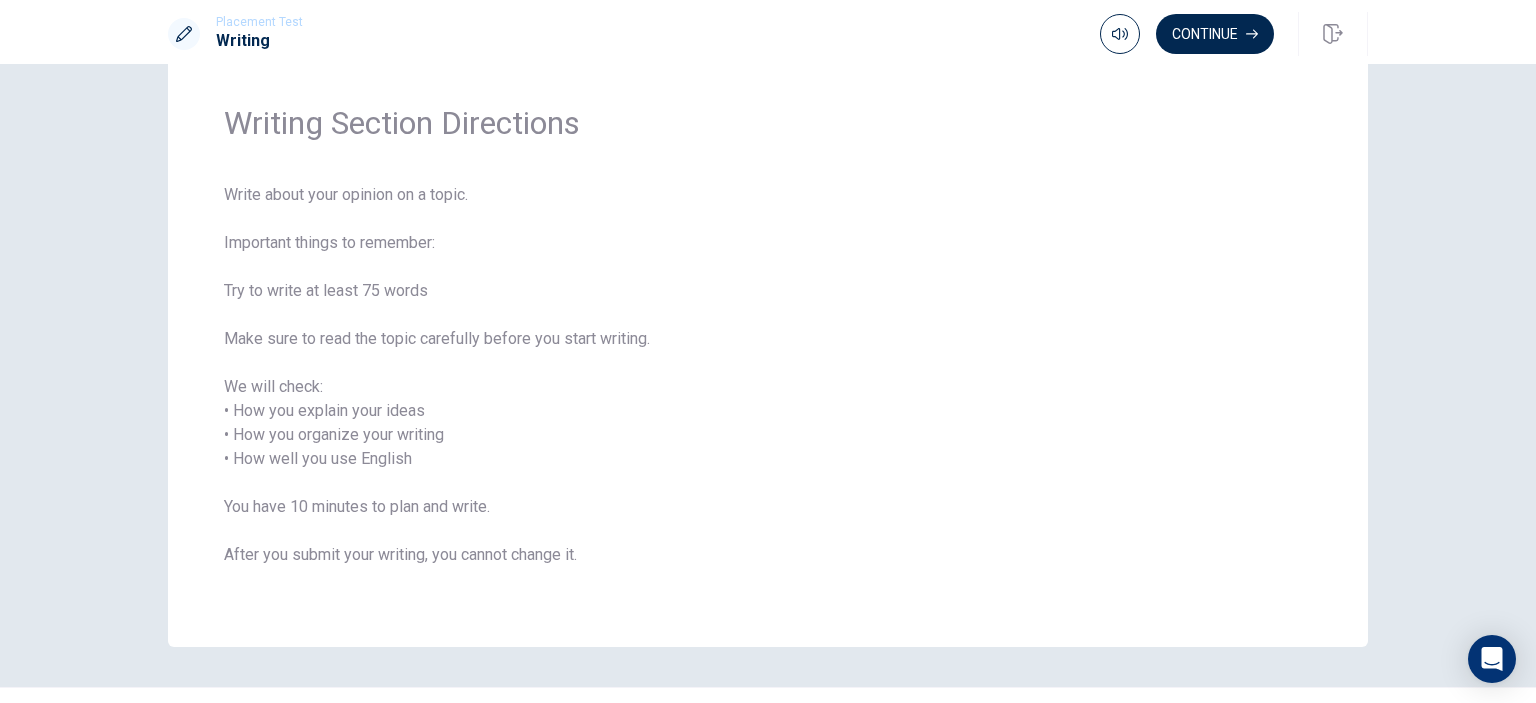 scroll, scrollTop: 59, scrollLeft: 0, axis: vertical 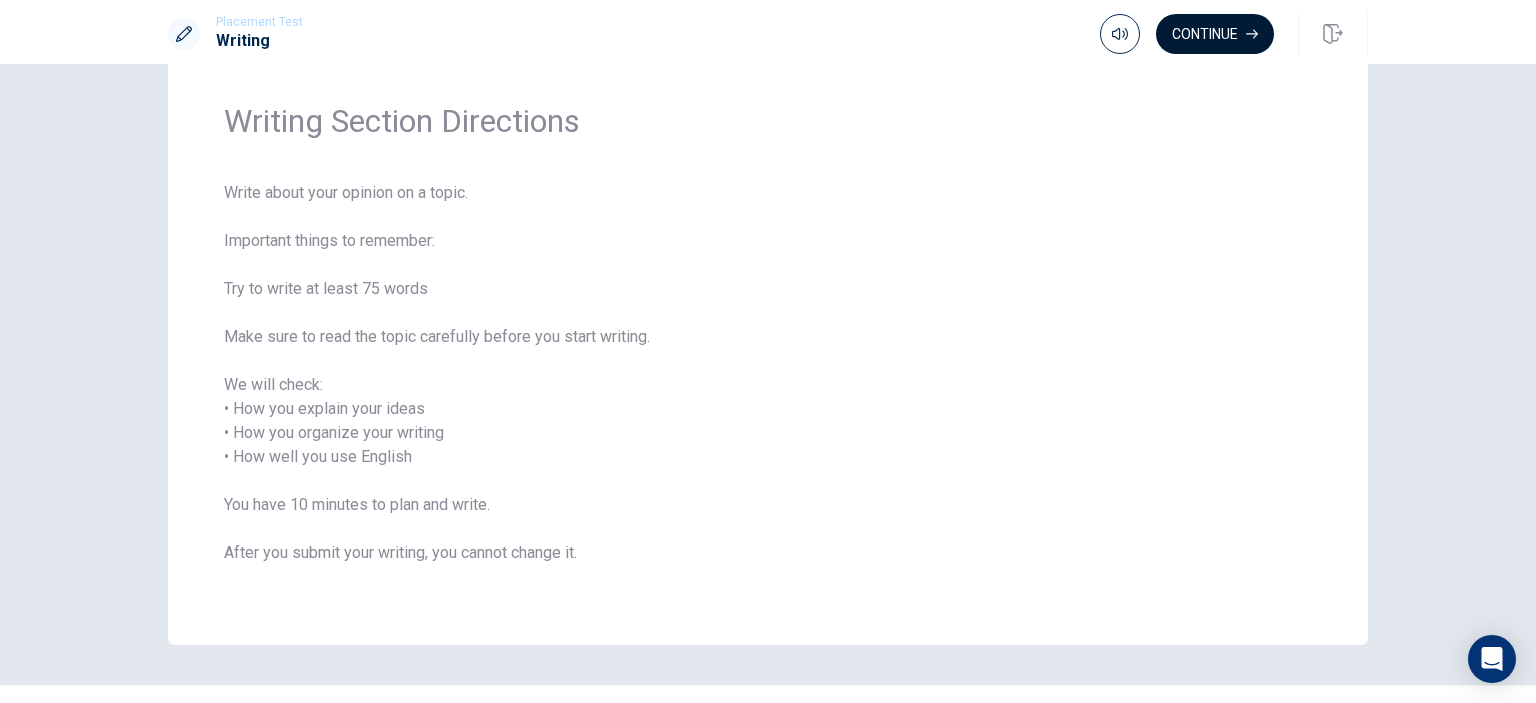 click on "Continue" at bounding box center [1215, 34] 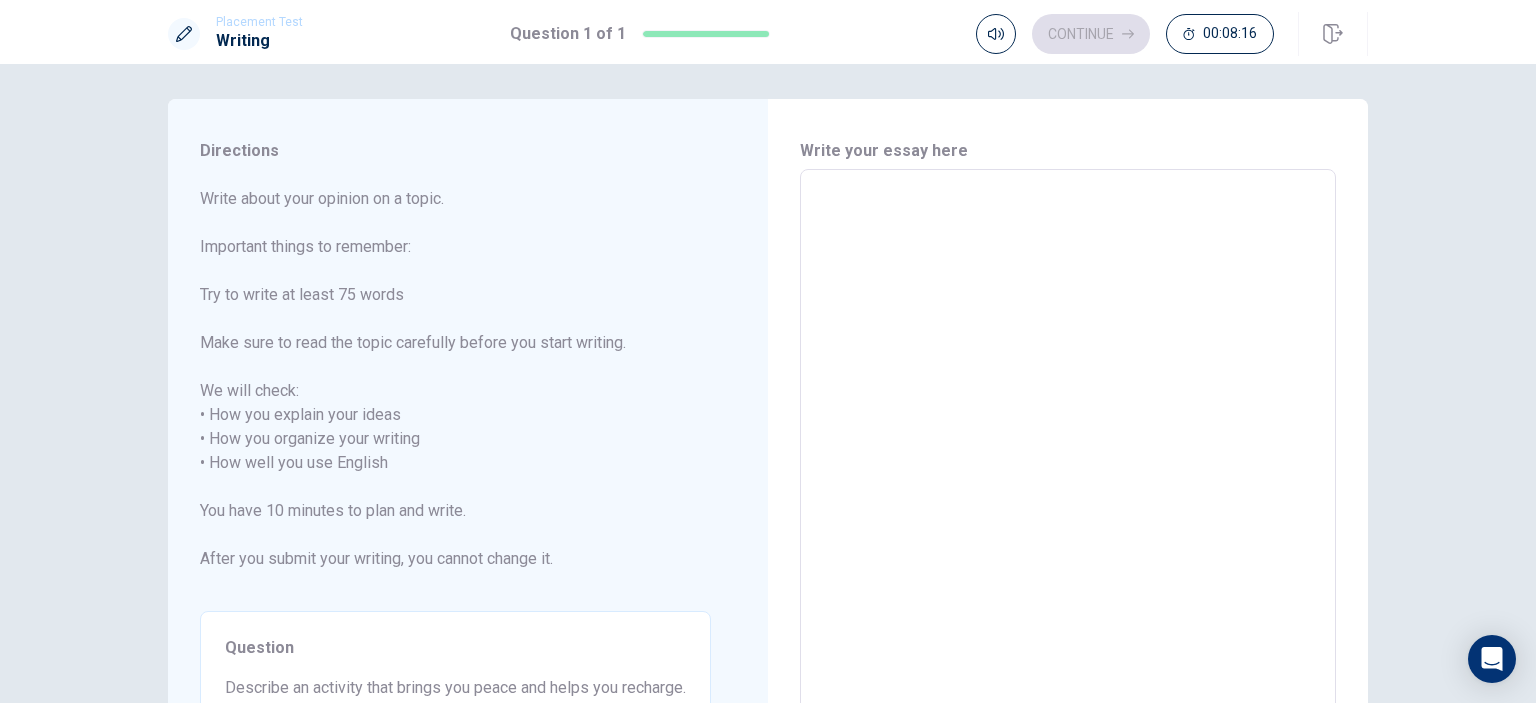 scroll, scrollTop: 0, scrollLeft: 0, axis: both 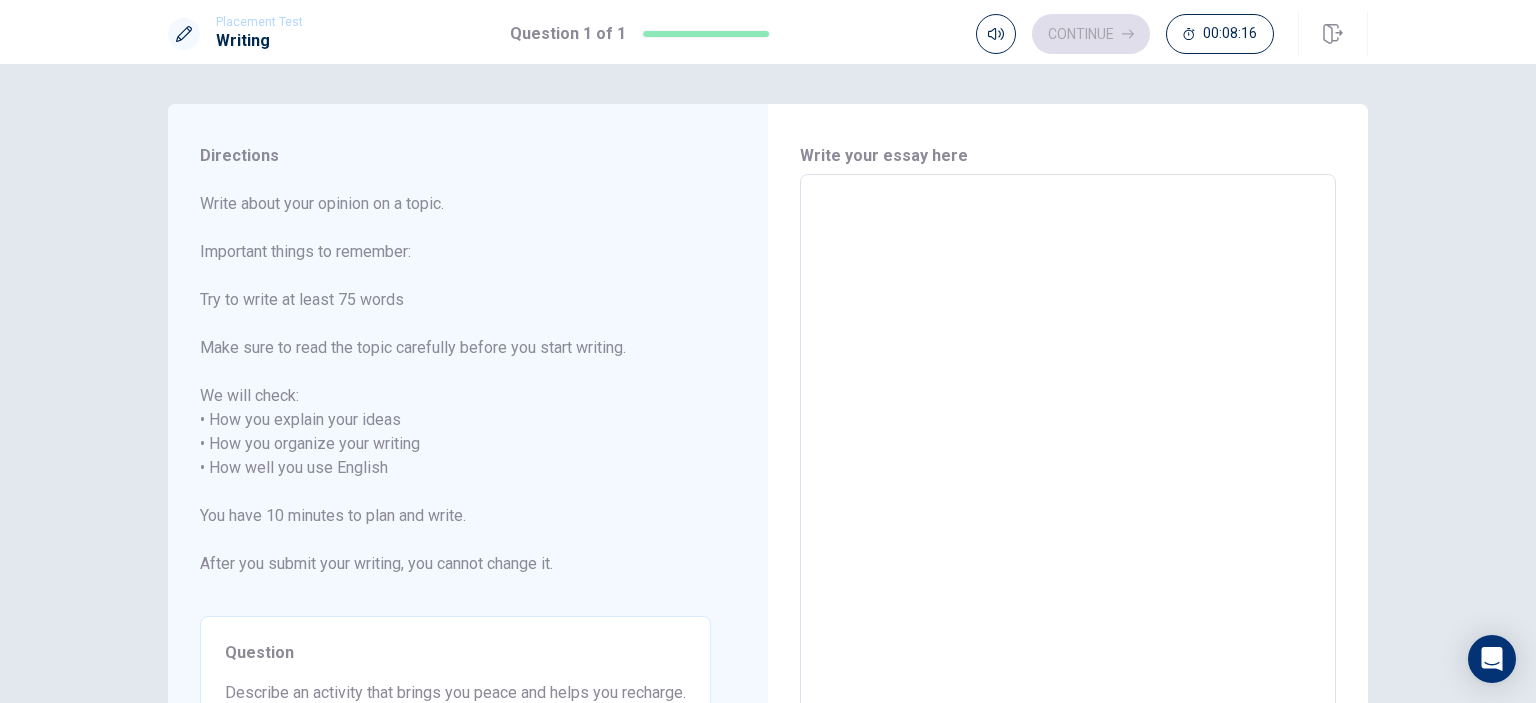 click at bounding box center (1068, 456) 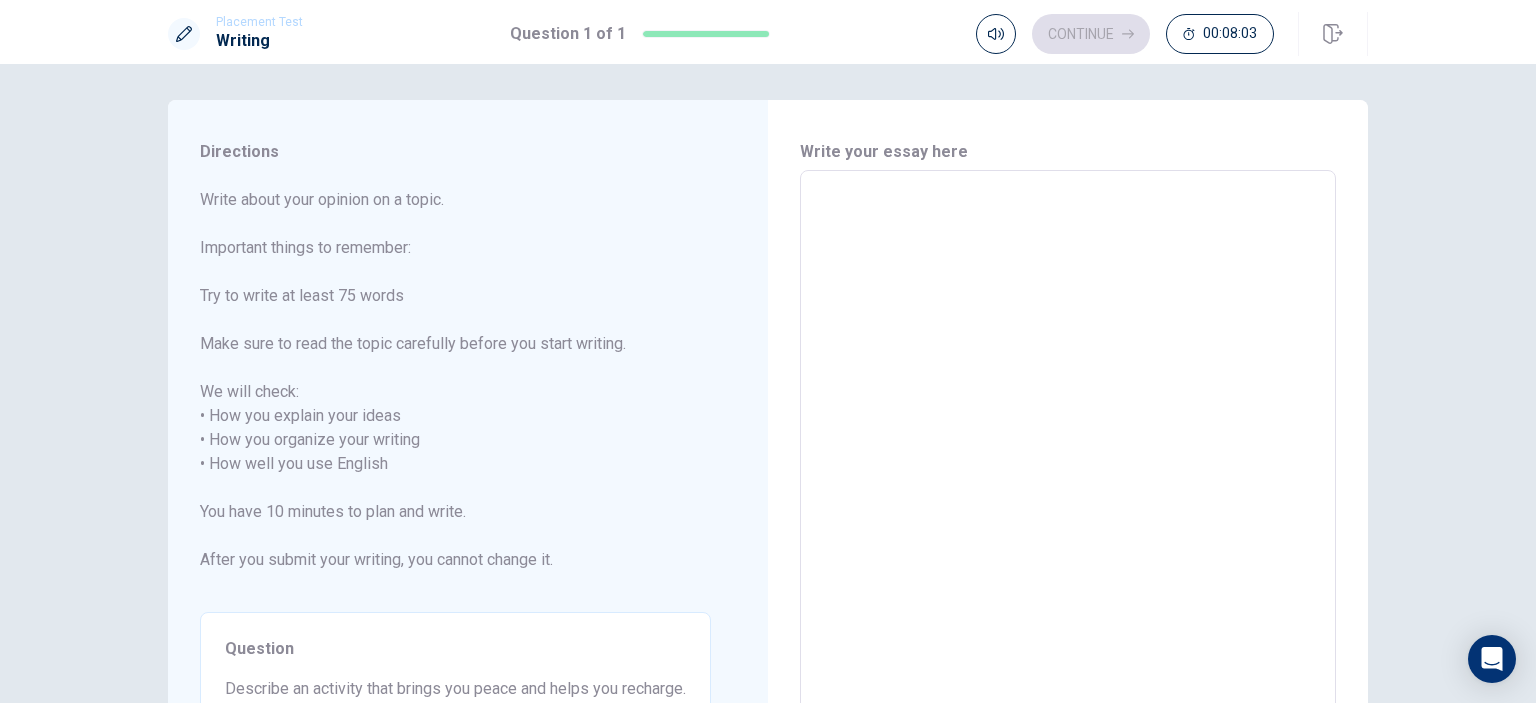 scroll, scrollTop: 0, scrollLeft: 0, axis: both 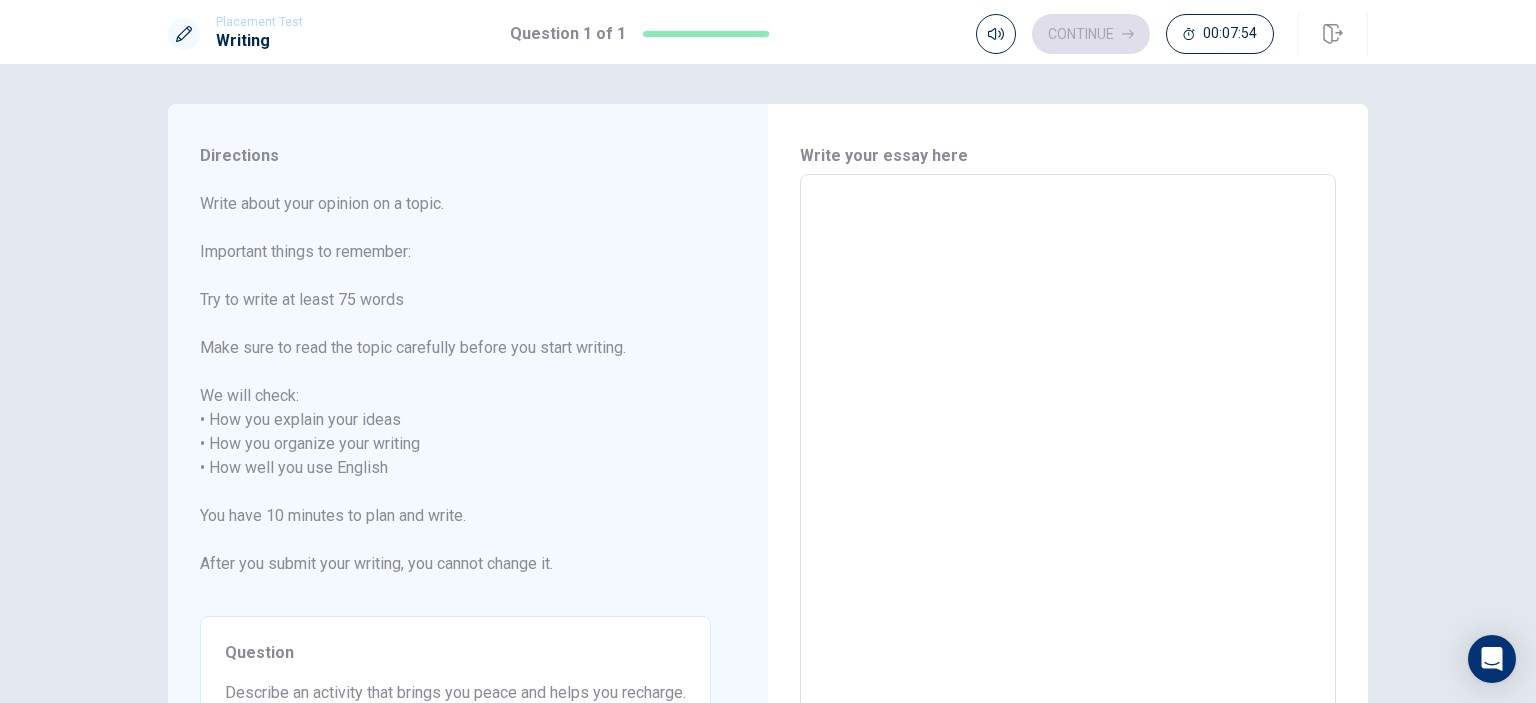 type on "I" 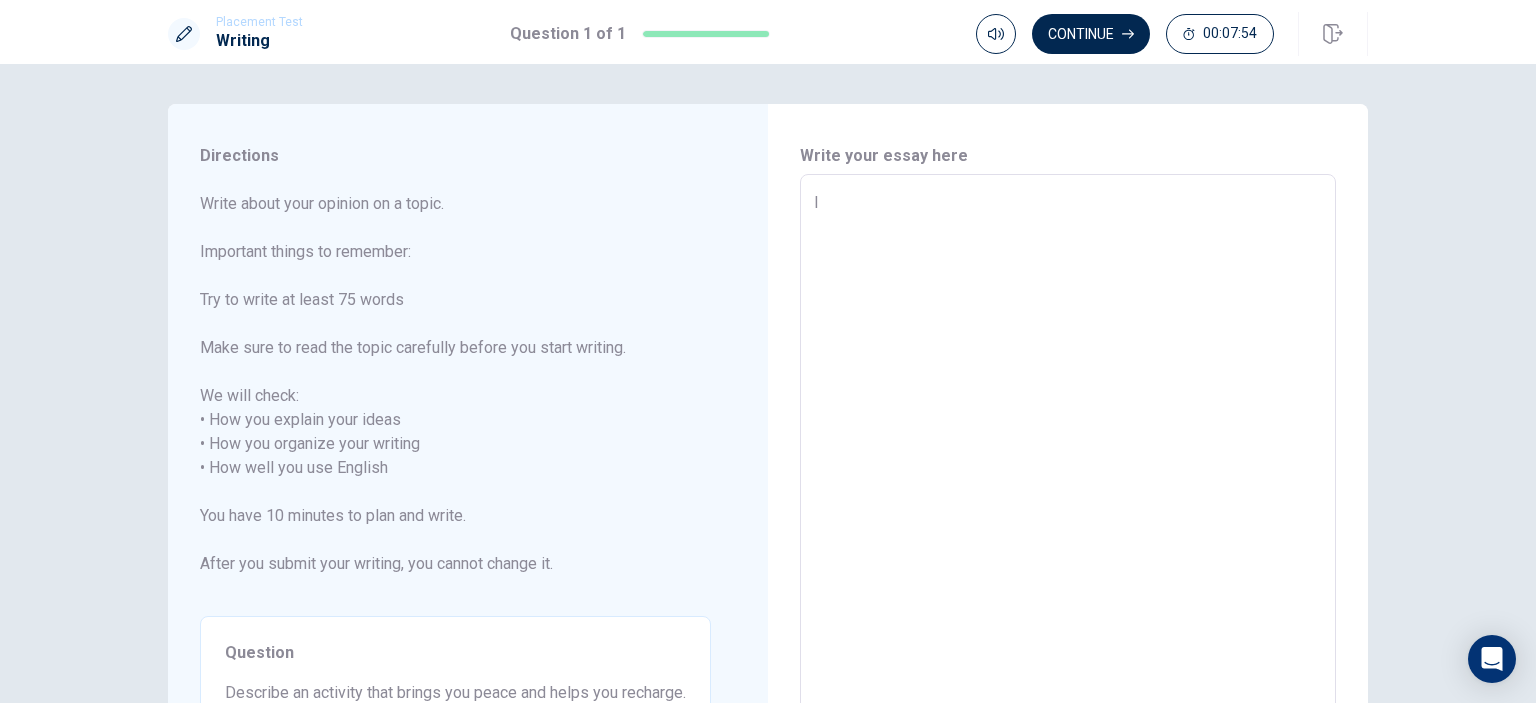 type on "x" 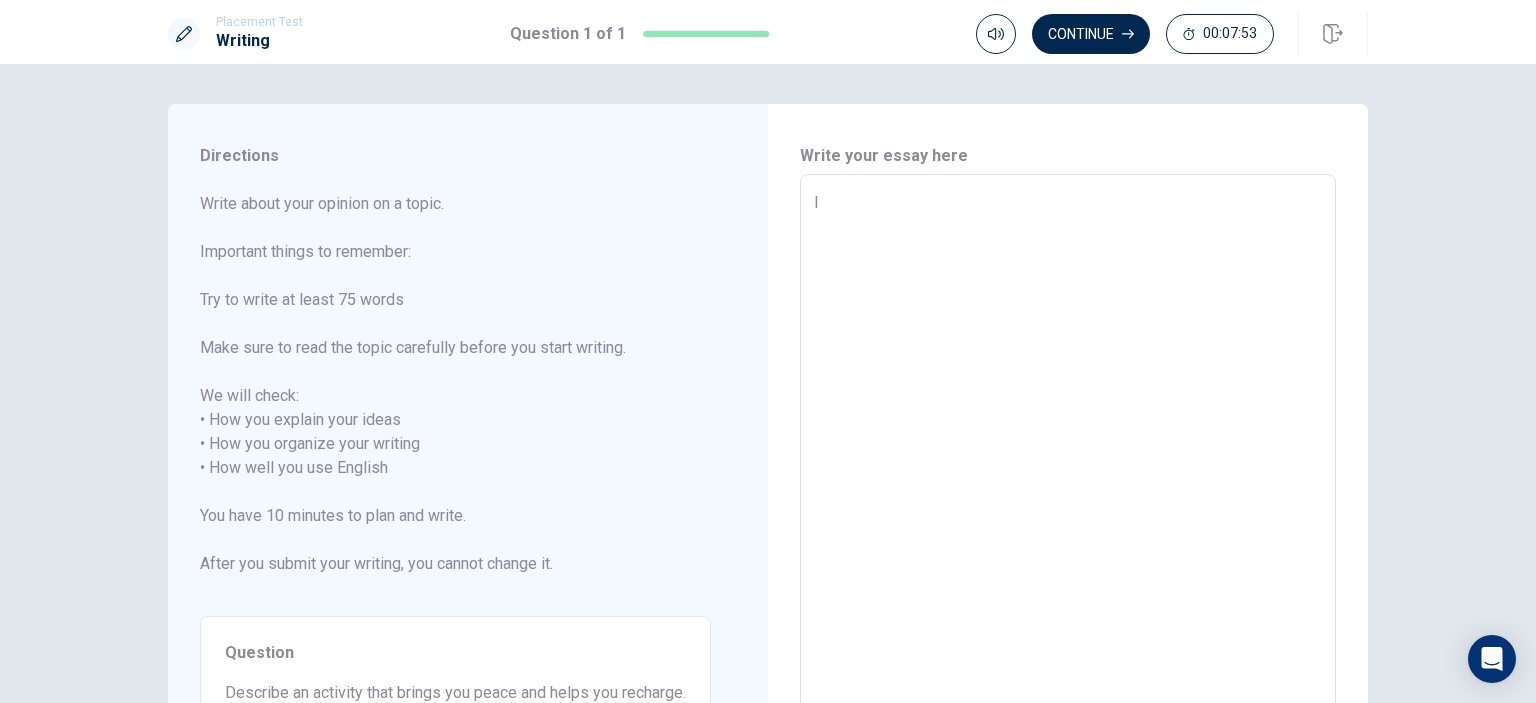 type on "I" 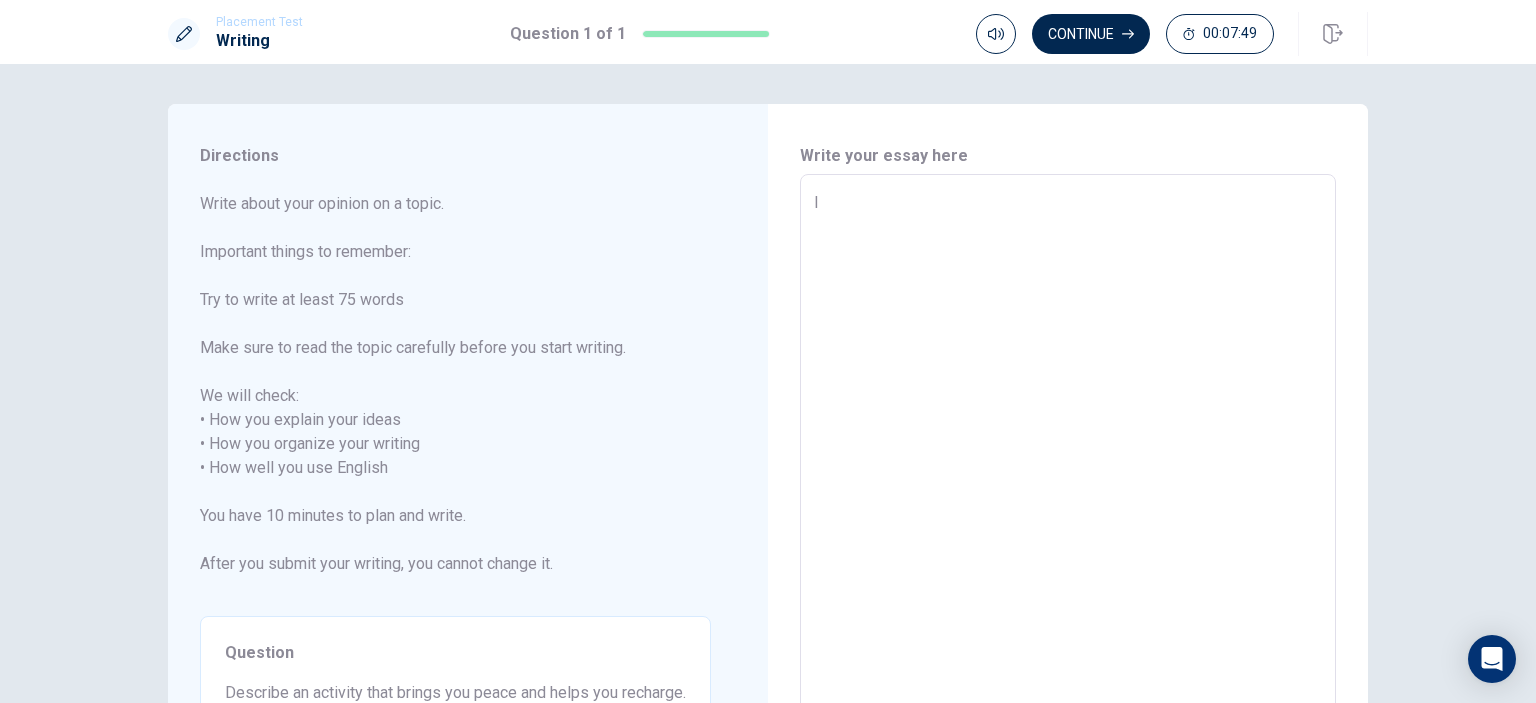 type on "x" 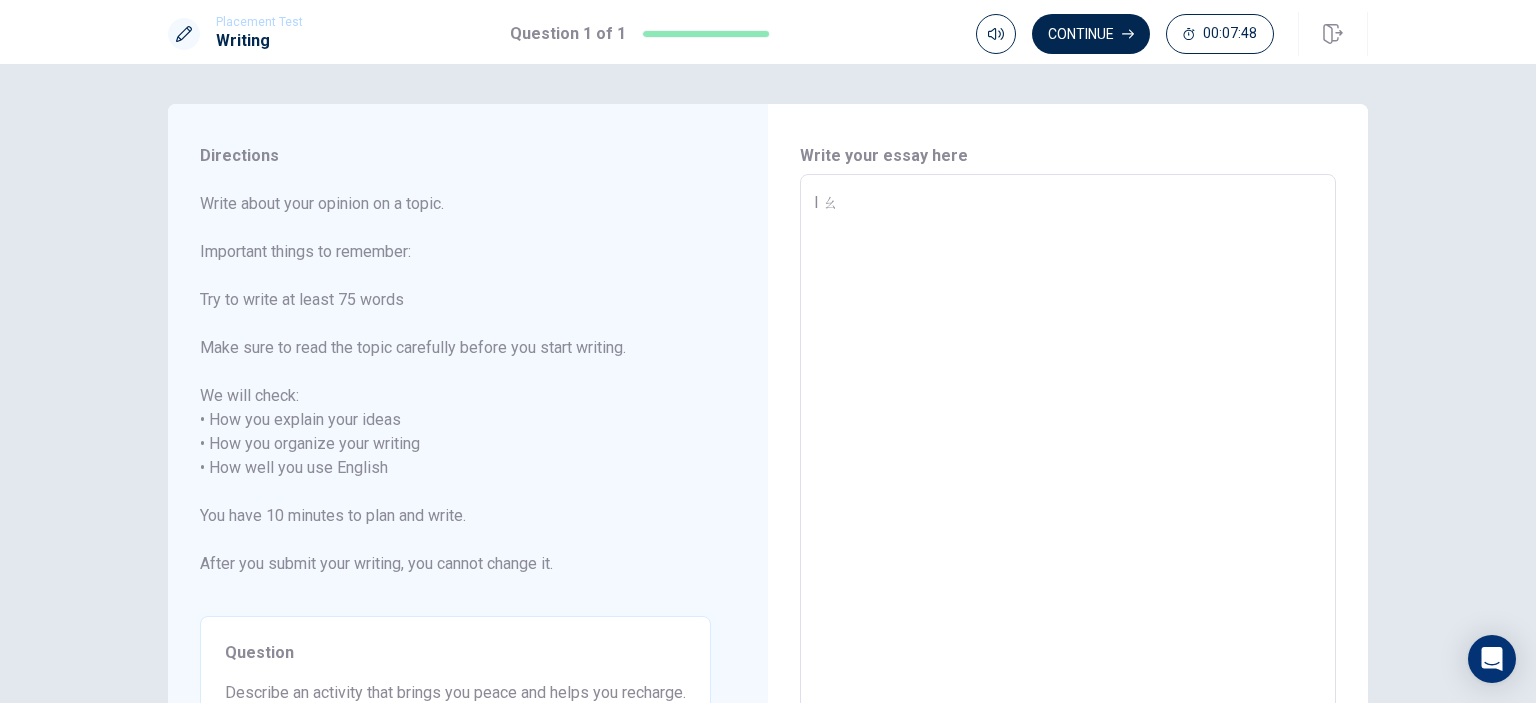 type on "x" 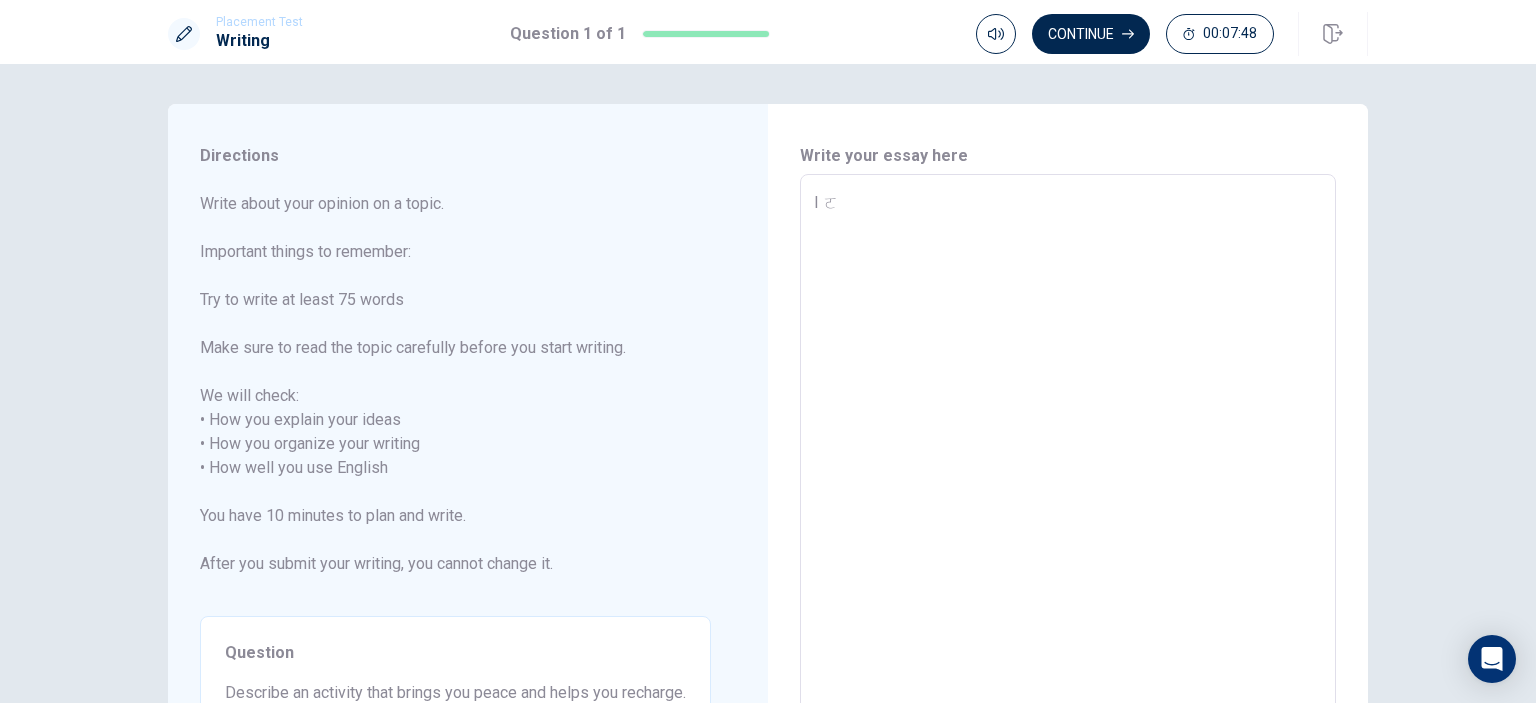 type on "x" 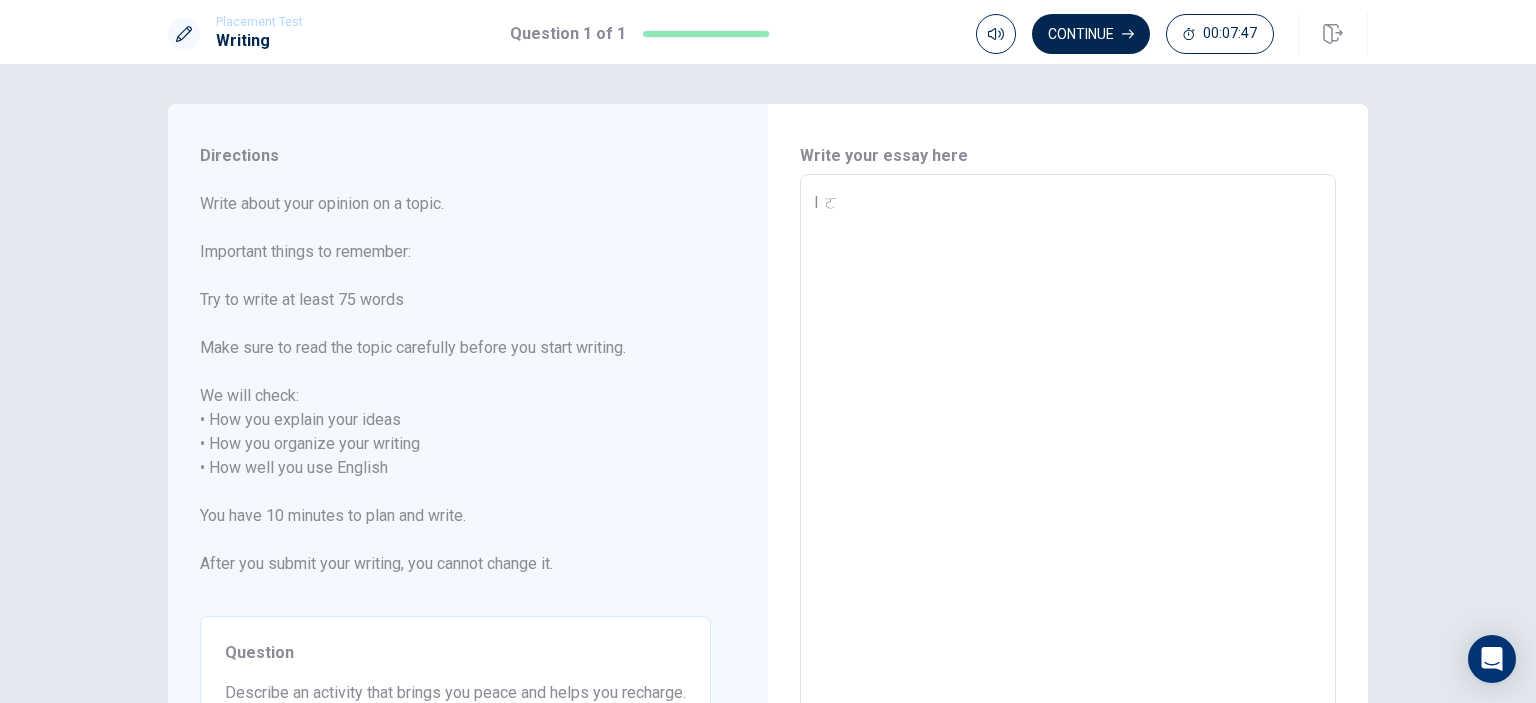type on "I" 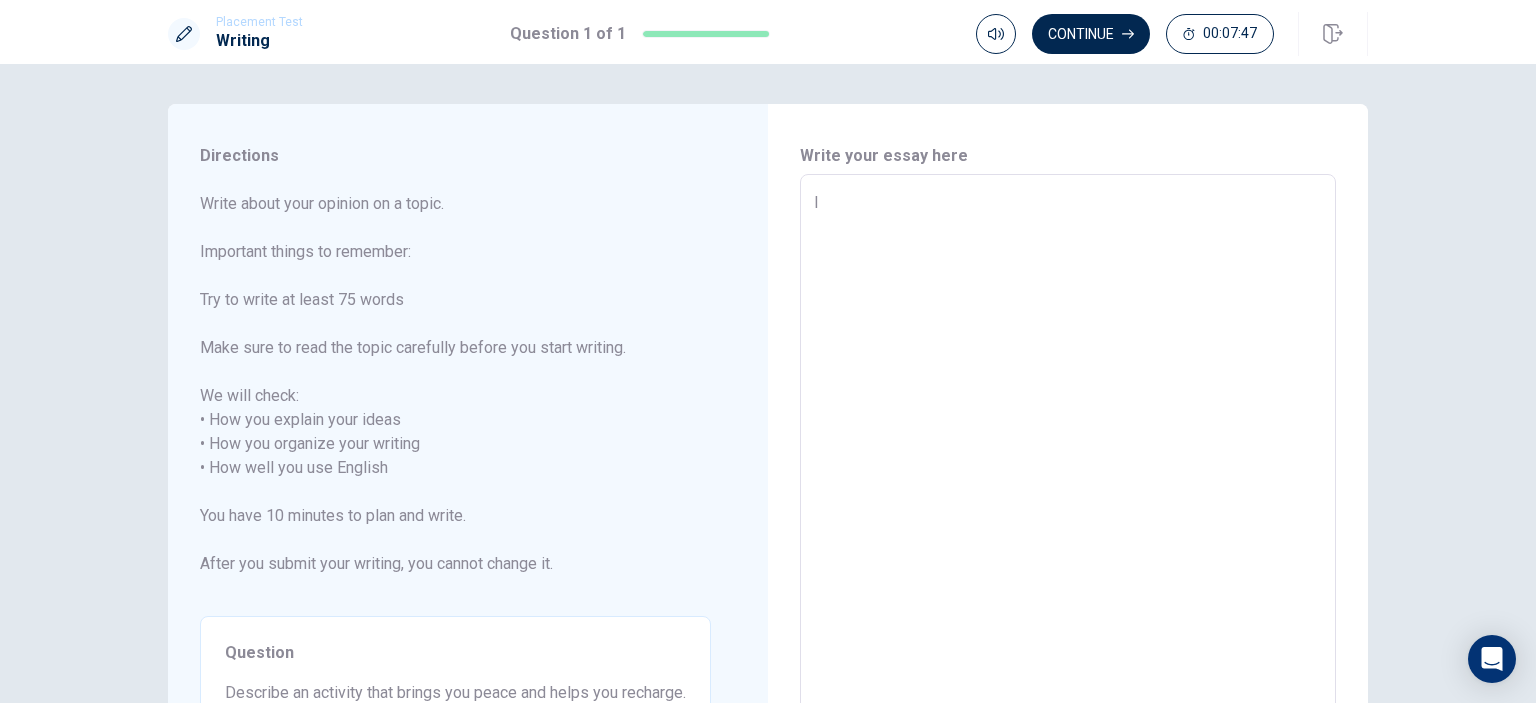 type on "x" 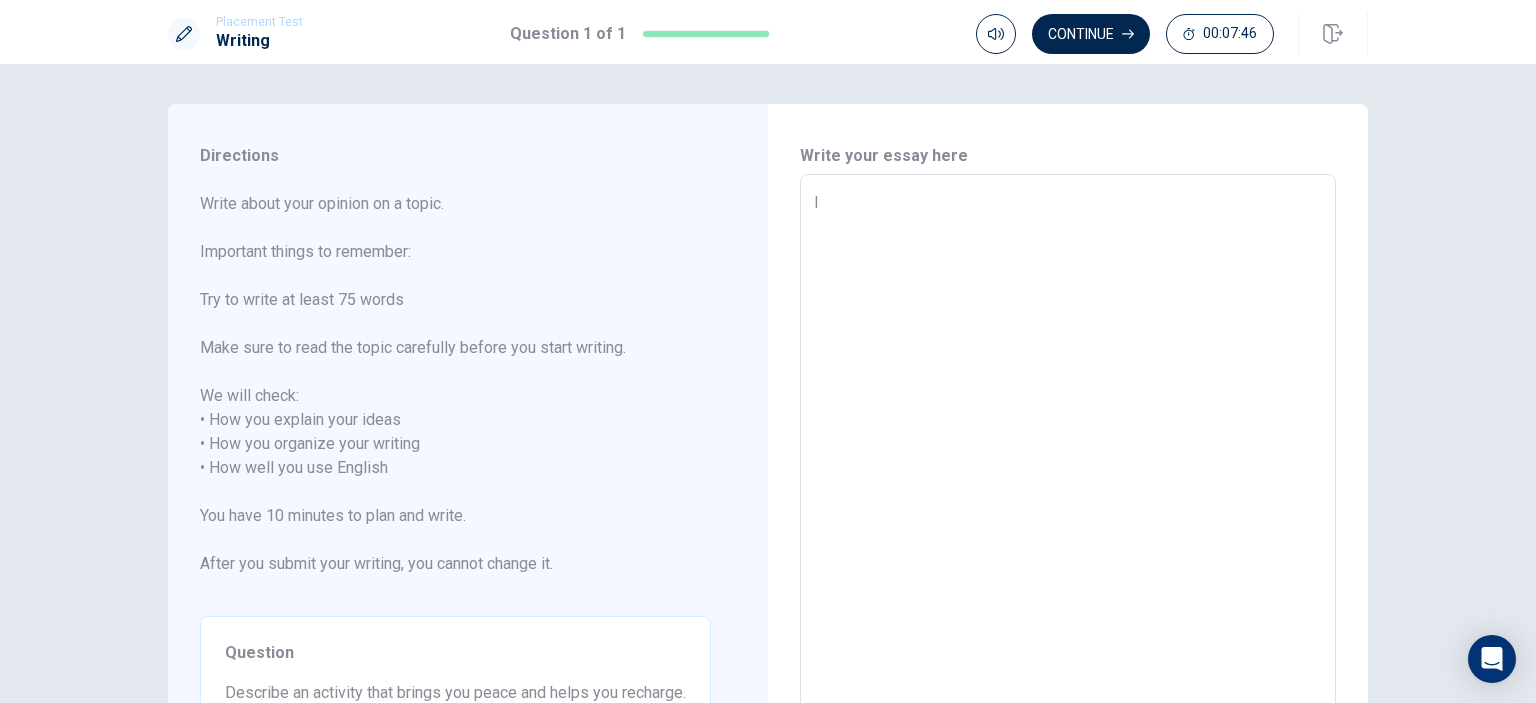 type on "I l" 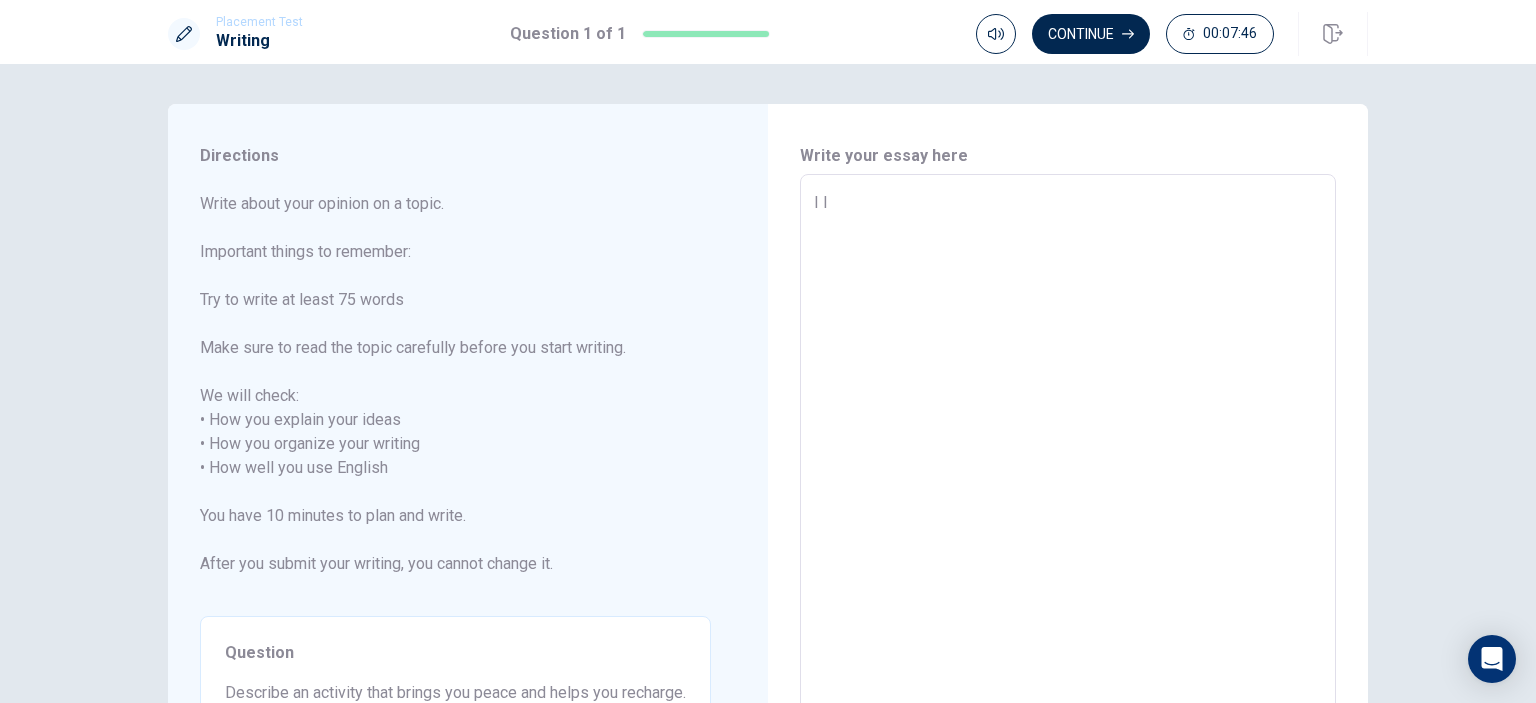 type on "x" 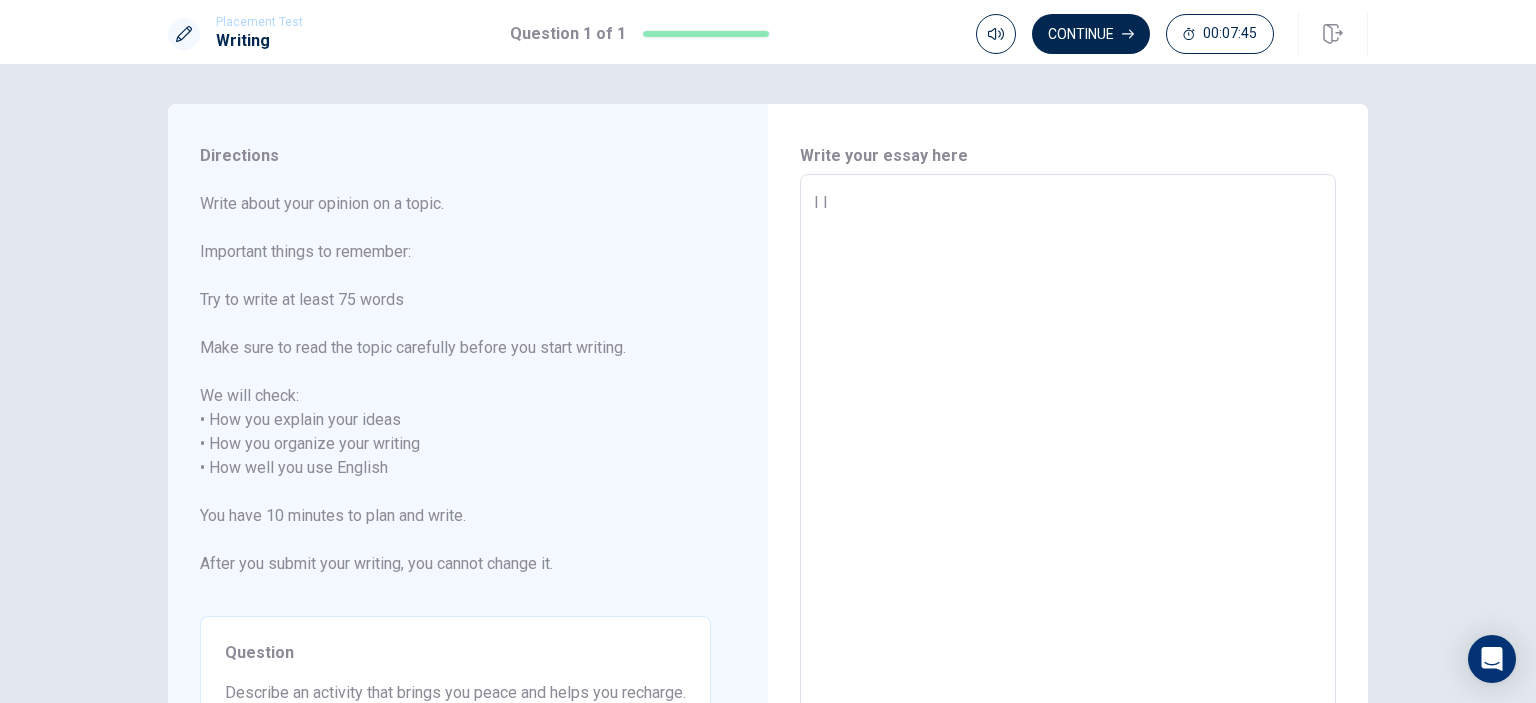 type on "I li" 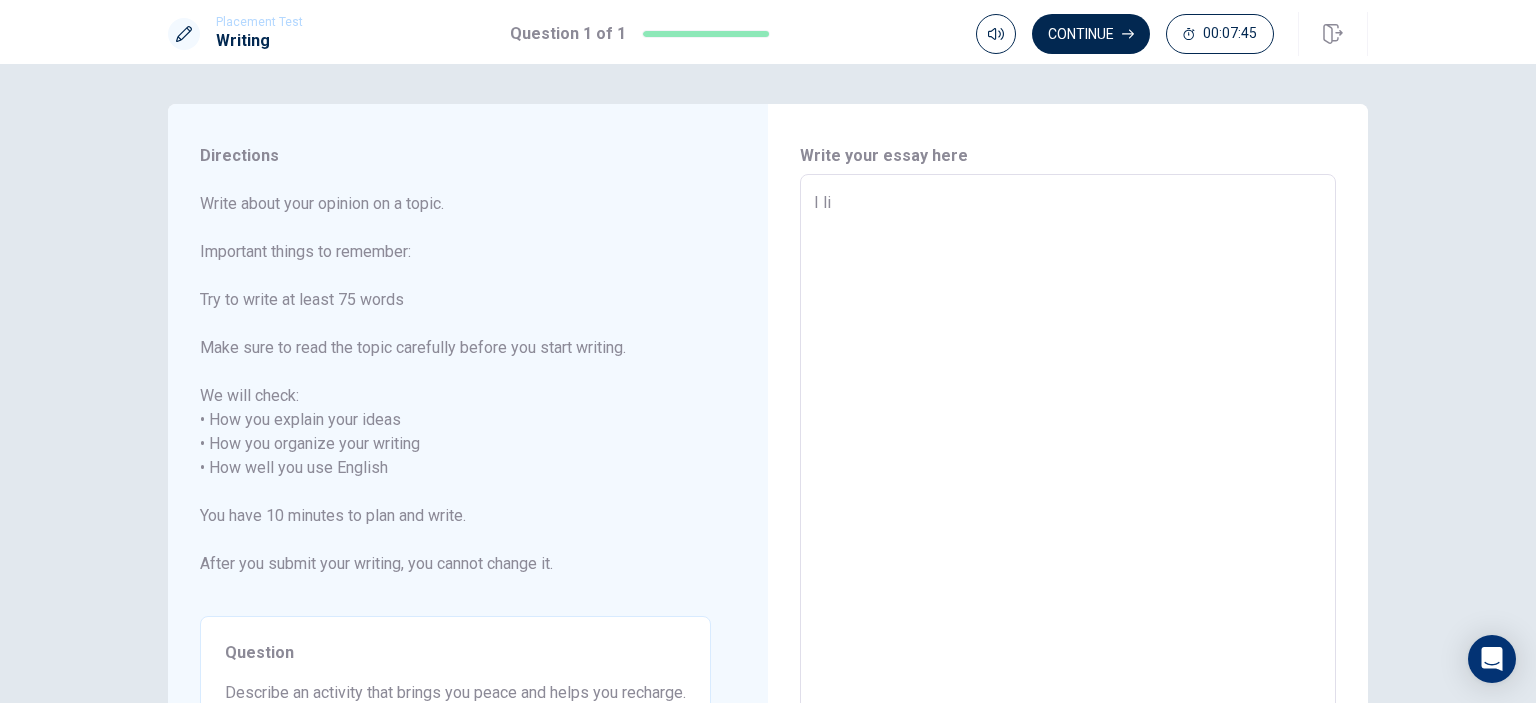type on "x" 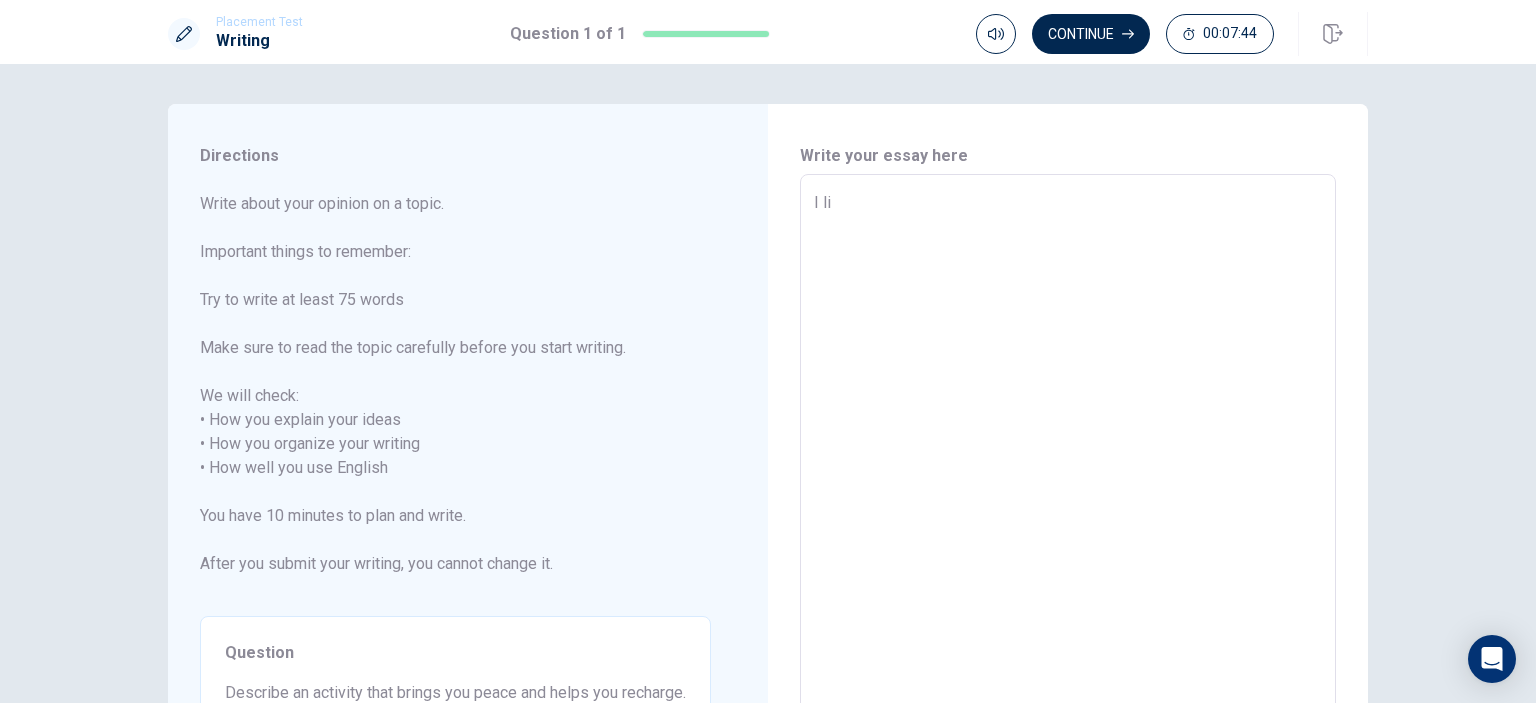 type on "I lik" 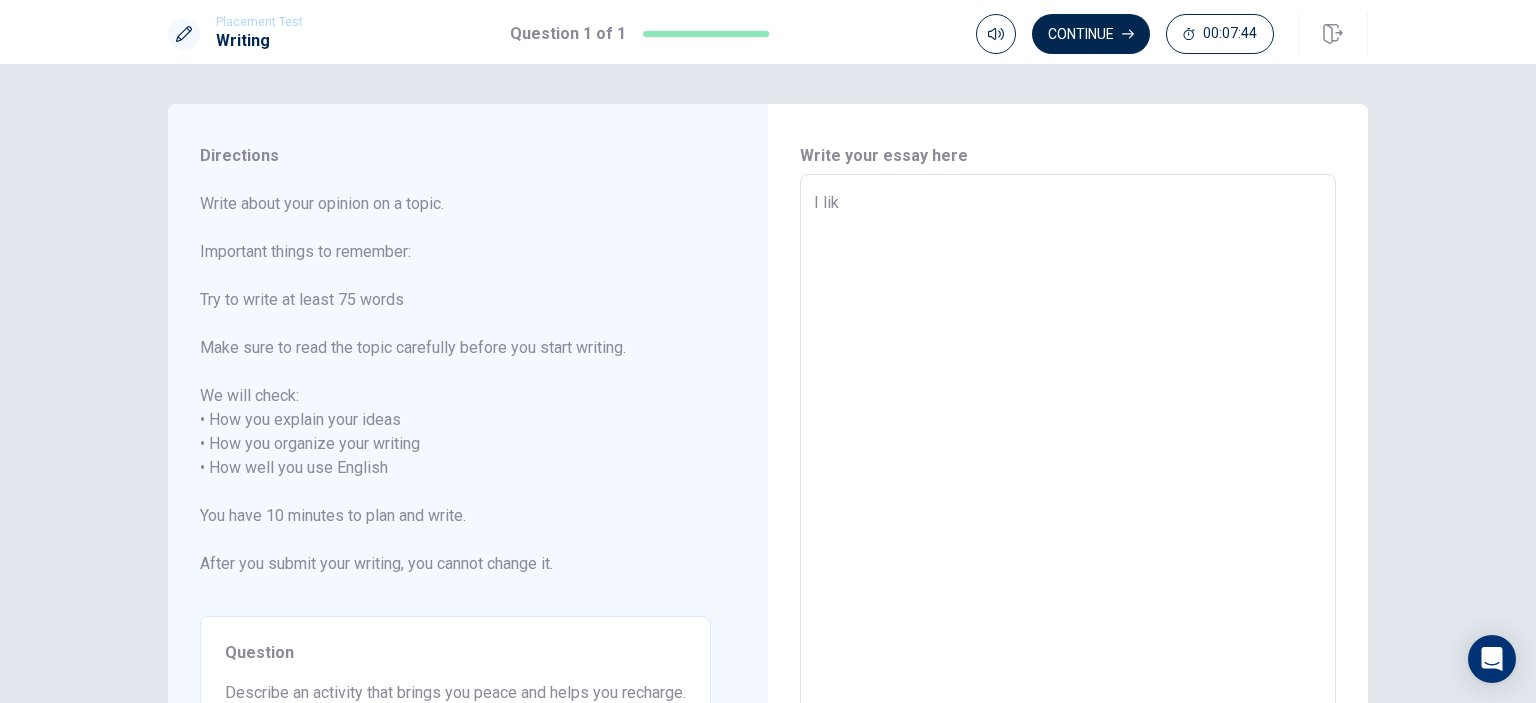 type on "x" 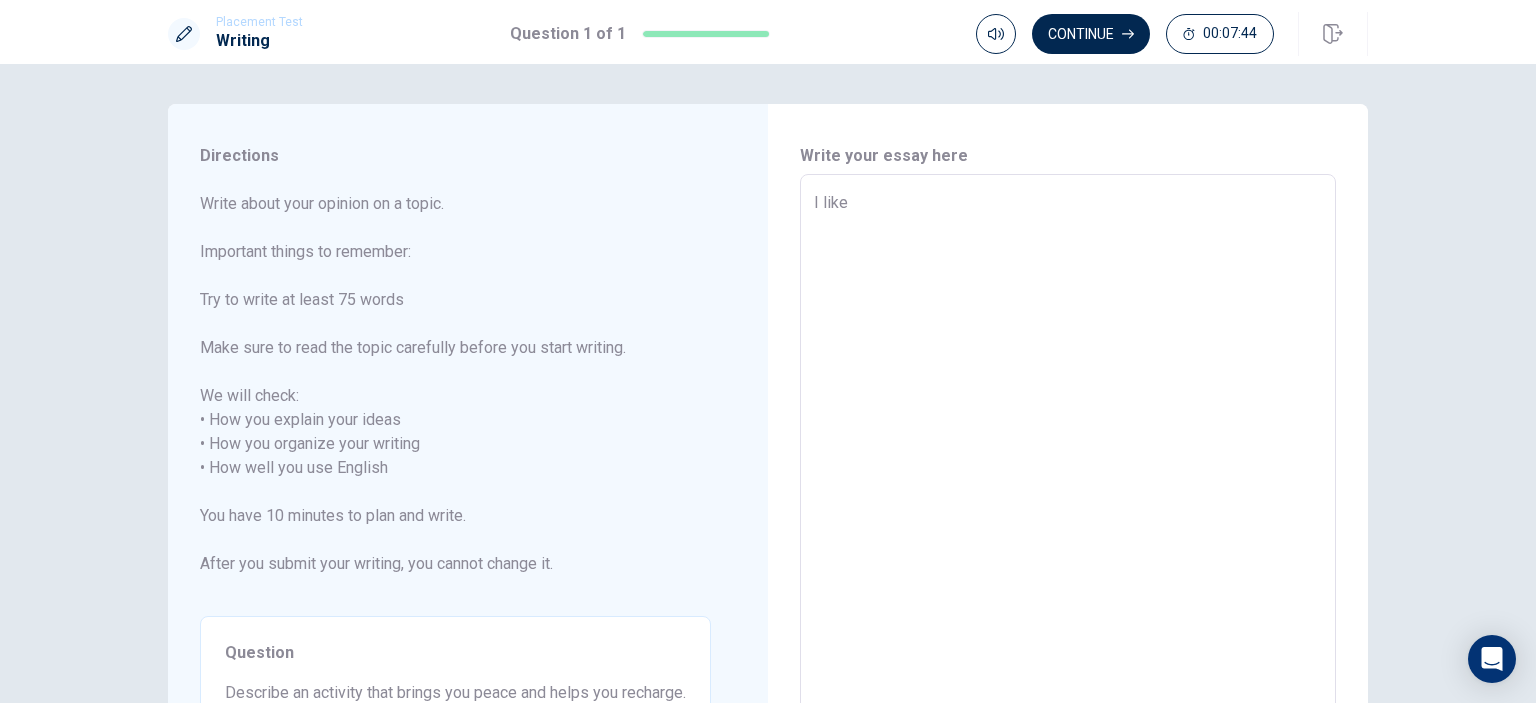 type on "x" 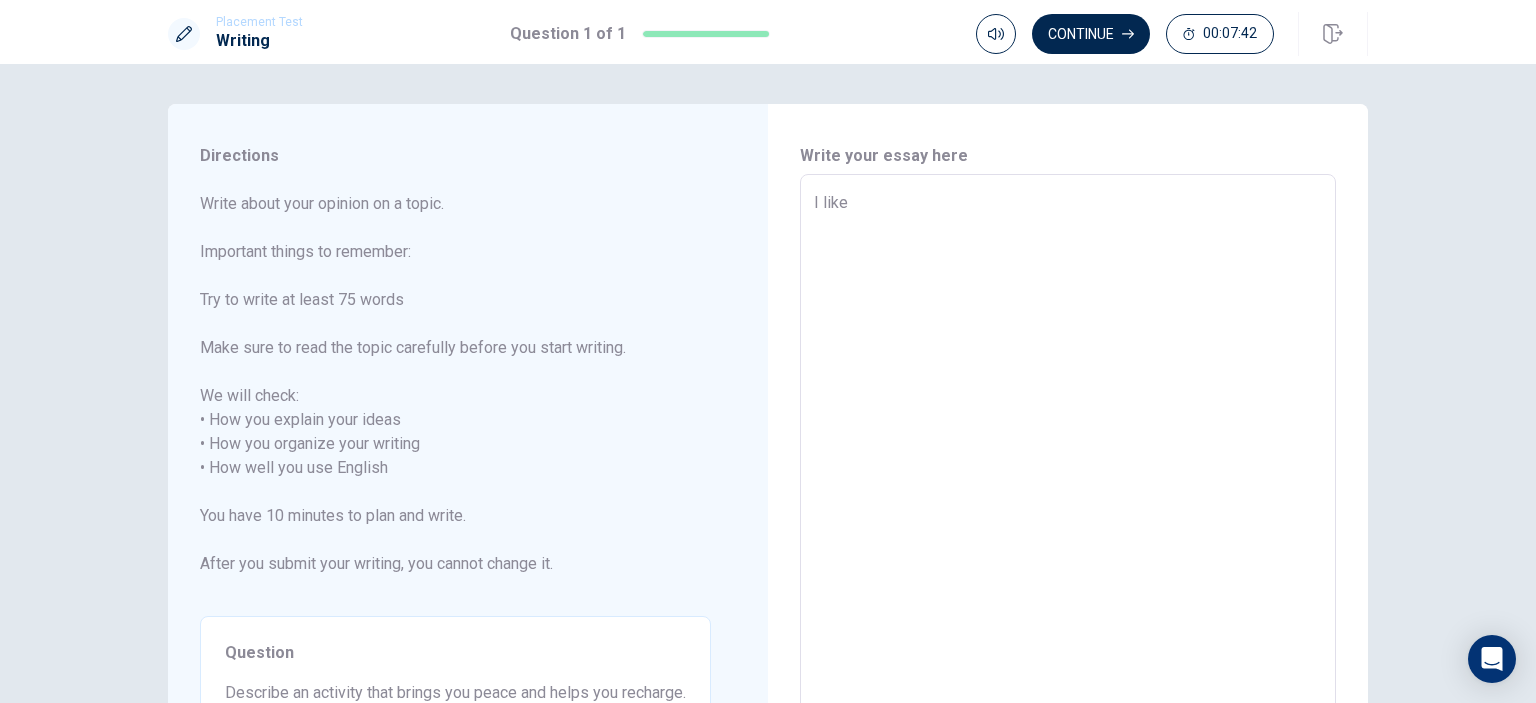 type on "x" 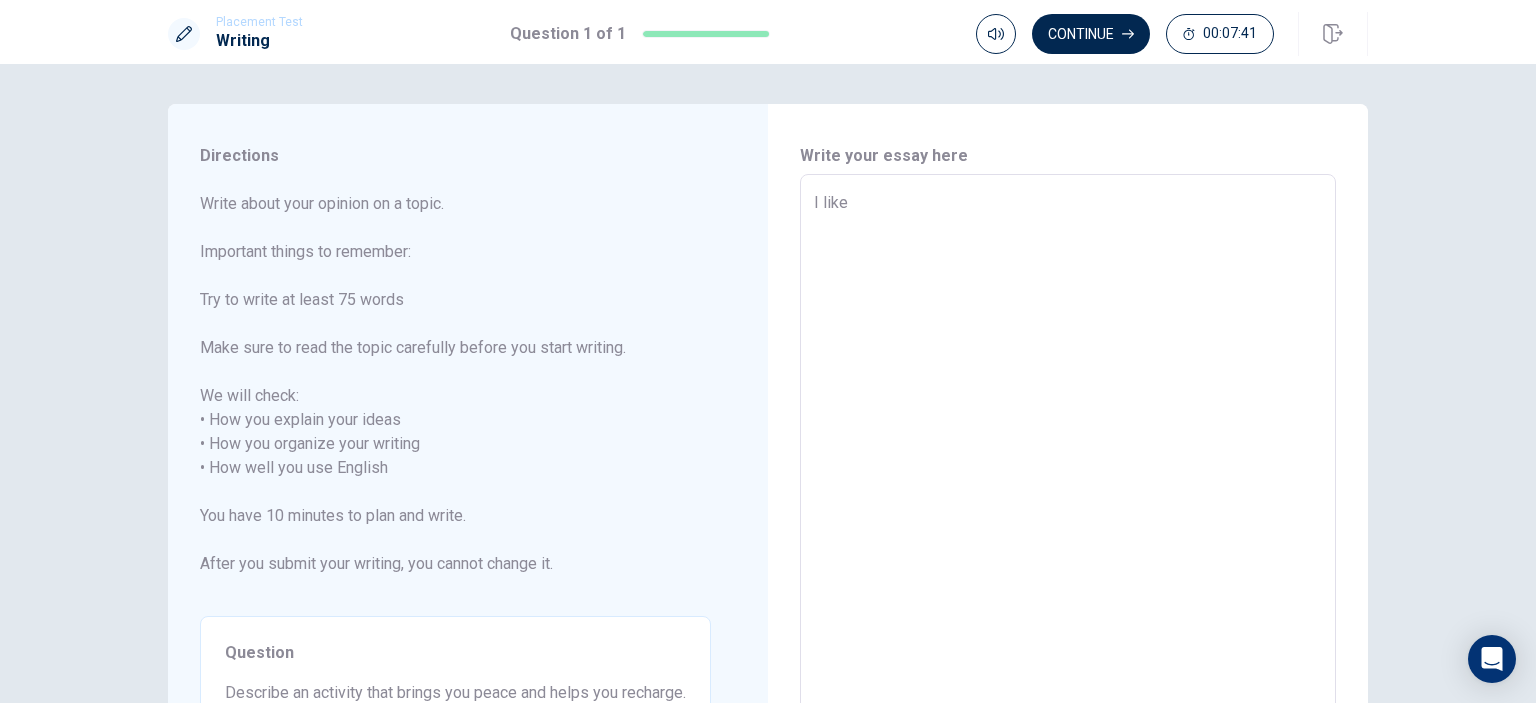 type on "I like t" 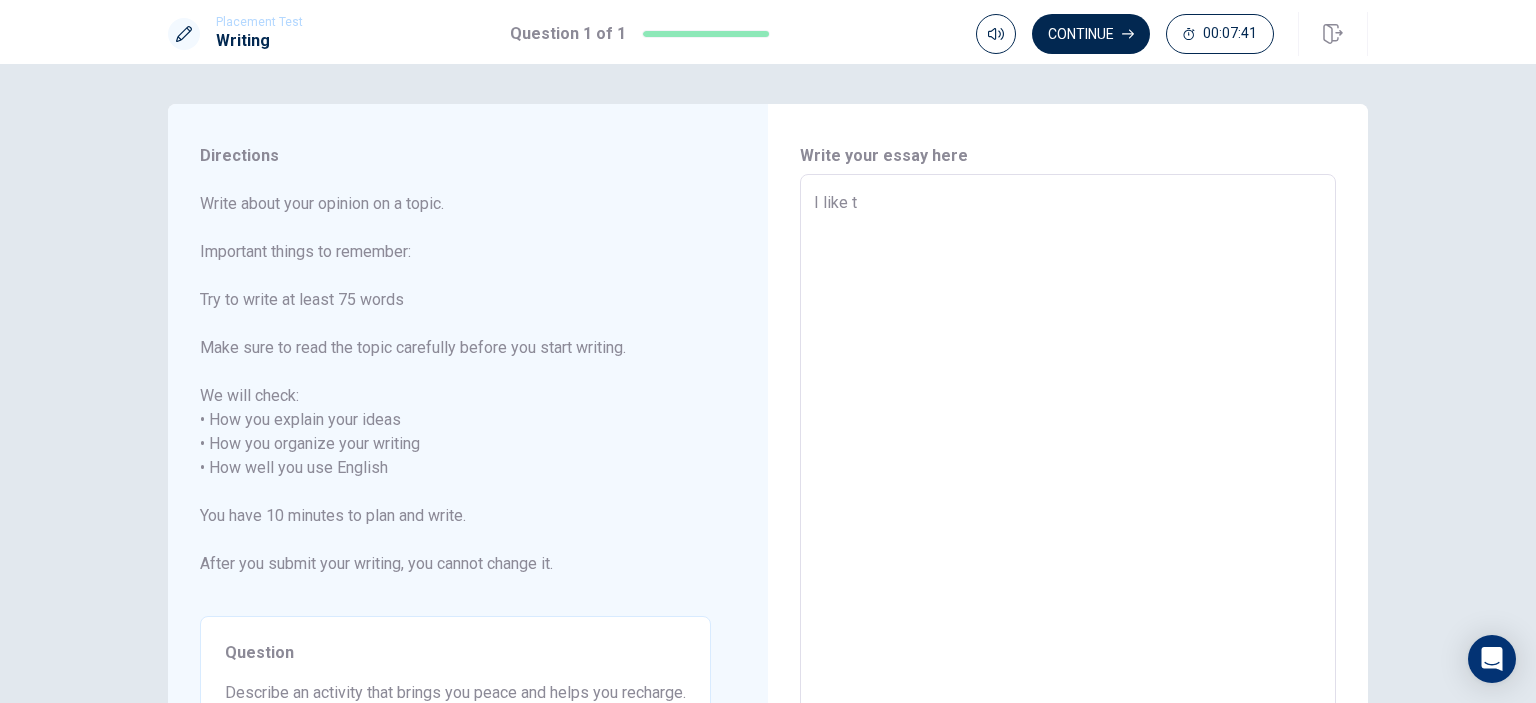 type on "x" 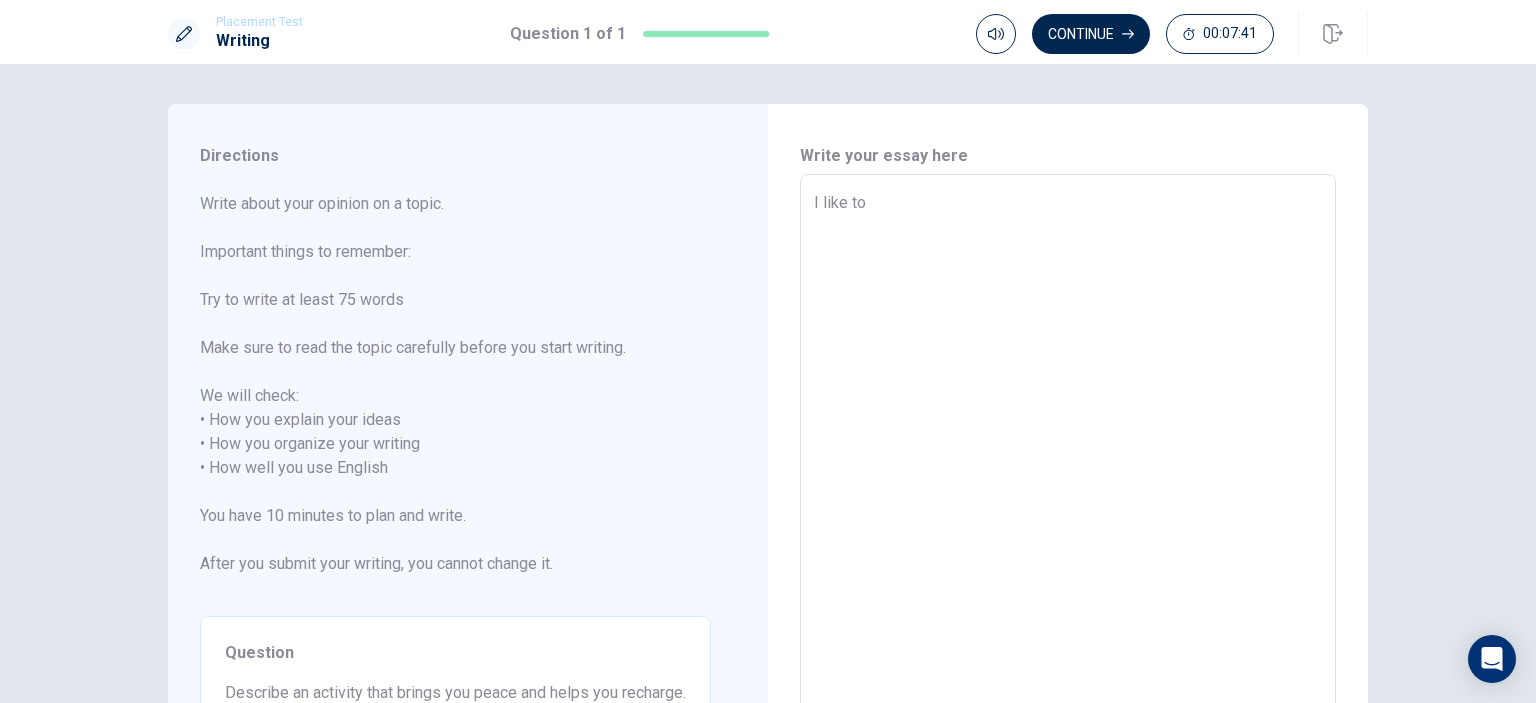 type on "x" 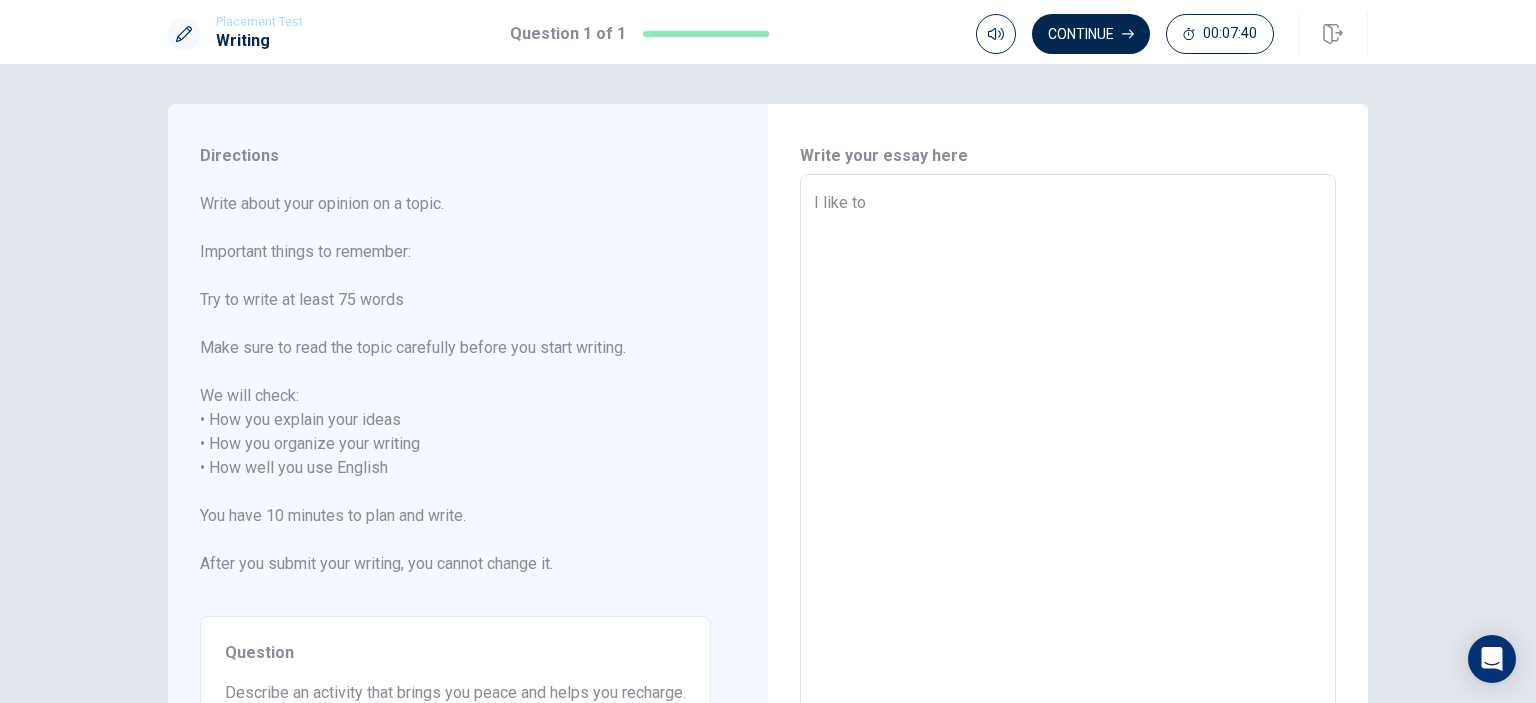 type on "I like tol" 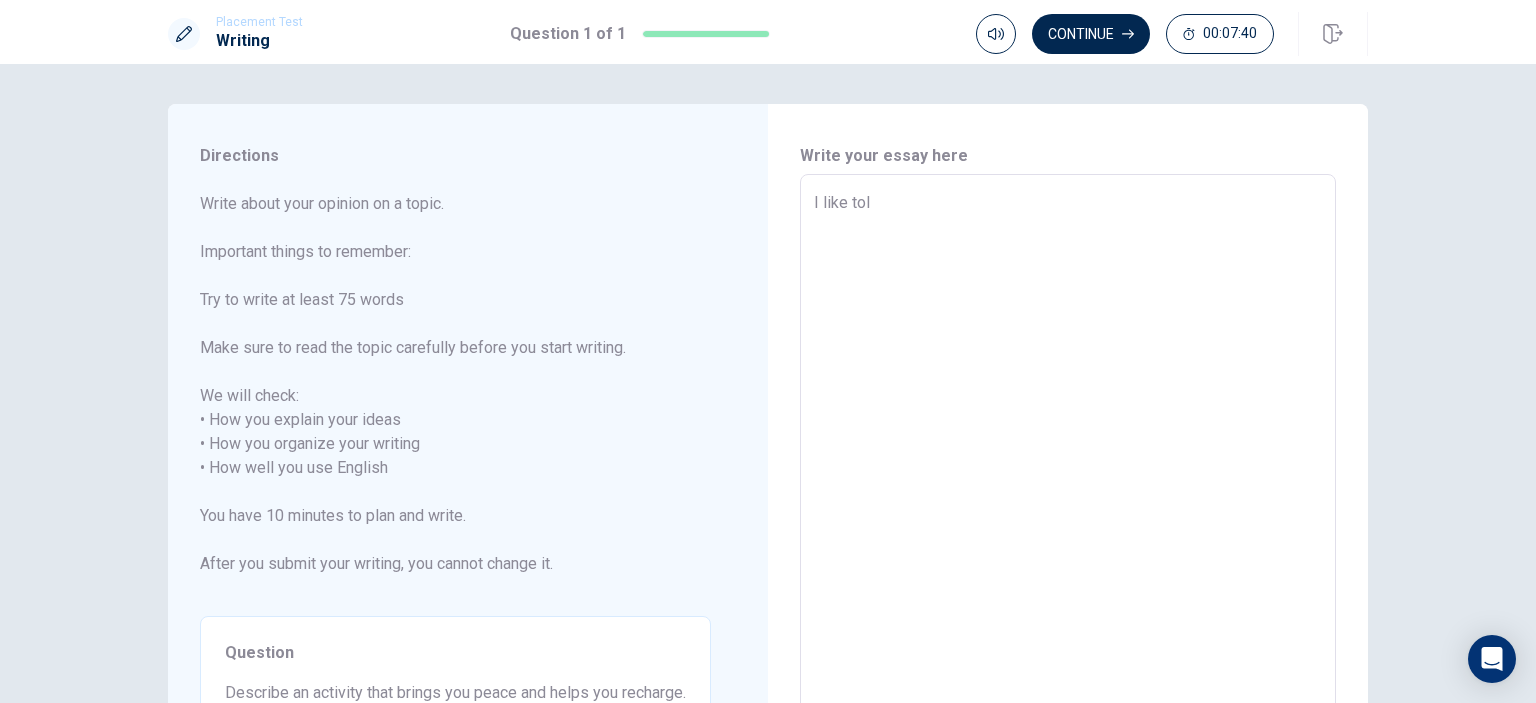 type on "x" 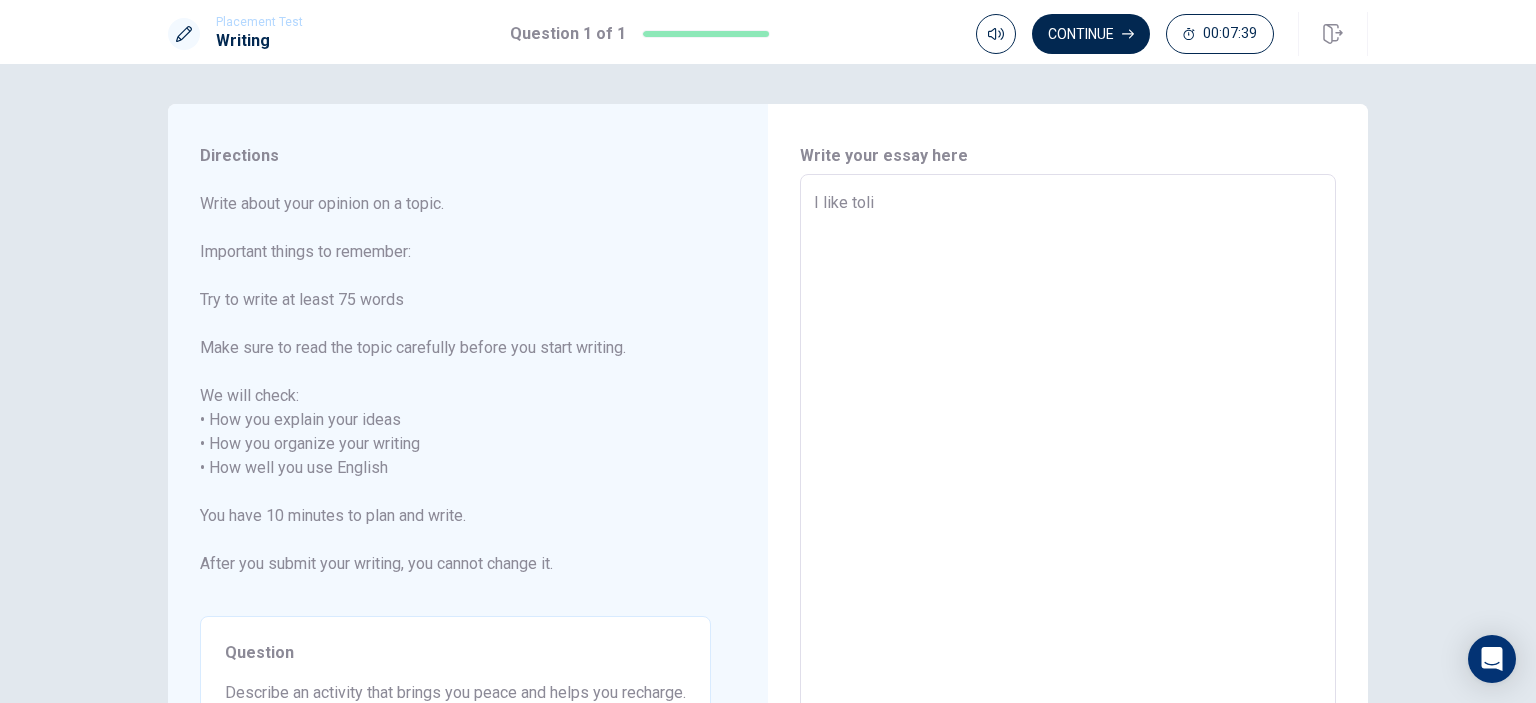 type on "x" 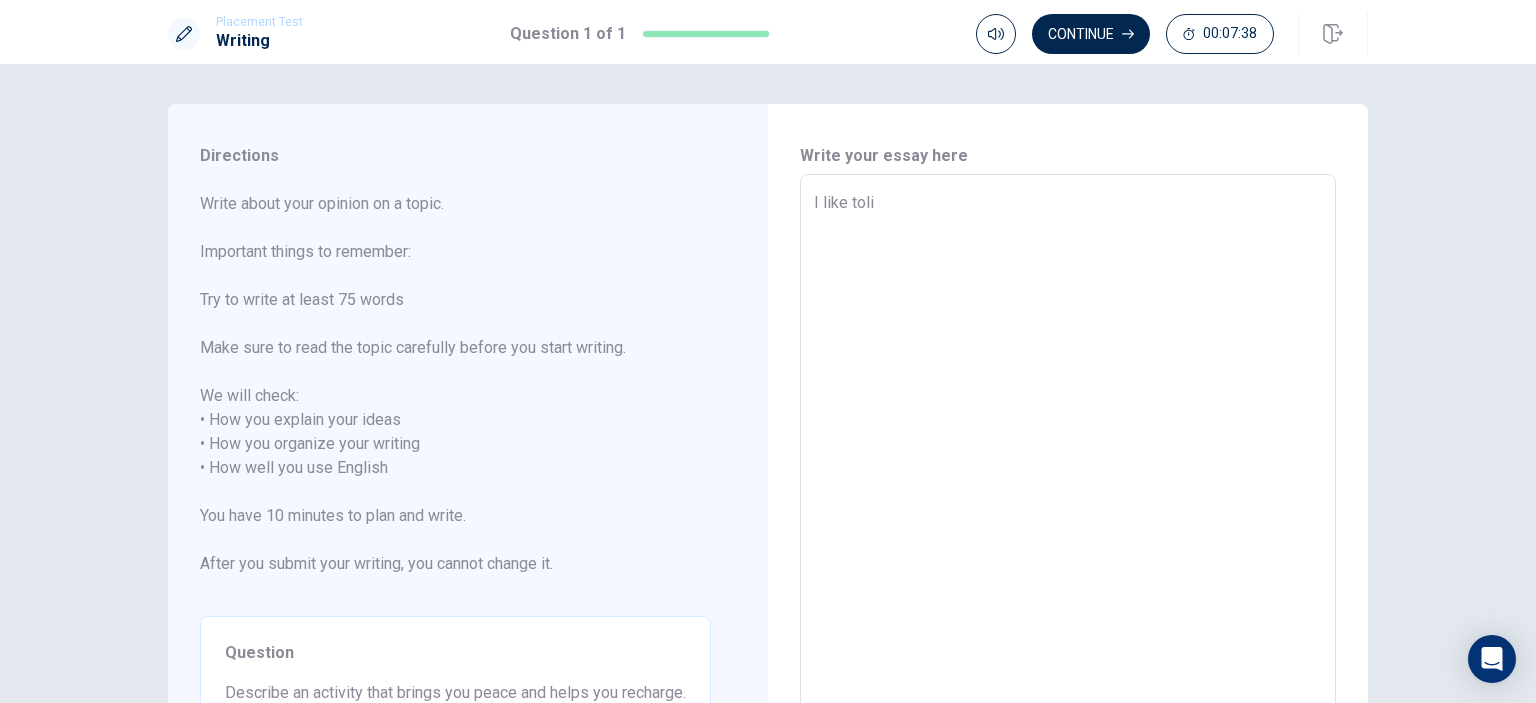 type on "I like tolis" 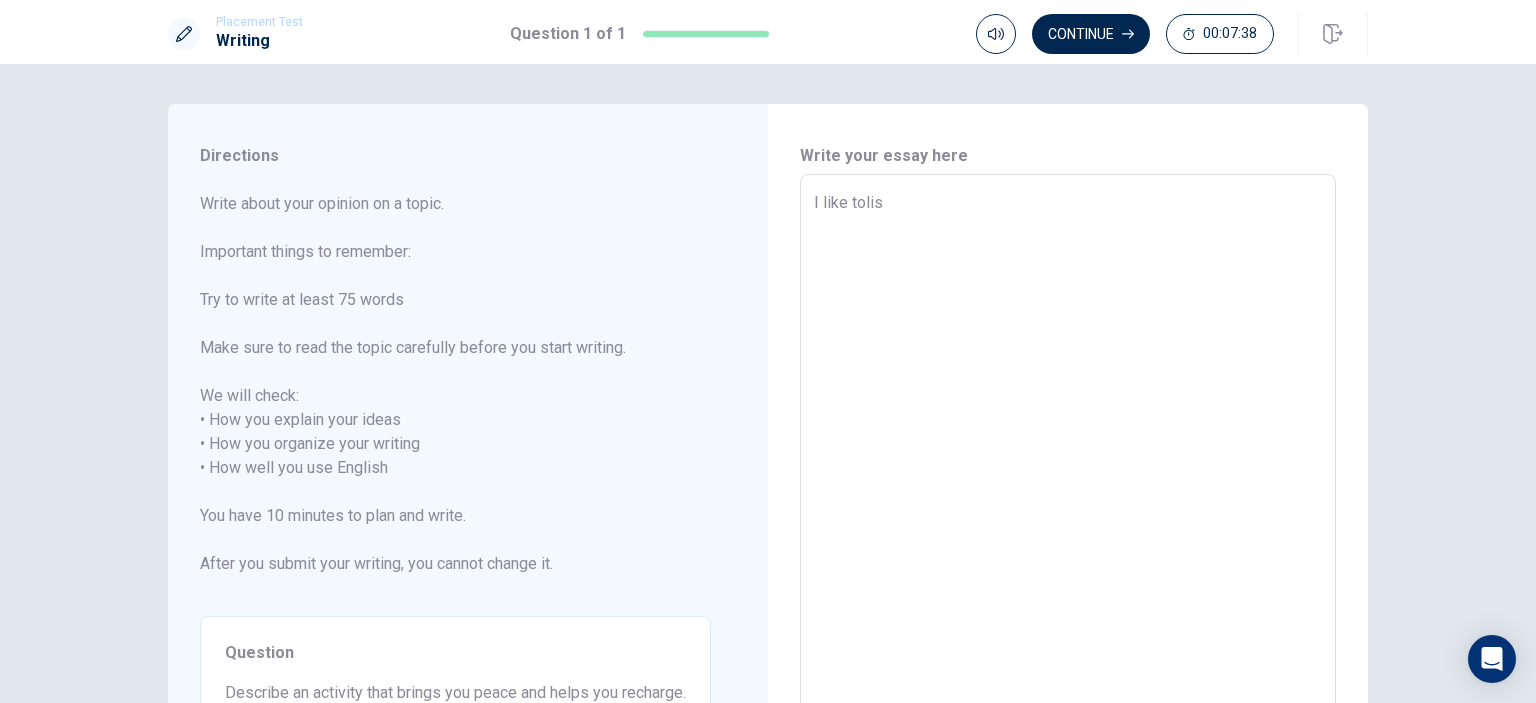 type on "x" 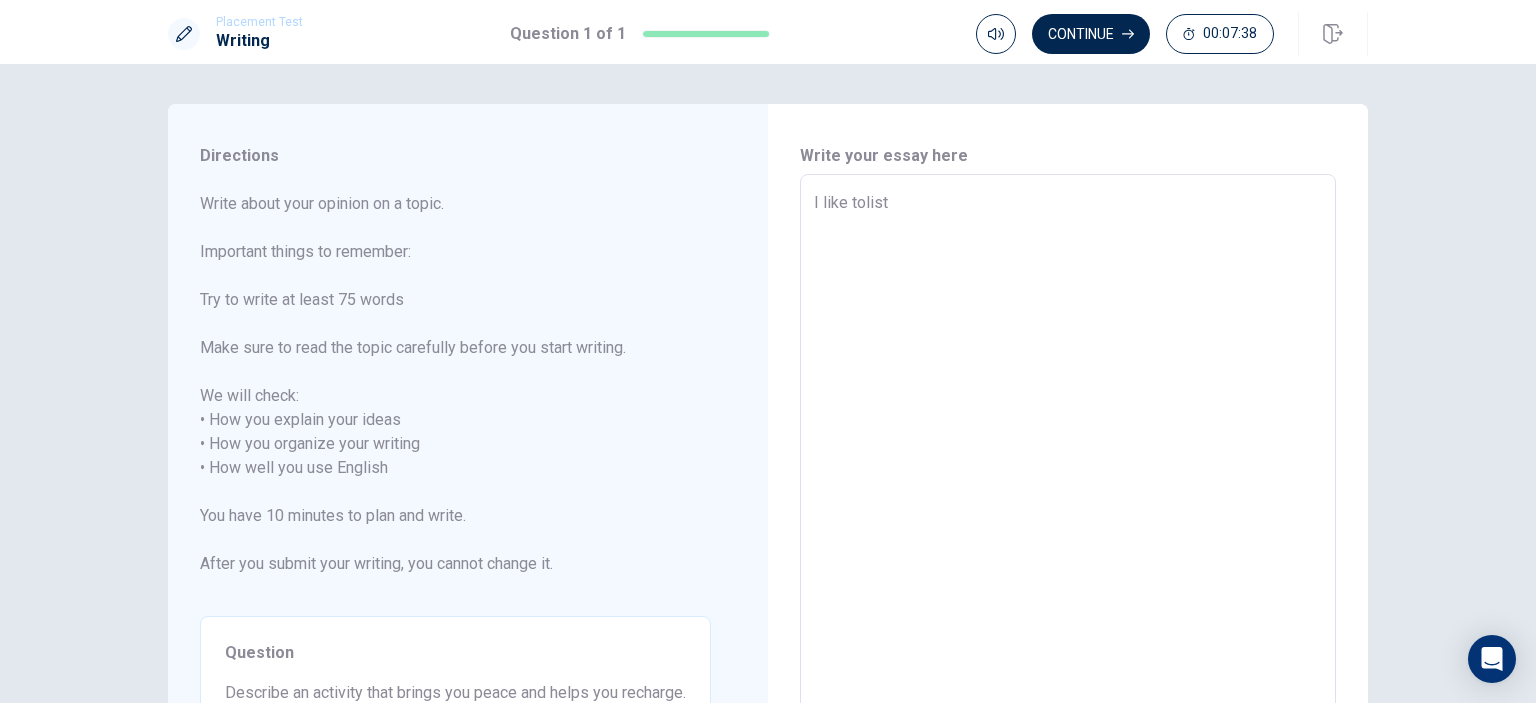 type on "x" 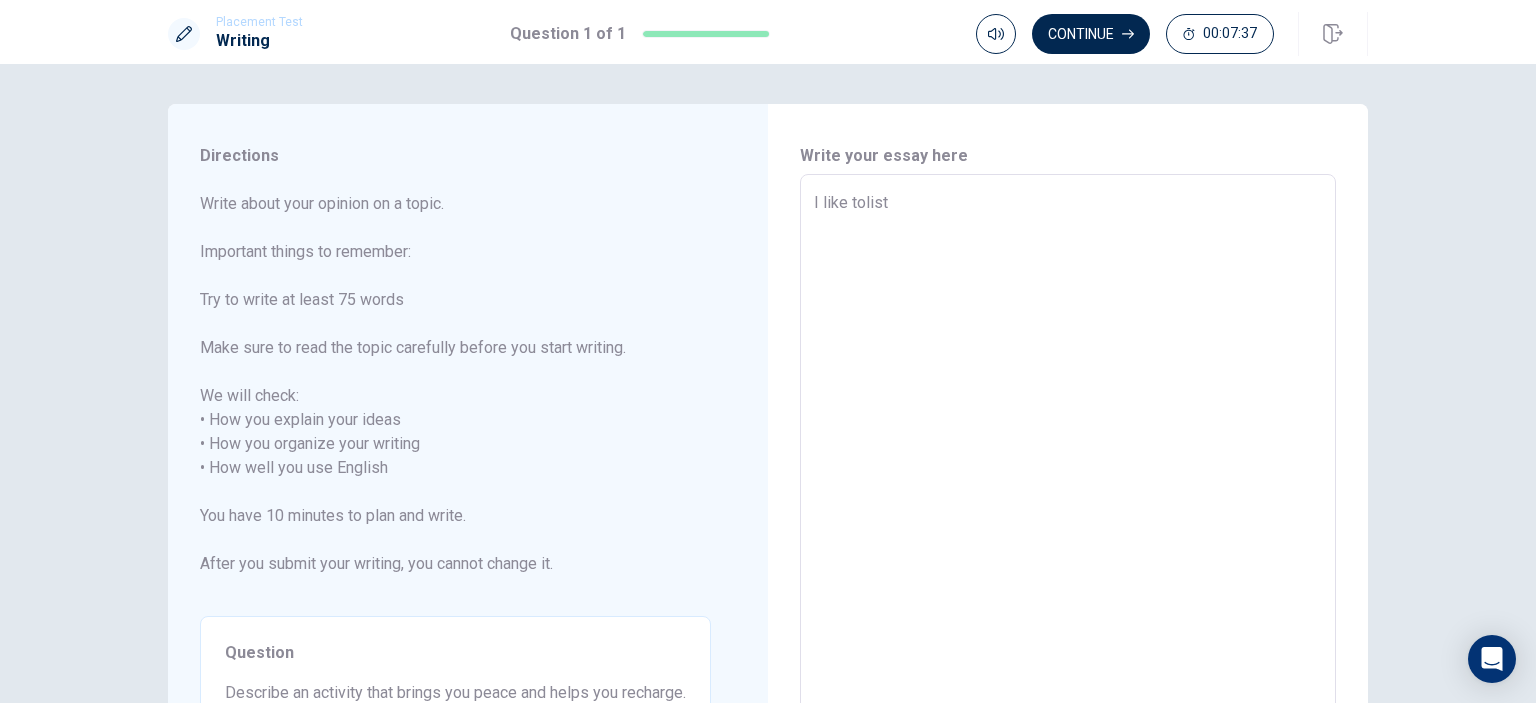 type on "I like tolisti" 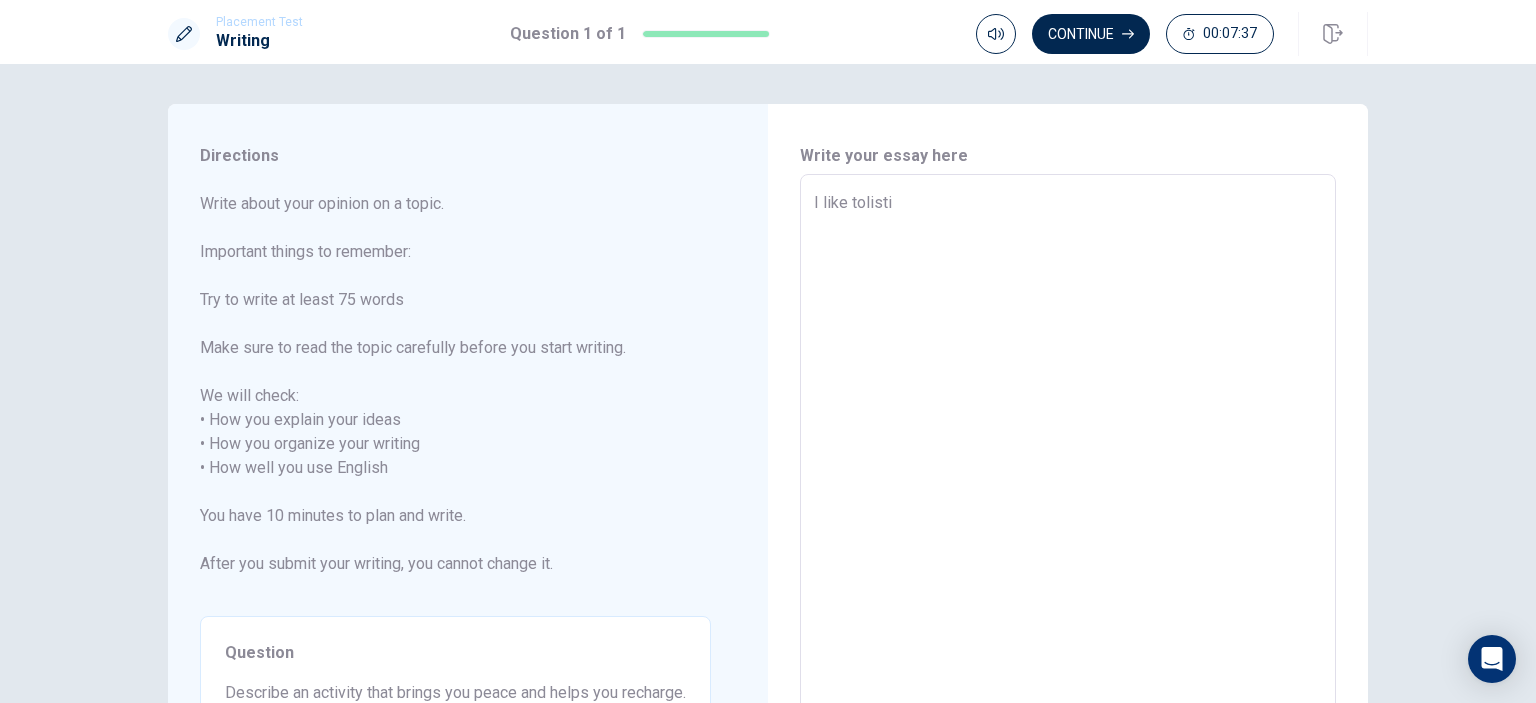 type on "x" 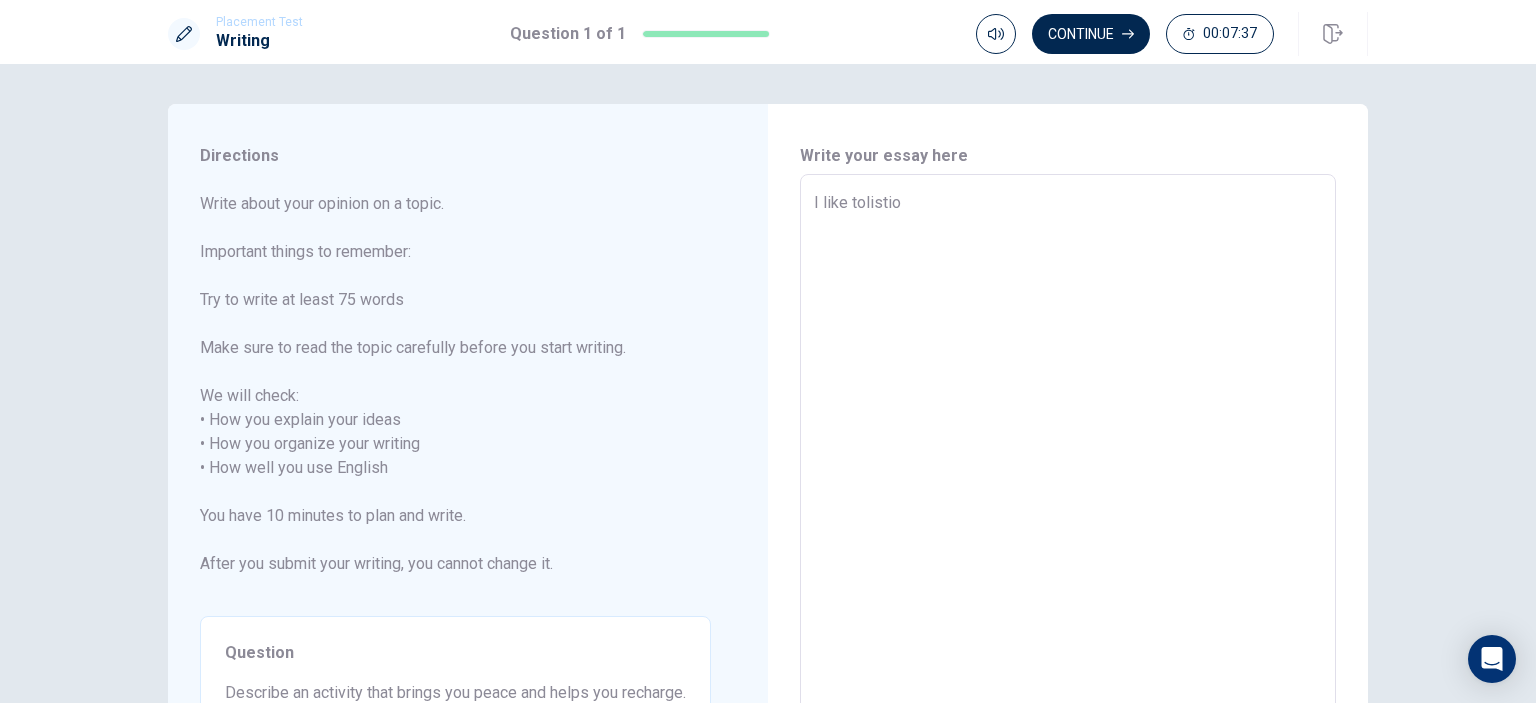 type on "x" 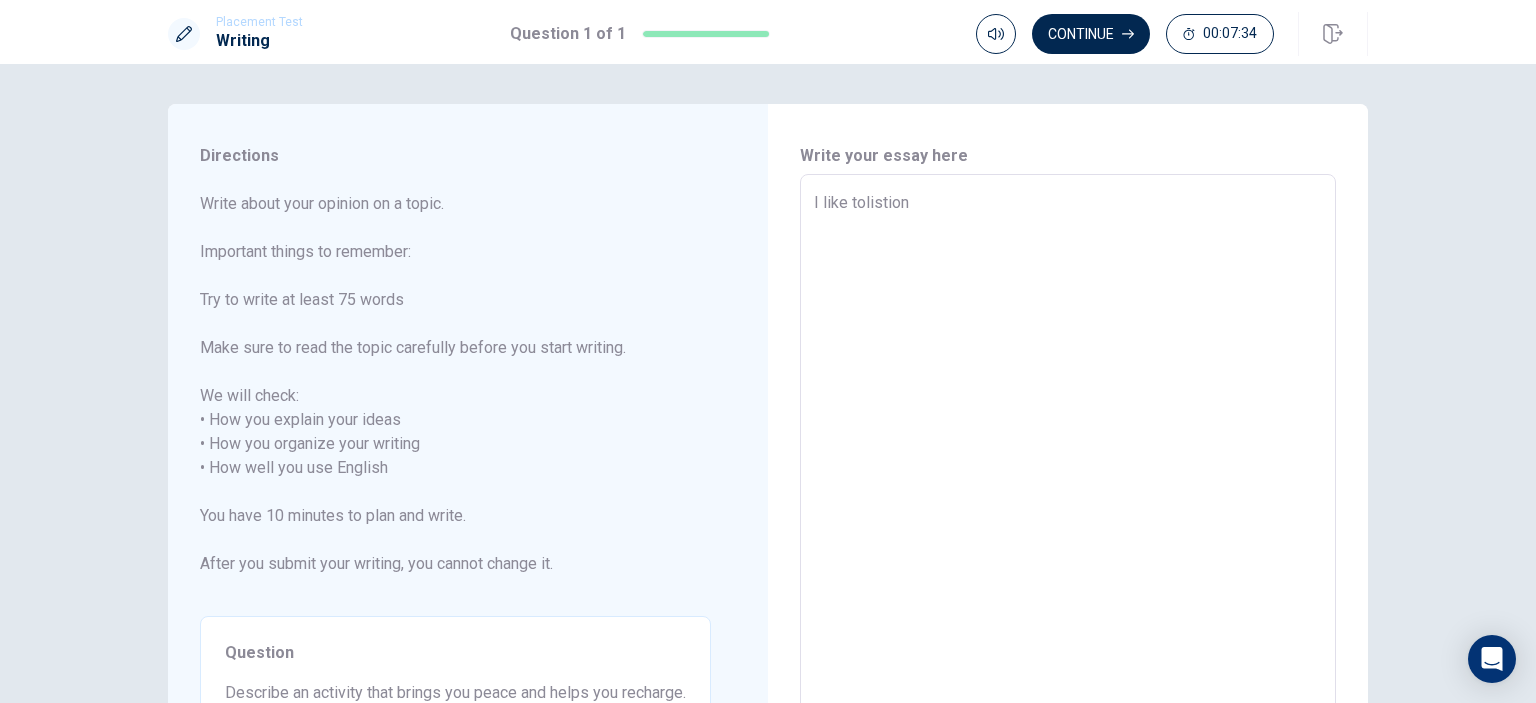 type on "x" 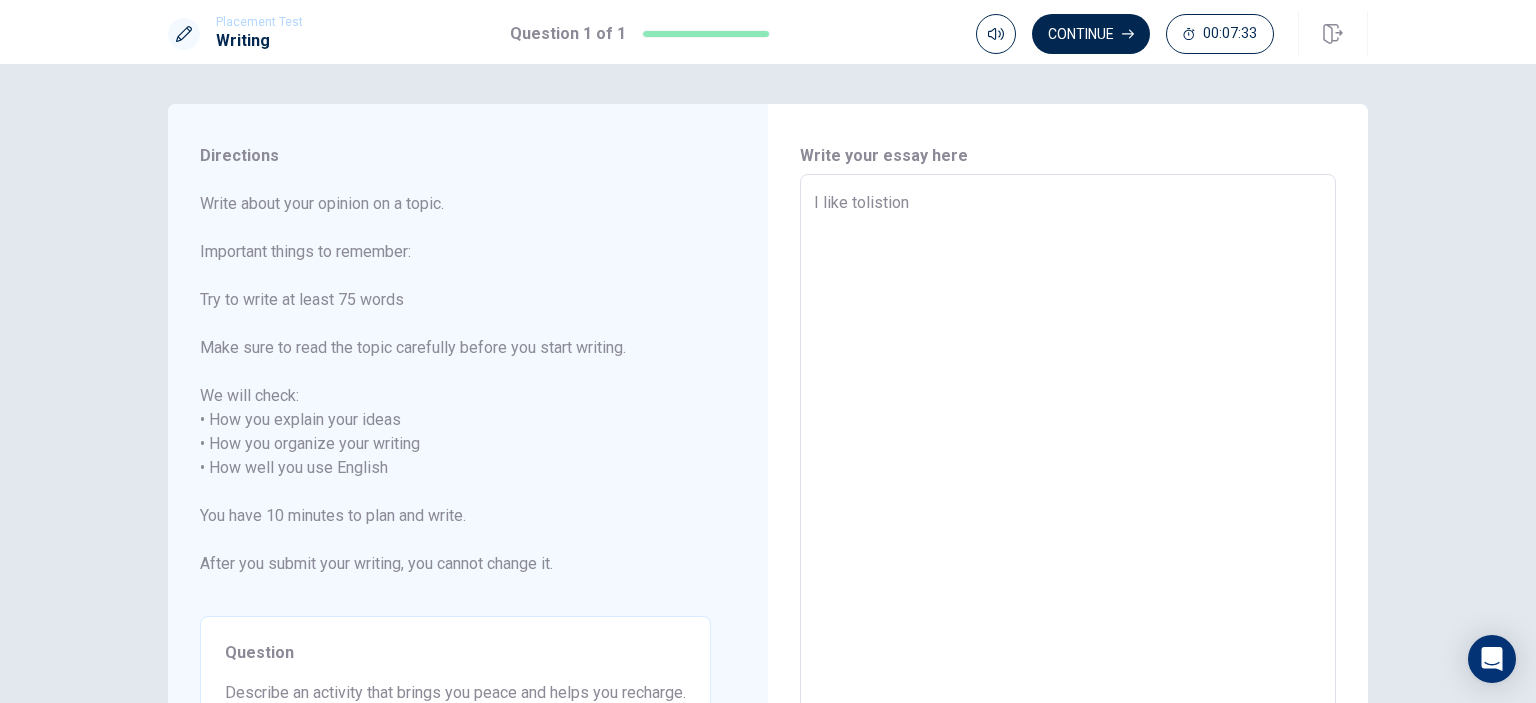 type on "I like to listion" 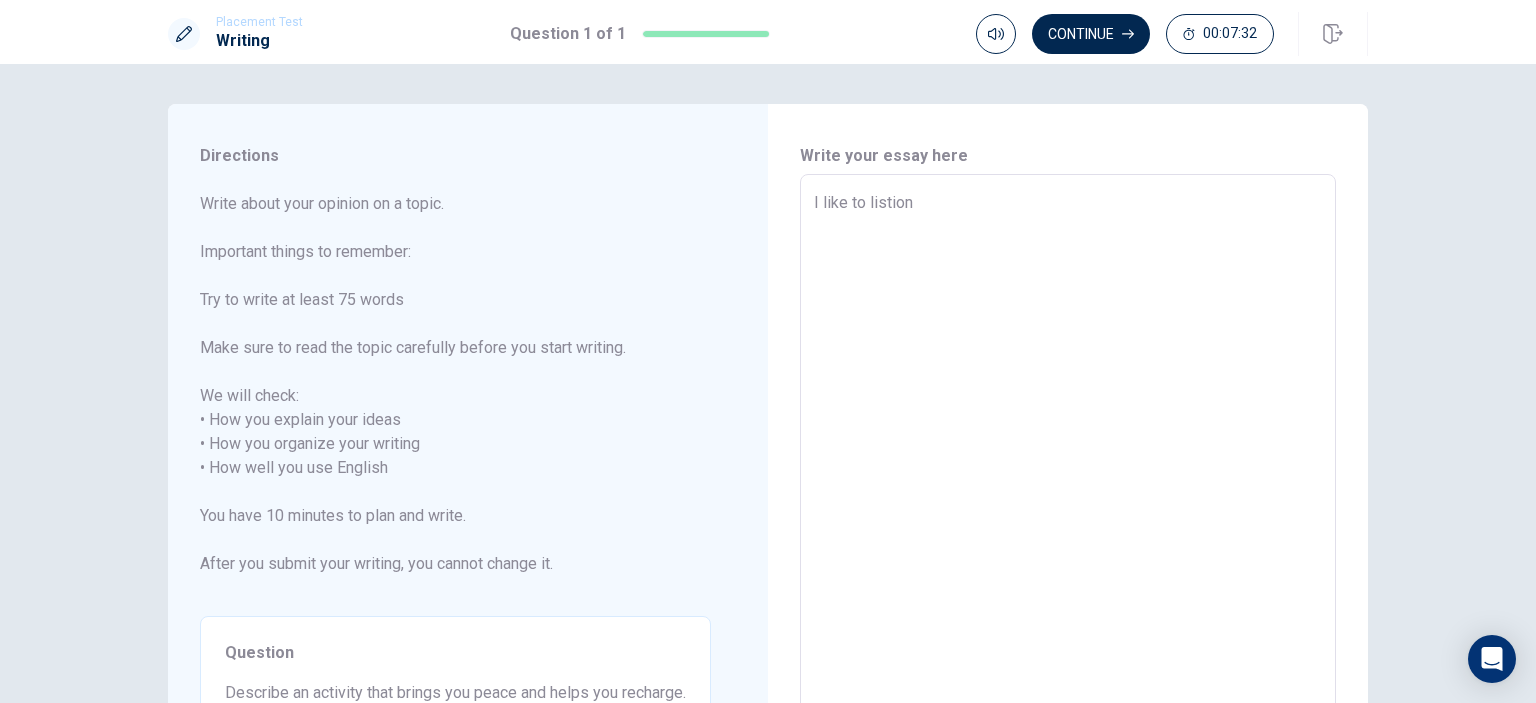 type on "x" 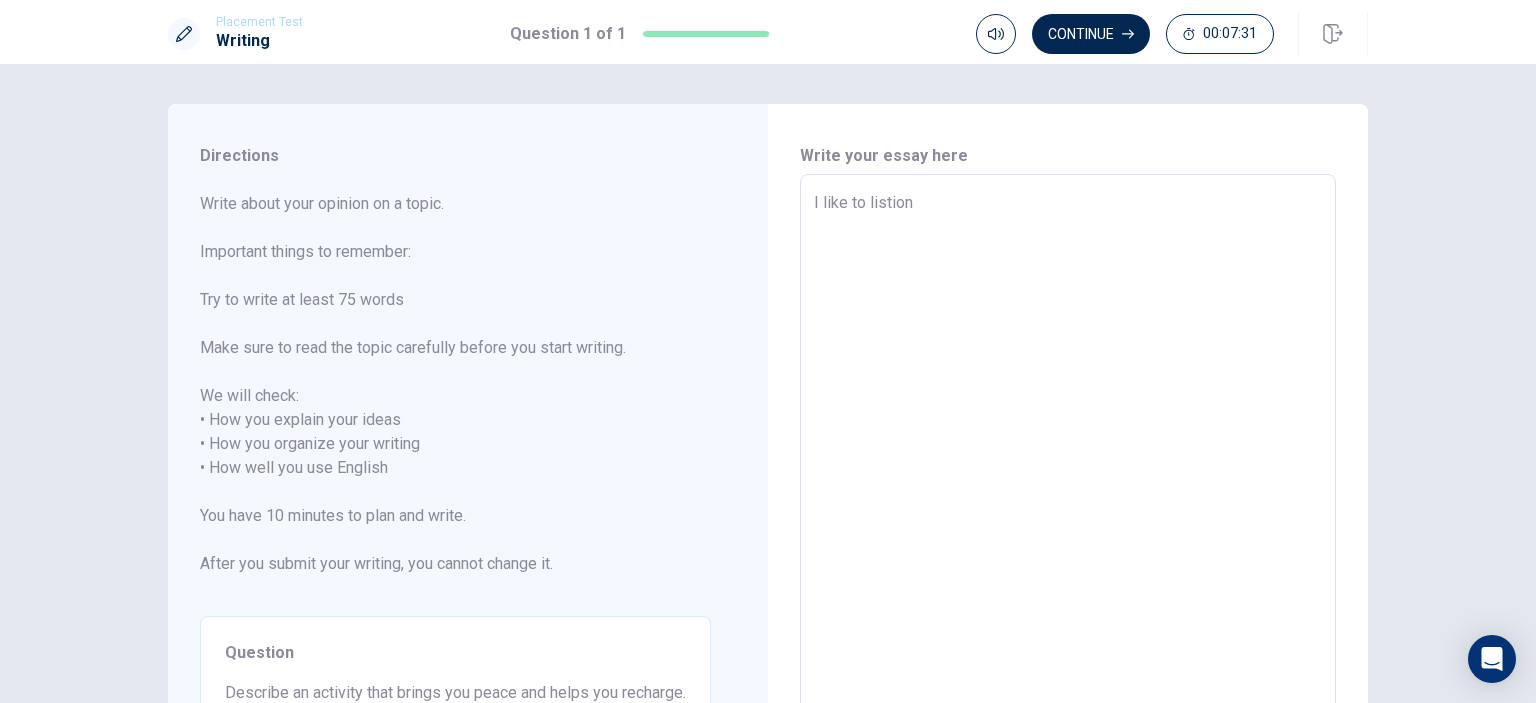 type on "I like to listion" 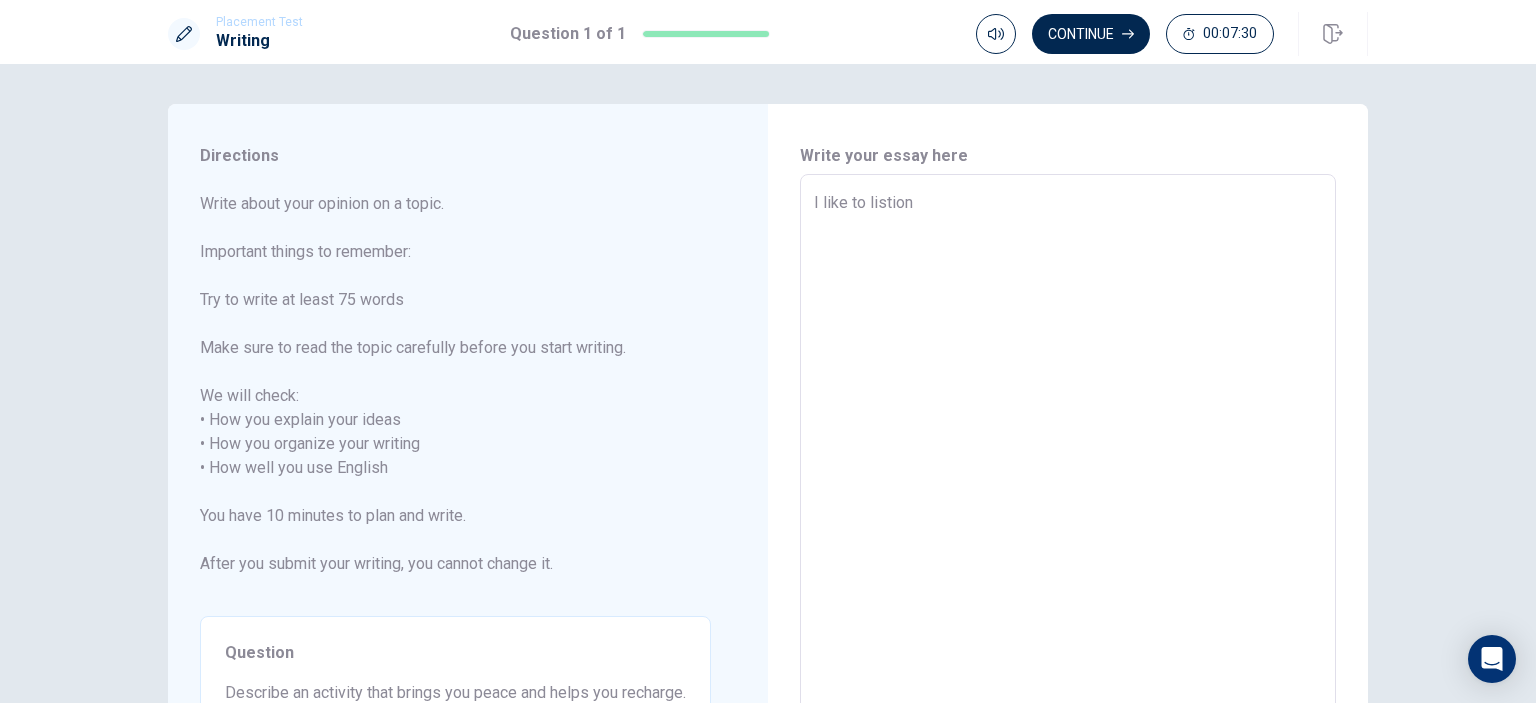 type on "I like to listion t" 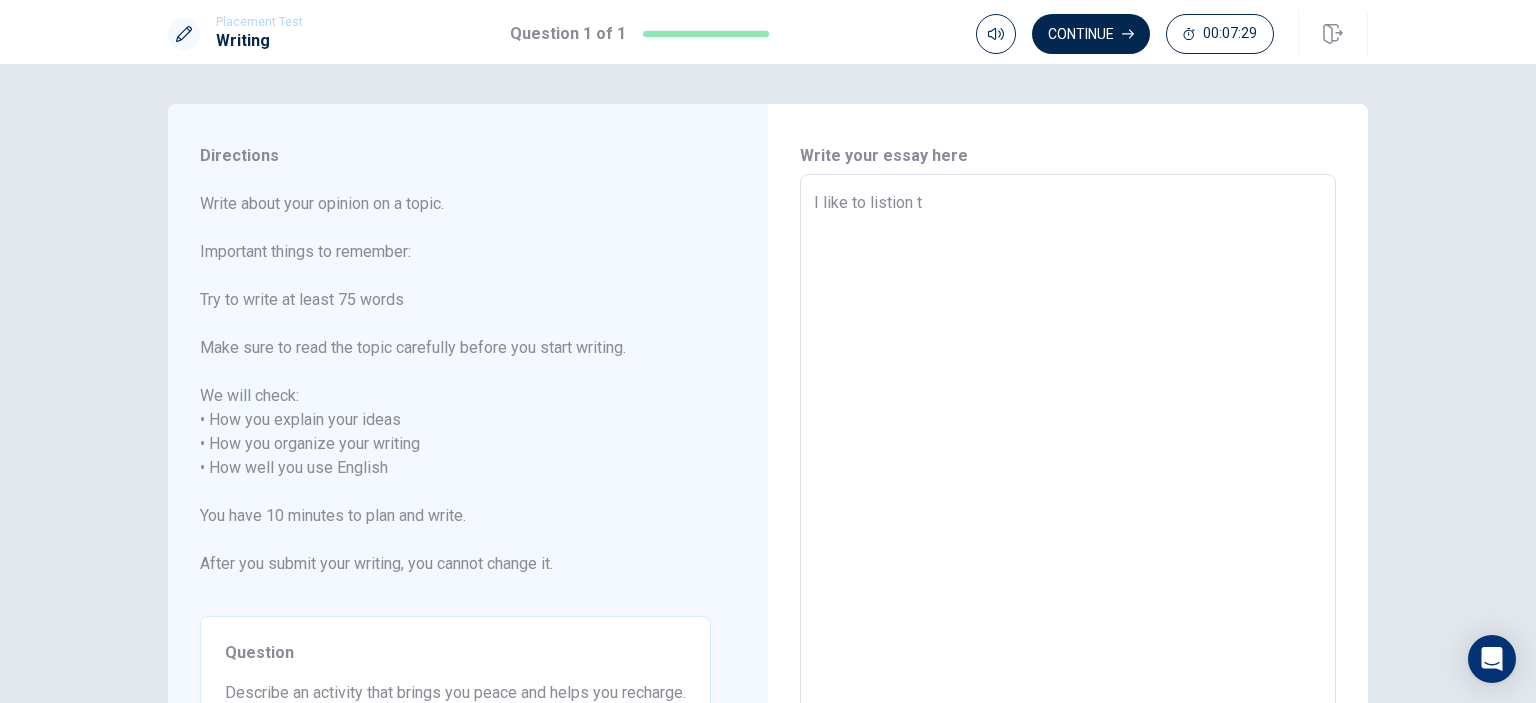 type on "x" 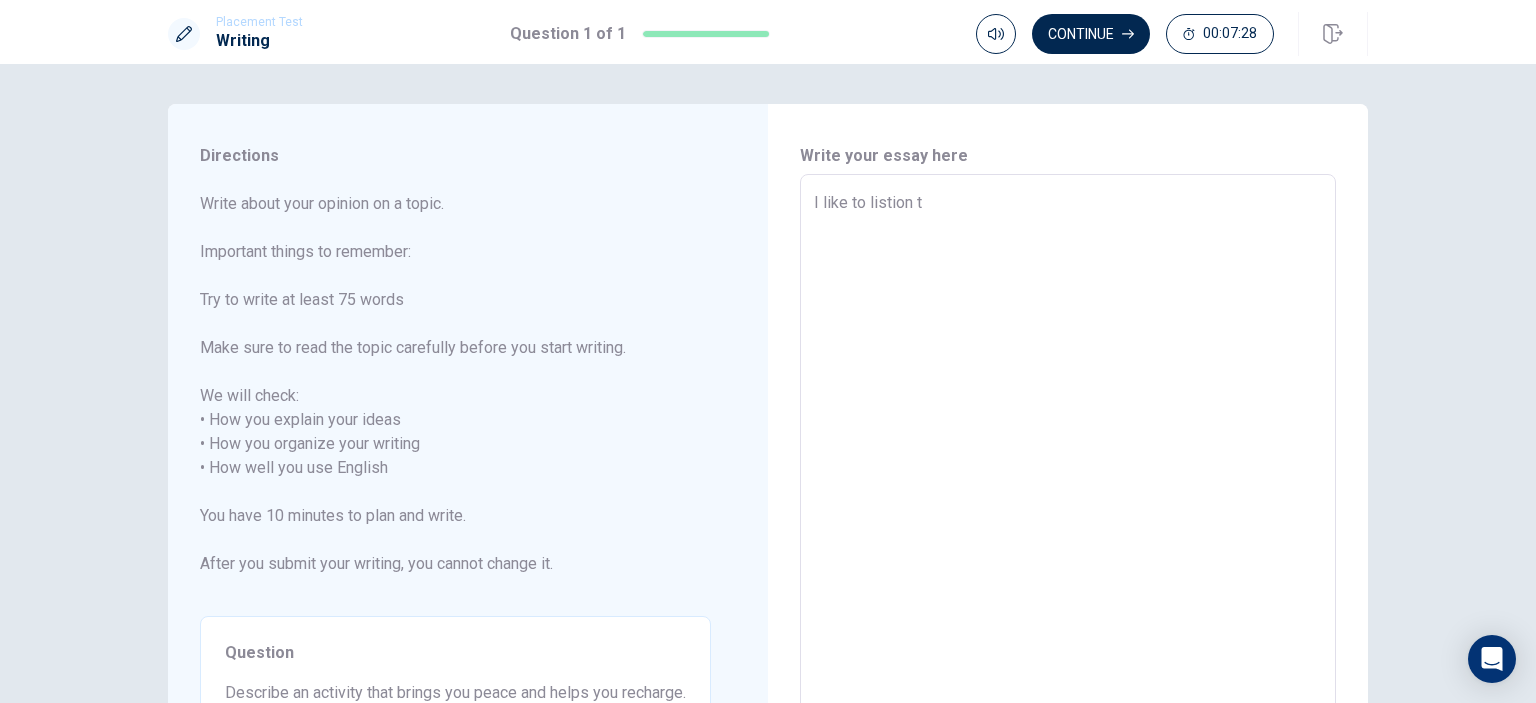 type on "I like to listion th" 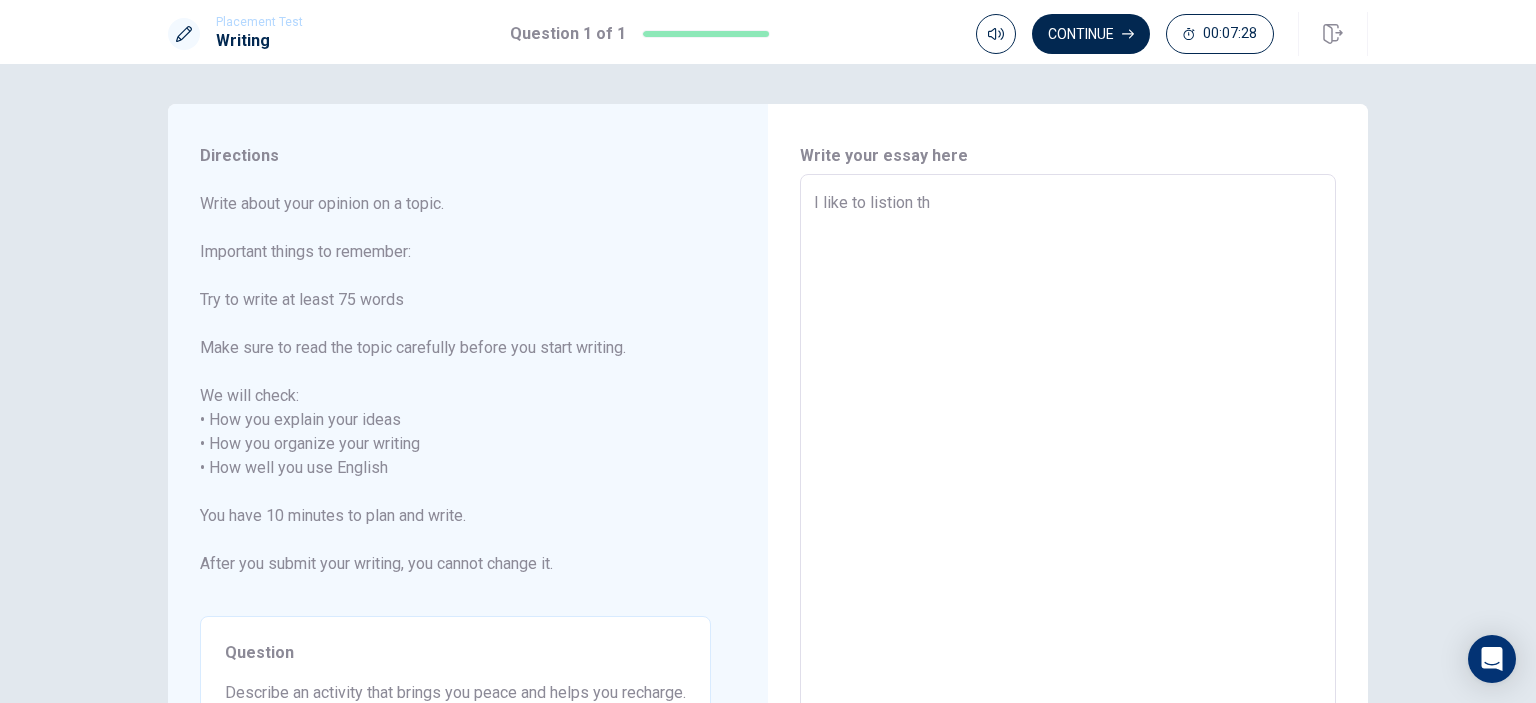 type on "x" 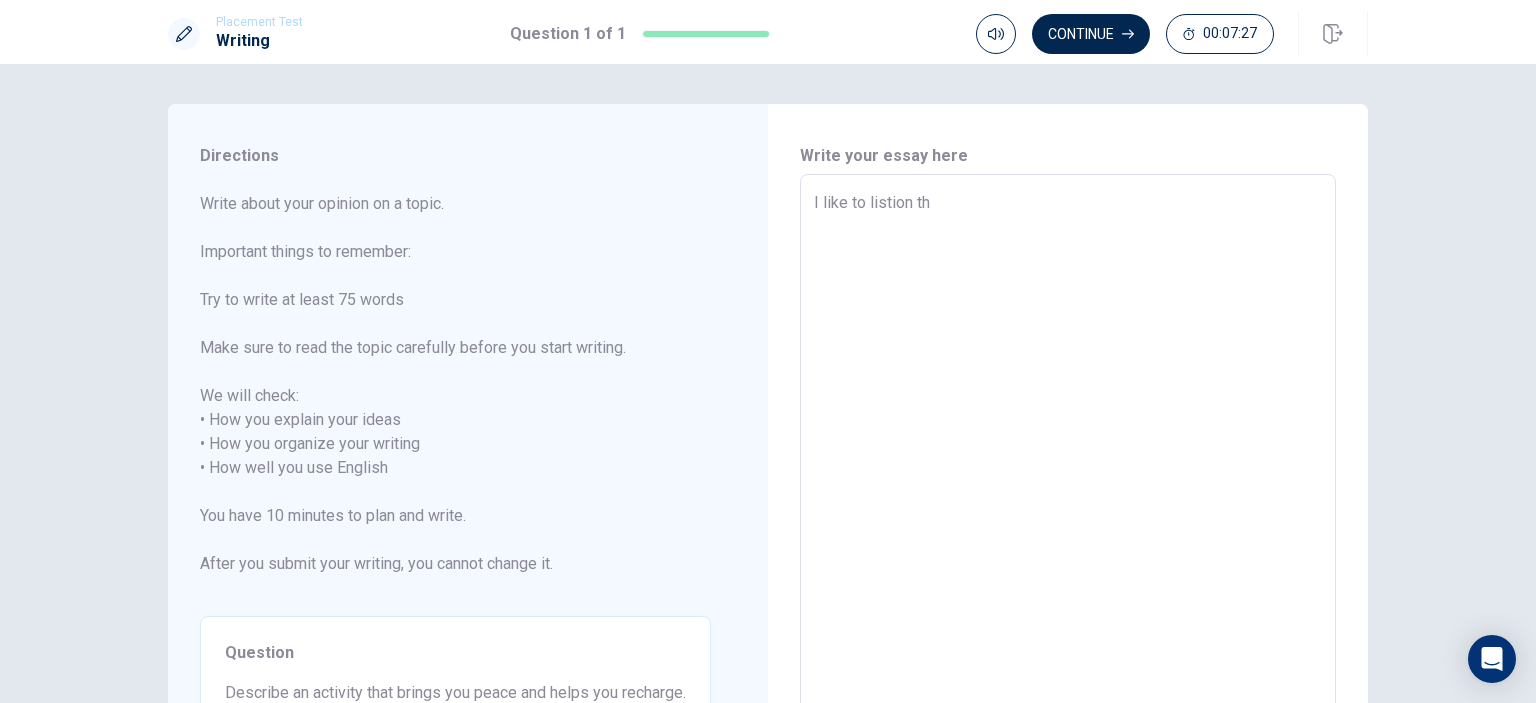 type on "I like to listion the" 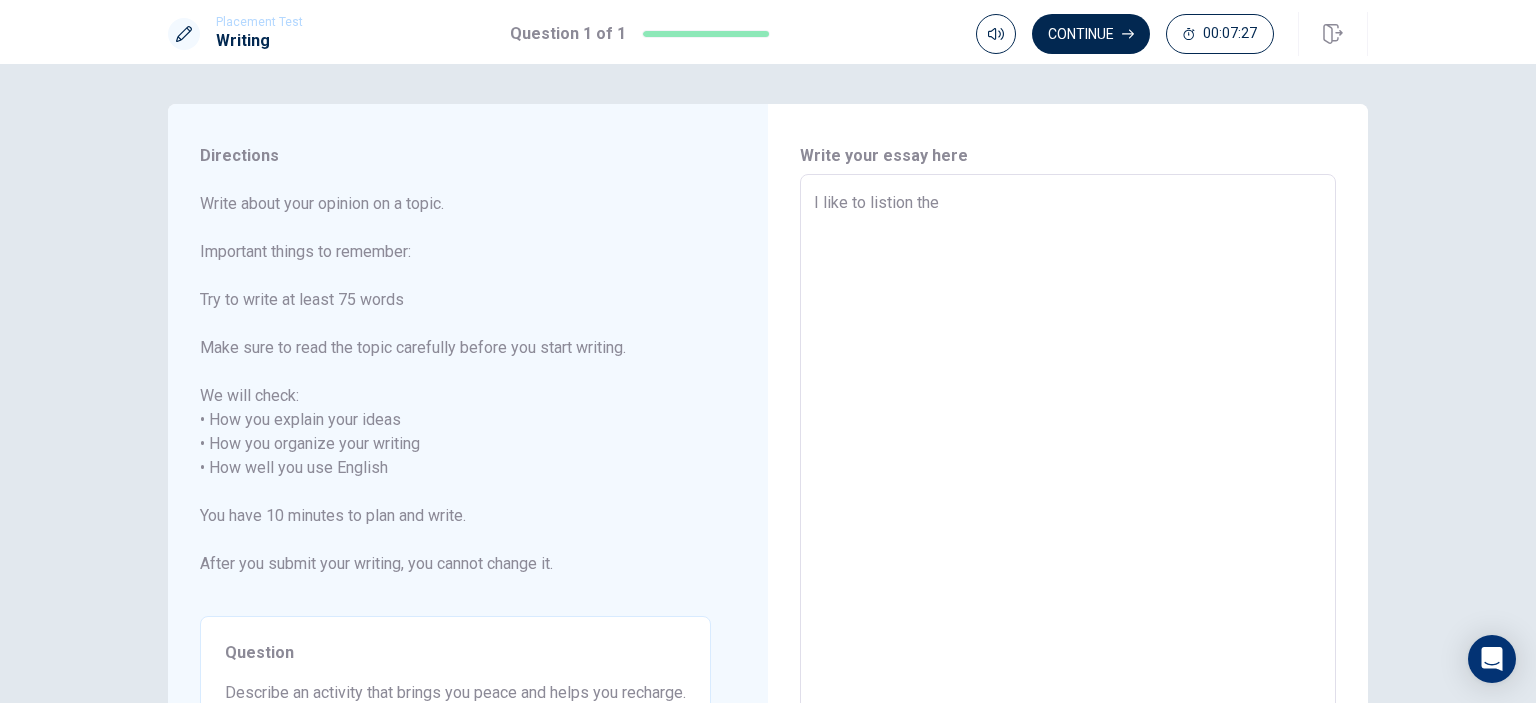type on "x" 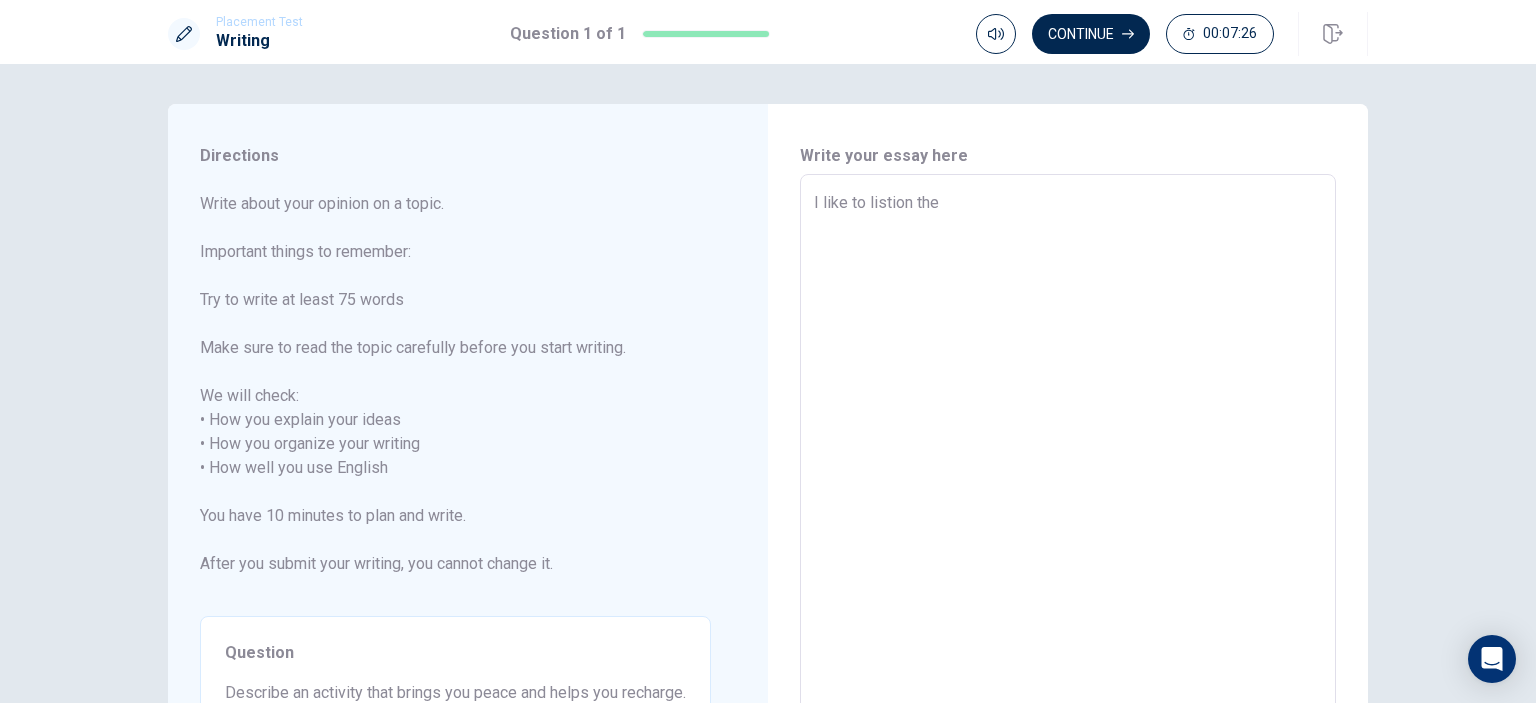 type on "I like to listion the m" 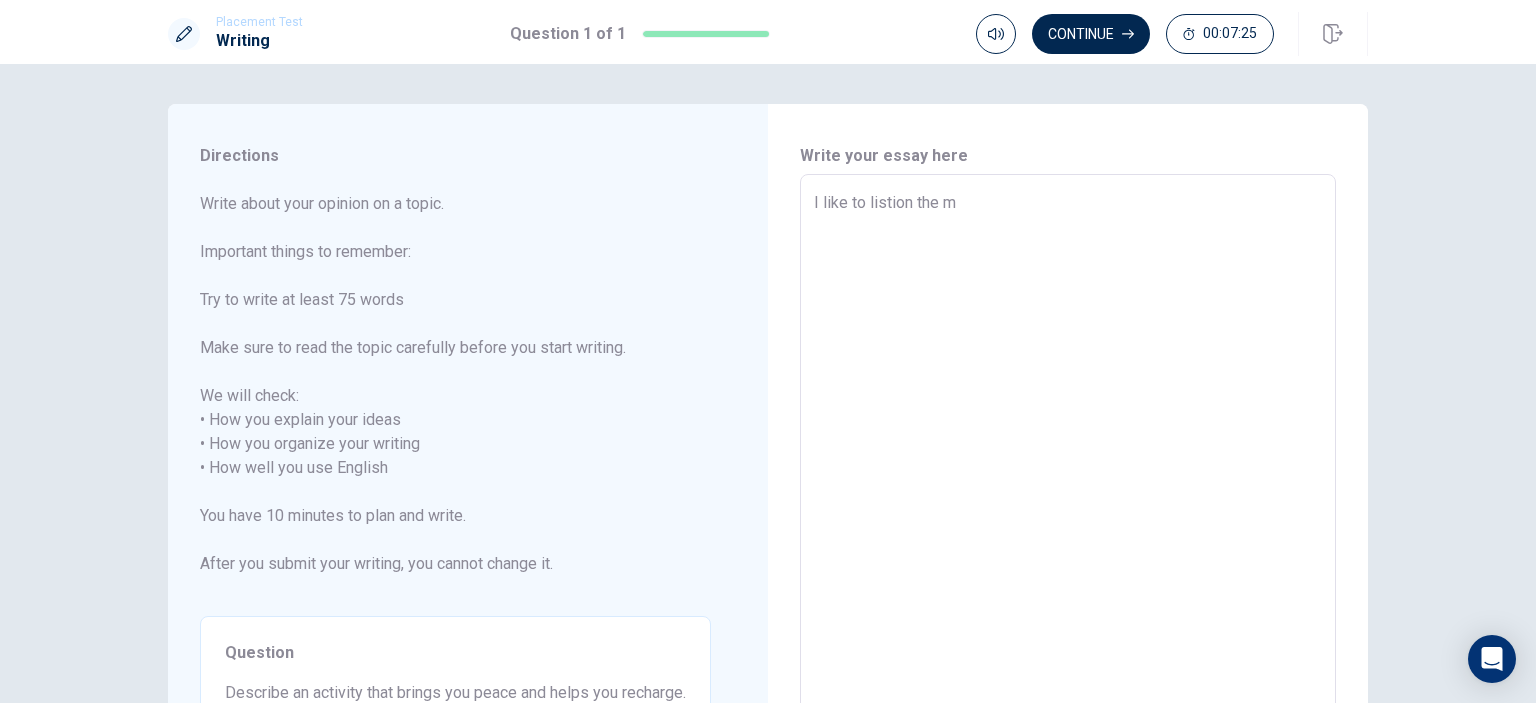 type on "x" 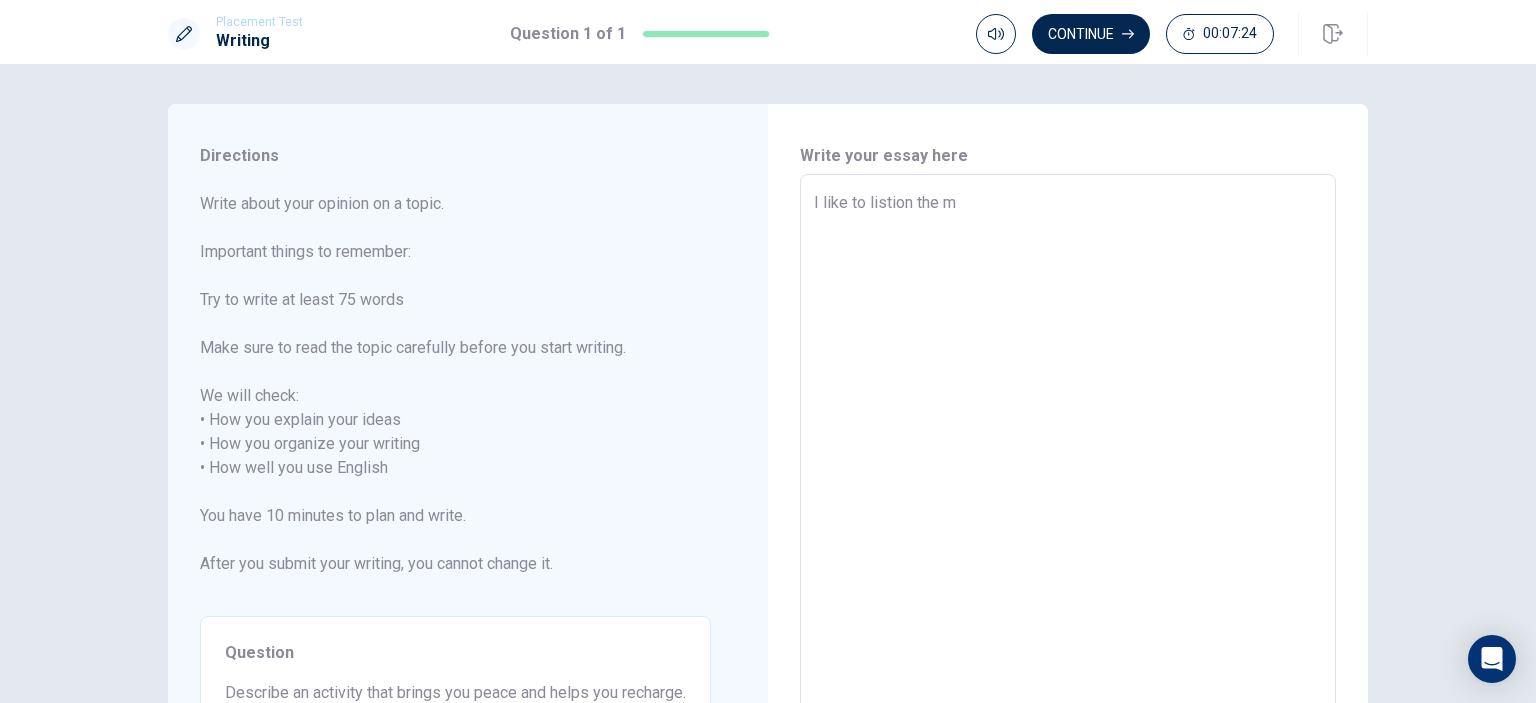 type on "I like to listion the mu" 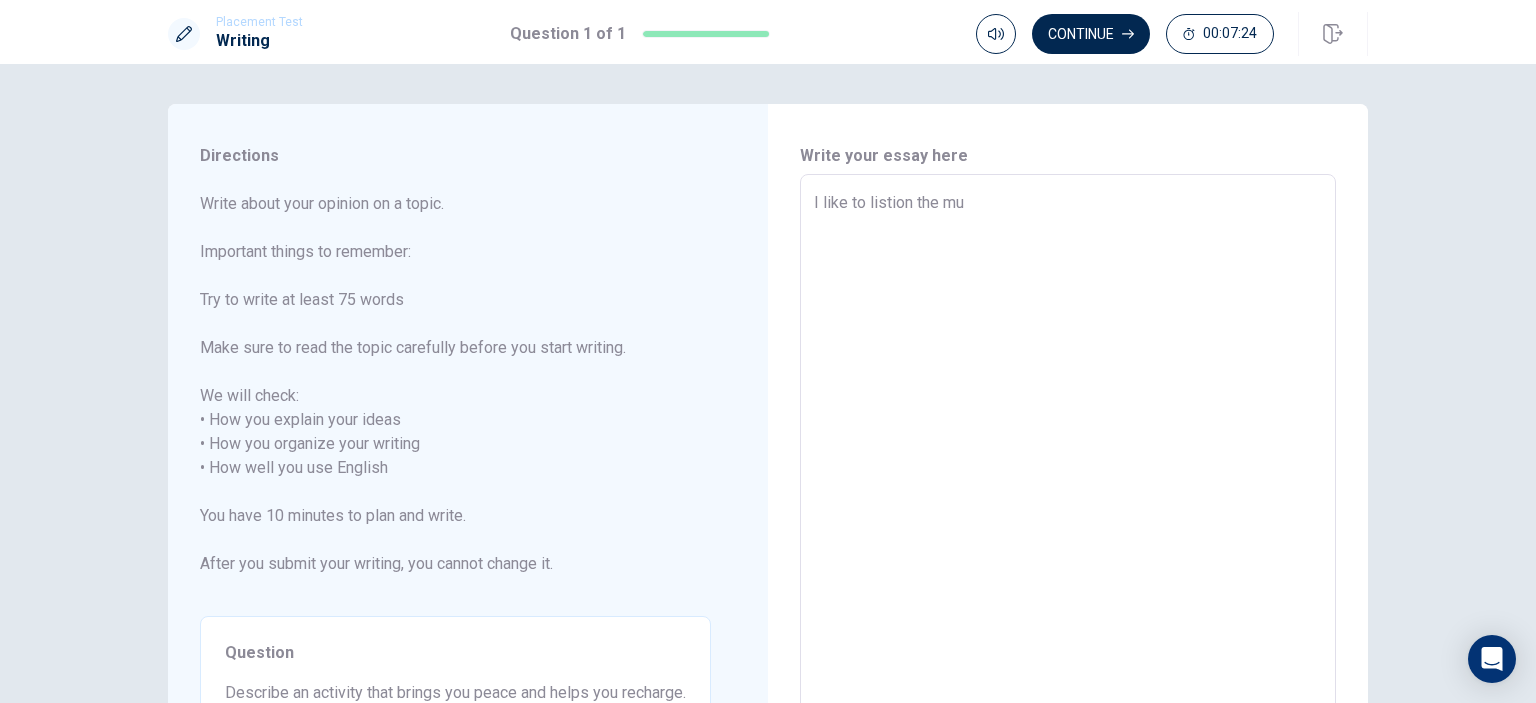 type on "x" 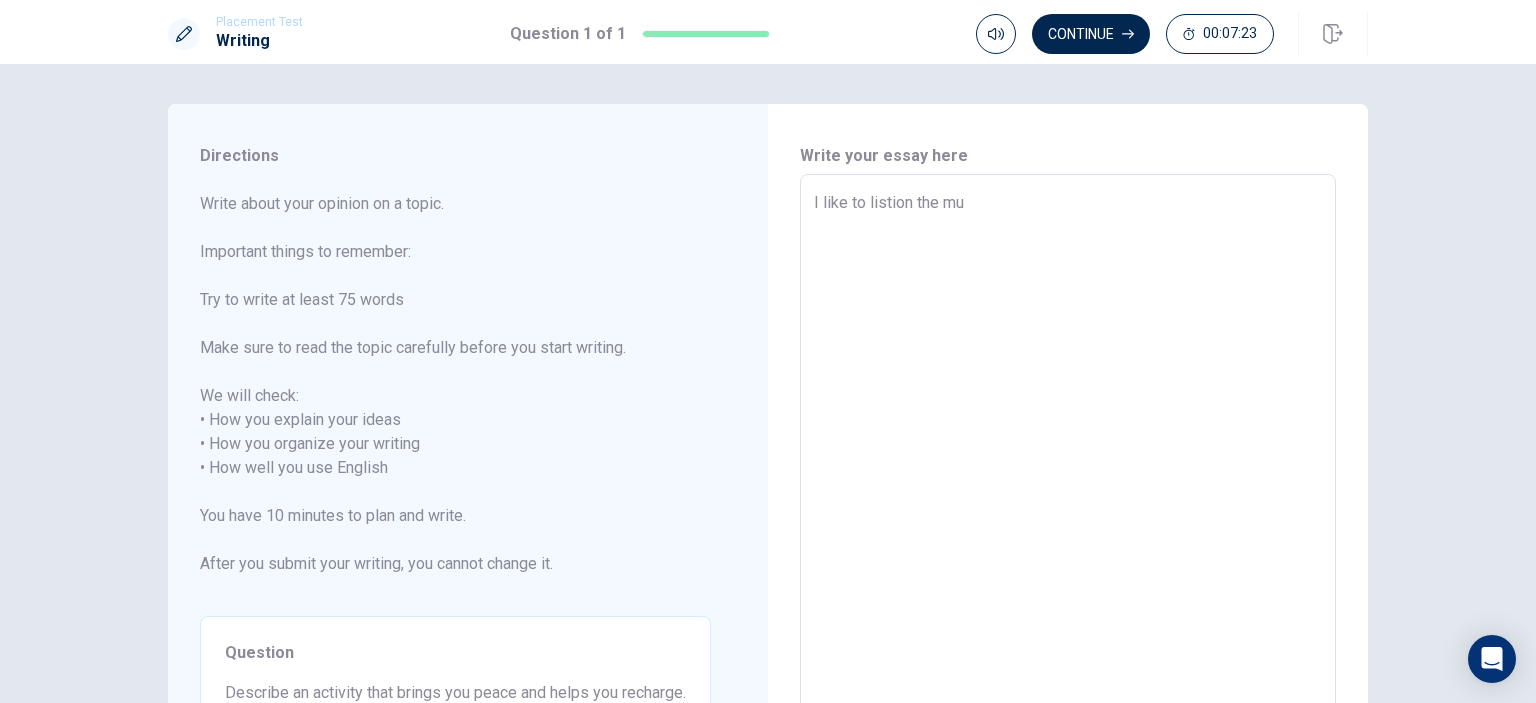 type on "I like to listion the mus" 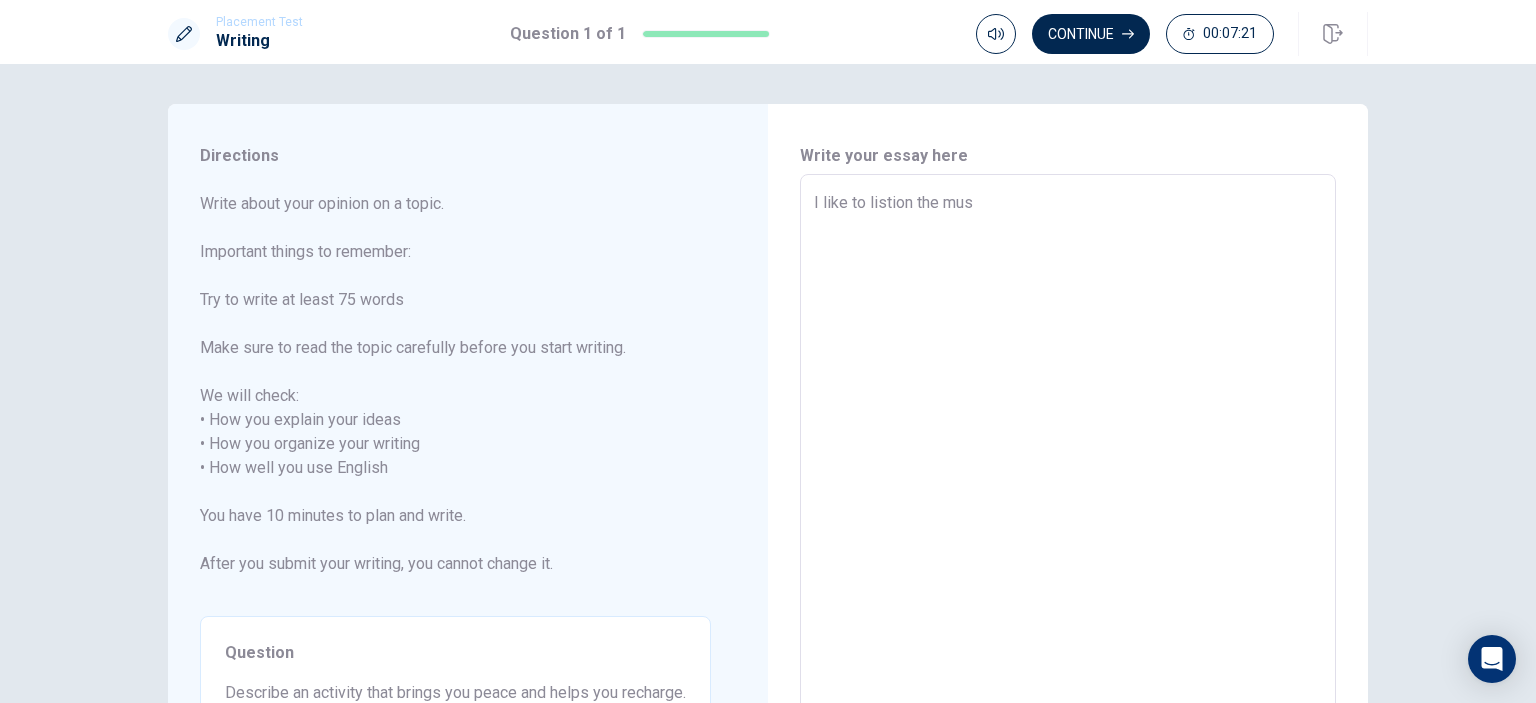 type on "x" 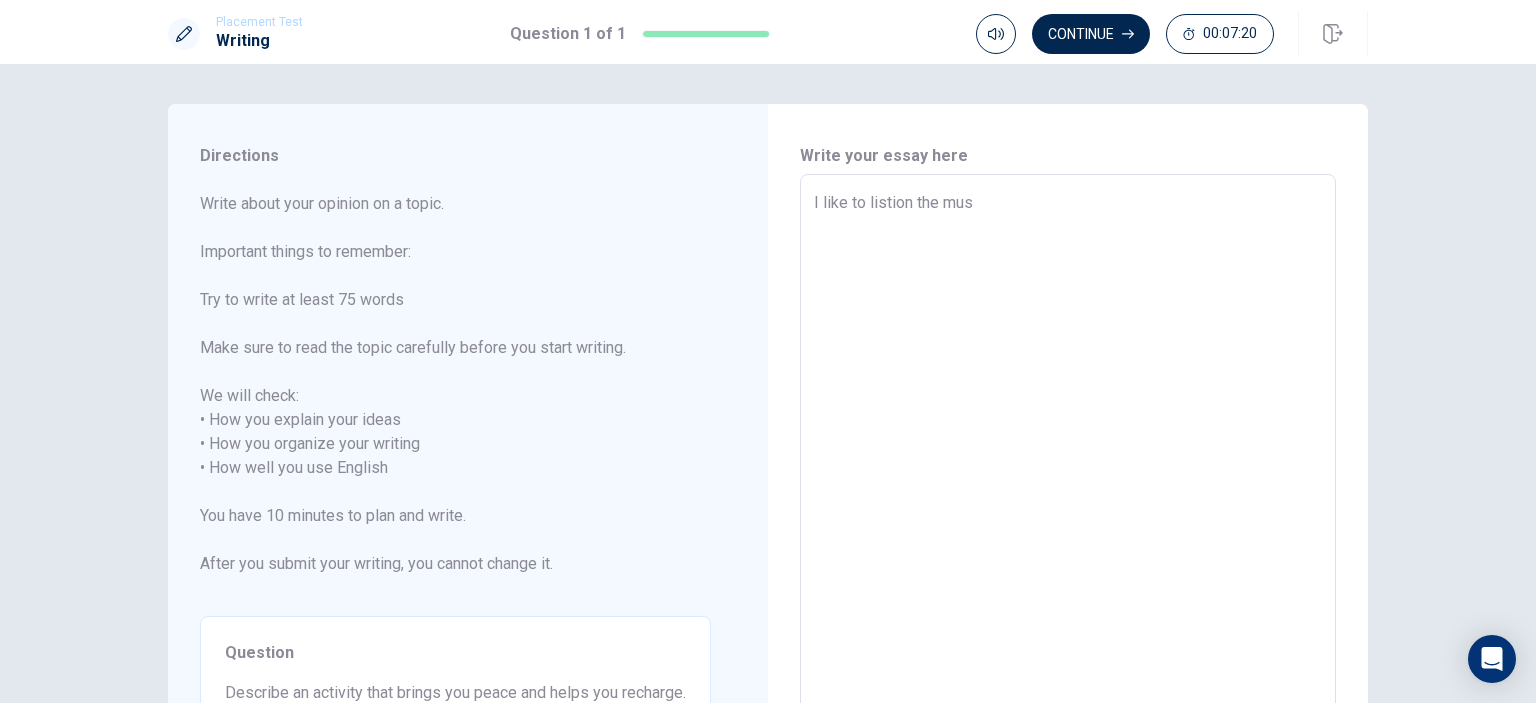 type on "I like to listion the musi" 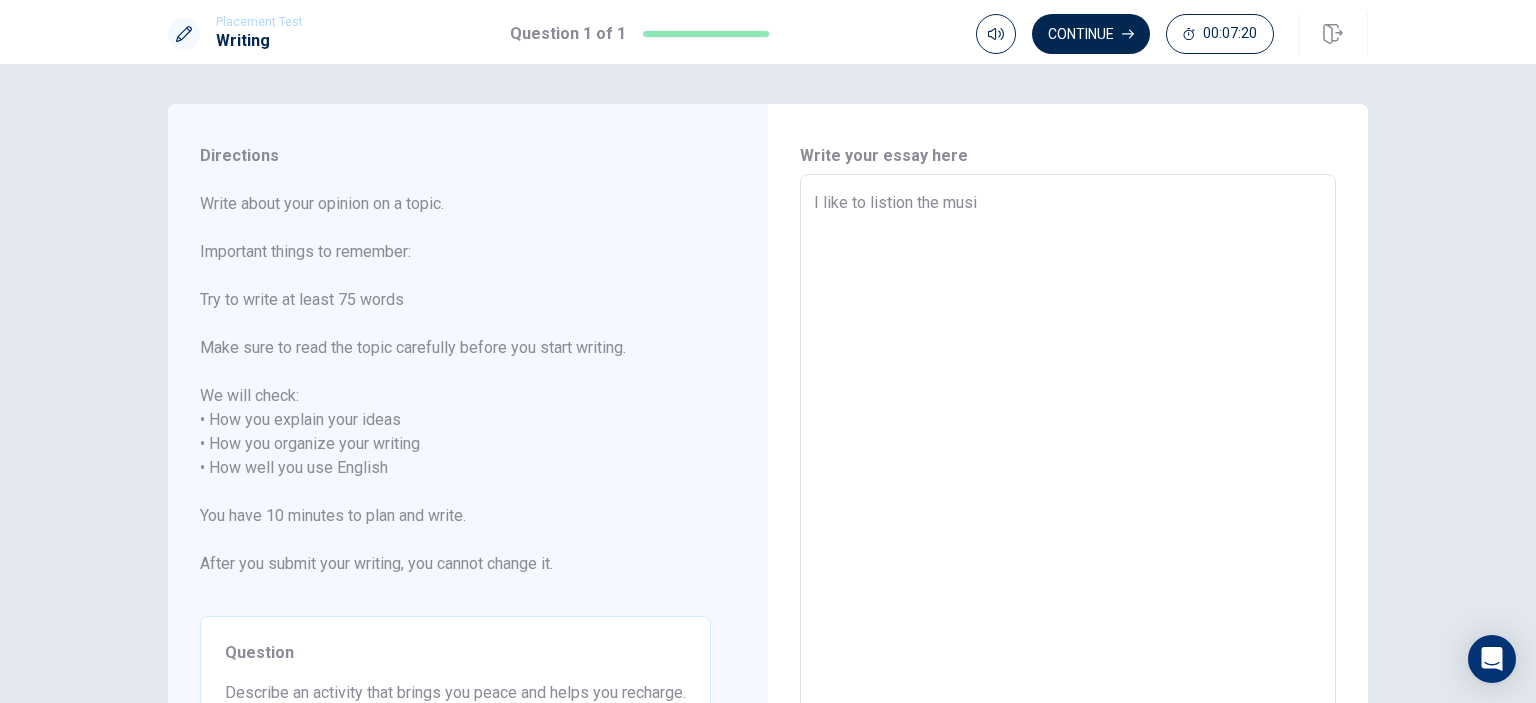 type on "x" 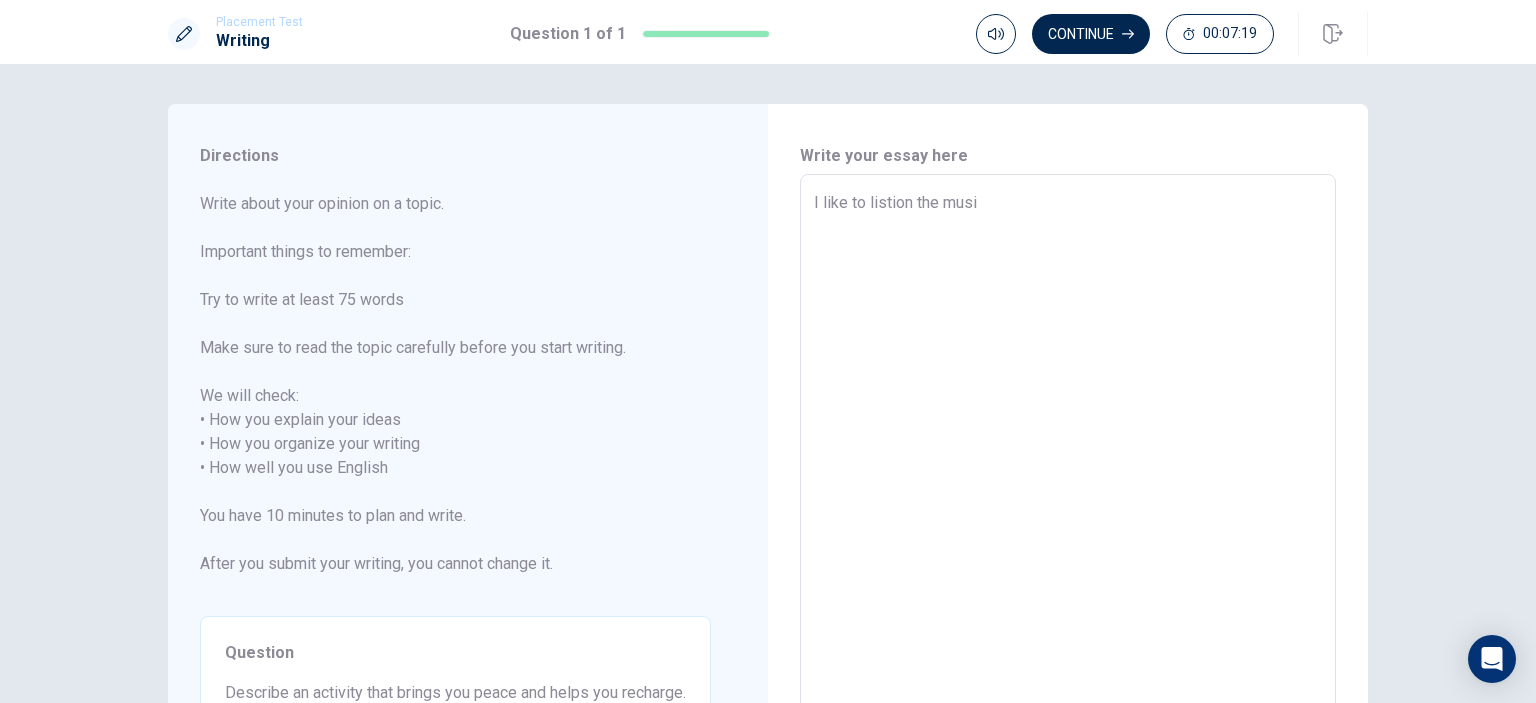 type on "I like to listion the music" 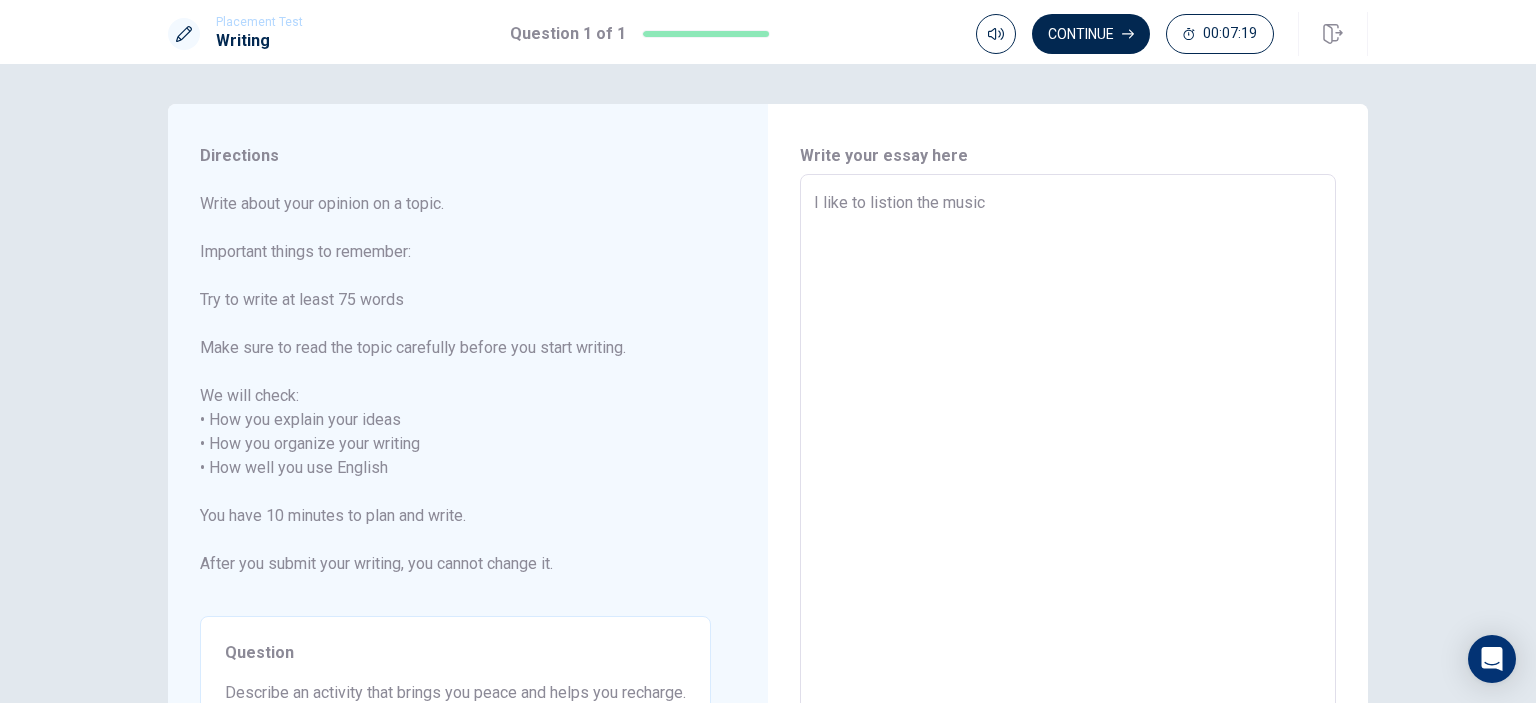 type on "x" 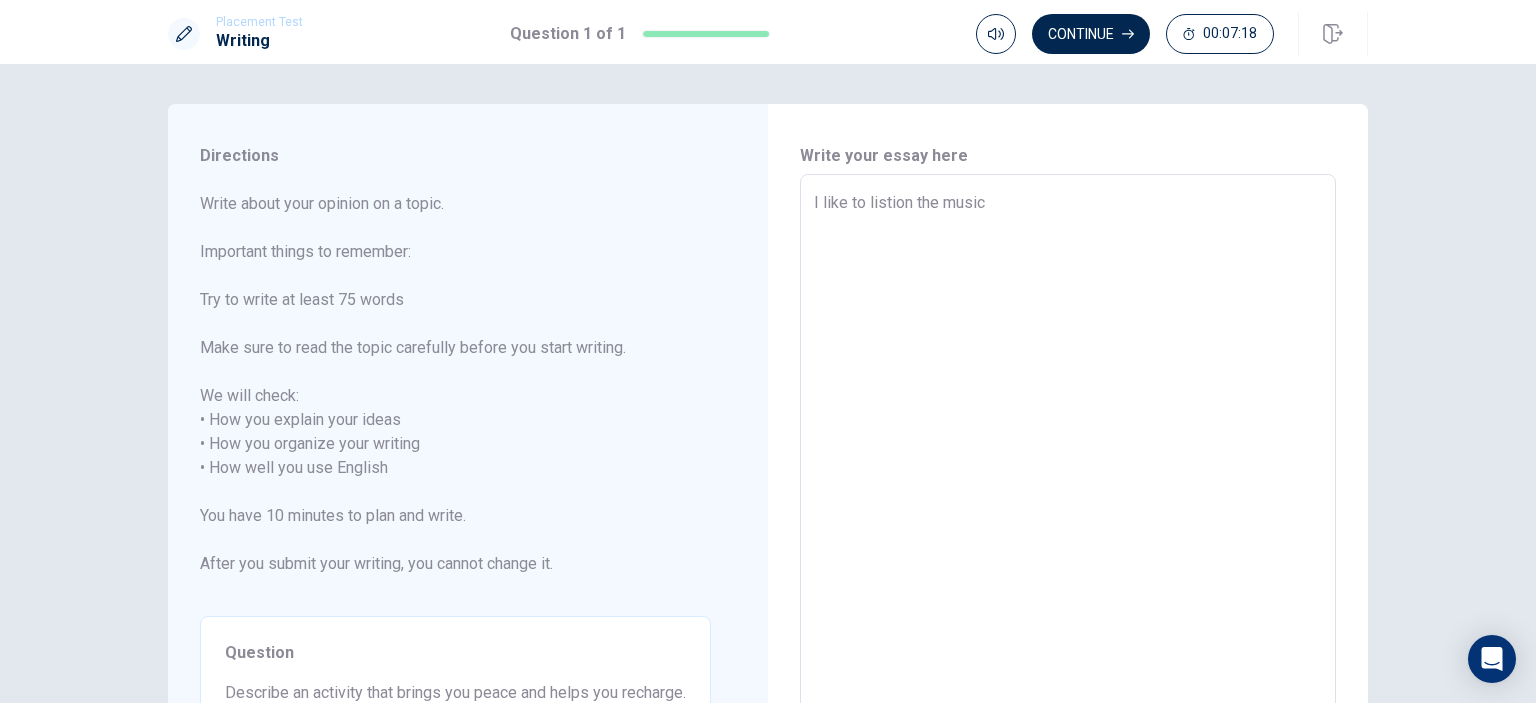 type on "I like to listion the [PERSON_NAME]" 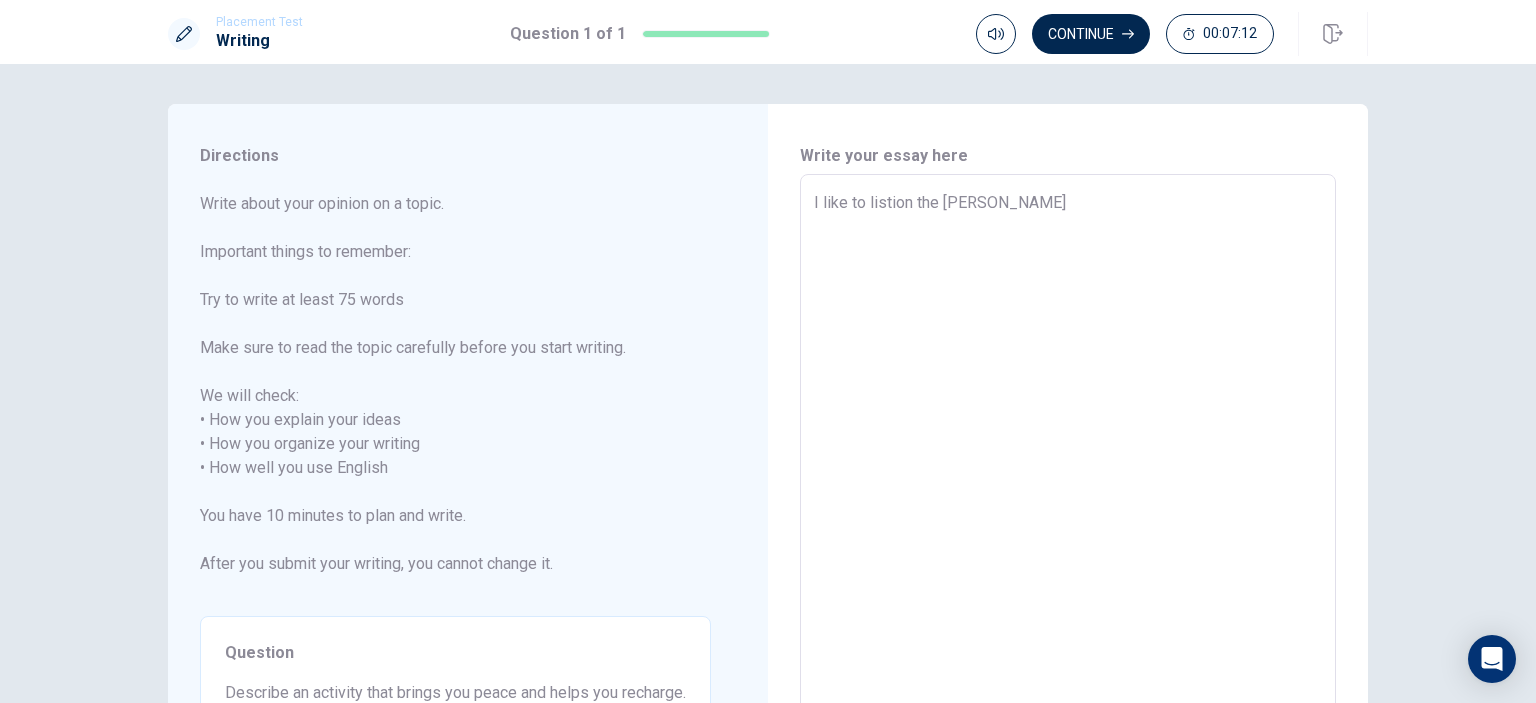 type on "x" 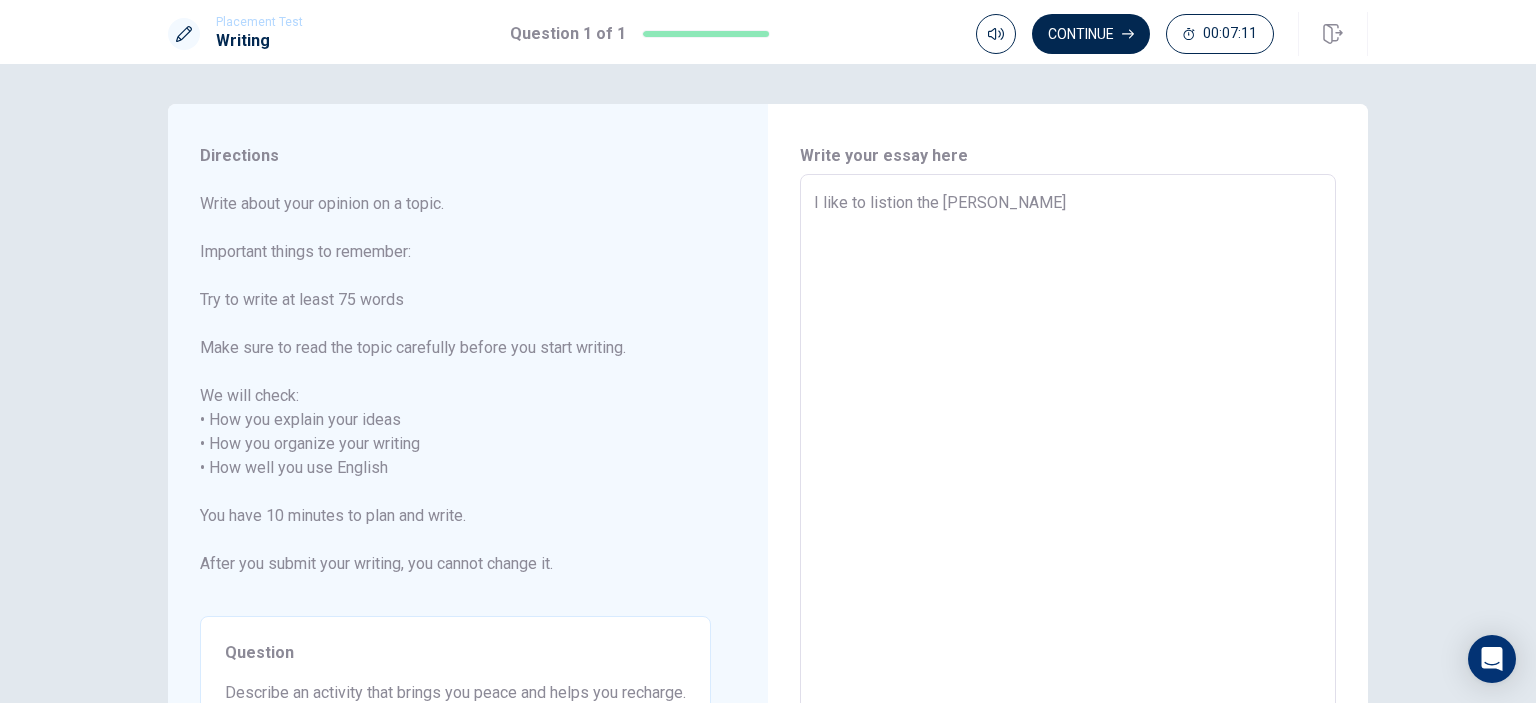 type on "I like to listion the [PERSON_NAME]." 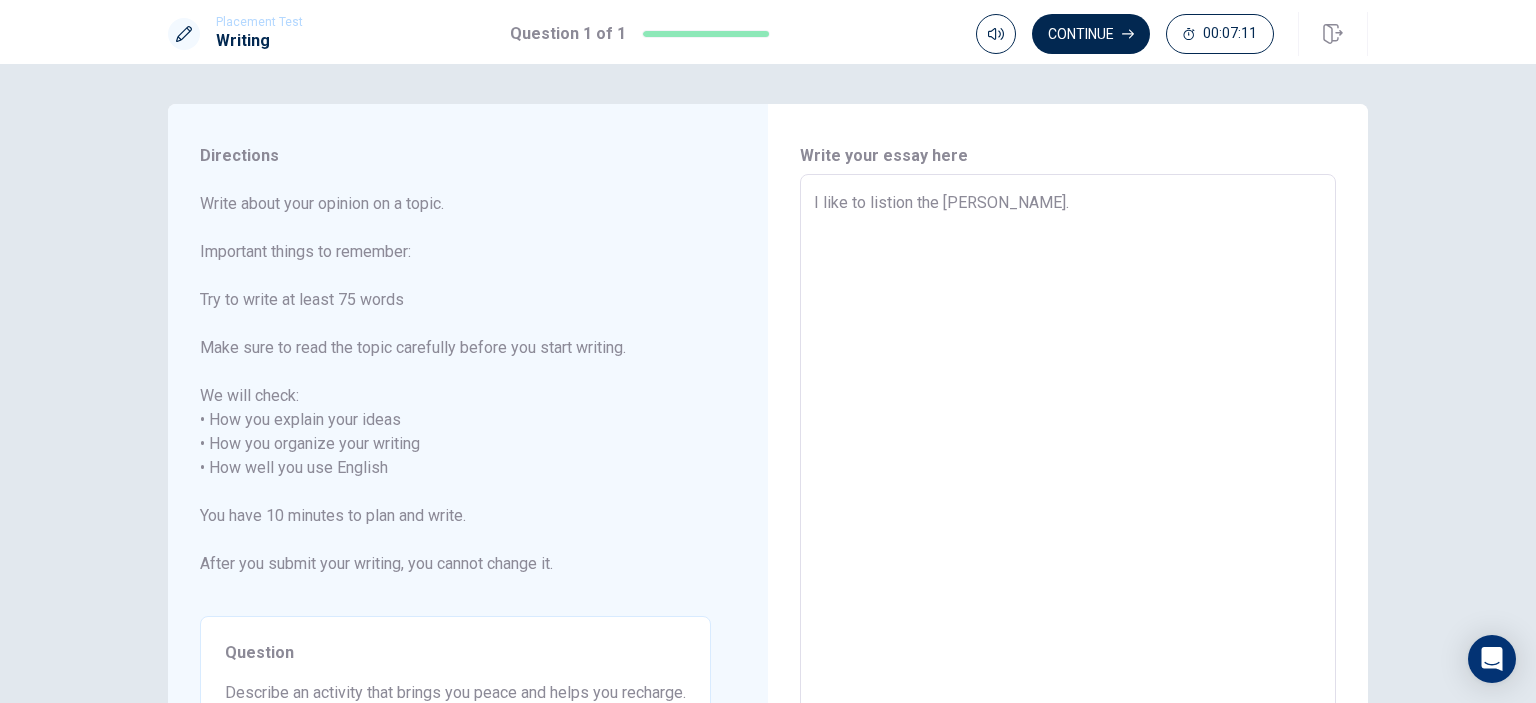 type on "x" 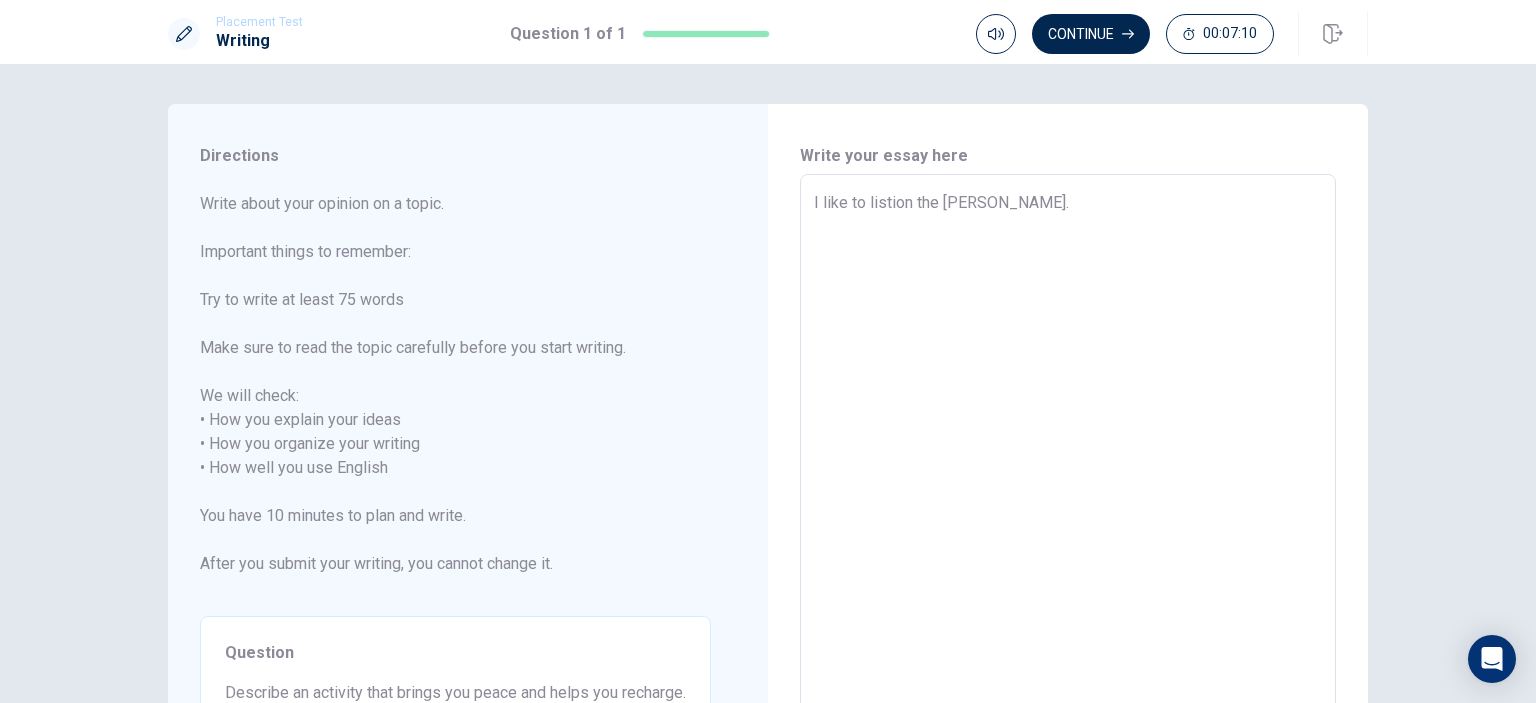 type on "I like to listion the [PERSON_NAME]" 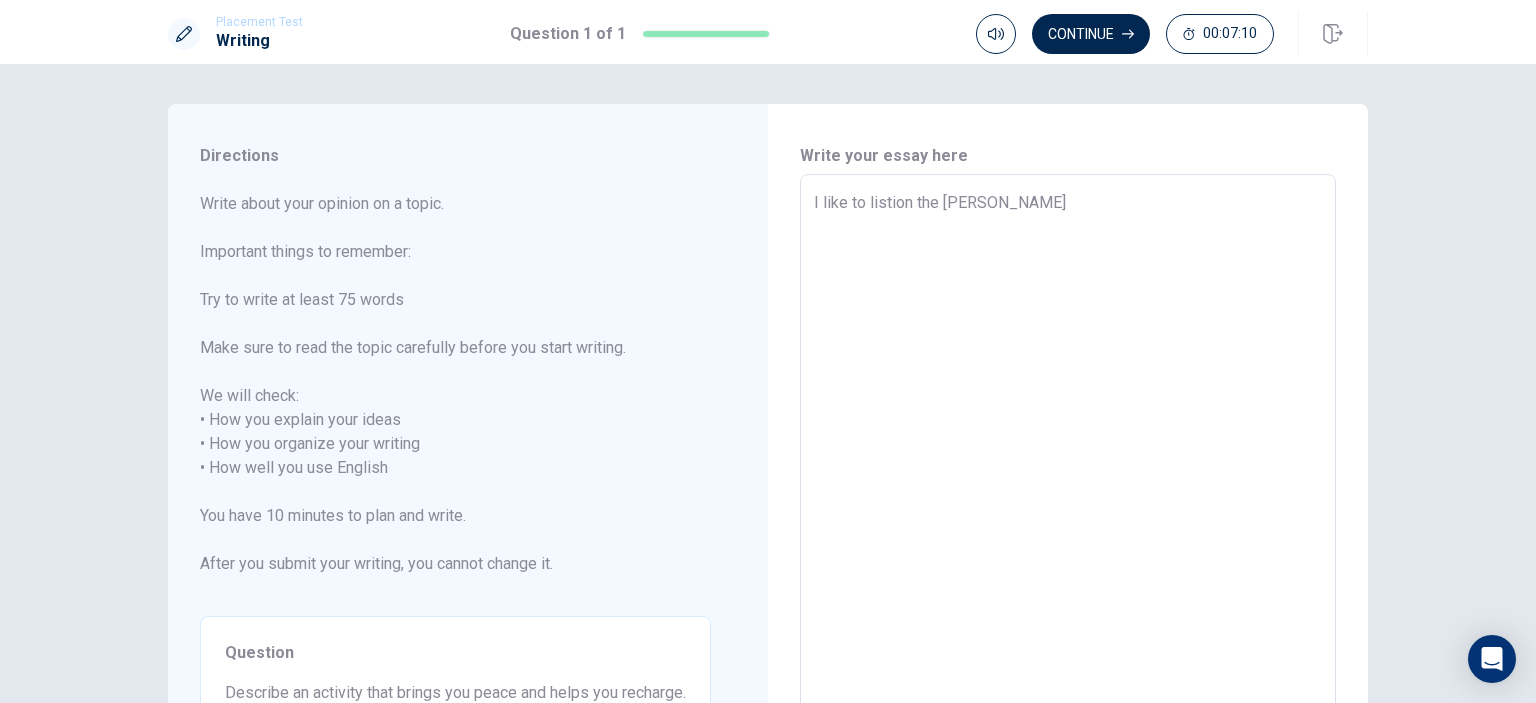 type on "x" 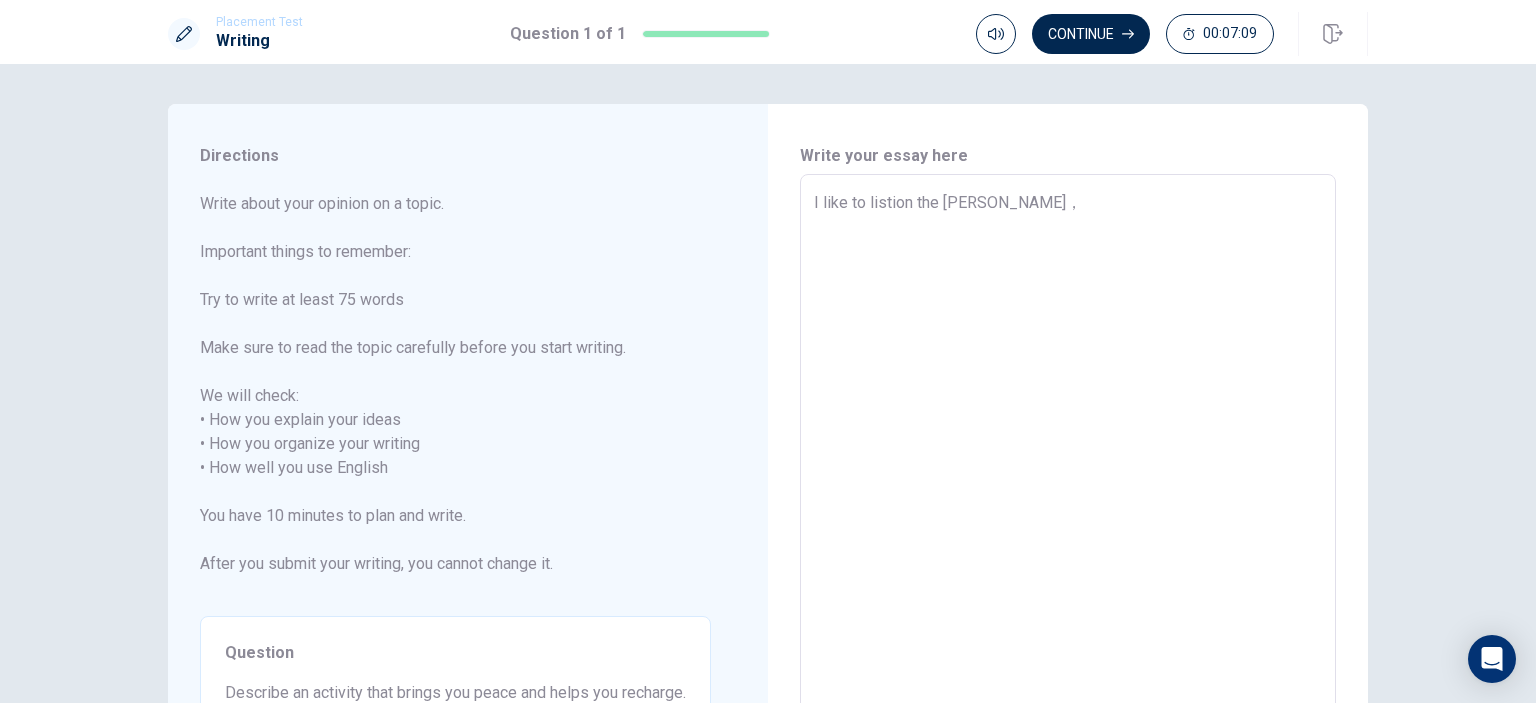 type on "x" 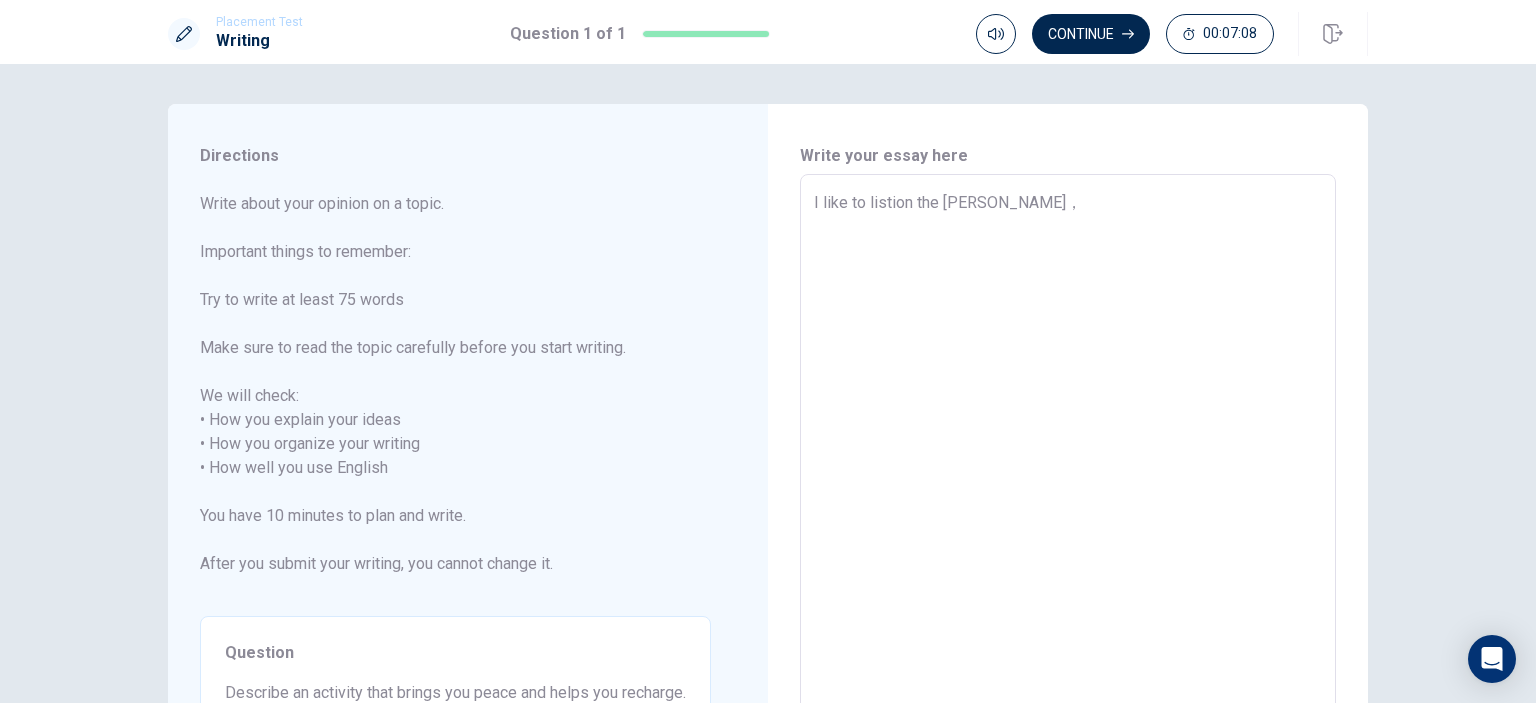 type on "I like to listion the [PERSON_NAME]" 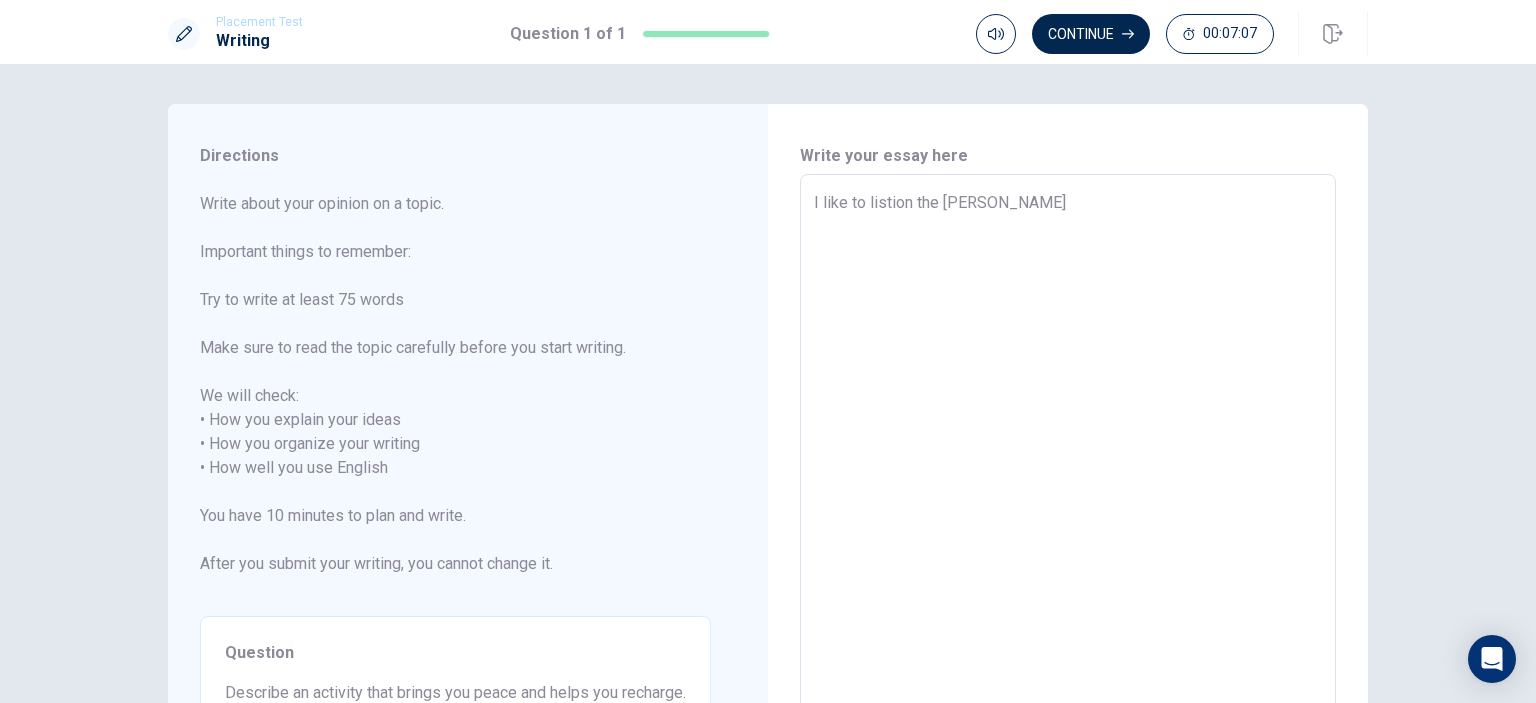 type on "x" 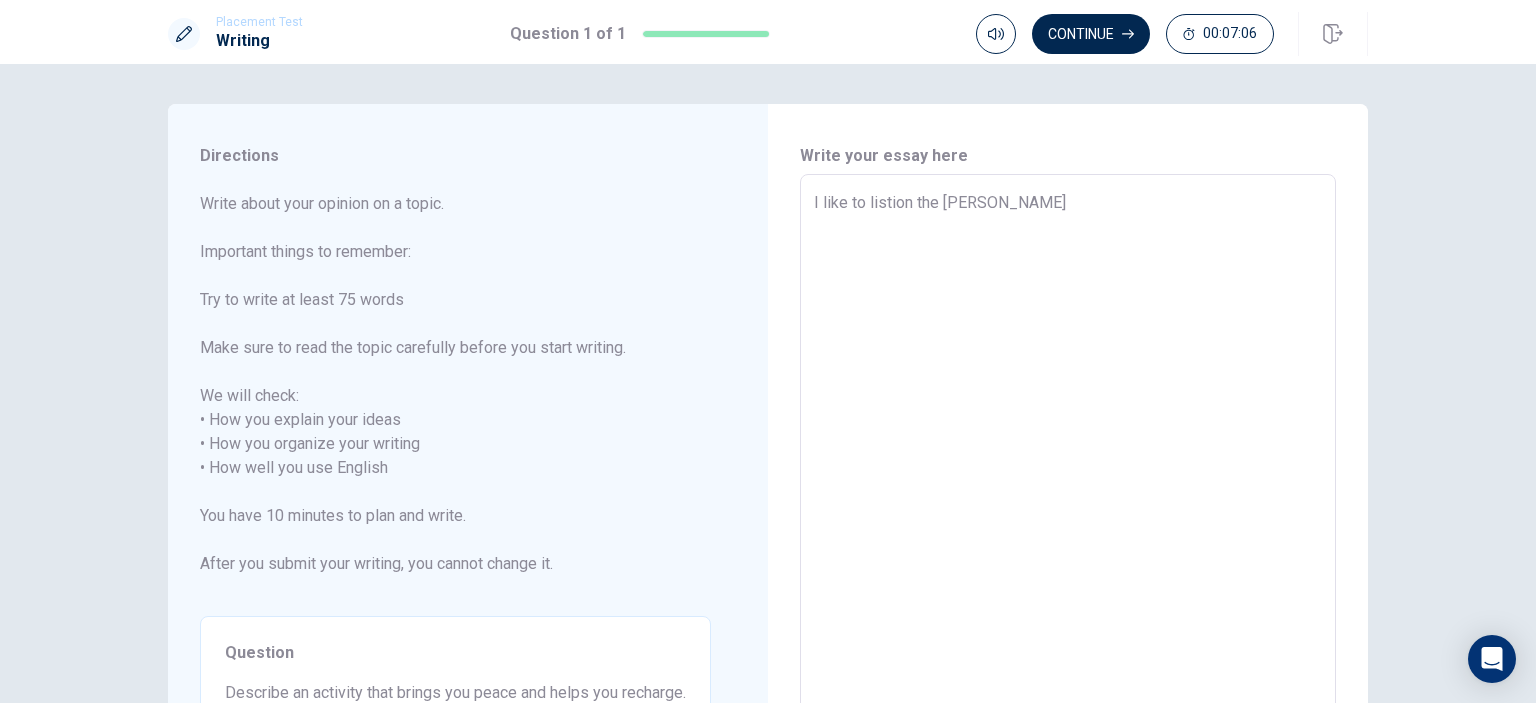 type on "I like to listion the [PERSON_NAME]," 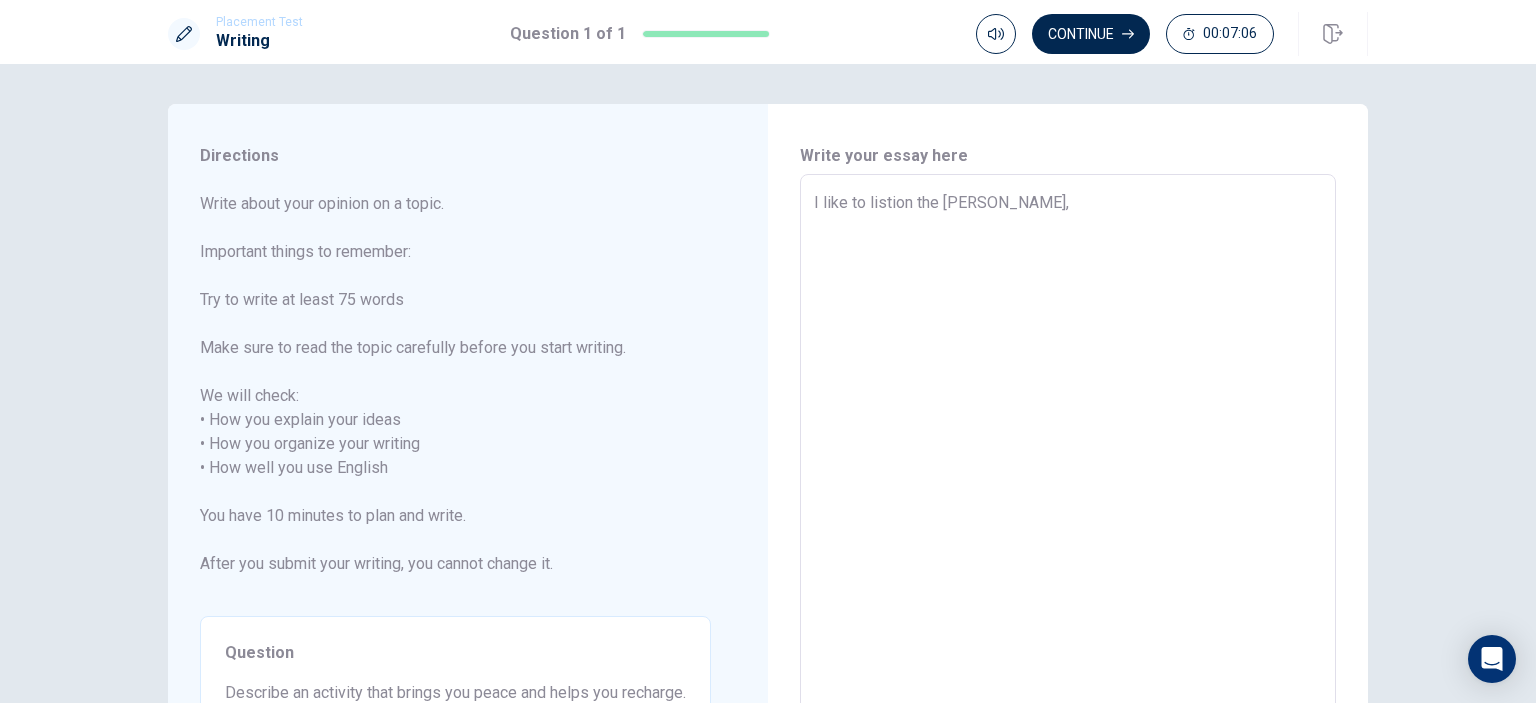 type on "x" 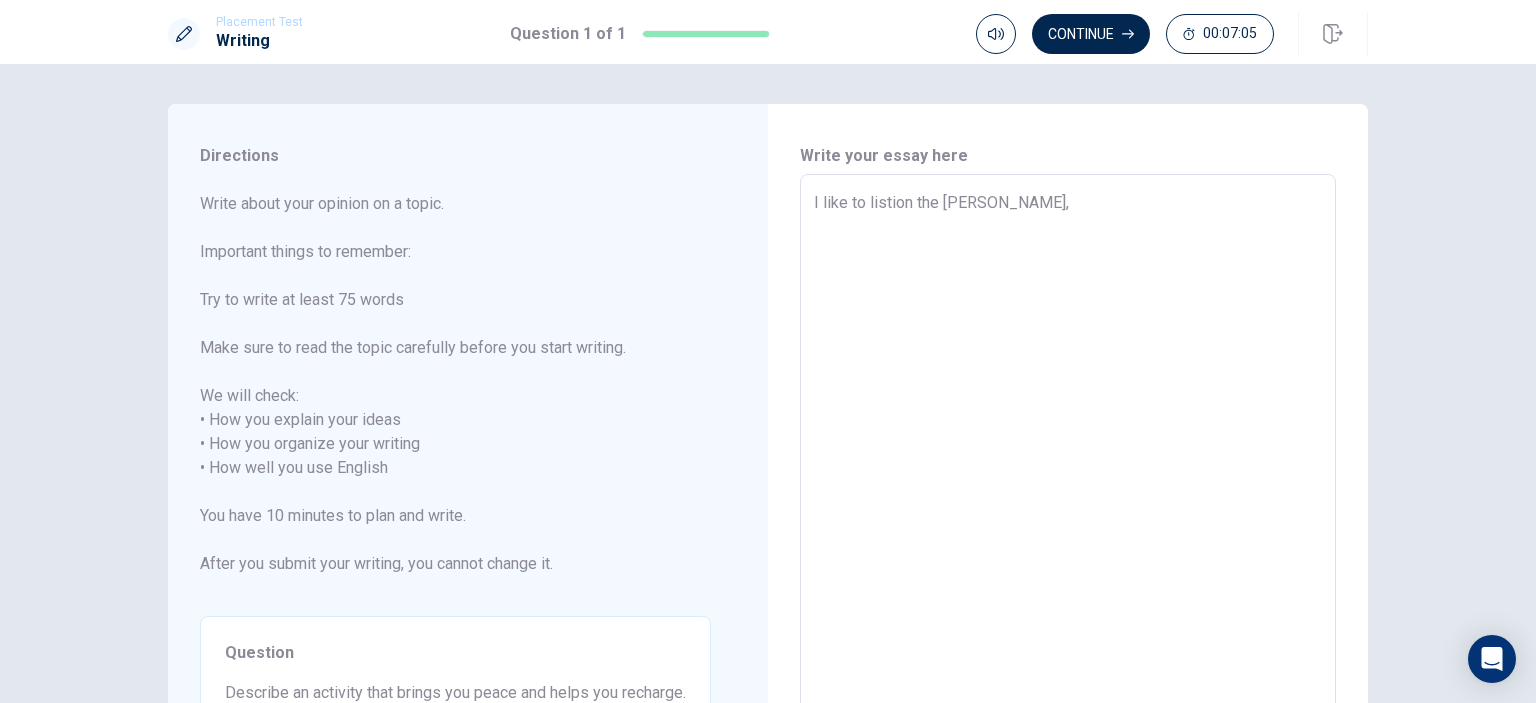 type on "I like to listion the [PERSON_NAME]," 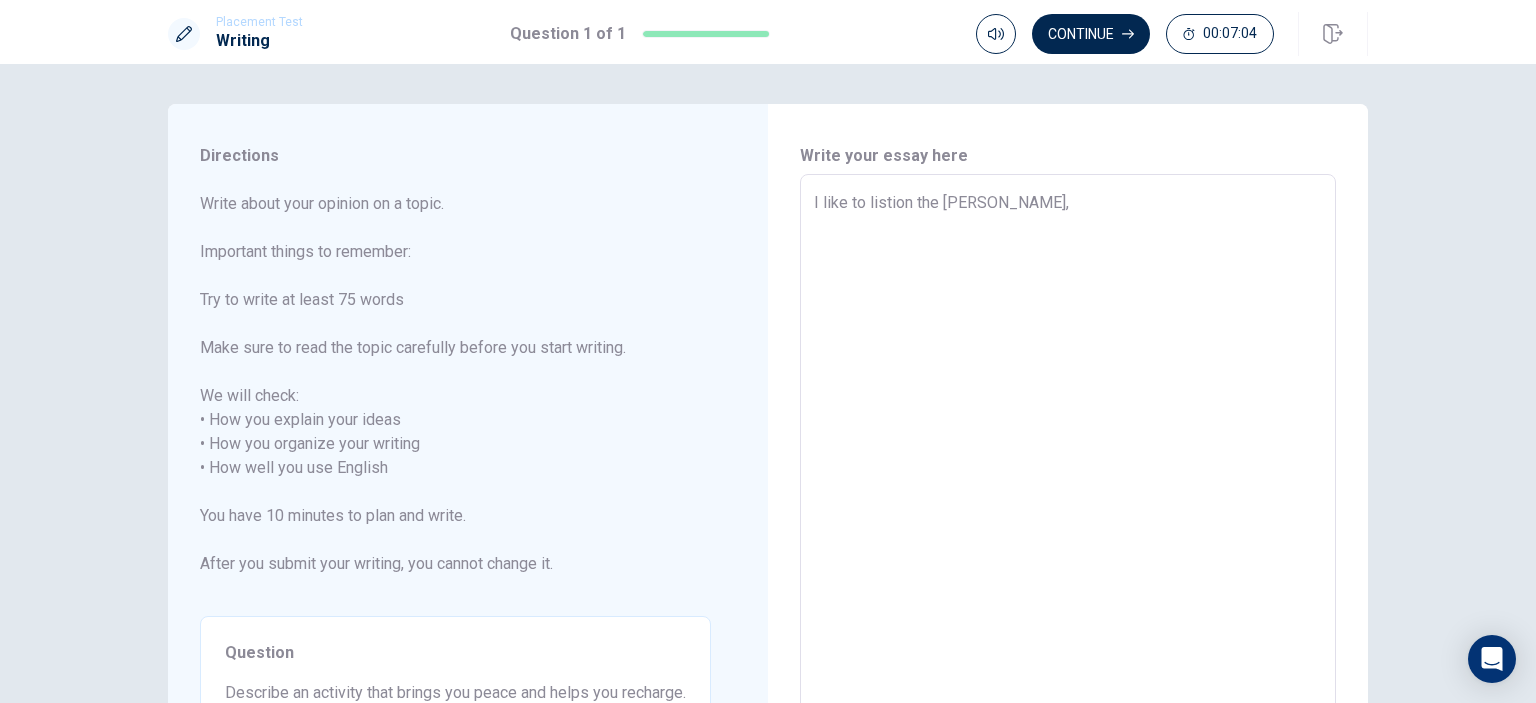 type on "I like to listion the [PERSON_NAME], a" 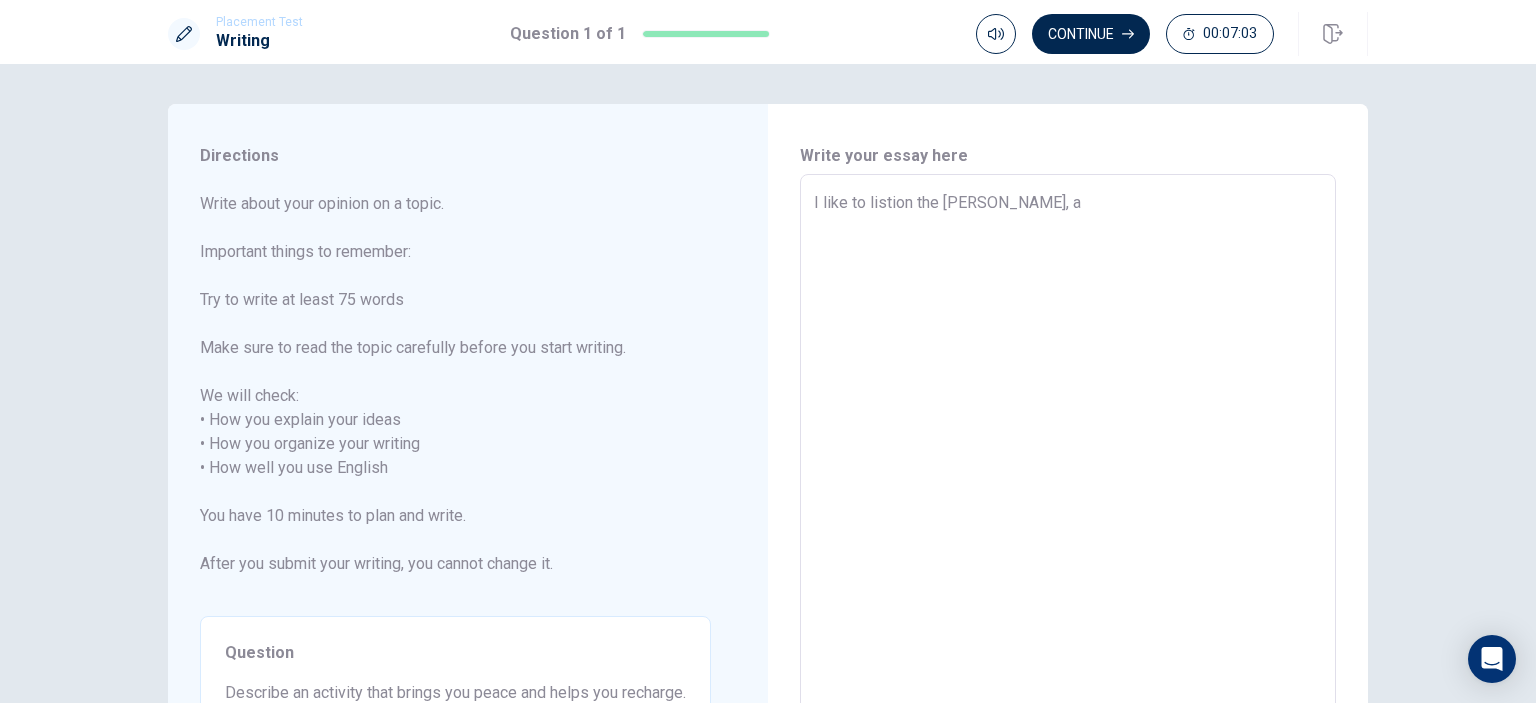 type on "x" 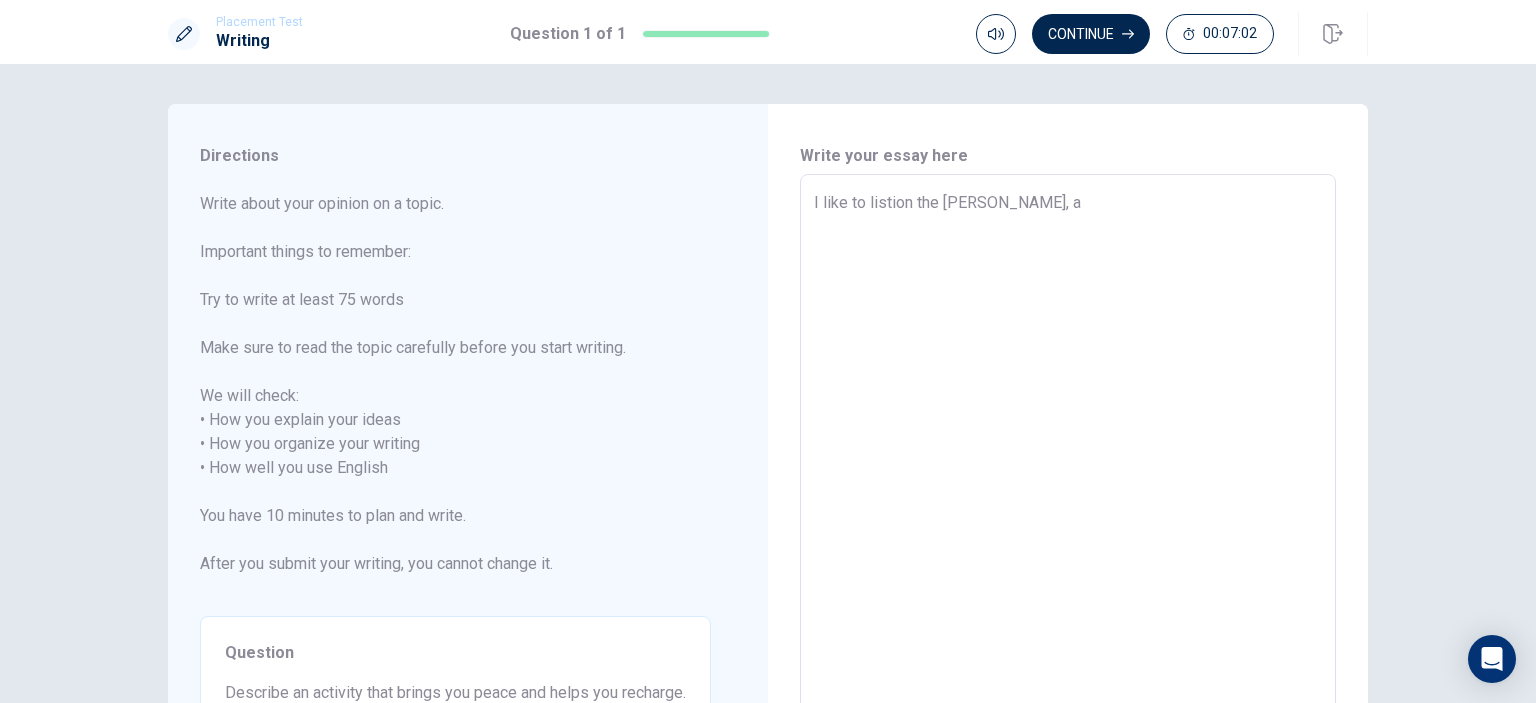 type on "I like to listion the [PERSON_NAME], an" 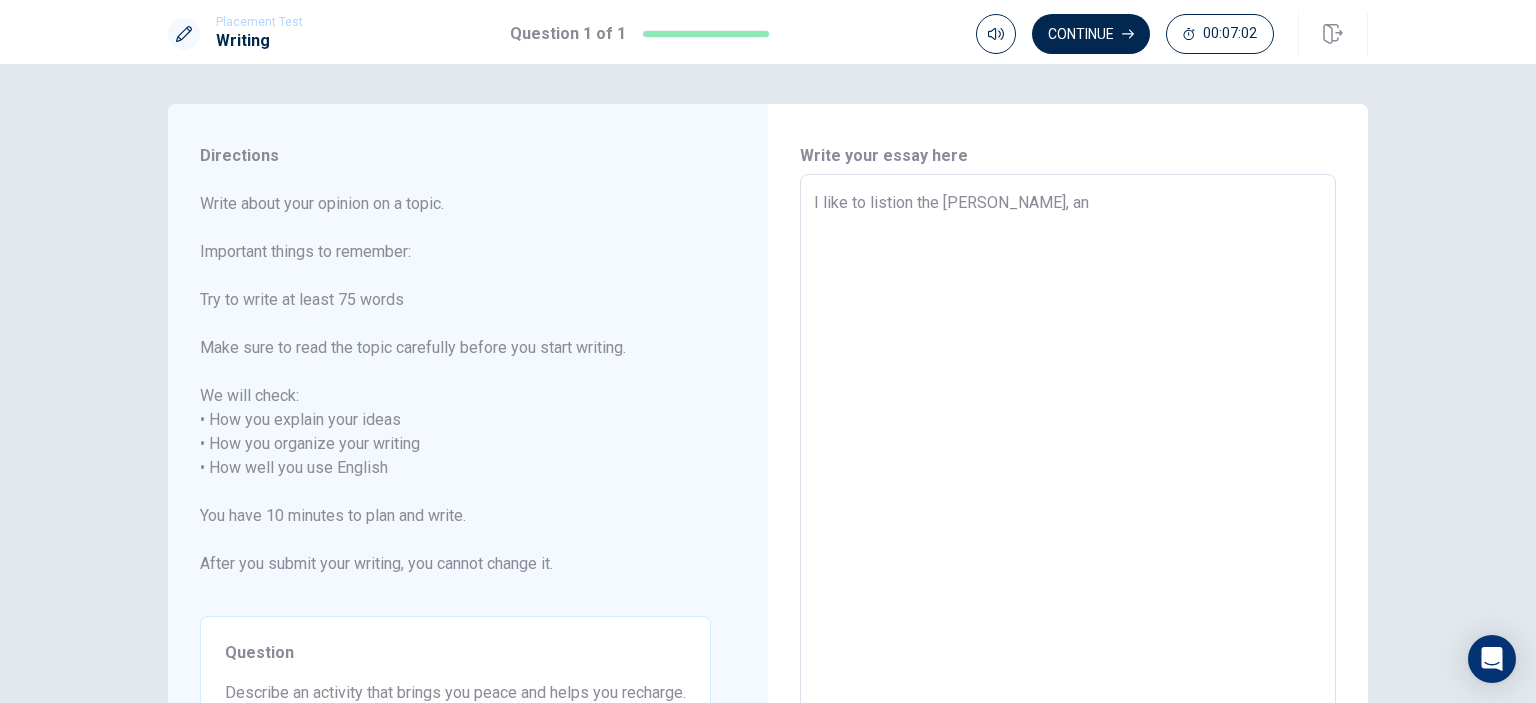 type on "x" 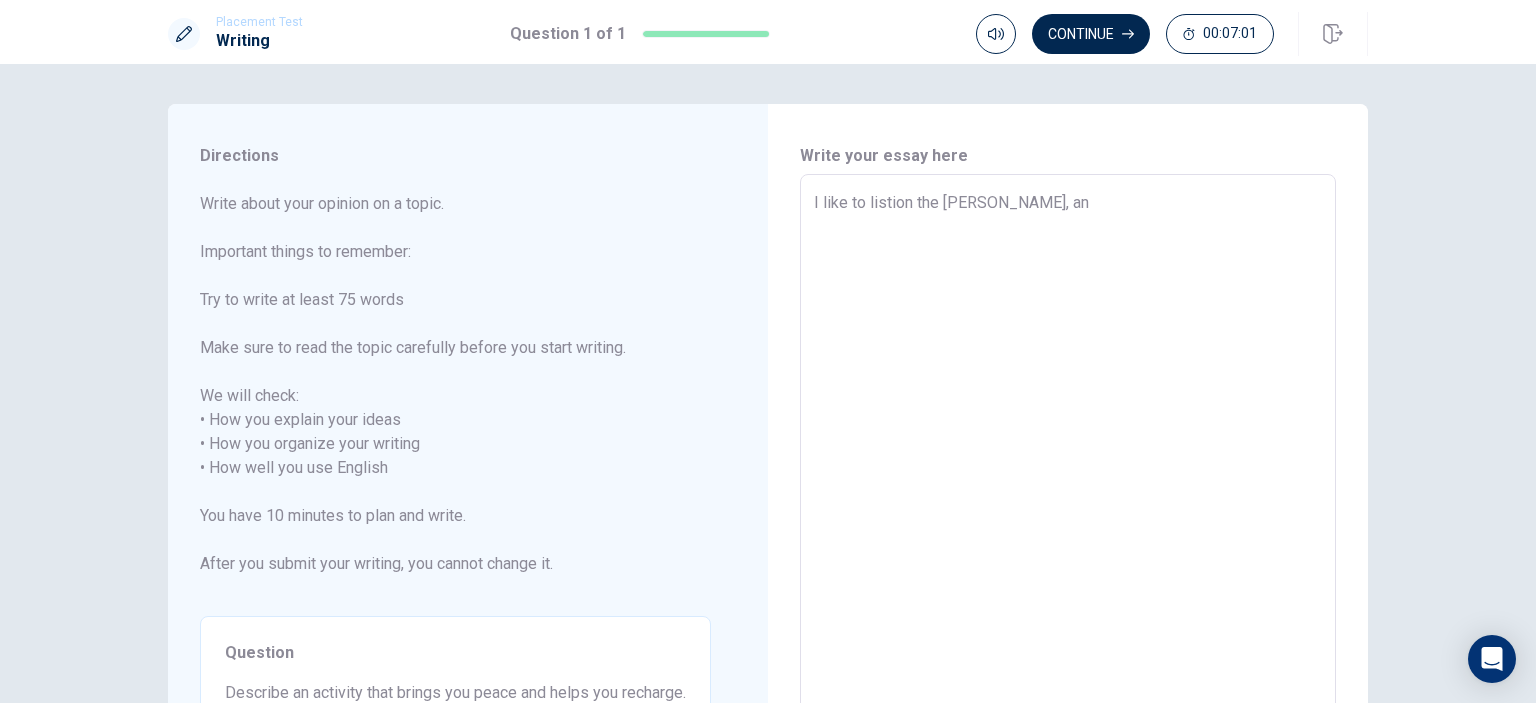 type on "I like to listion the [PERSON_NAME], and" 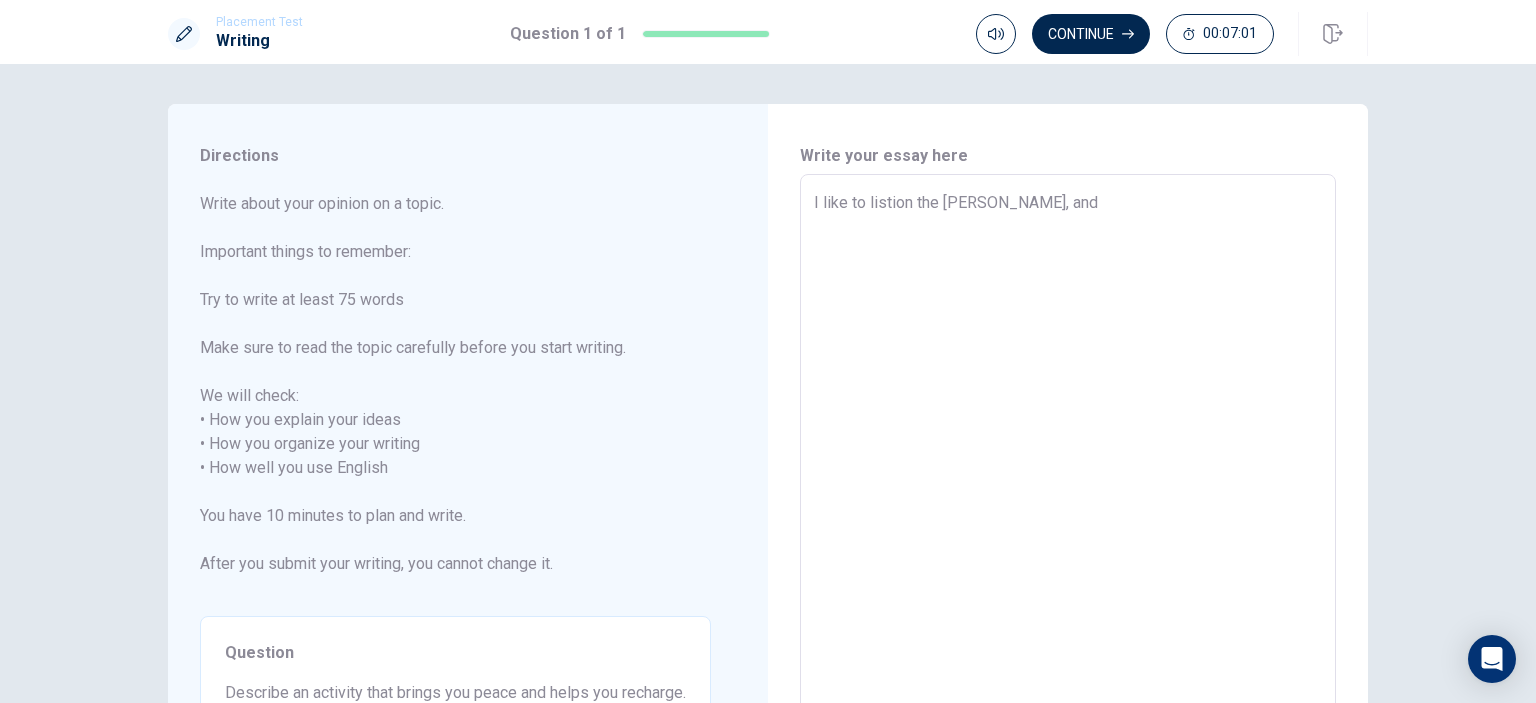 type on "x" 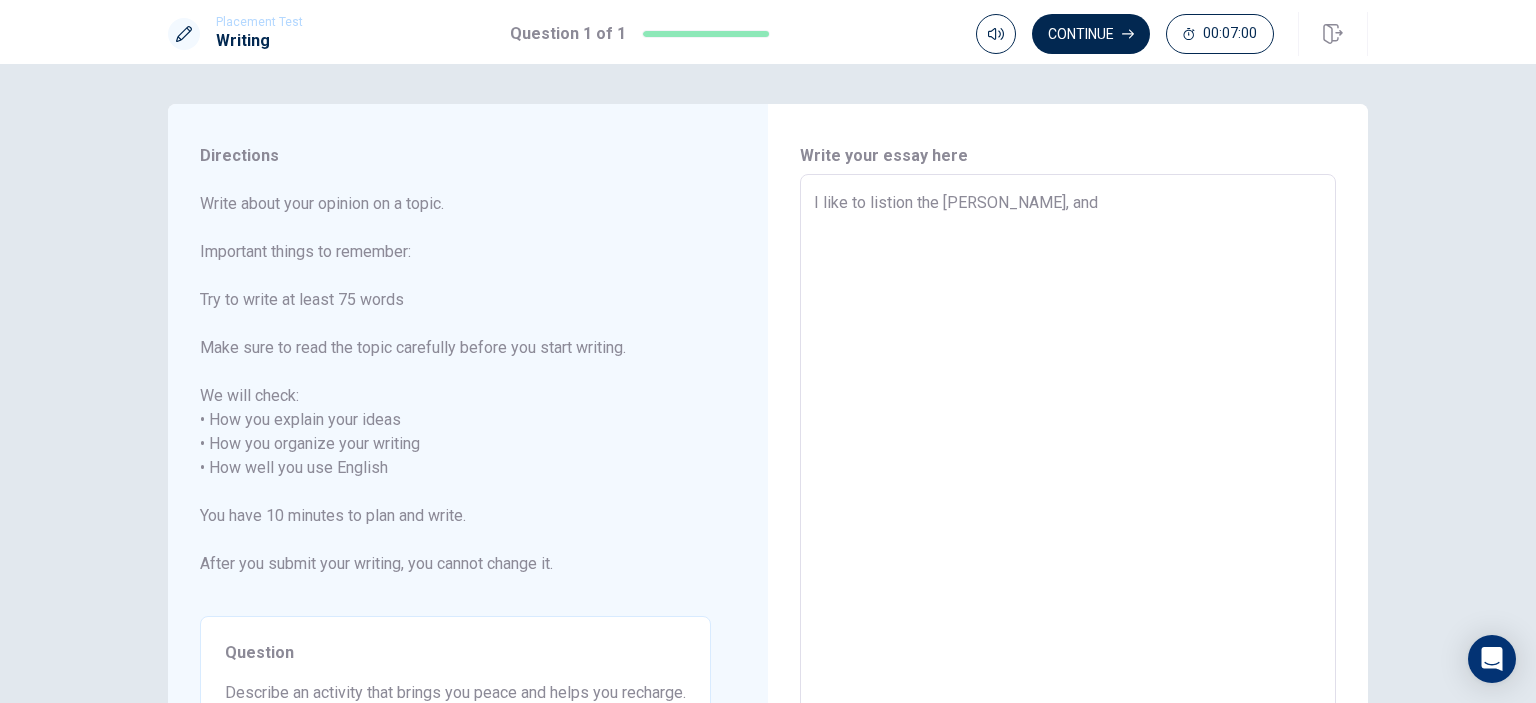 type on "I like to listion the [PERSON_NAME], and t" 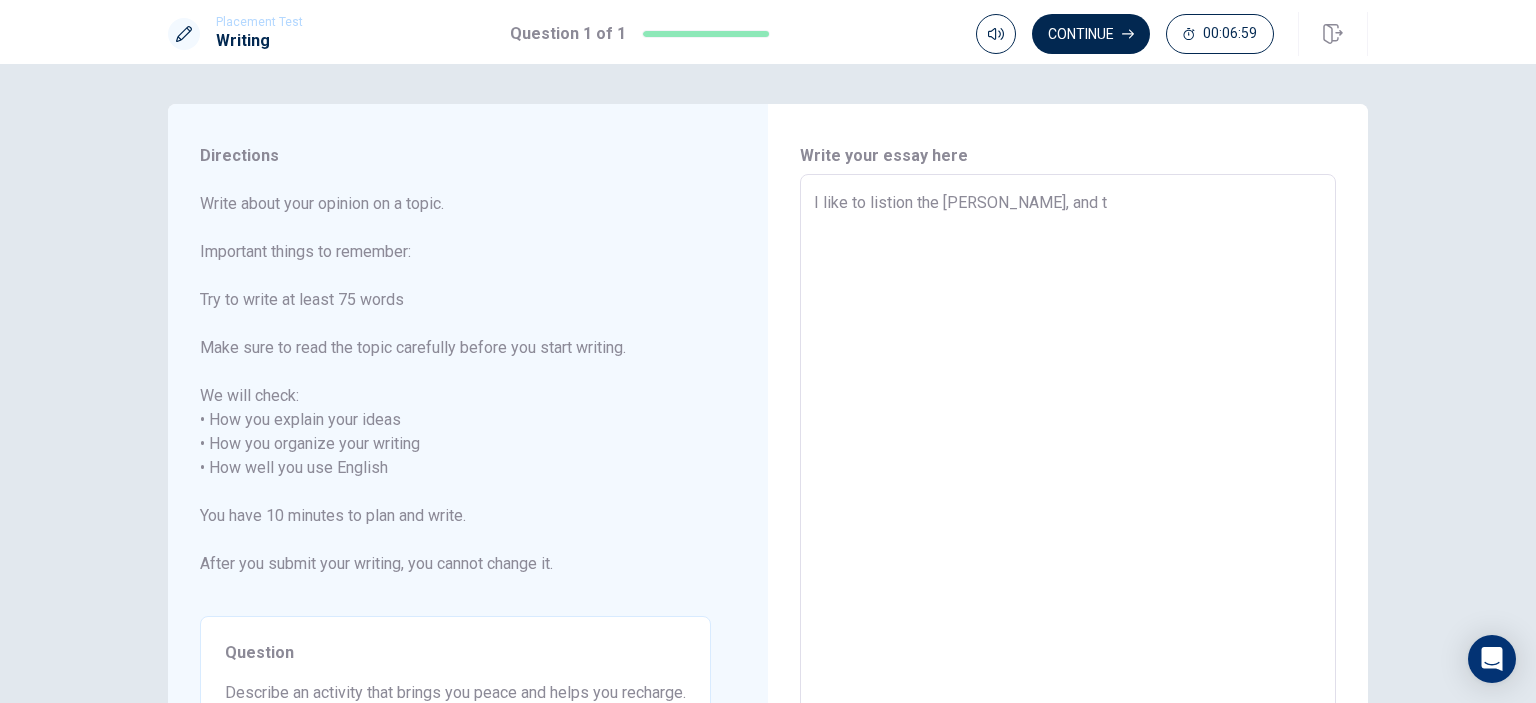type on "x" 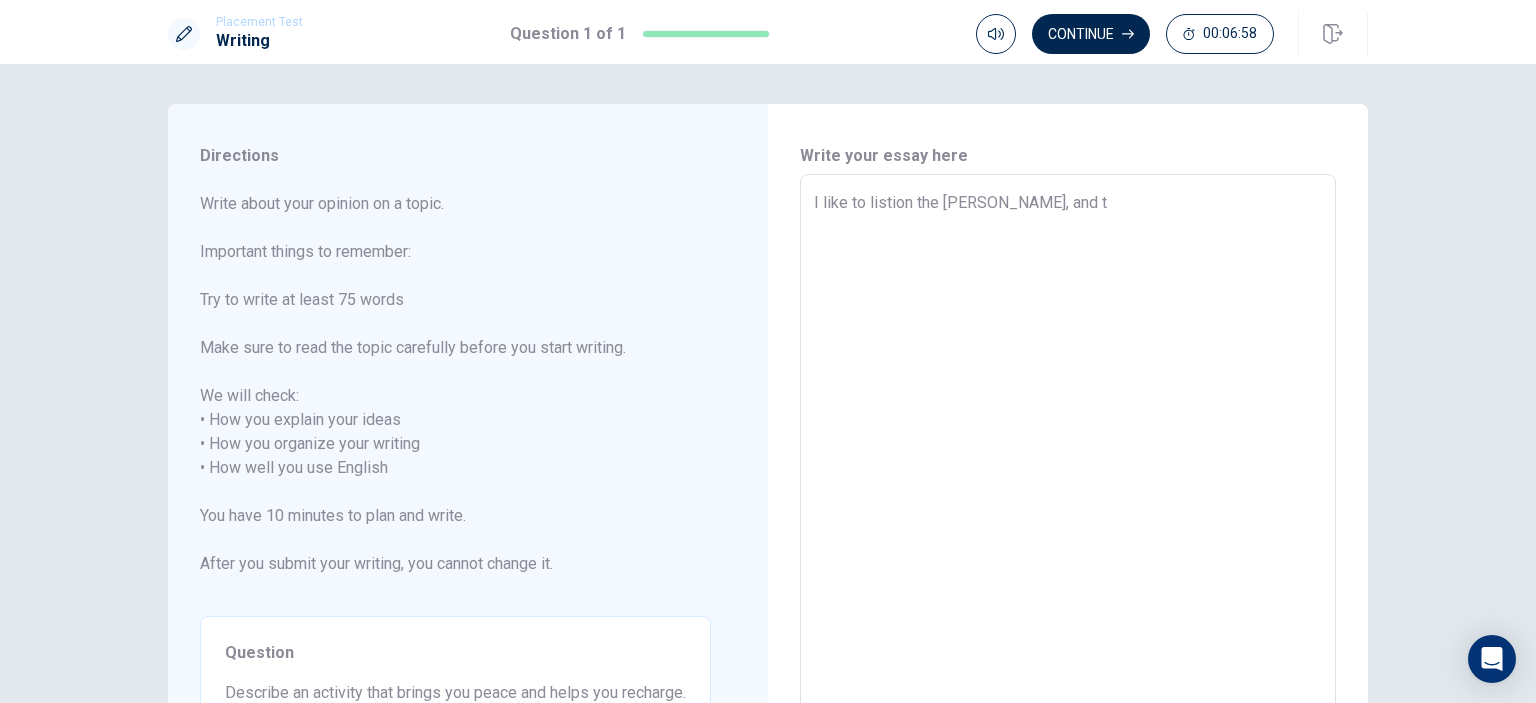 type on "I like to listion the [PERSON_NAME], and th" 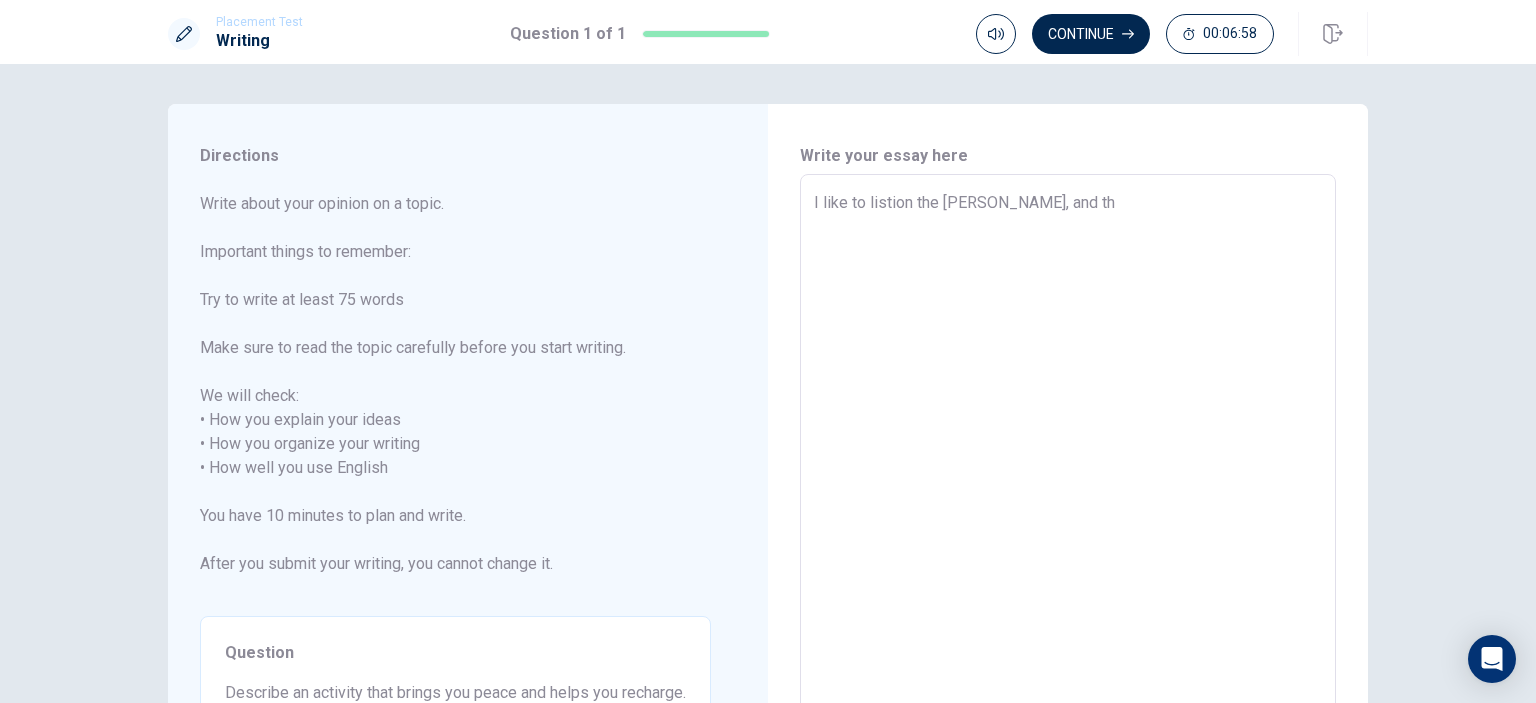 type on "x" 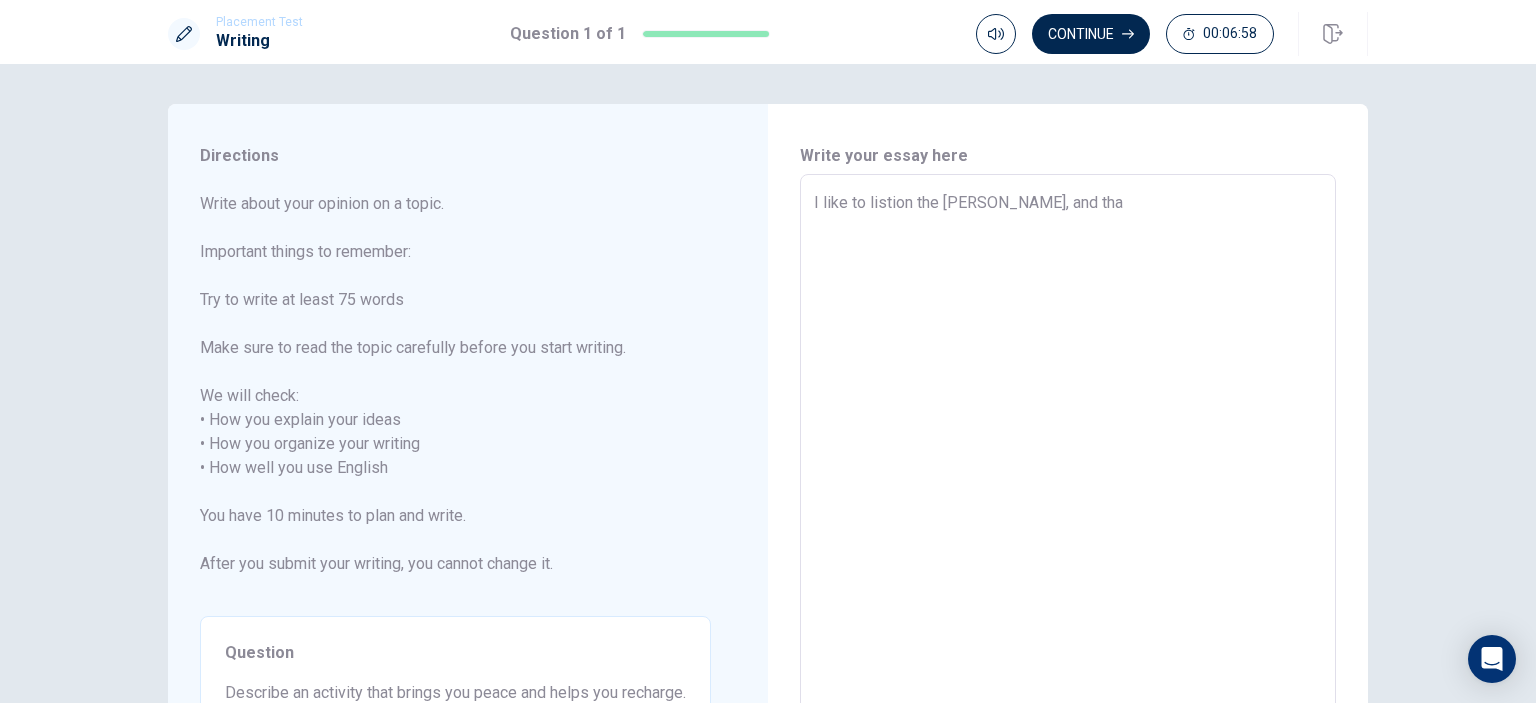 type on "x" 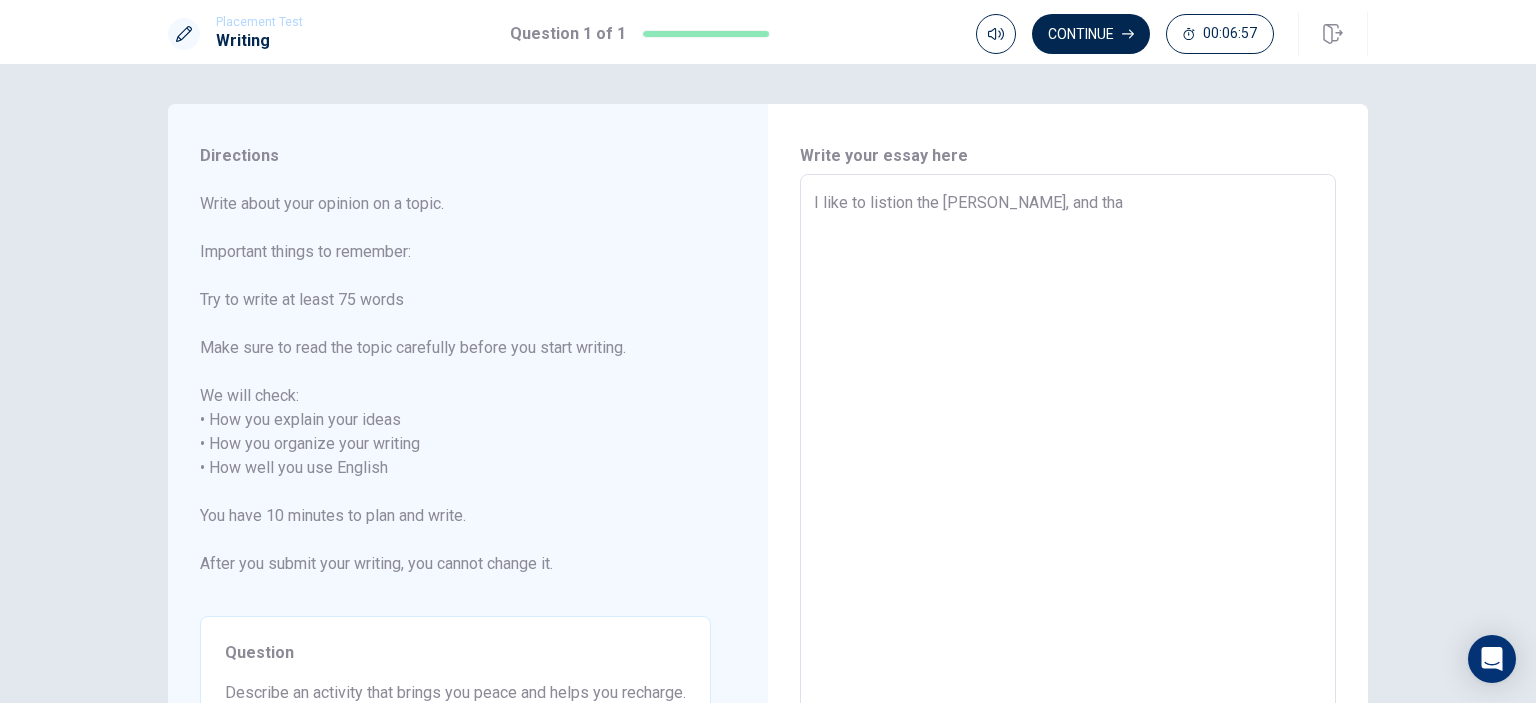 type on "I like to listion the [PERSON_NAME], and that" 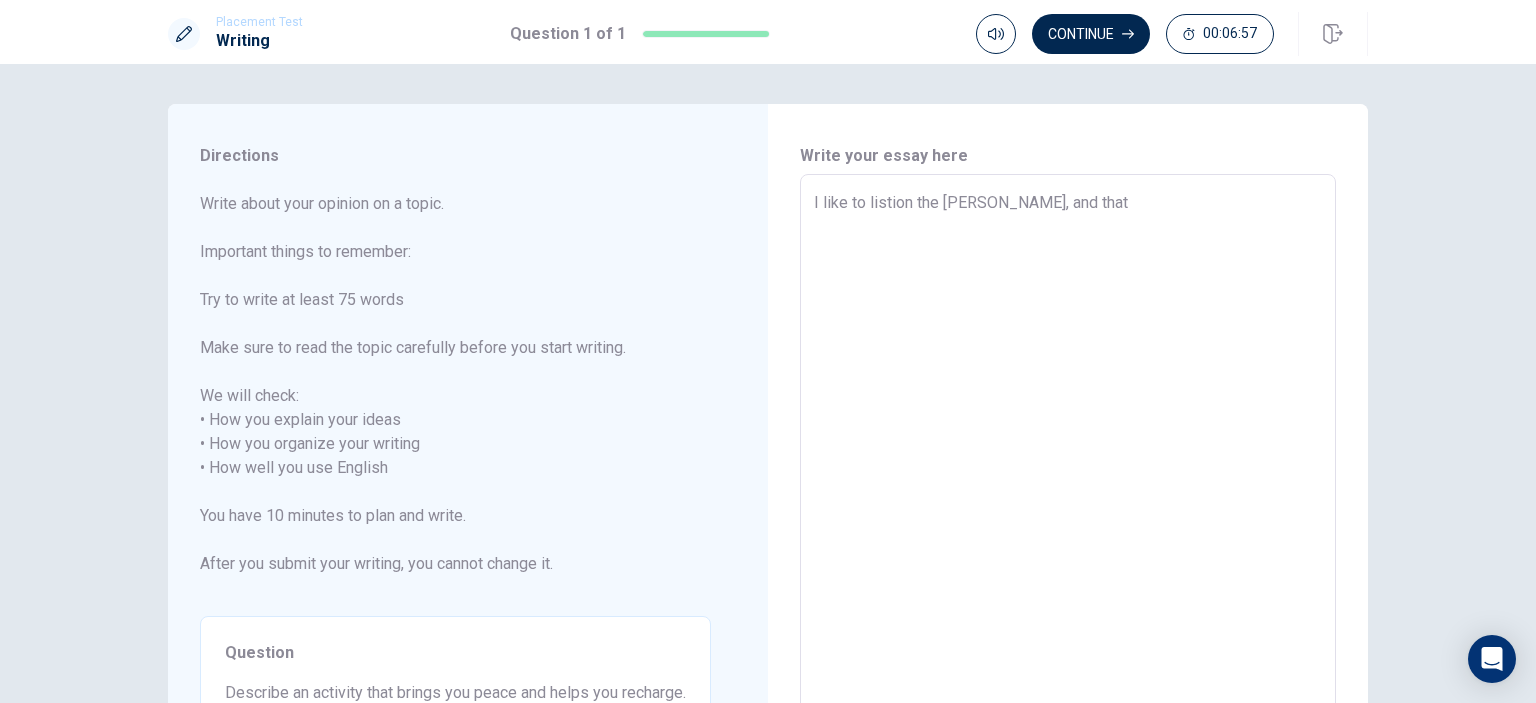 type on "x" 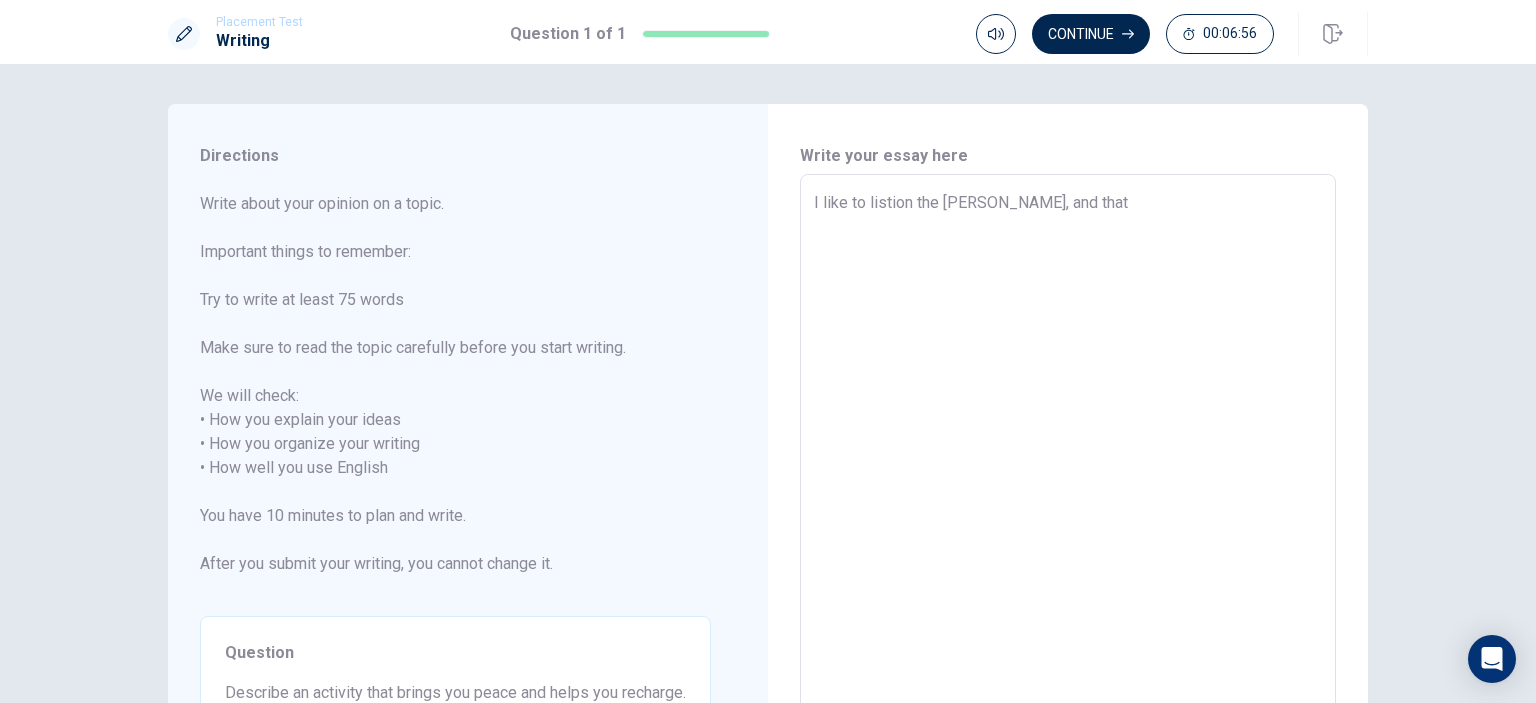 type on "x" 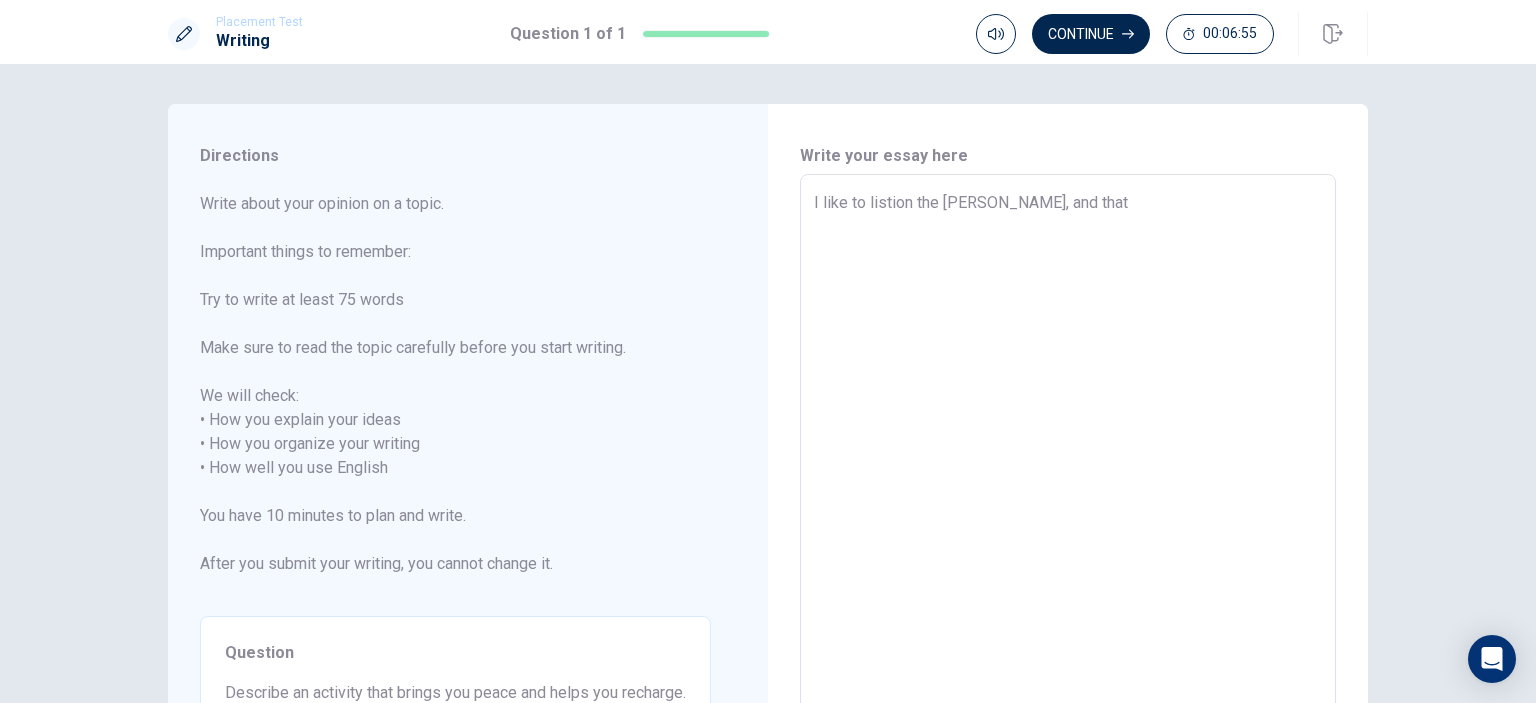 type on "I like to listion the [PERSON_NAME], and that m" 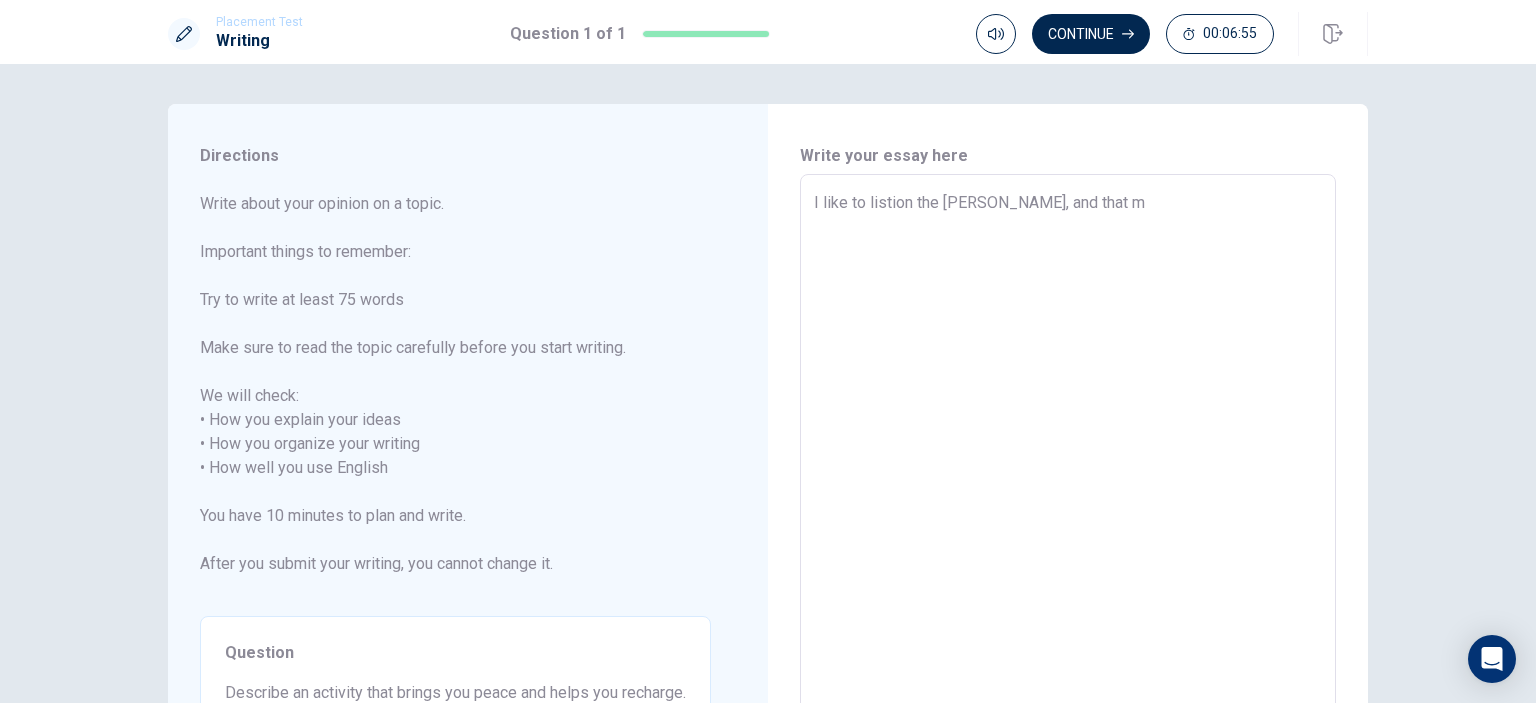 type on "x" 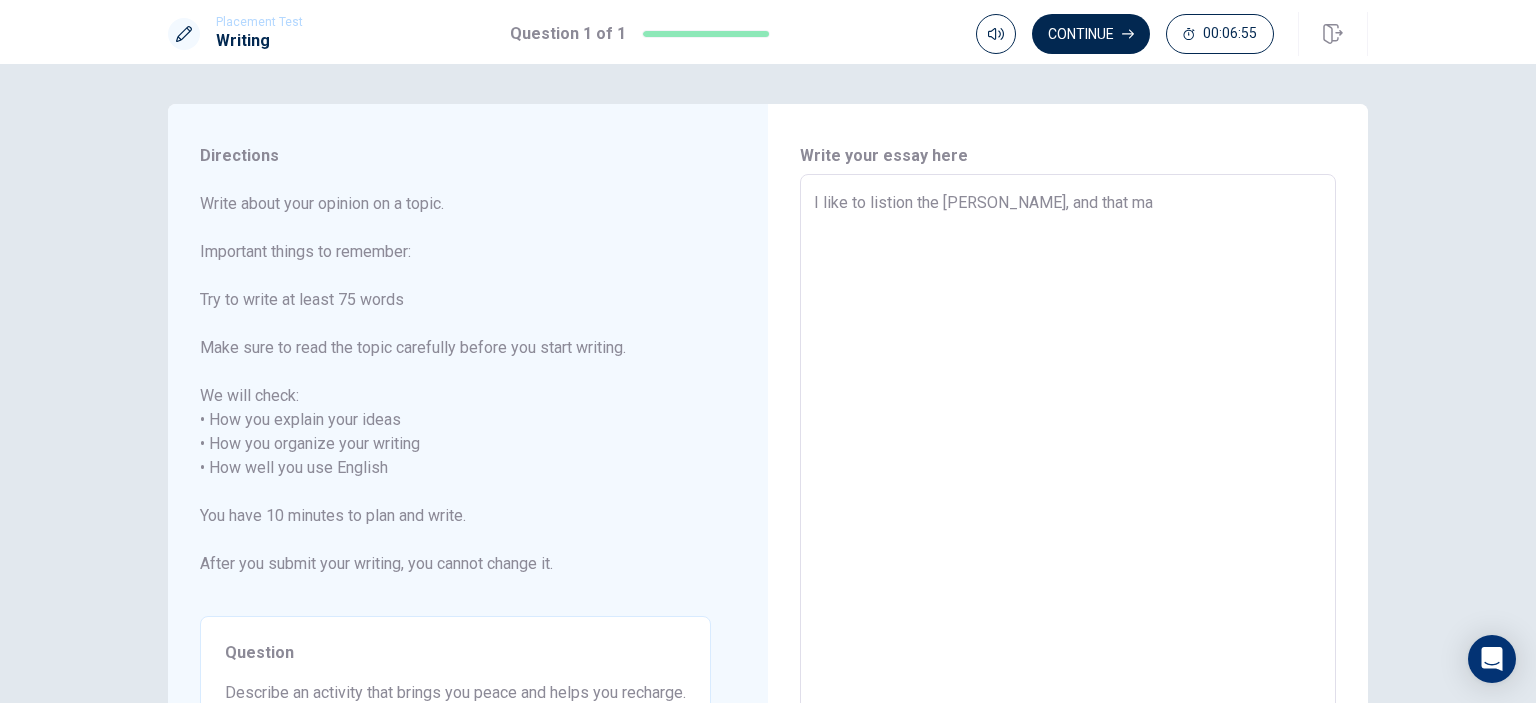 type on "x" 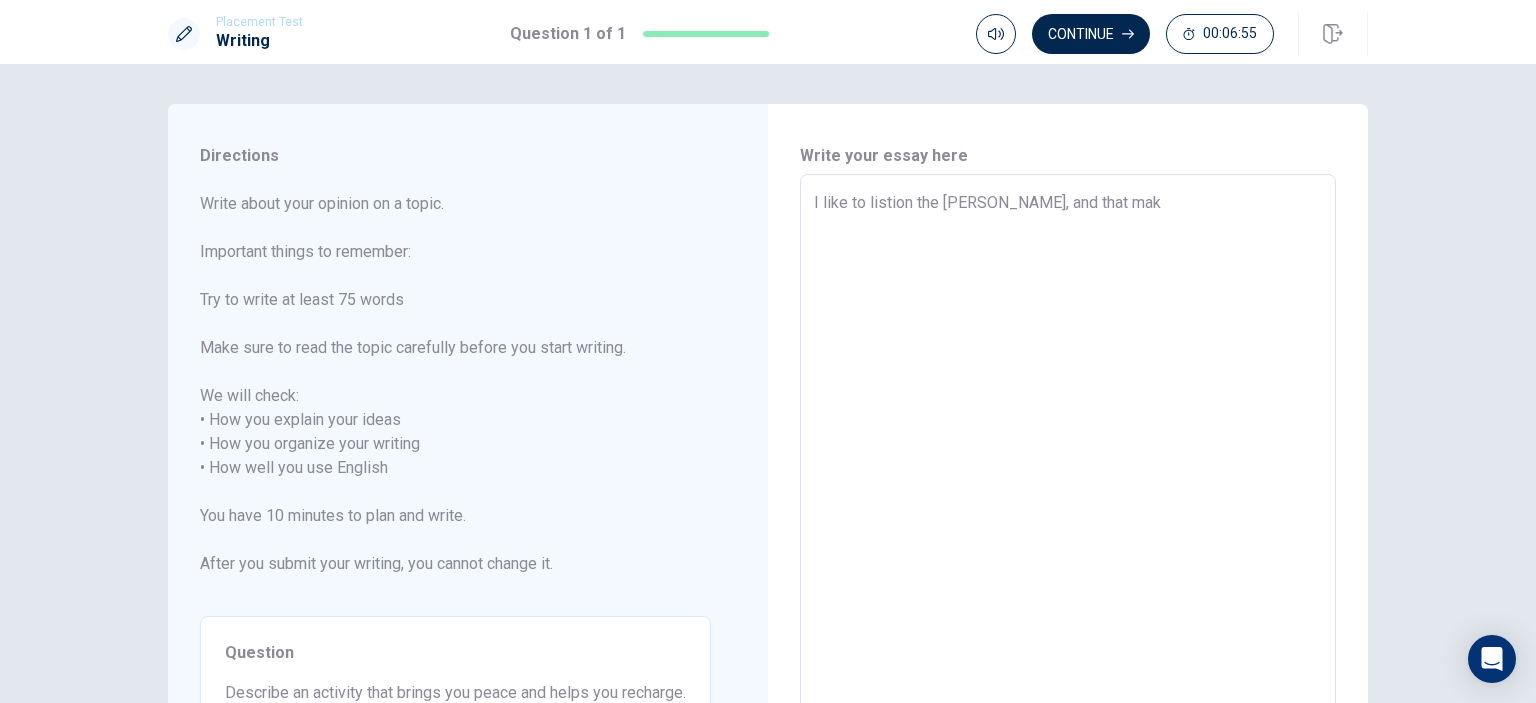 type on "x" 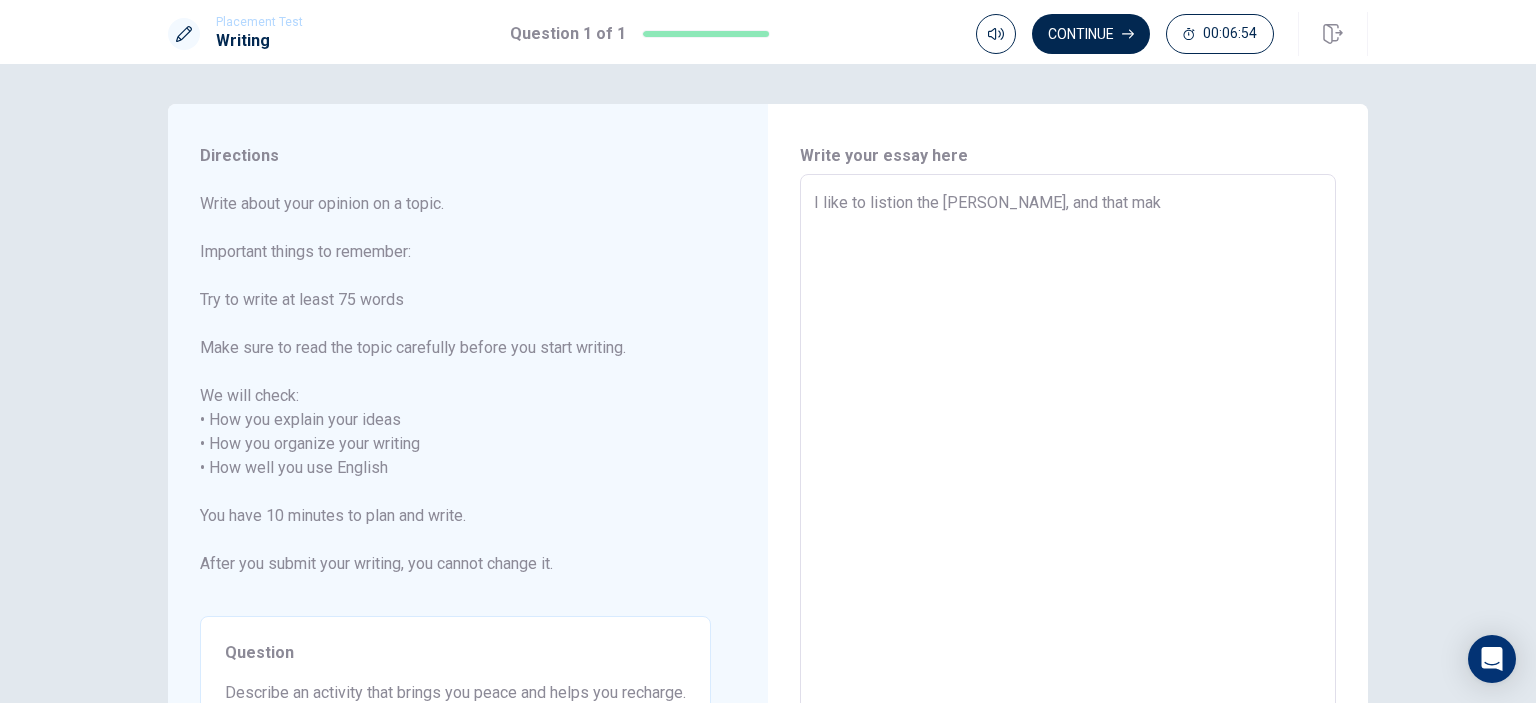 type on "I like to listion the [PERSON_NAME], and that make" 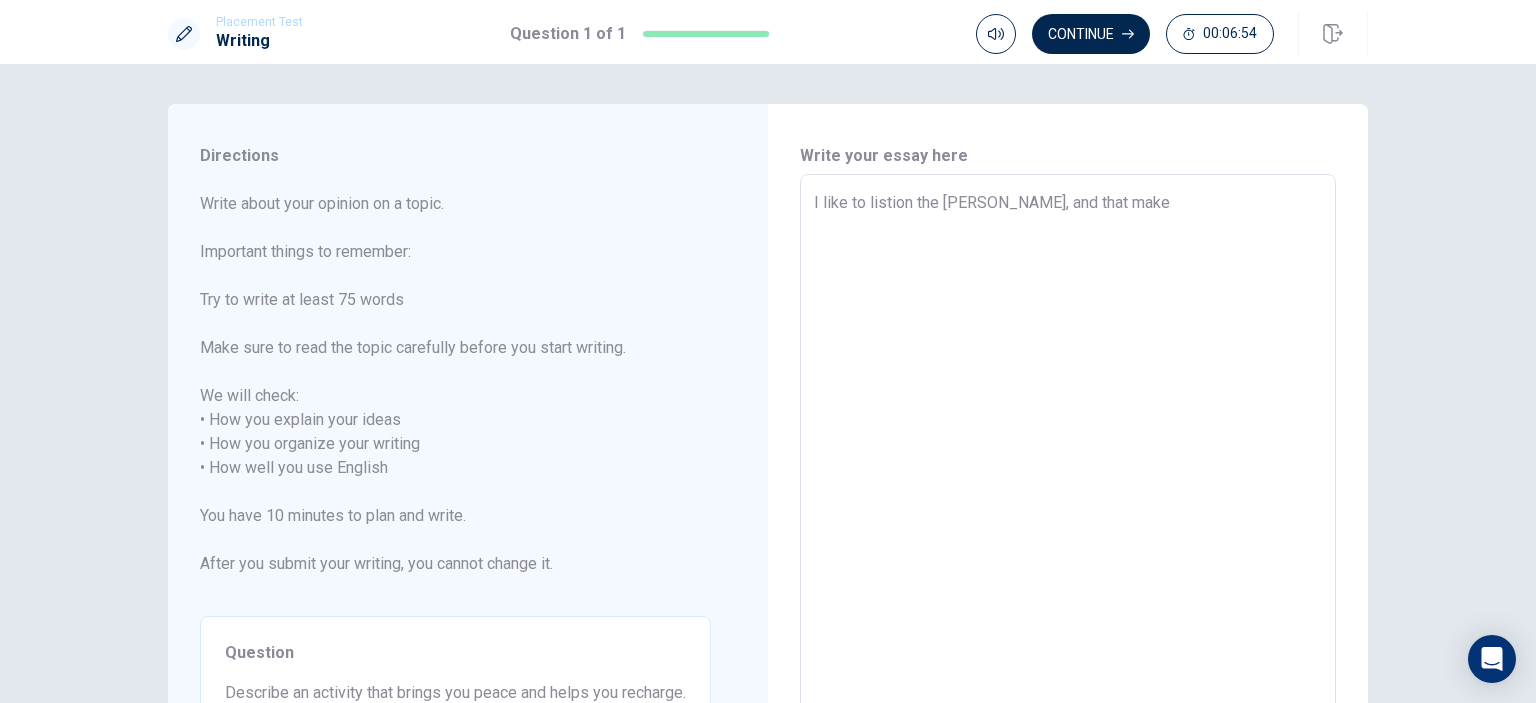 type on "x" 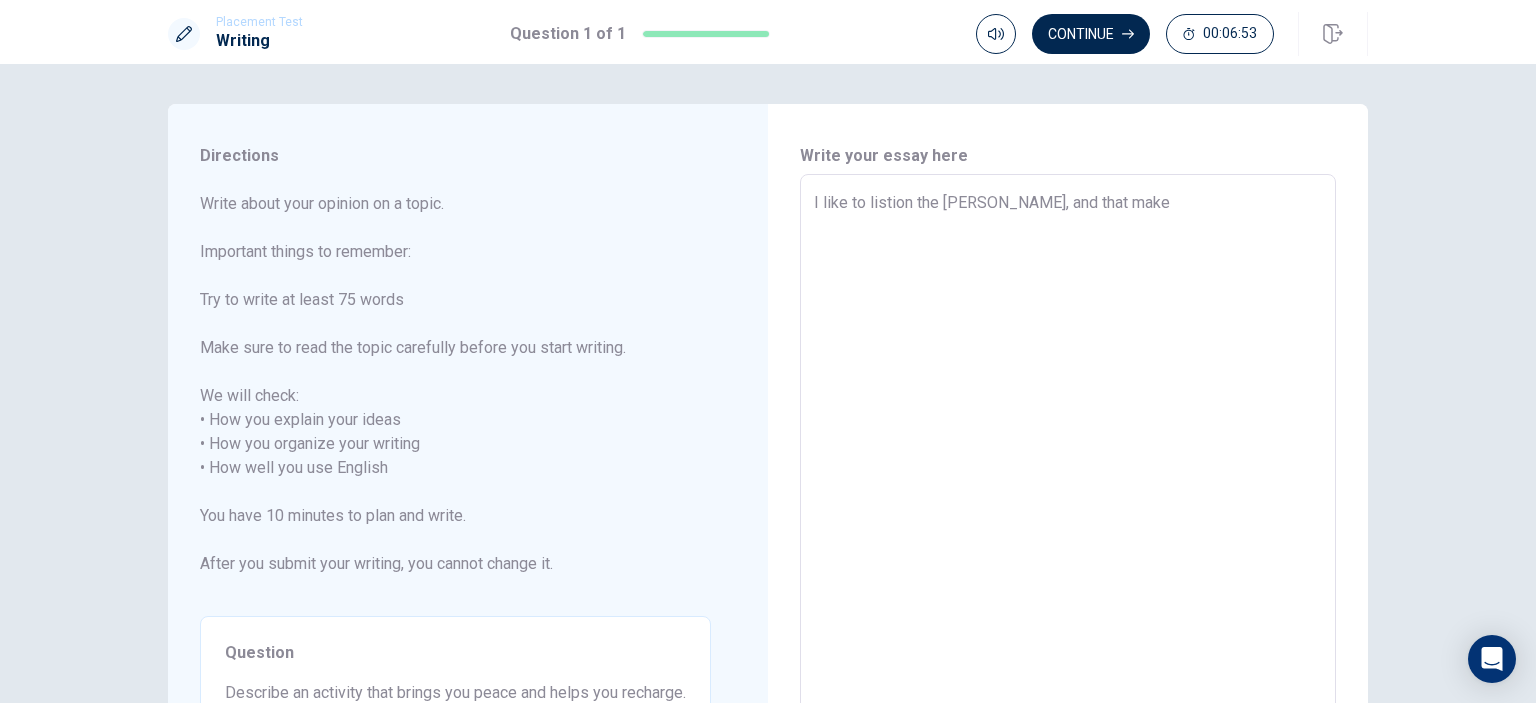 type on "I like to listion the [PERSON_NAME], and that make" 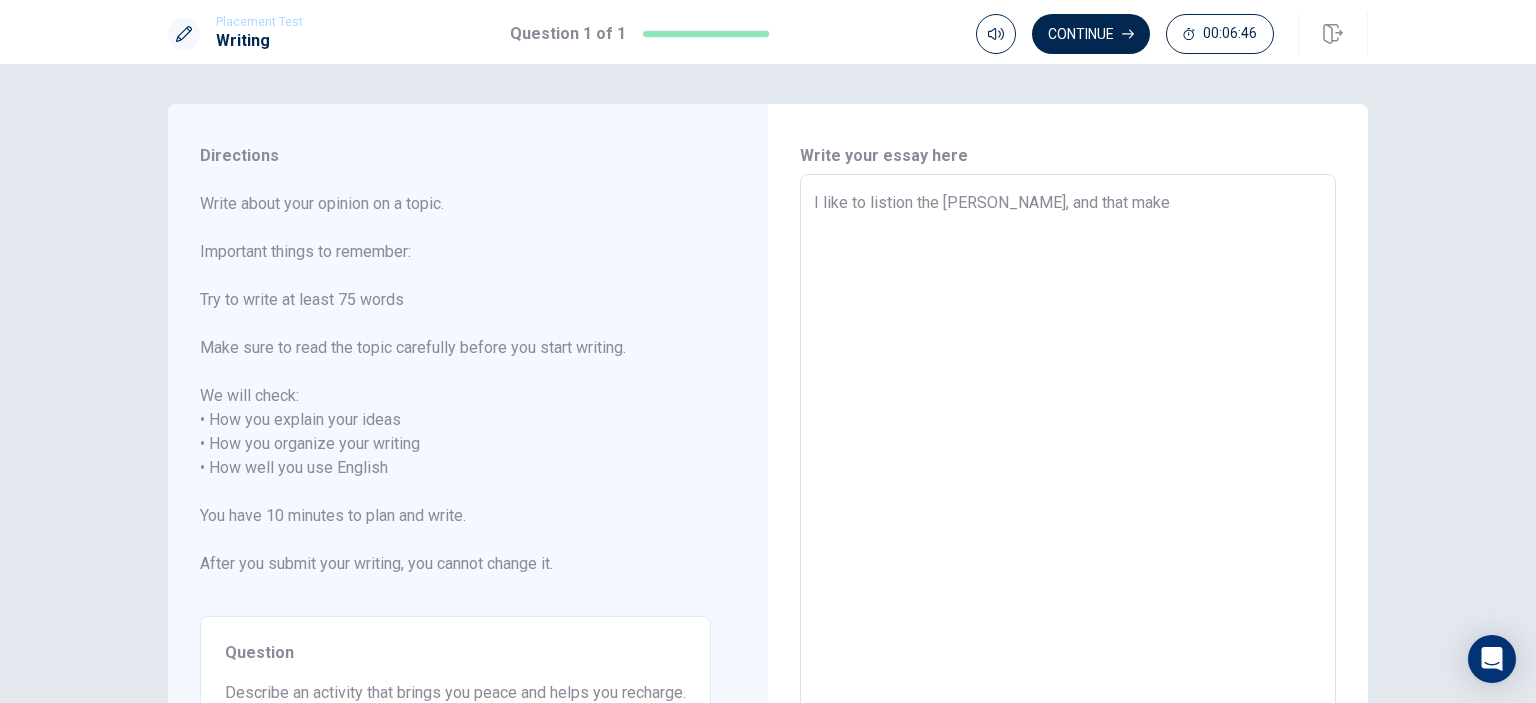 type on "x" 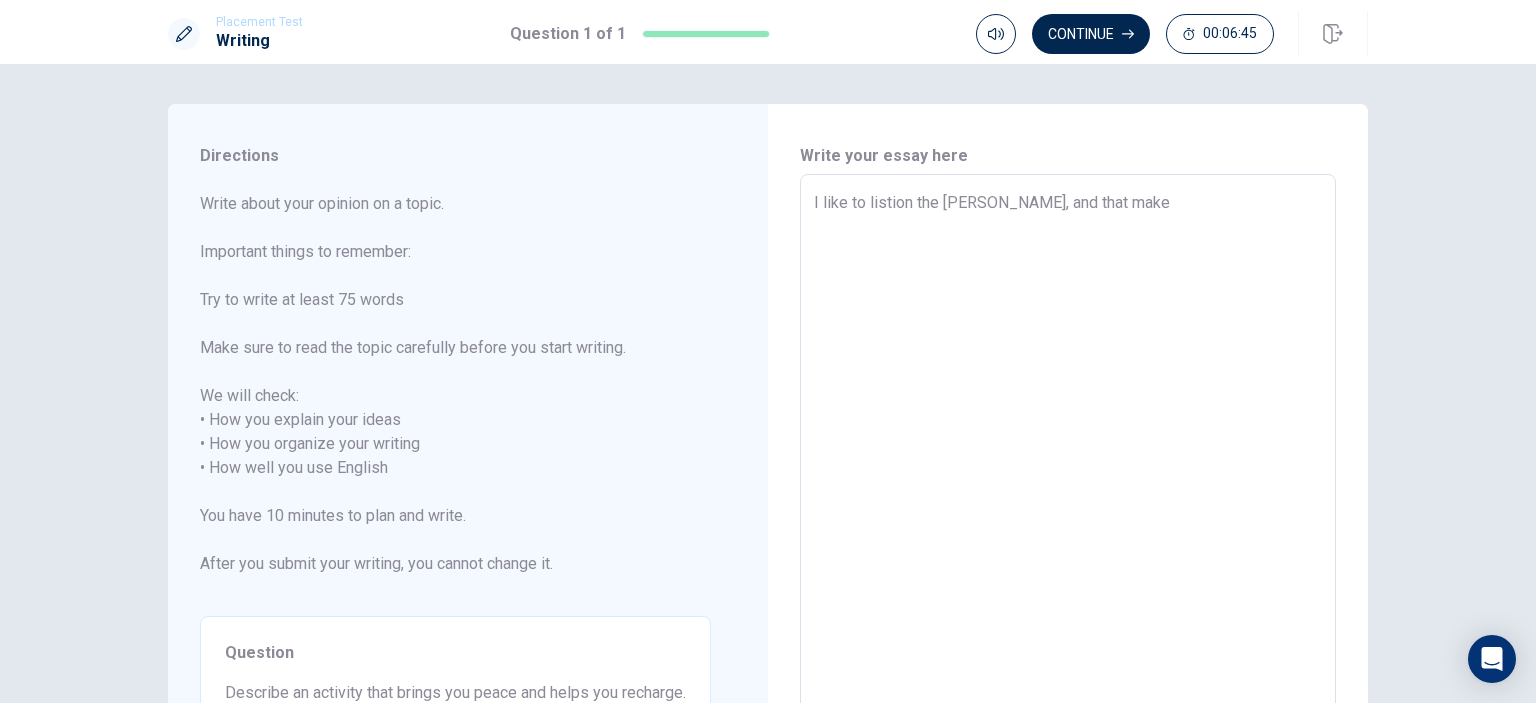 type on "I like to listion the [PERSON_NAME], and that make m" 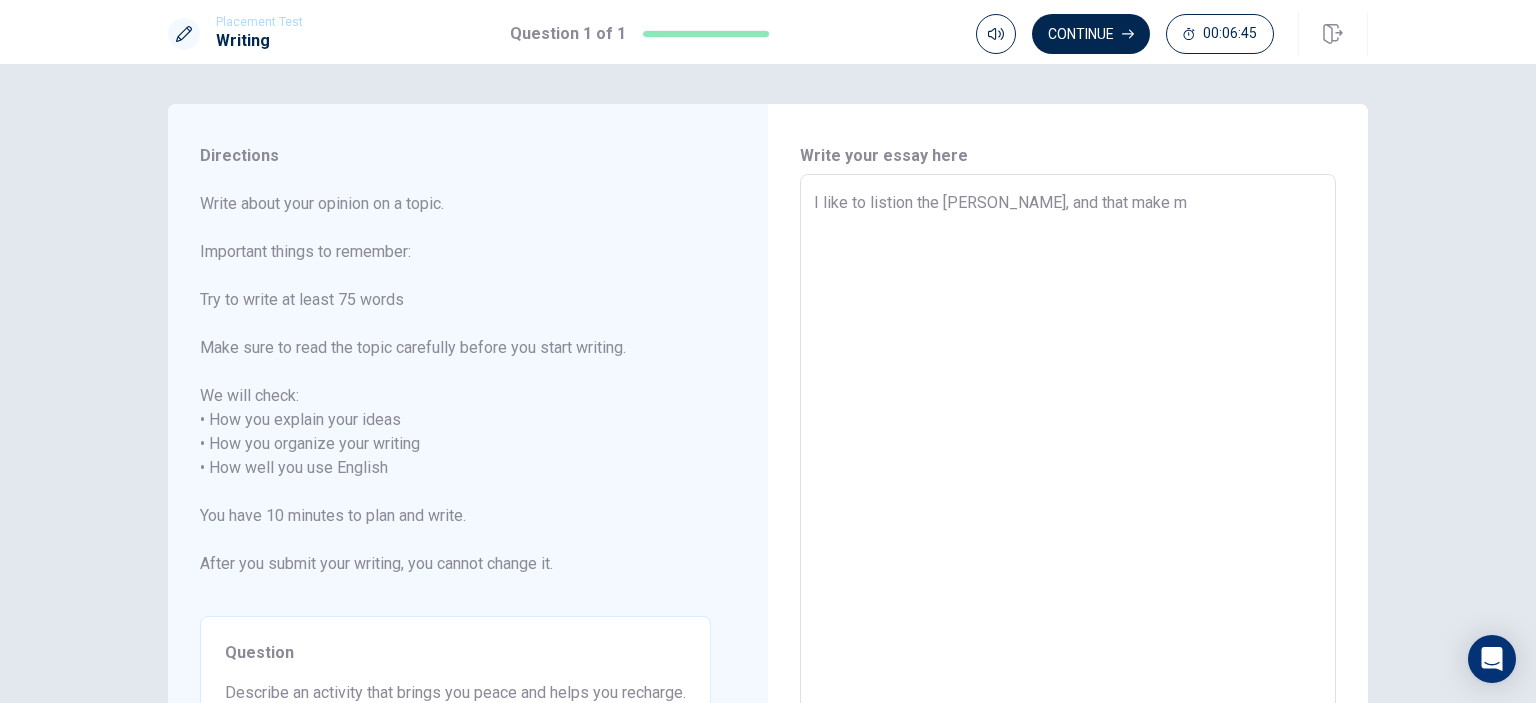 type on "x" 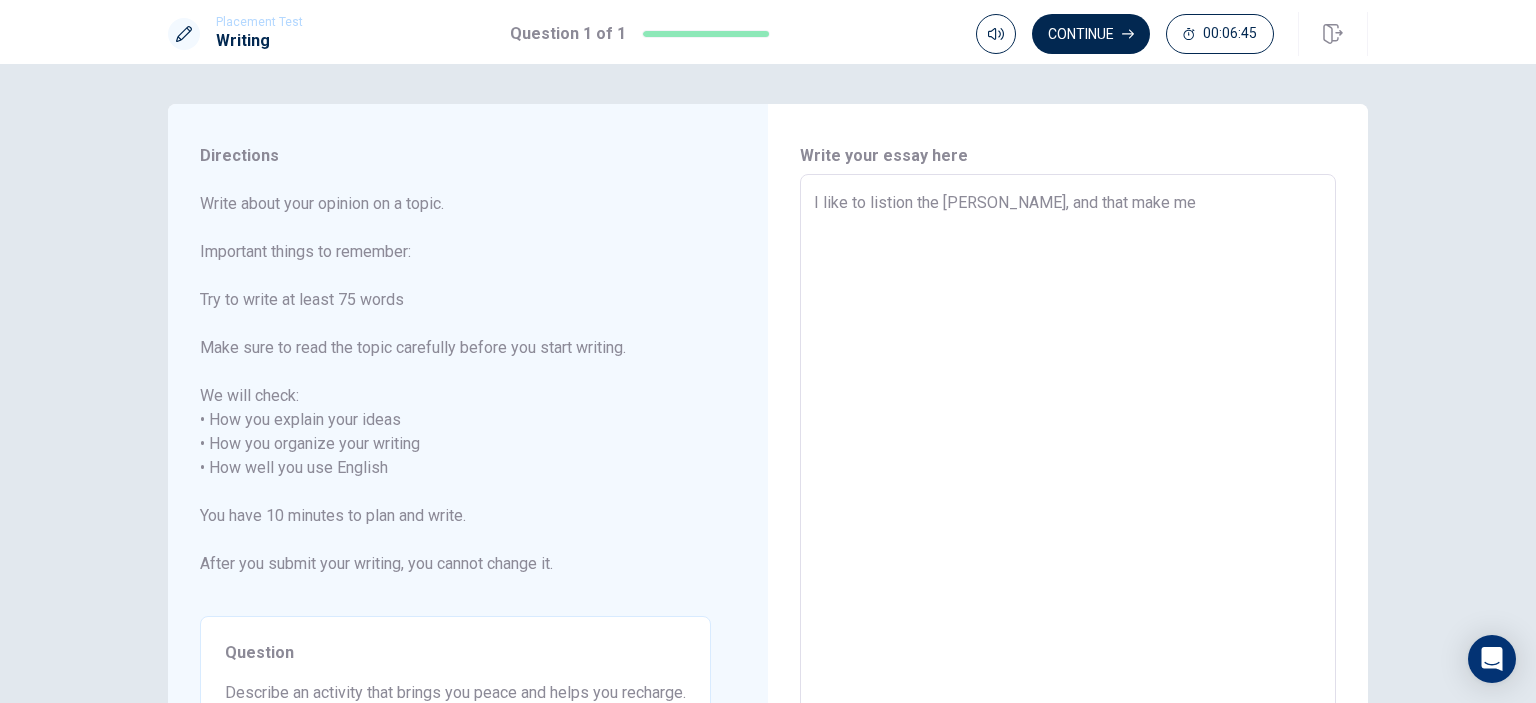 type on "x" 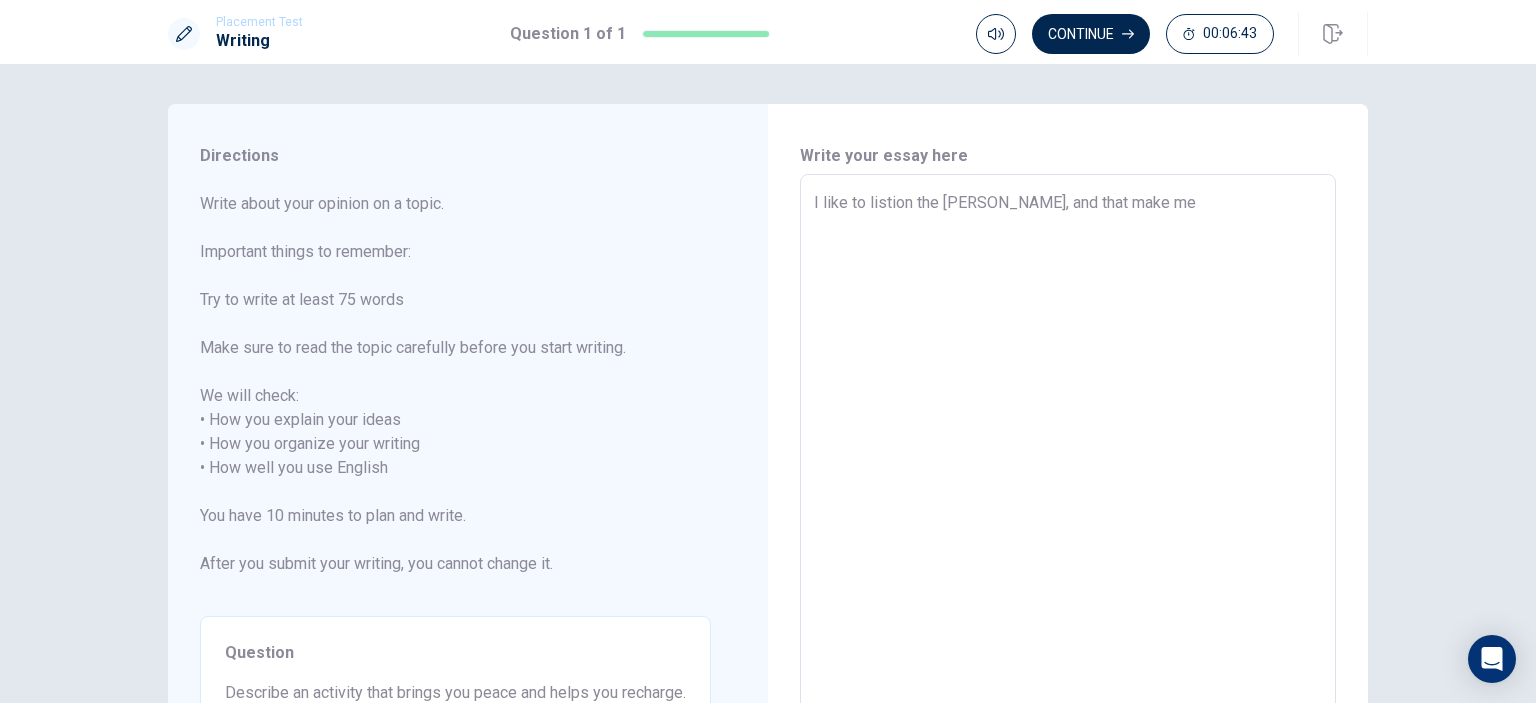 type on "x" 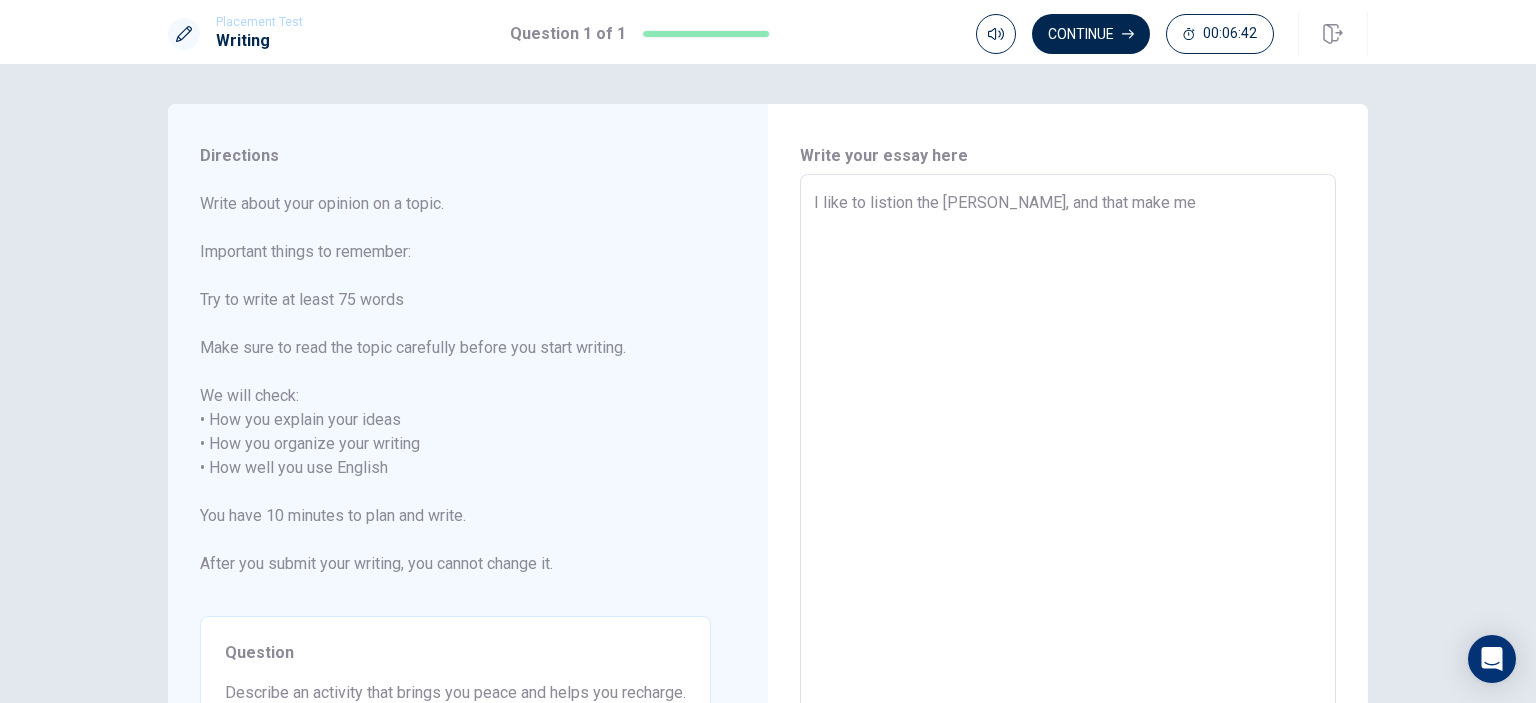 type on "I like to listion the [PERSON_NAME], and that make me f" 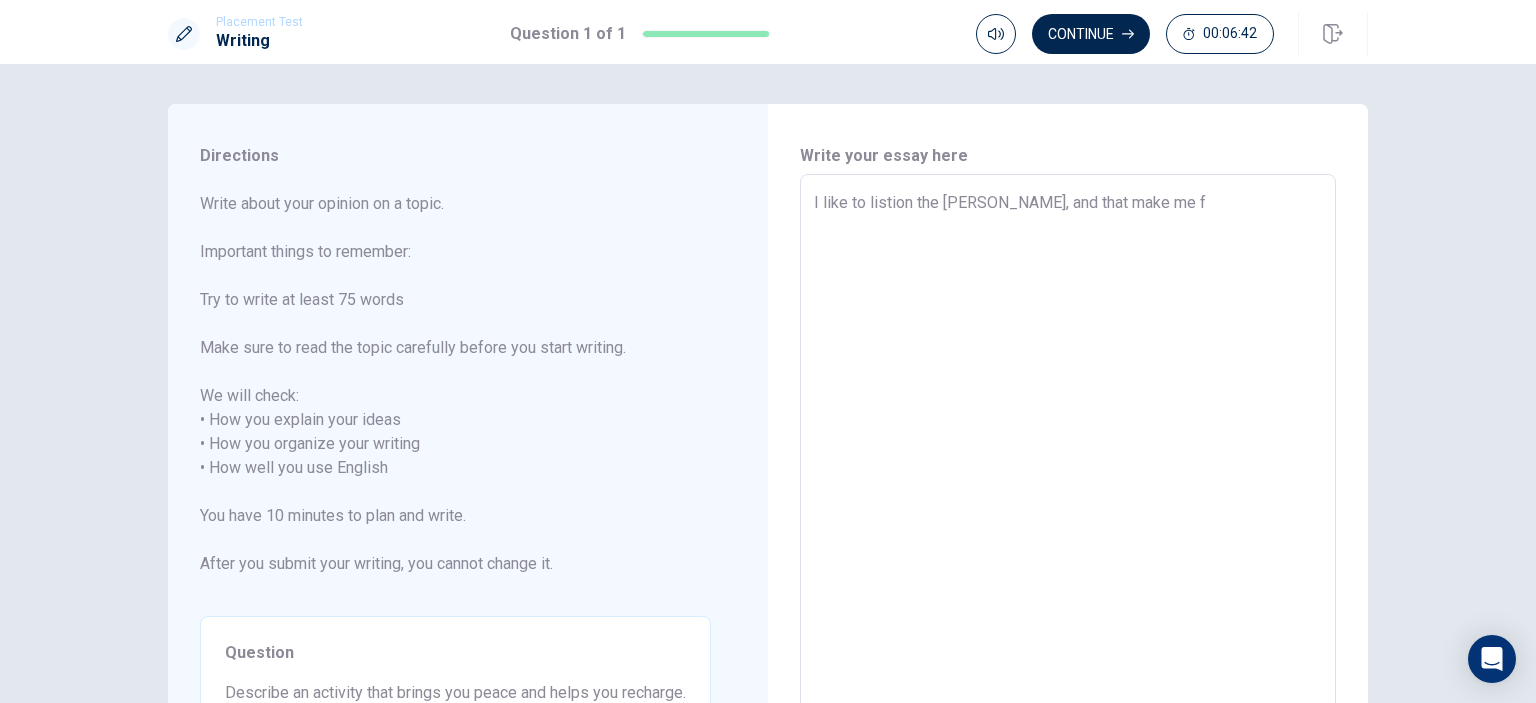 type on "x" 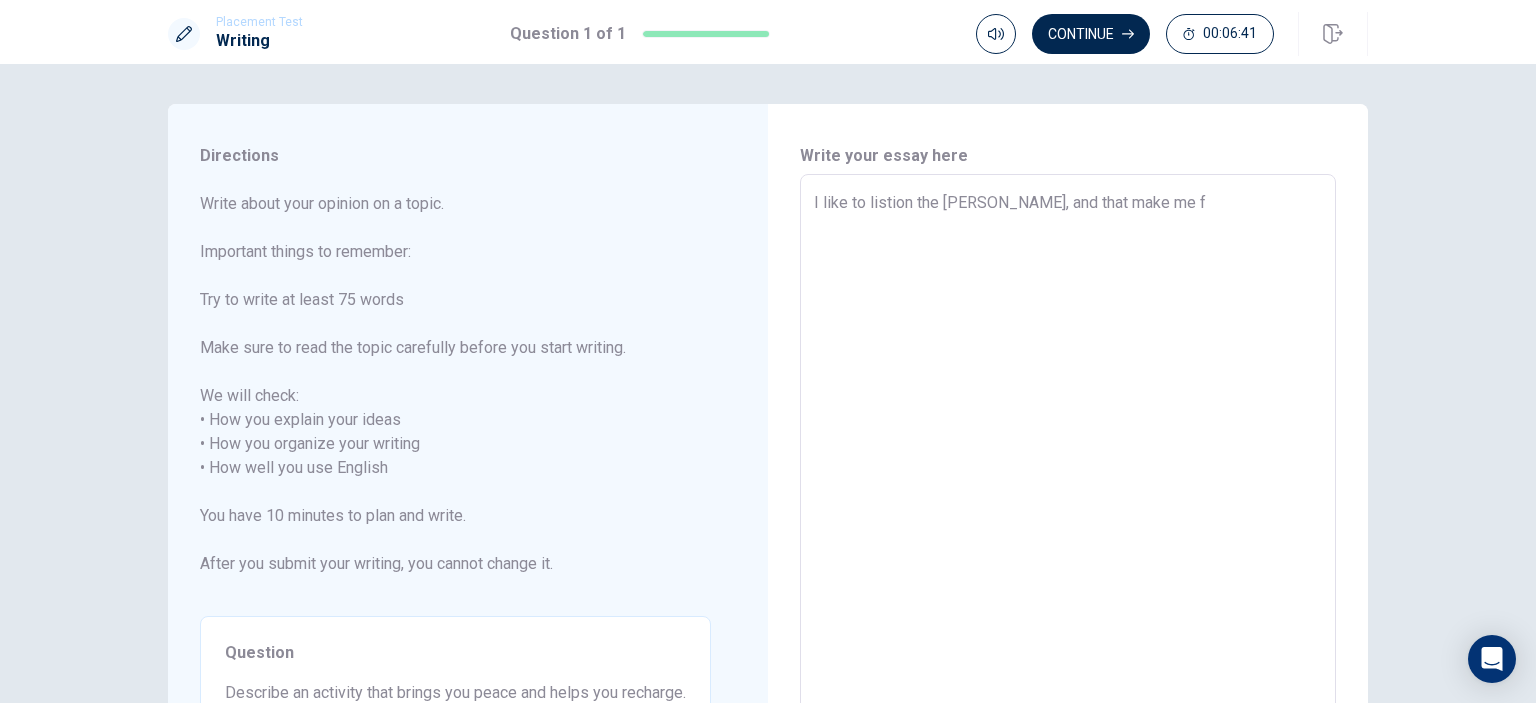 type on "I like to listion the [PERSON_NAME], and that make me fo" 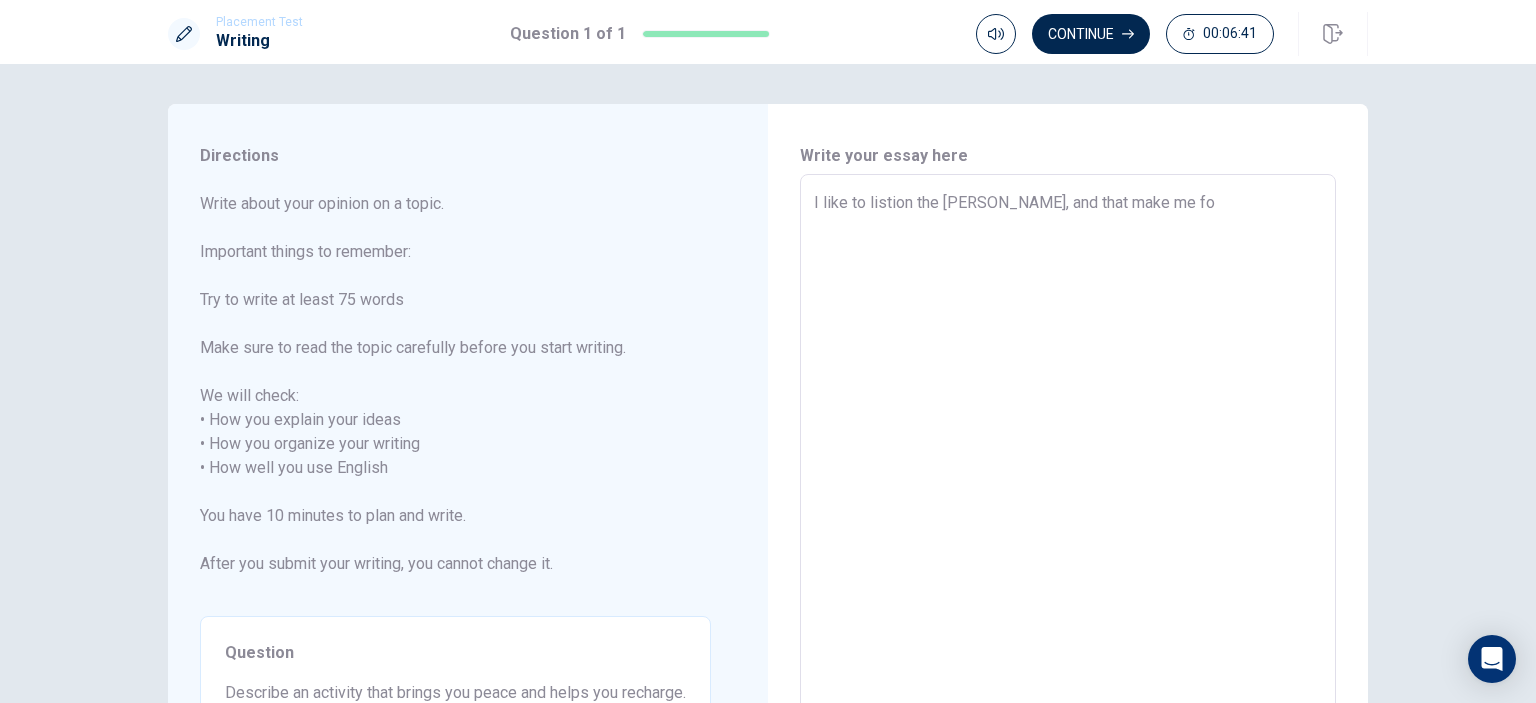 type on "x" 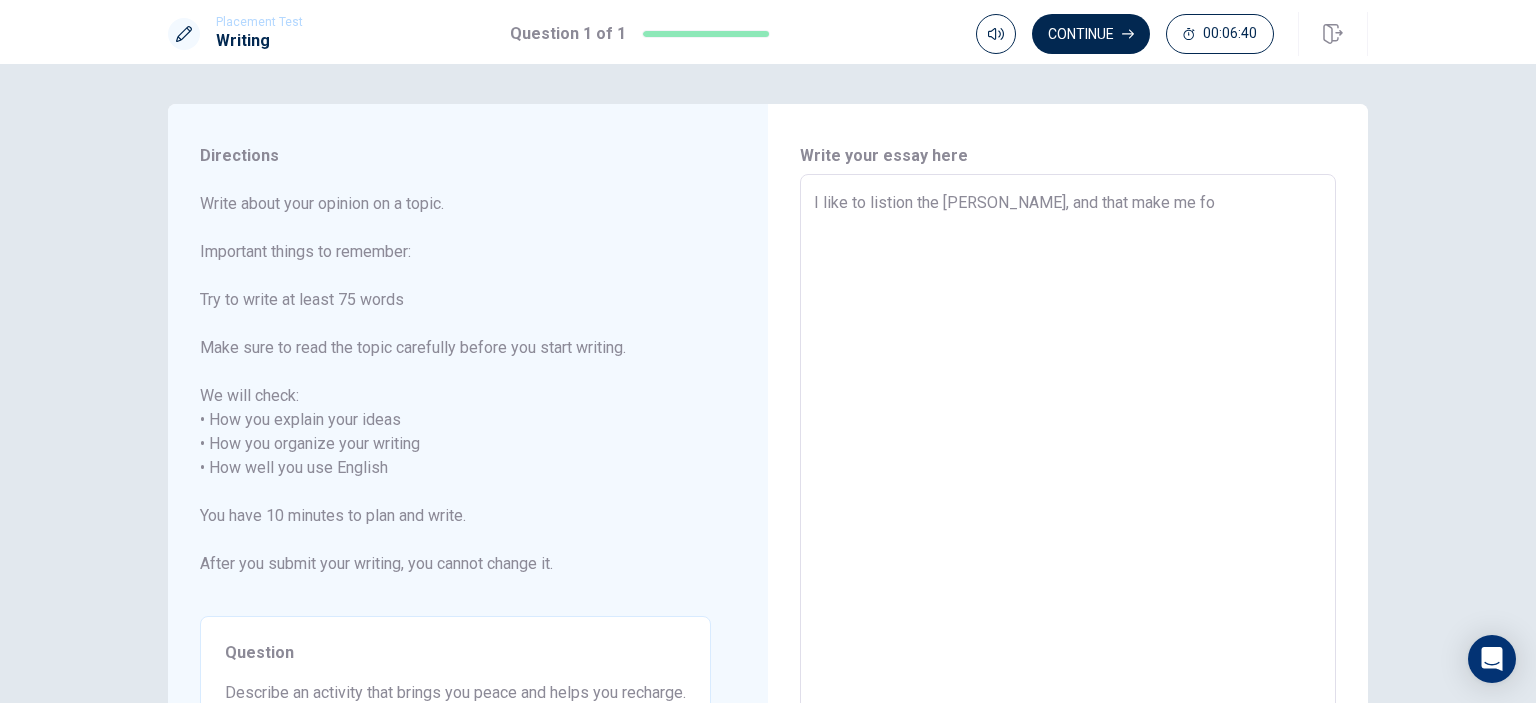 type on "I like to listion the [PERSON_NAME], and that make me f" 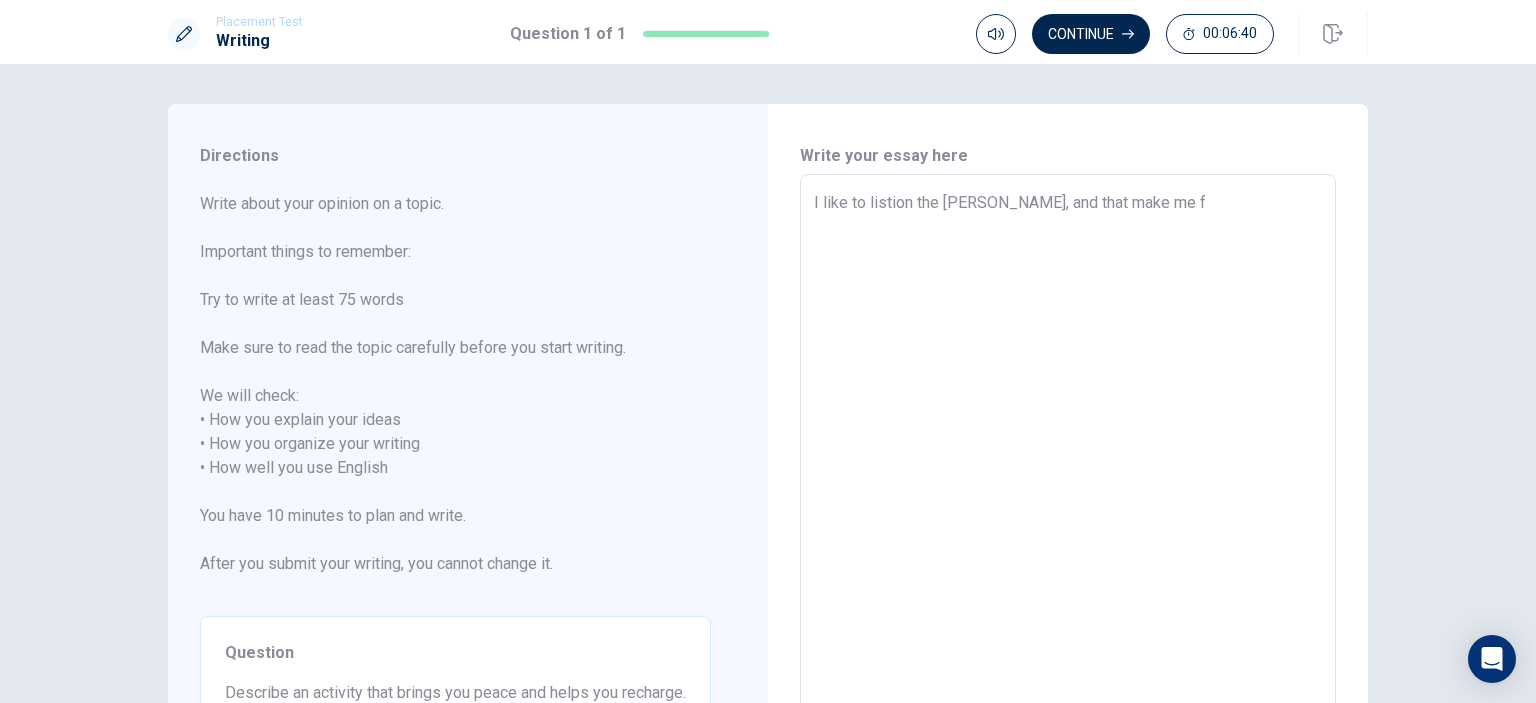 type on "x" 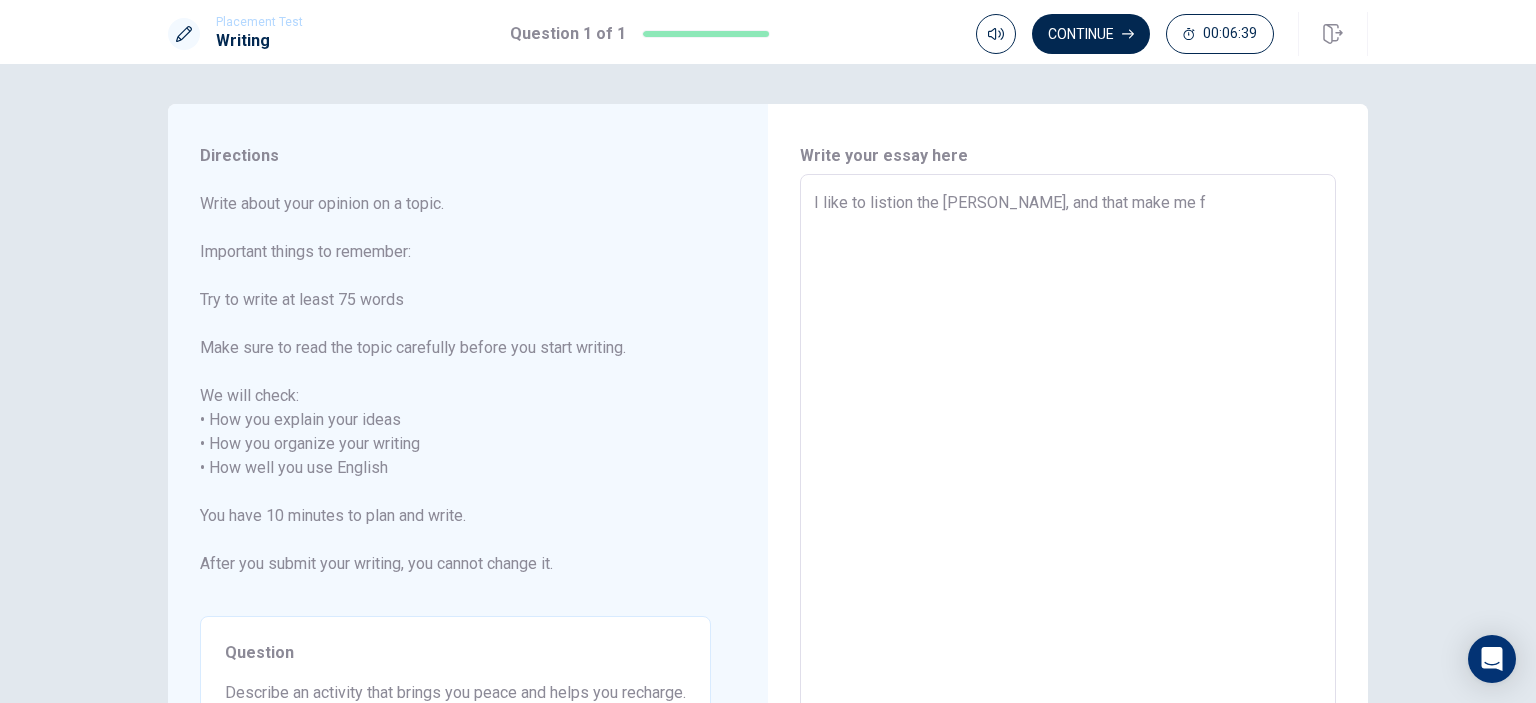 type on "I like to listion the [PERSON_NAME], and that make me fe" 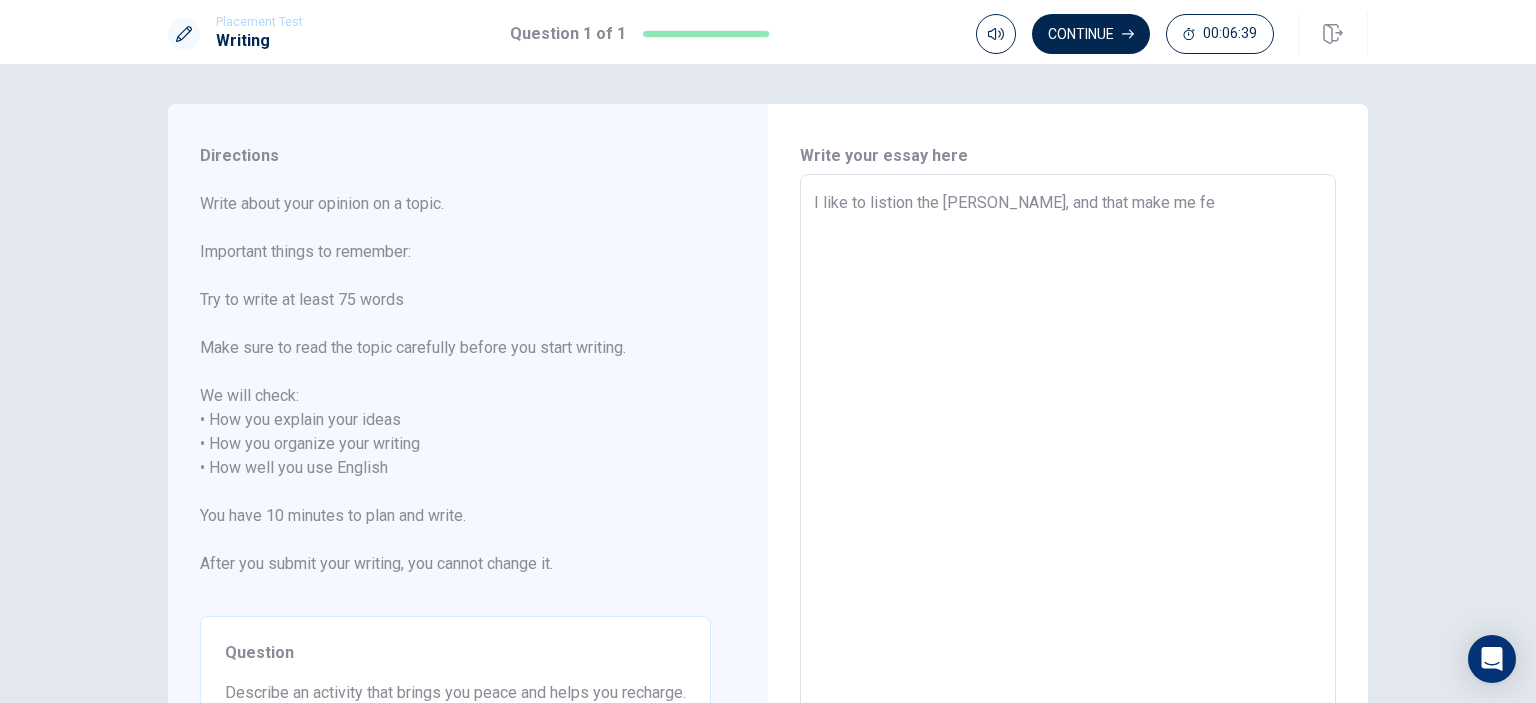 type on "x" 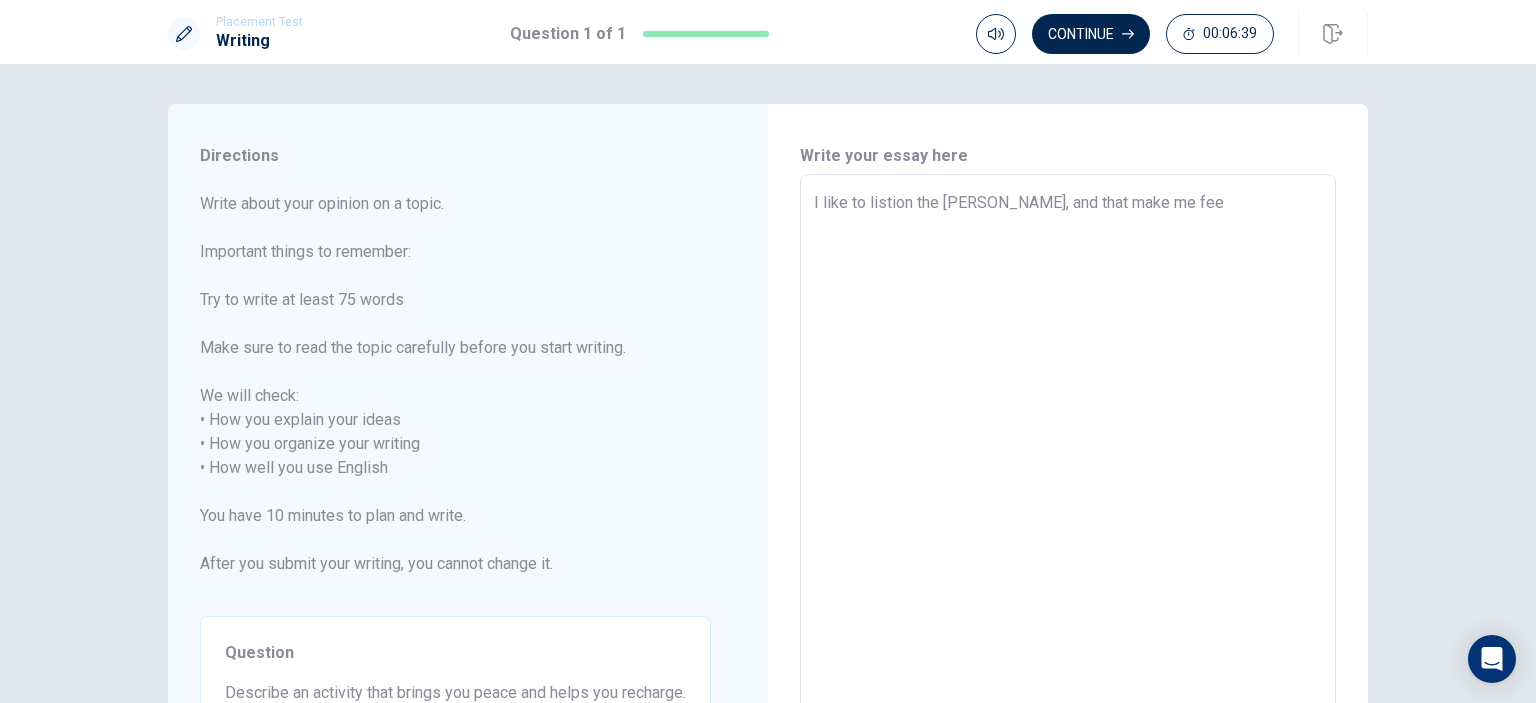 type on "x" 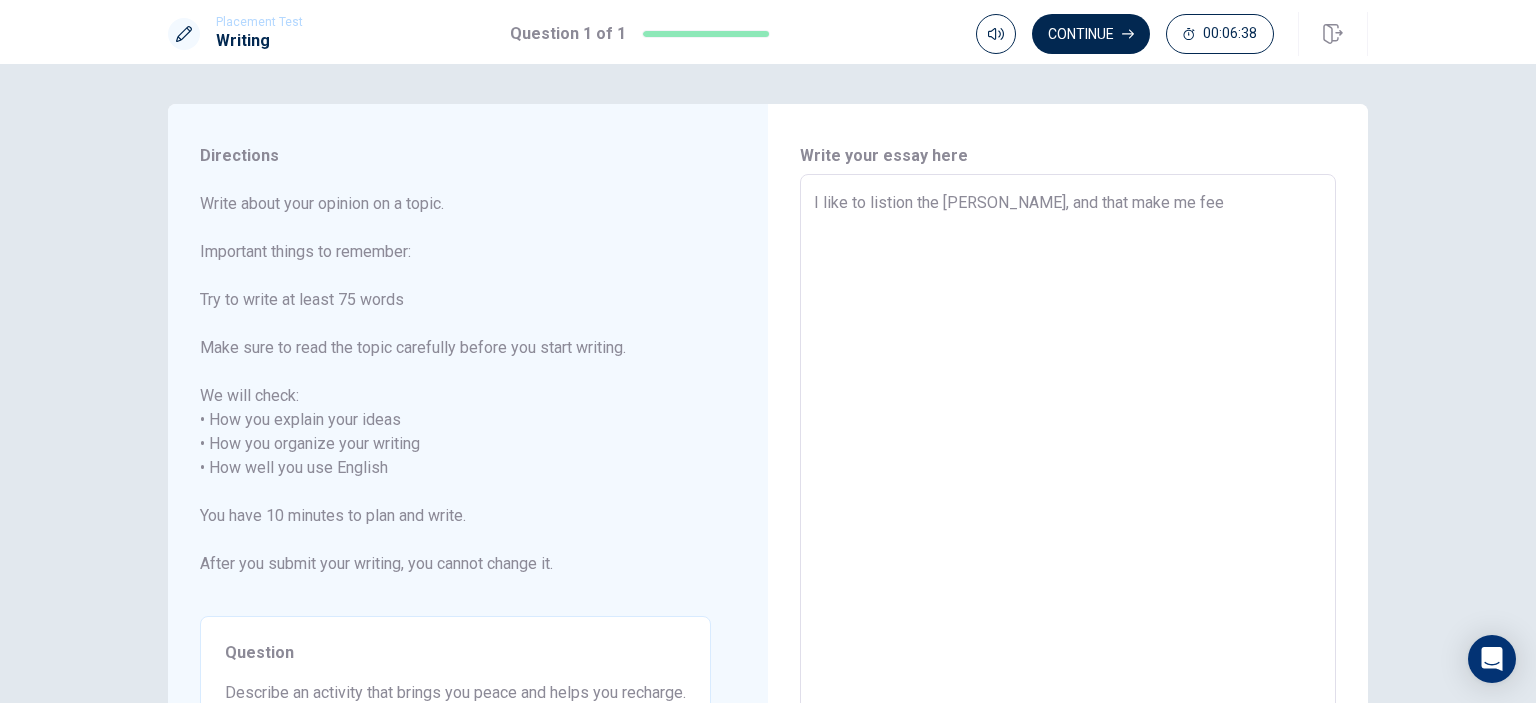 type on "I like to listion the [PERSON_NAME], and that make me feel" 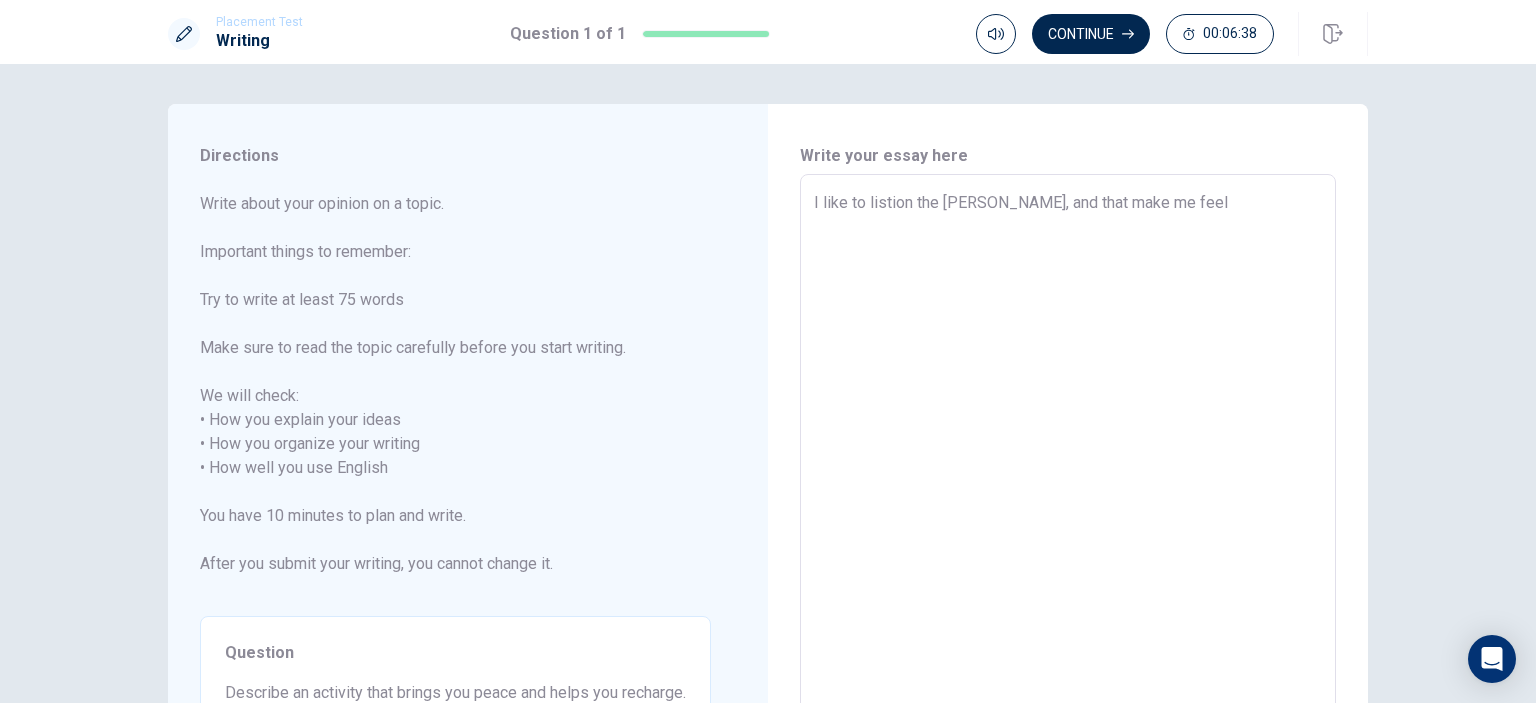 type on "x" 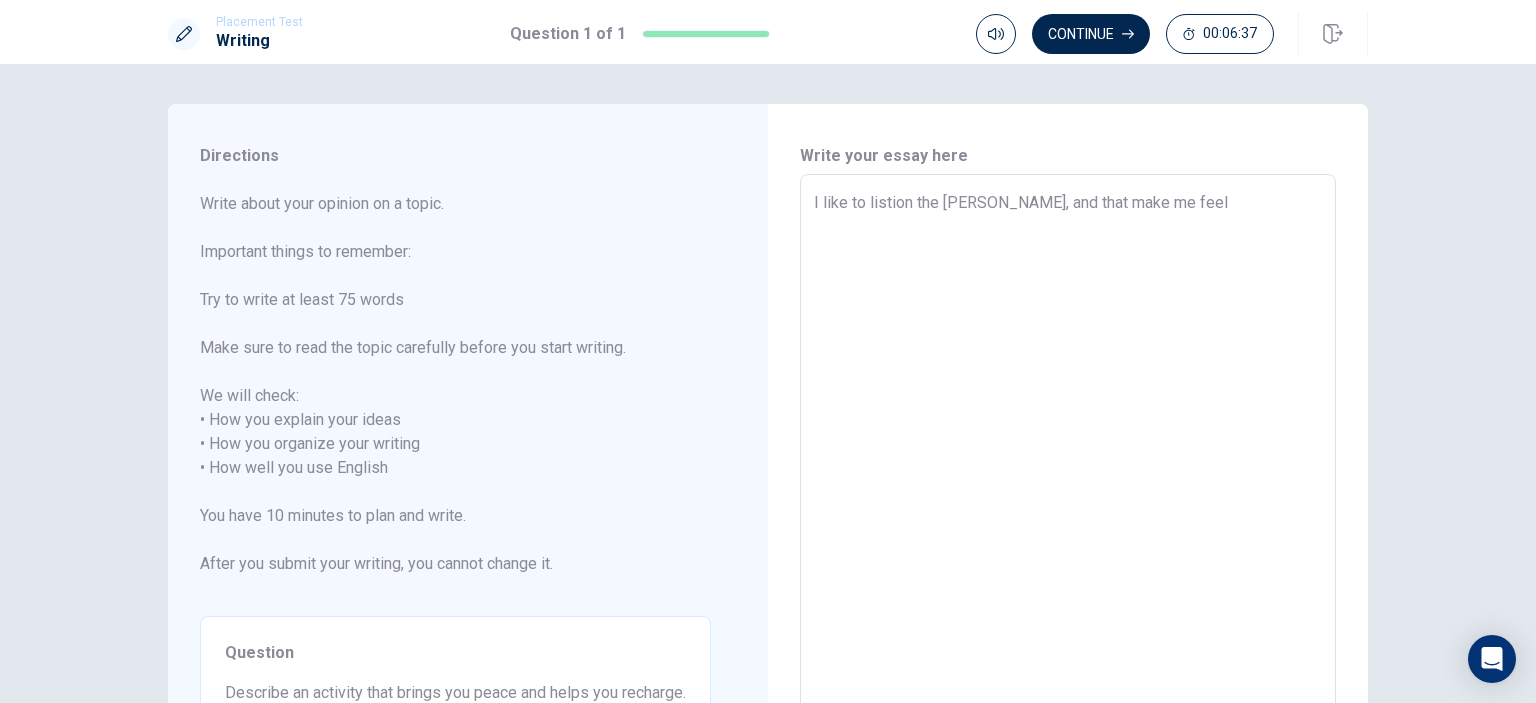 type on "I like to listion the [PERSON_NAME], and that make me feel" 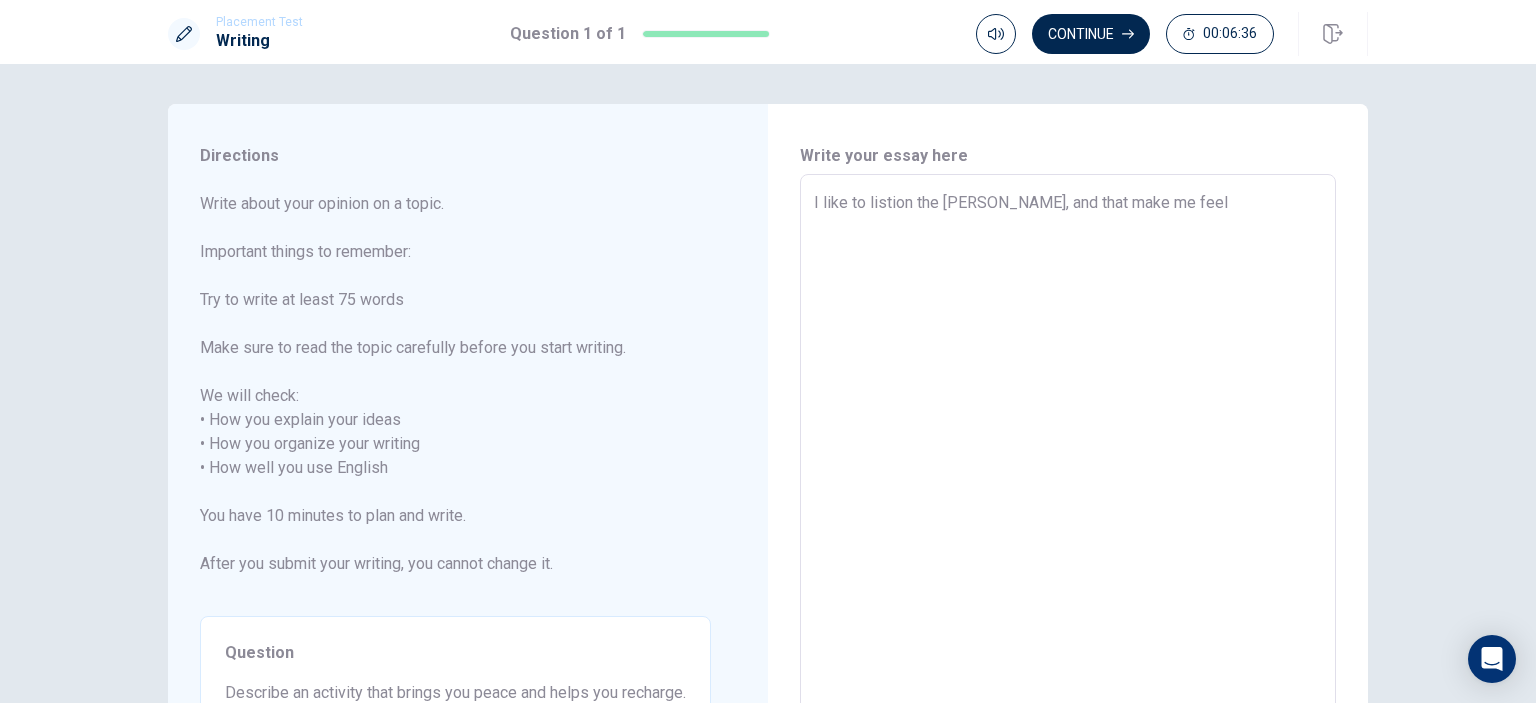type on "I like to listion the [PERSON_NAME], and that make me feel p" 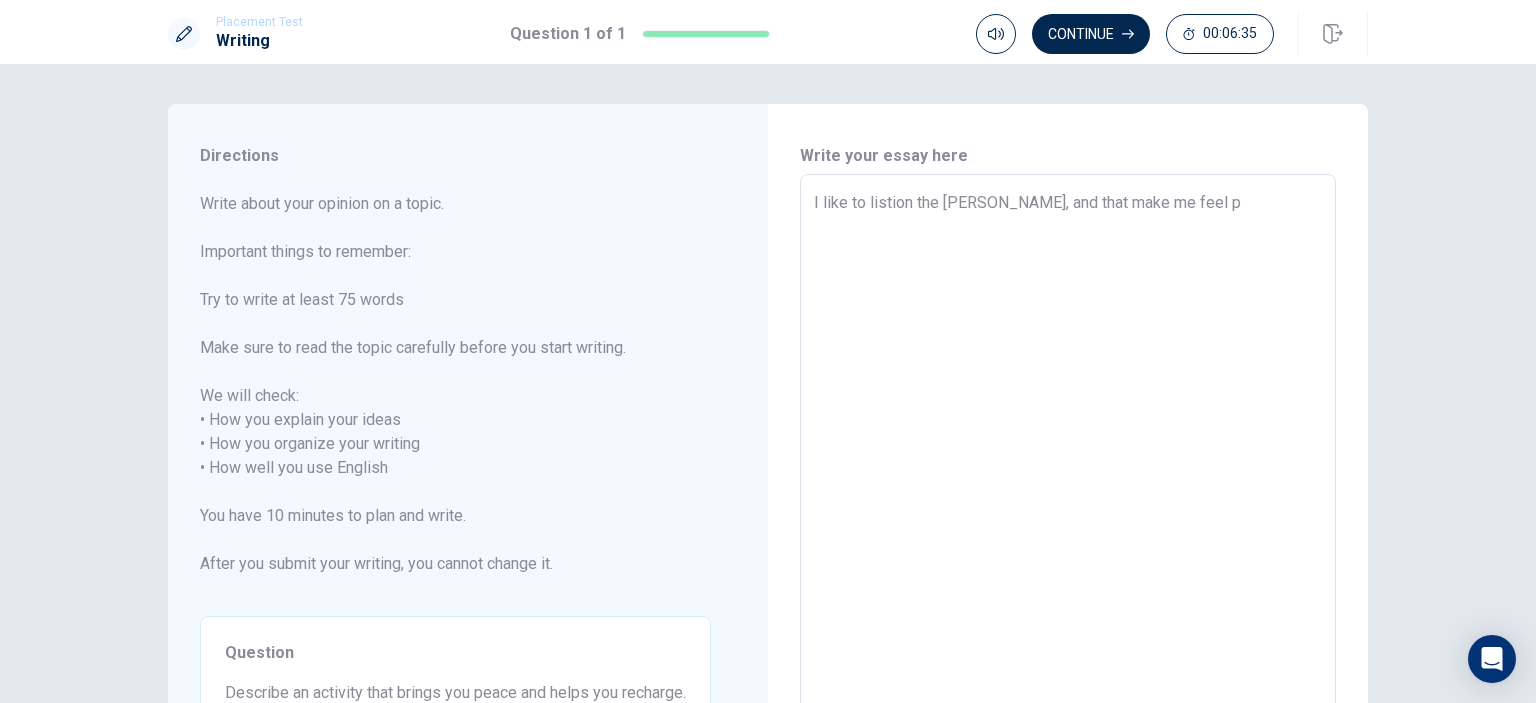 type on "x" 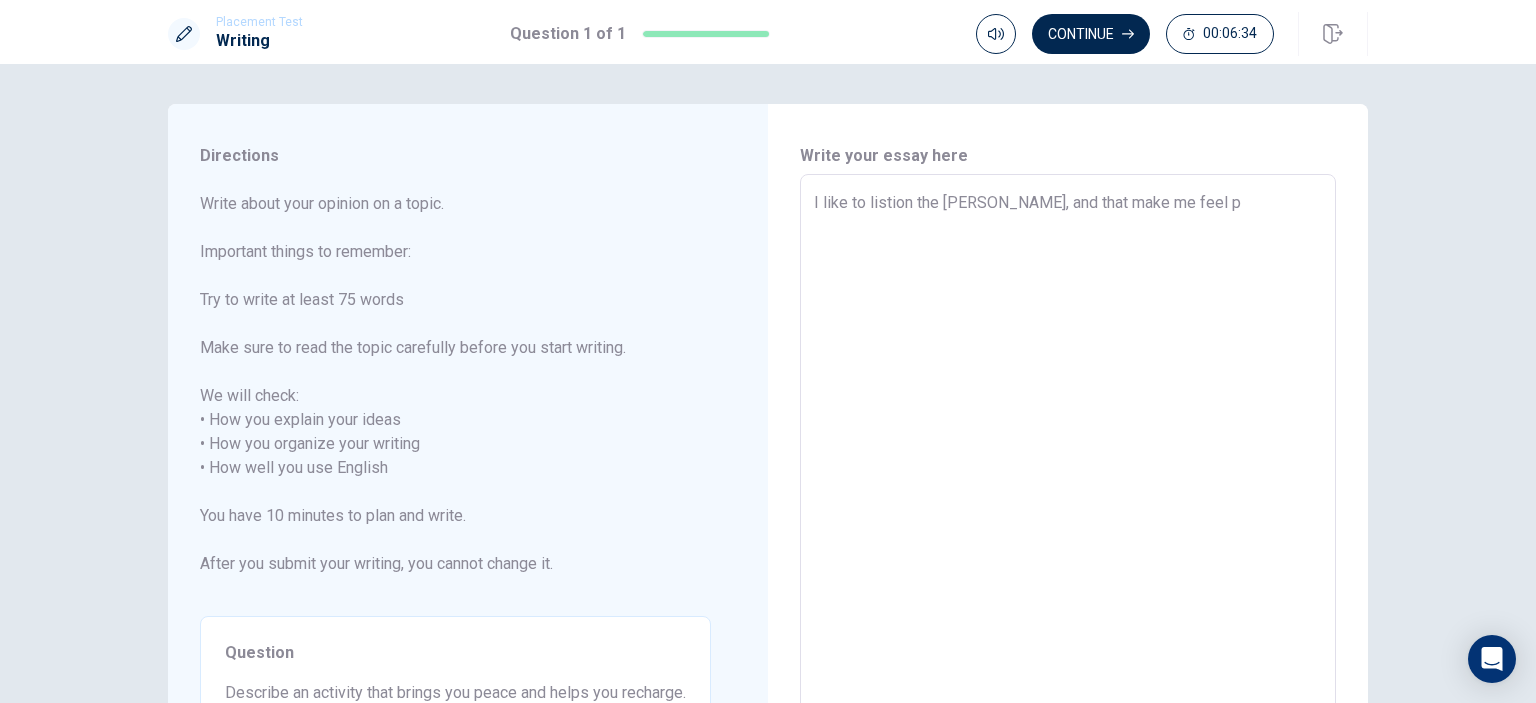 type on "I like to listion the [PERSON_NAME], and that make me feel pe" 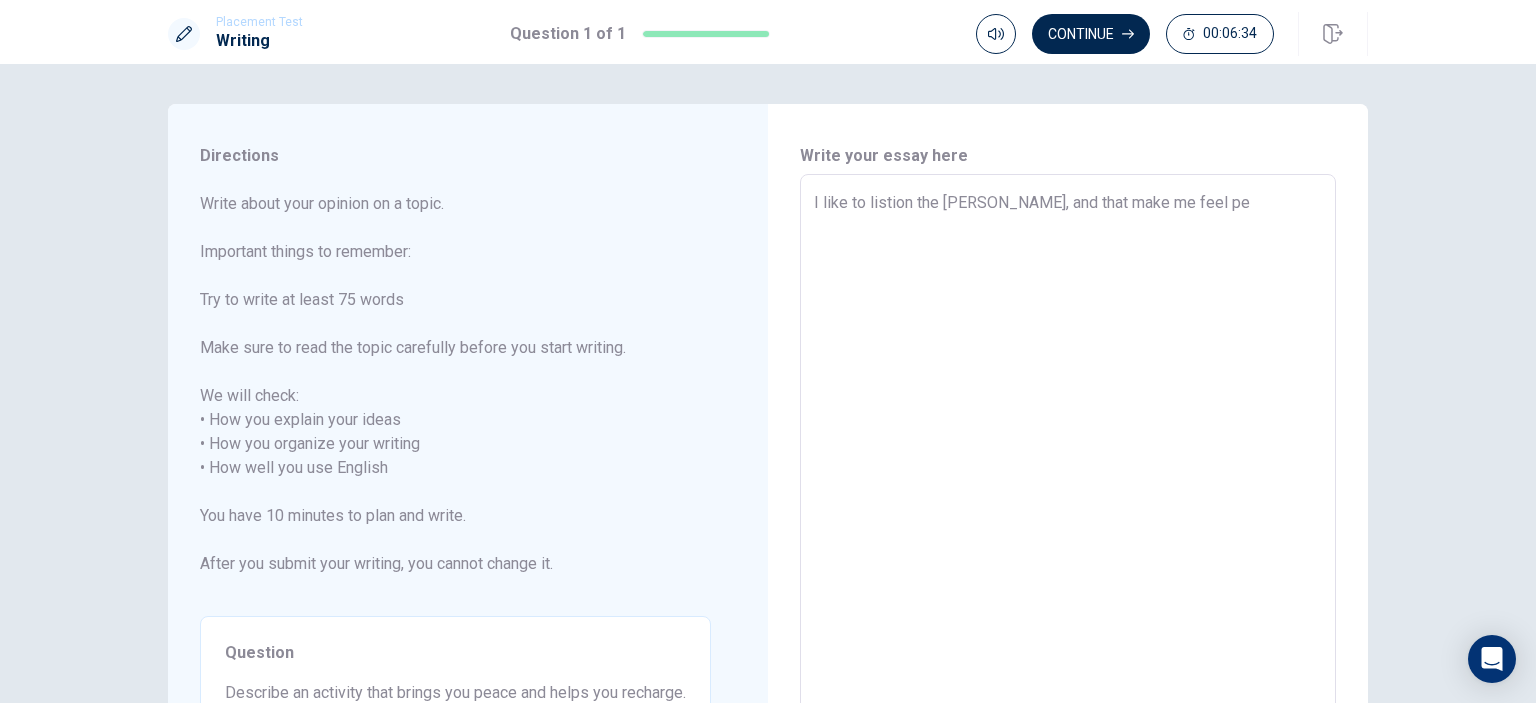 type on "x" 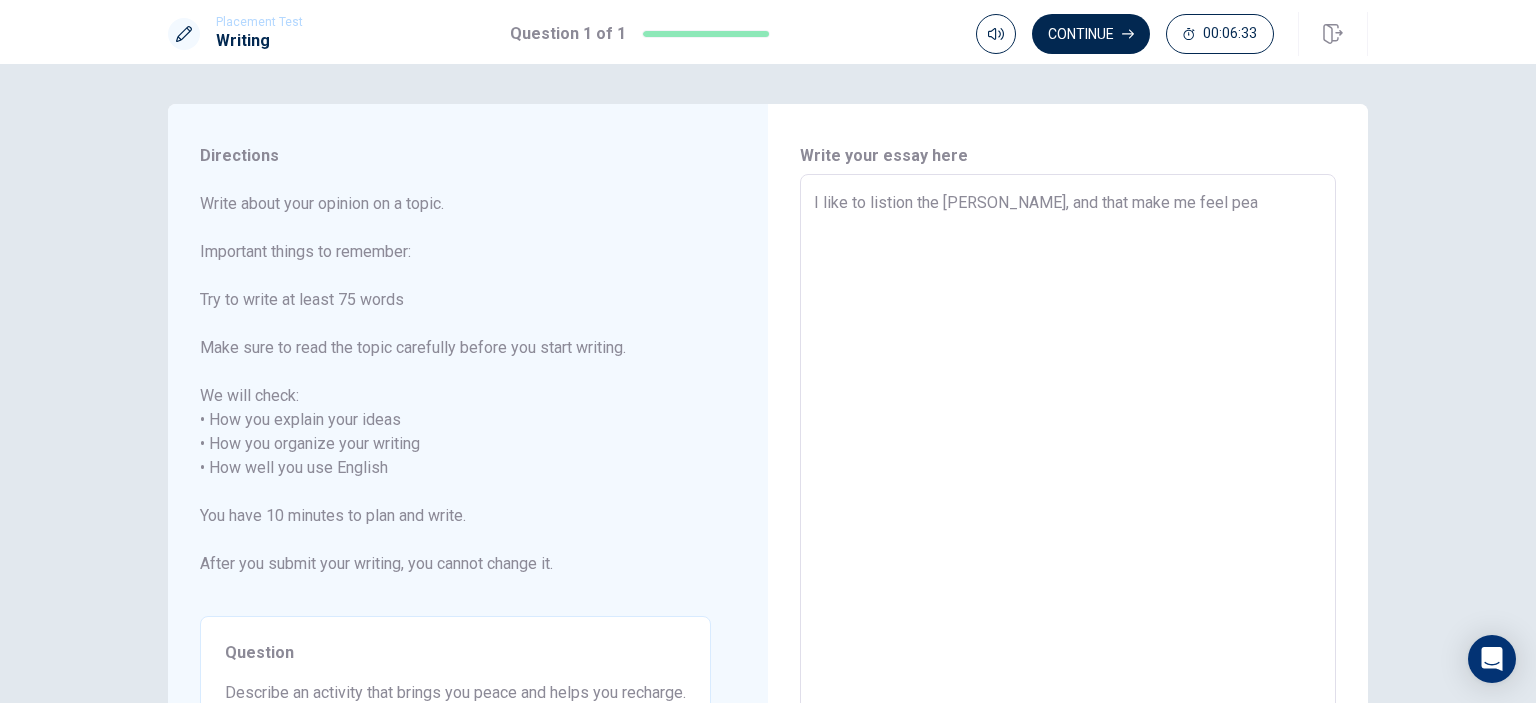 type on "x" 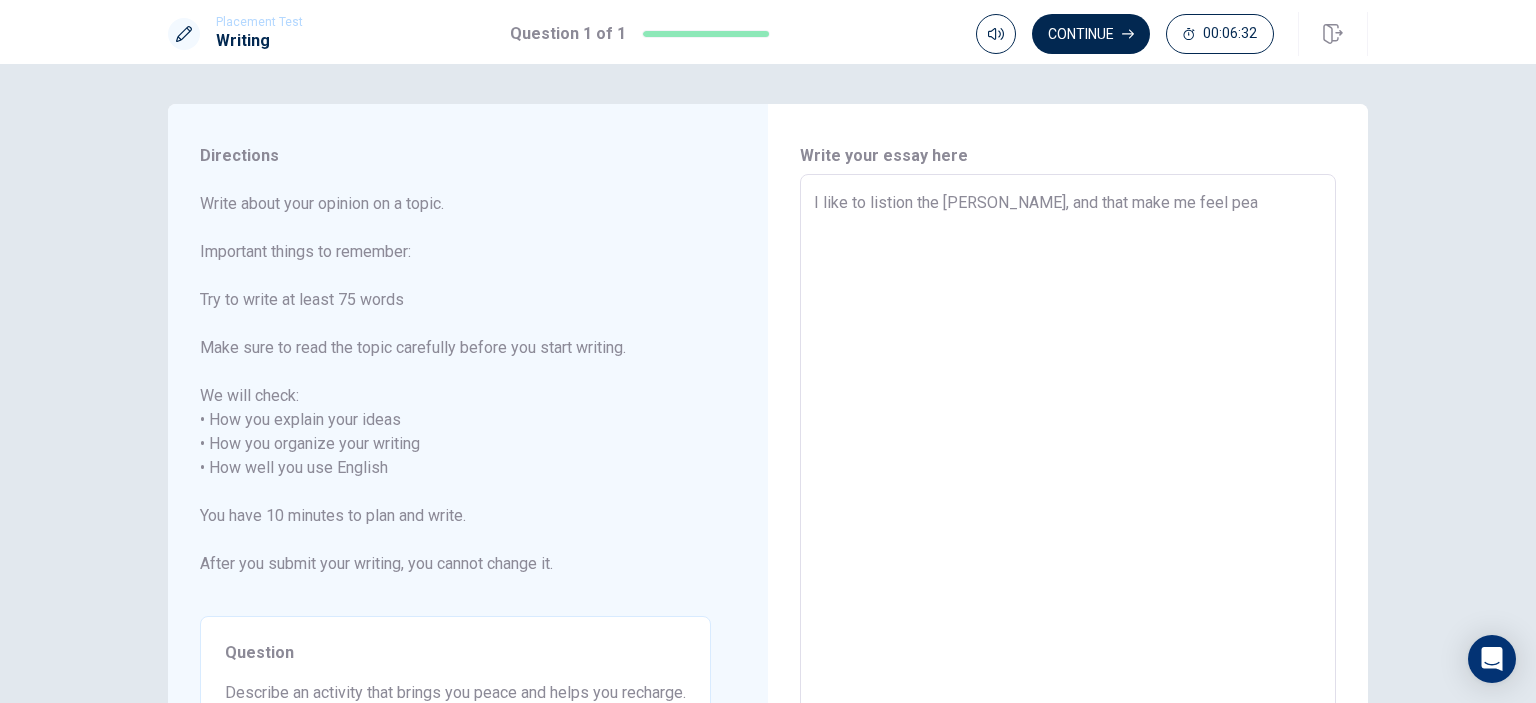 type on "I like to listion the [PERSON_NAME], and that make me feel peac" 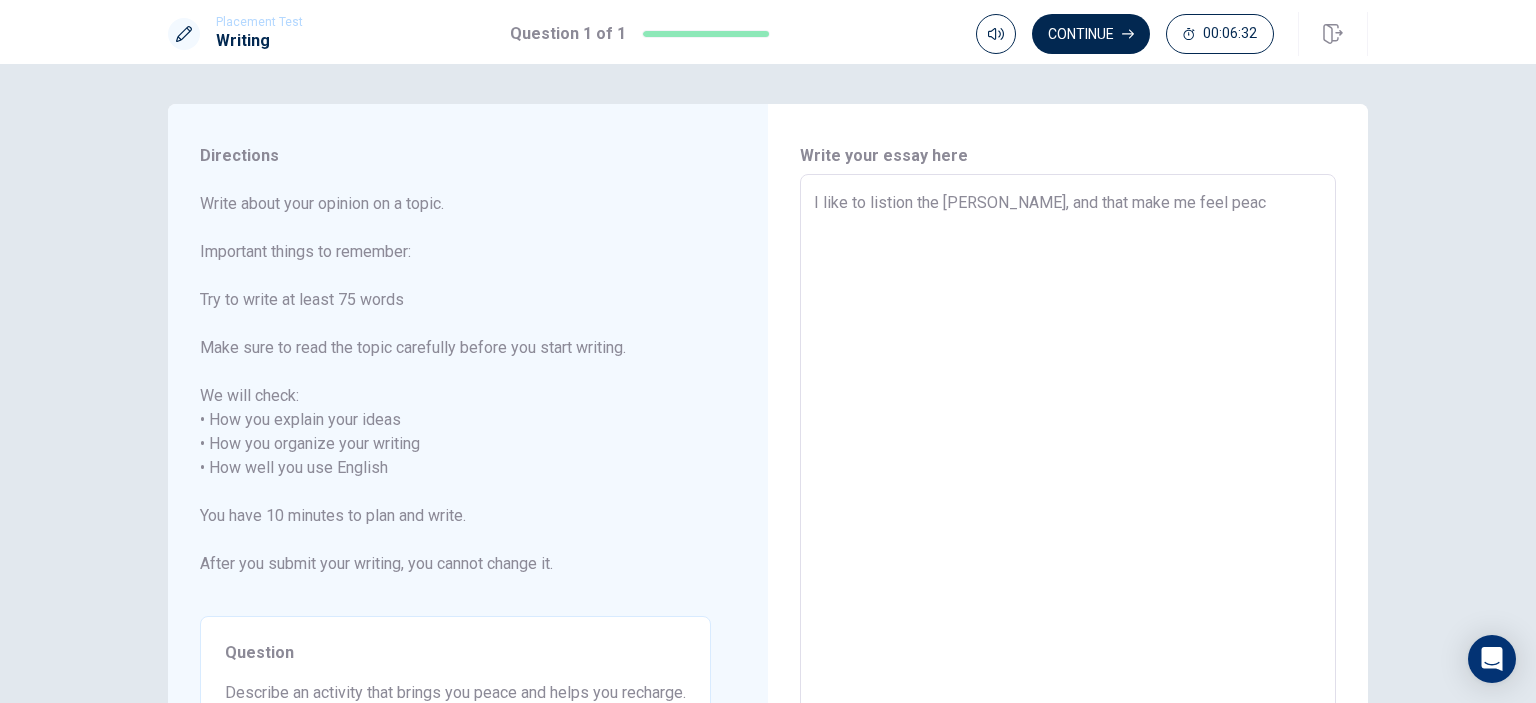 type on "x" 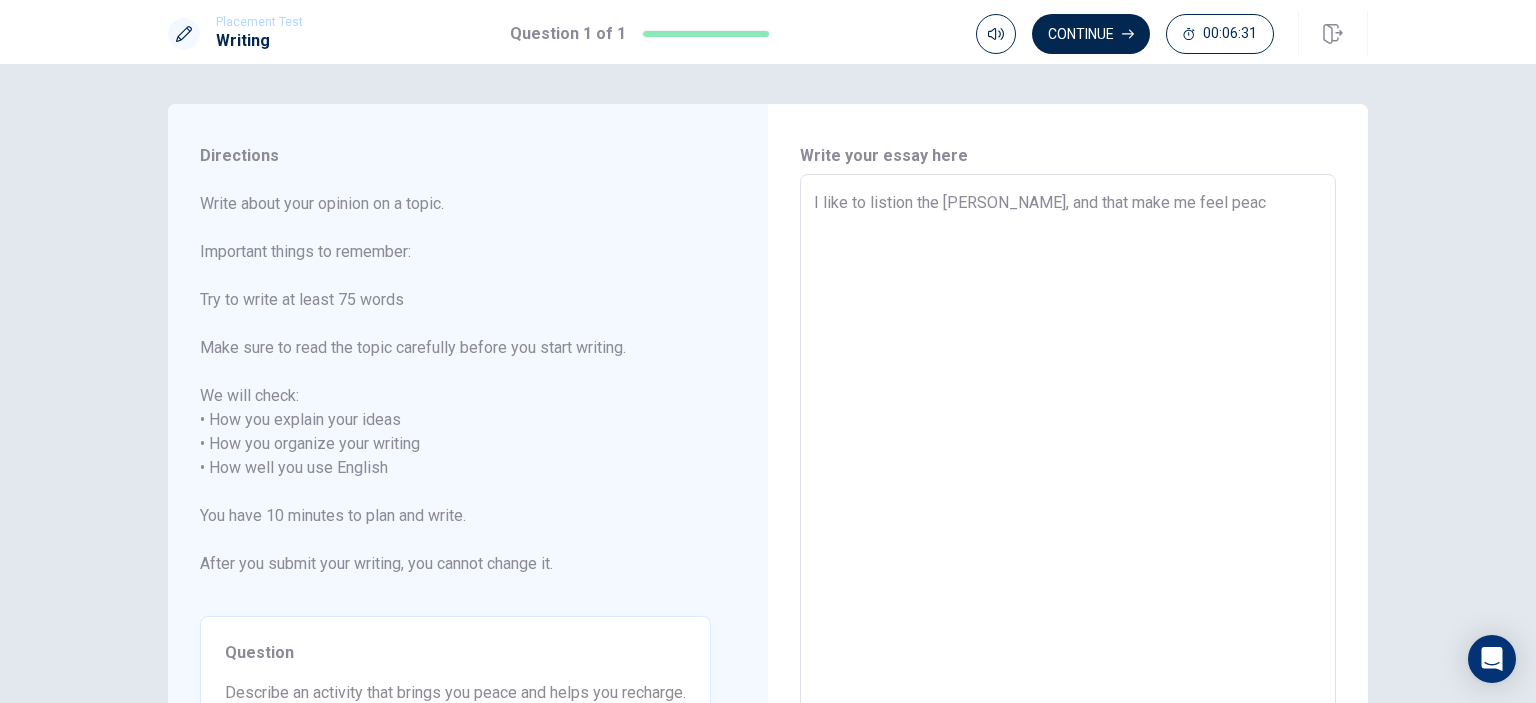 type on "I like to listion the [PERSON_NAME], and that make me feel peace" 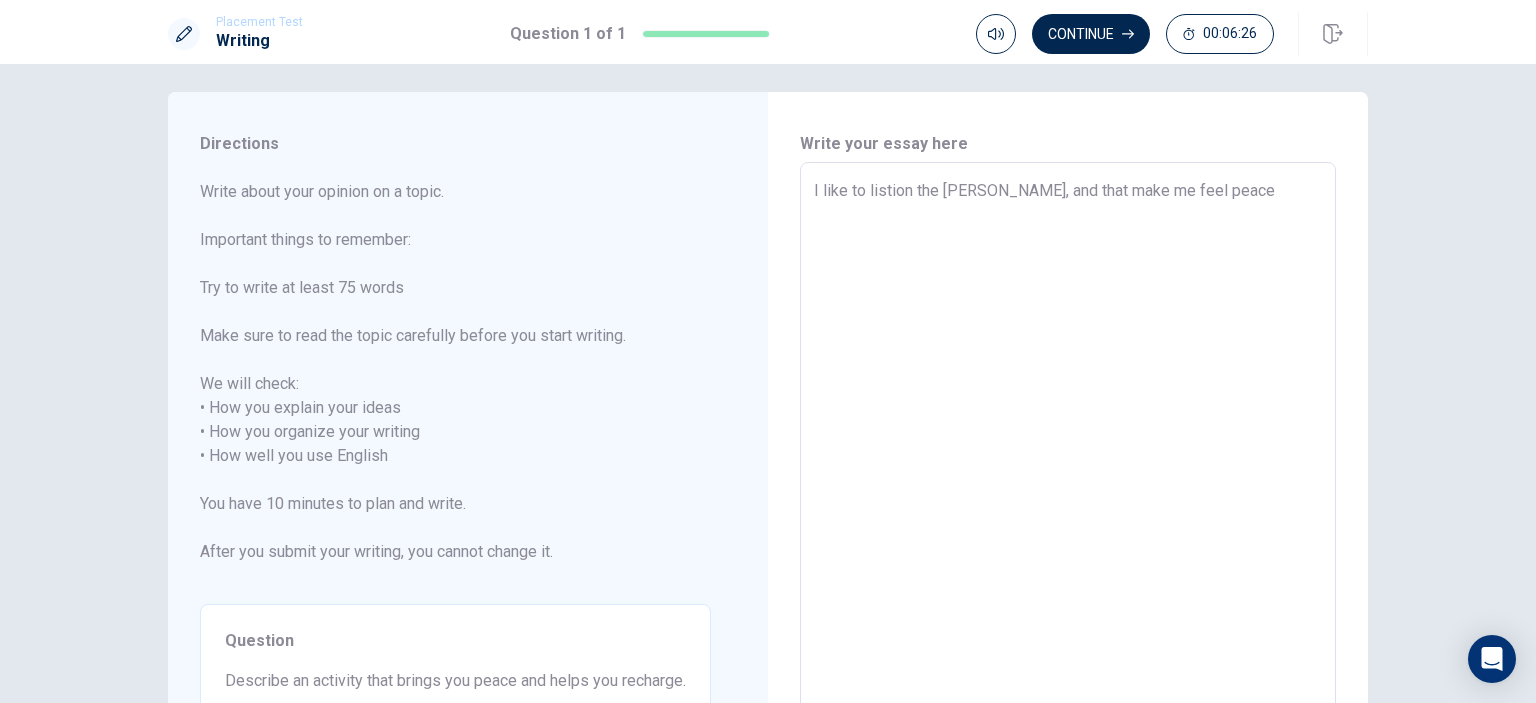 scroll, scrollTop: 16, scrollLeft: 0, axis: vertical 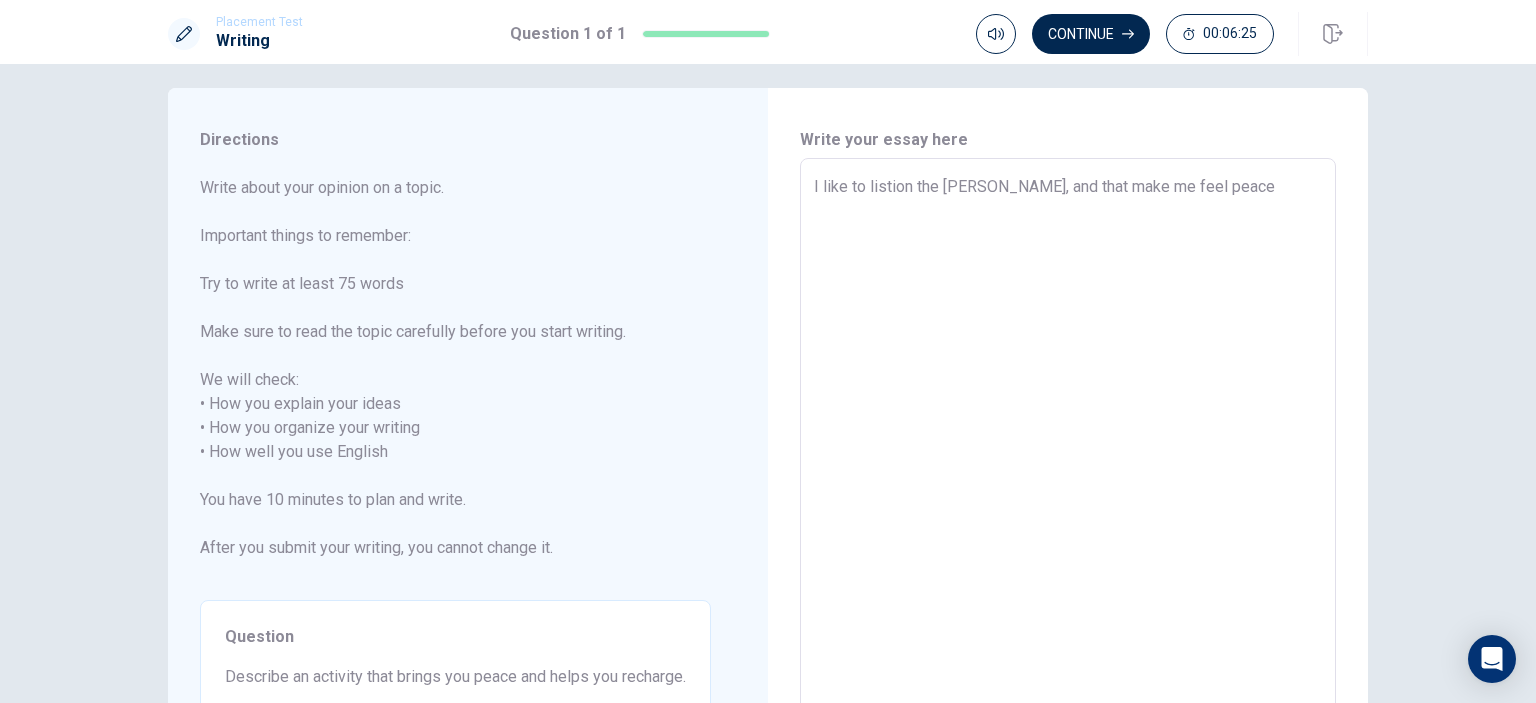 click on "I like to listion the [PERSON_NAME], and that make me feel peace" at bounding box center (1068, 440) 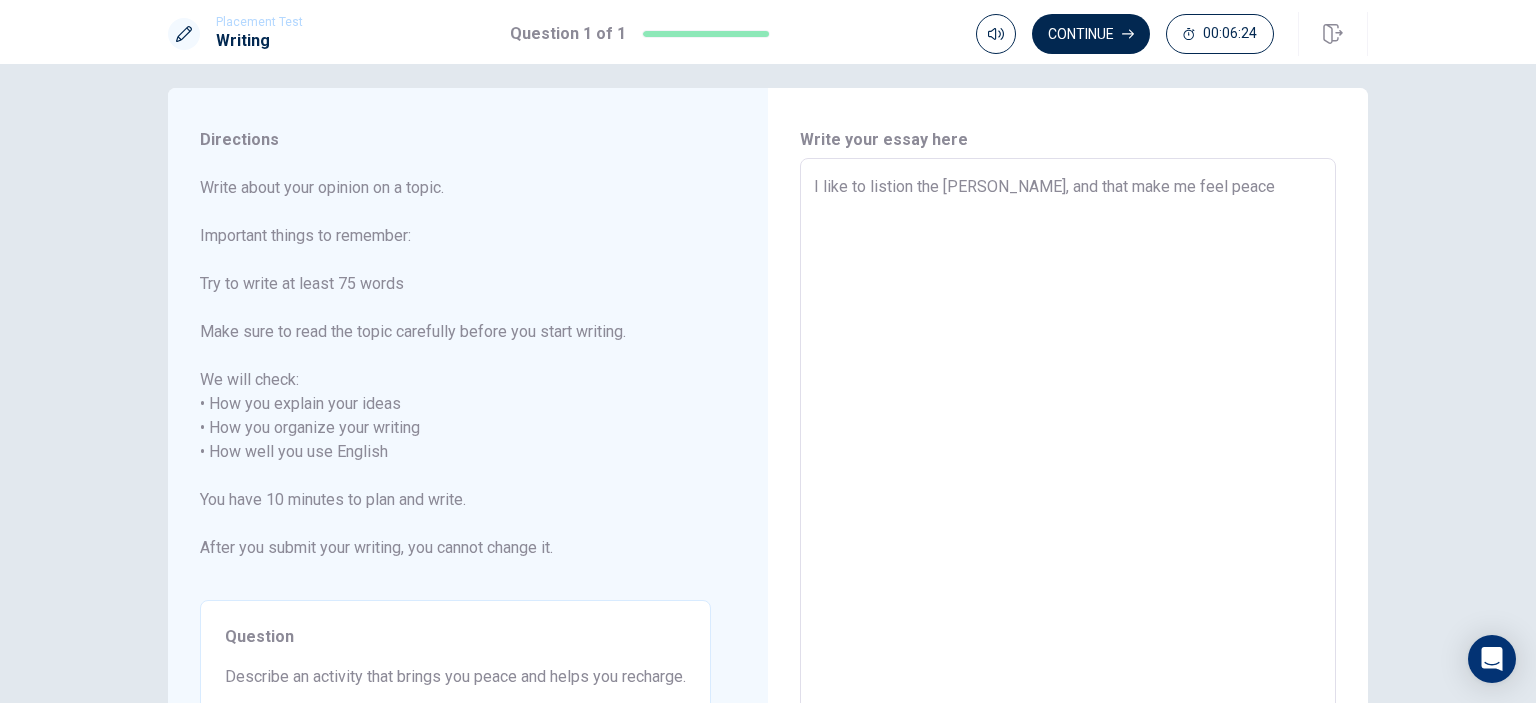 type on "I like to listion the music, and that make me feel peace" 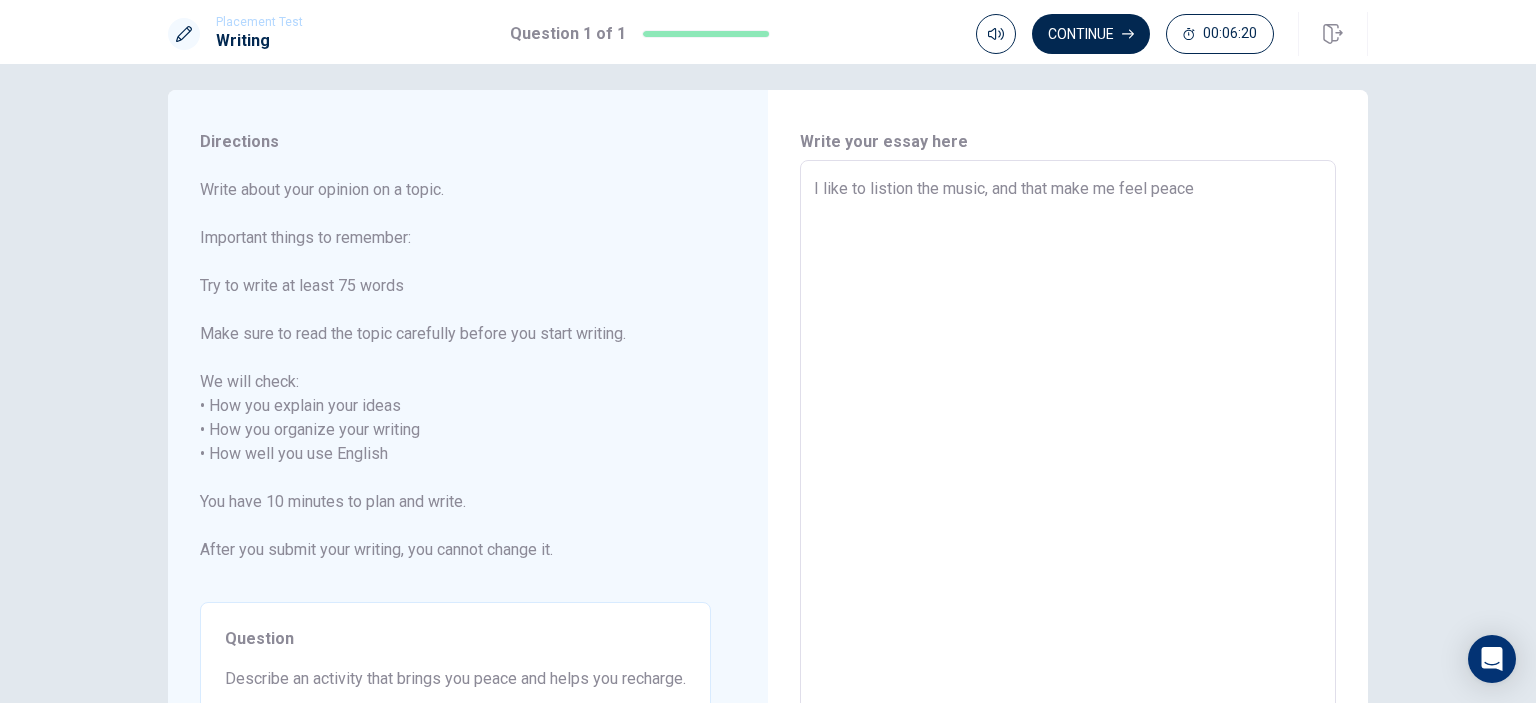 click on "I like to listion the music, and that make me feel peace" at bounding box center (1068, 442) 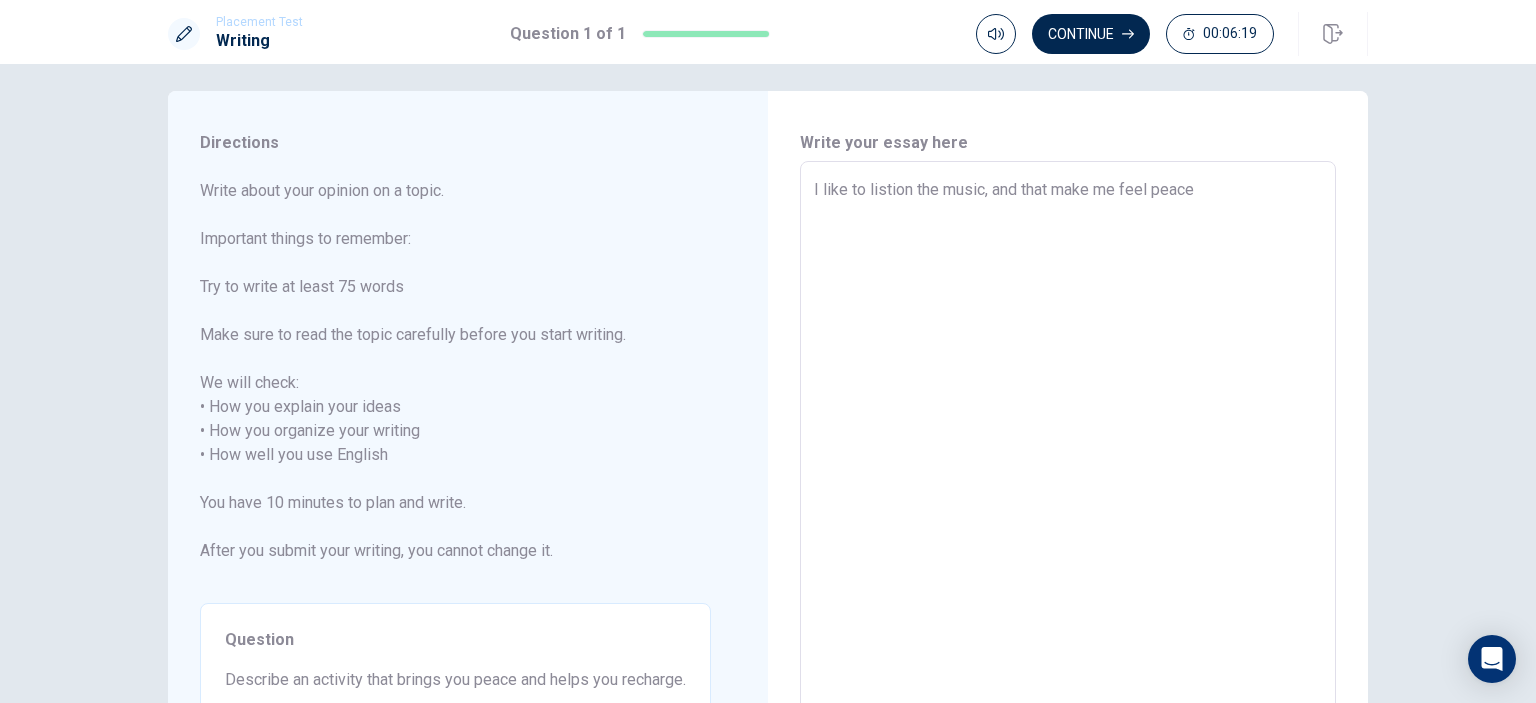 type on "x" 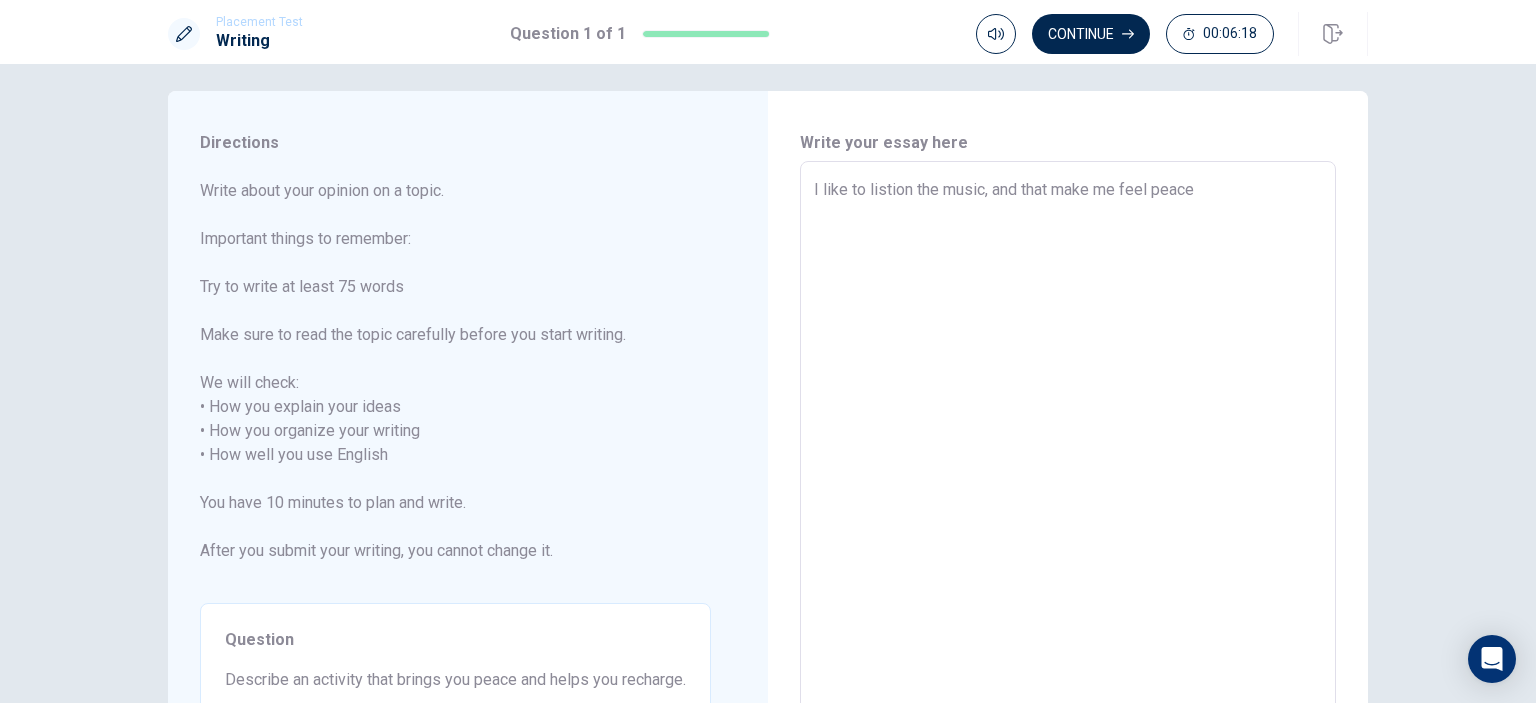 type on "I like to listion the music, and that make me feel peace." 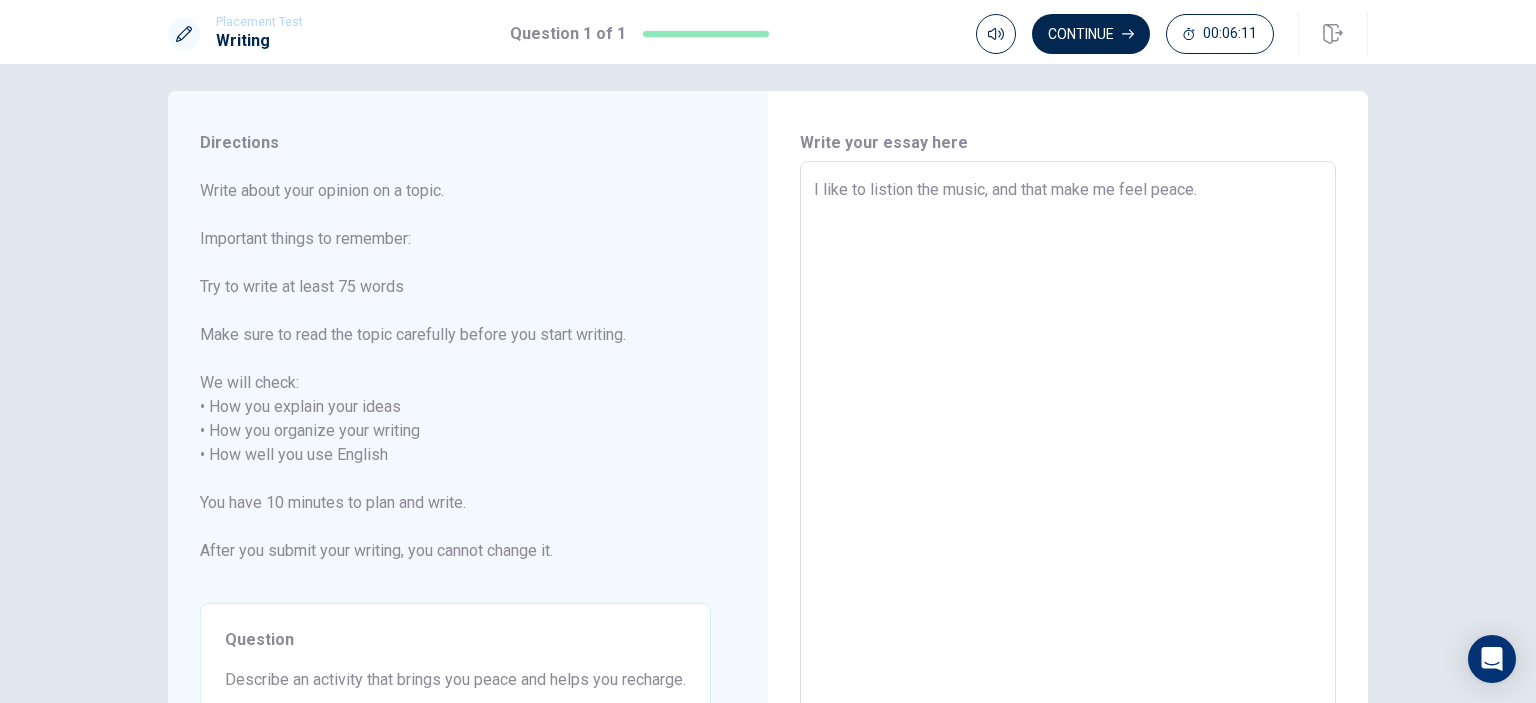type on "x" 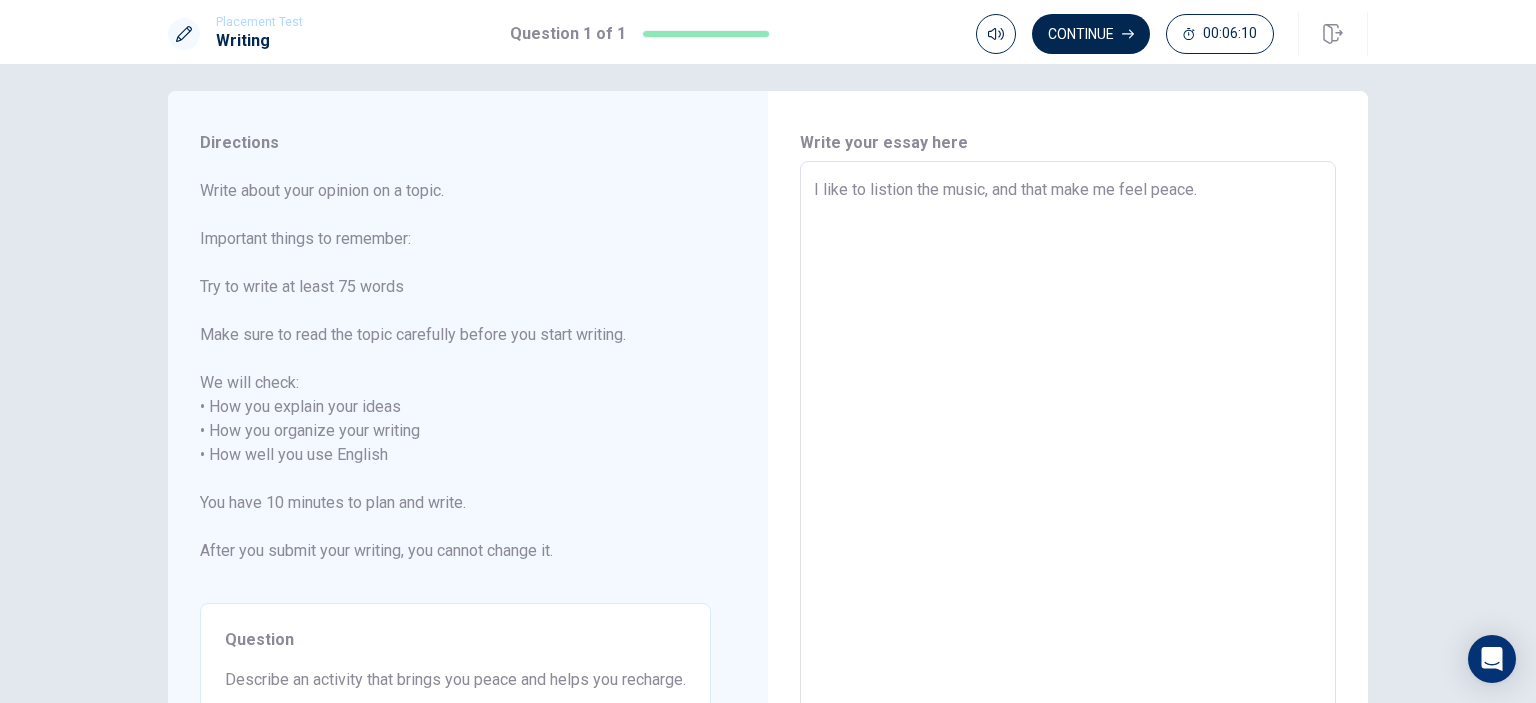 type on "I like to listion the music, and that make me feel peace.W" 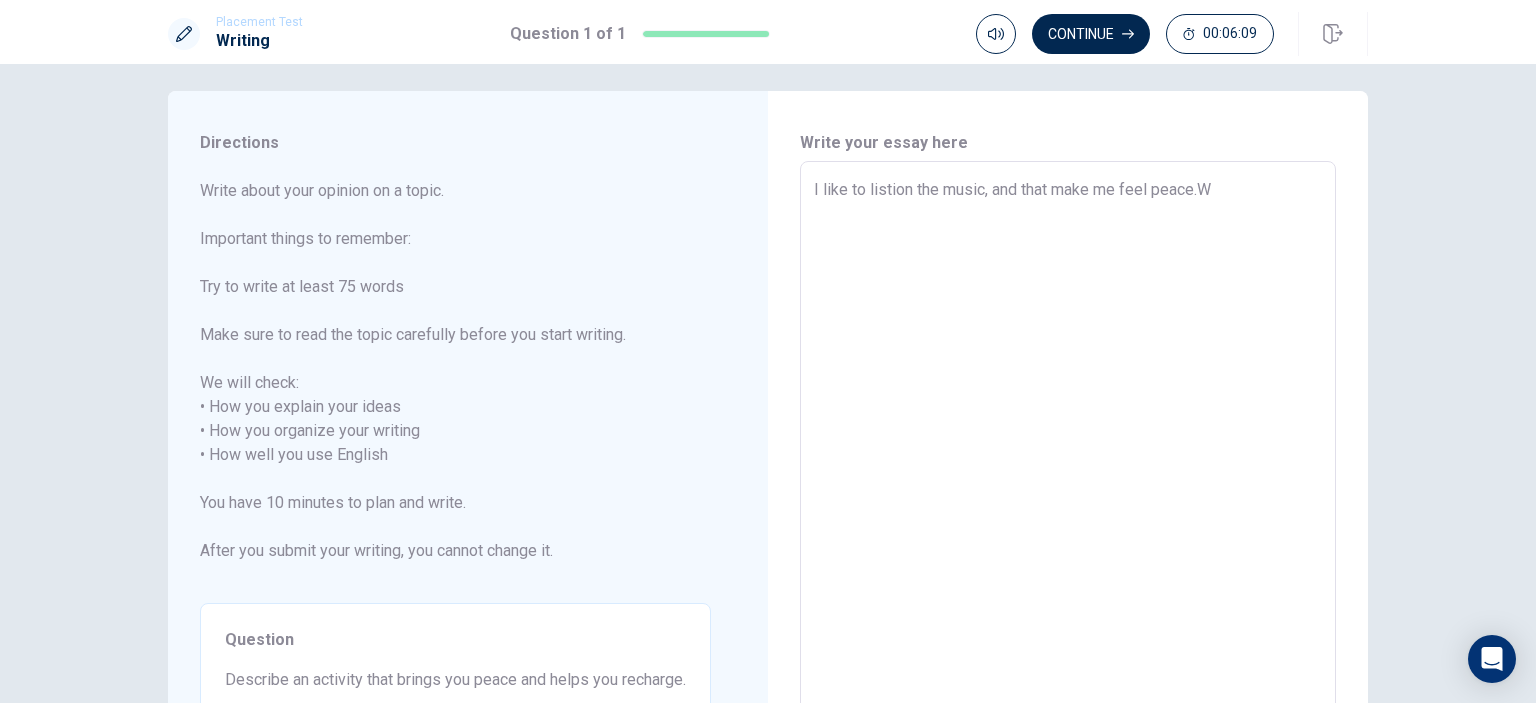 type on "x" 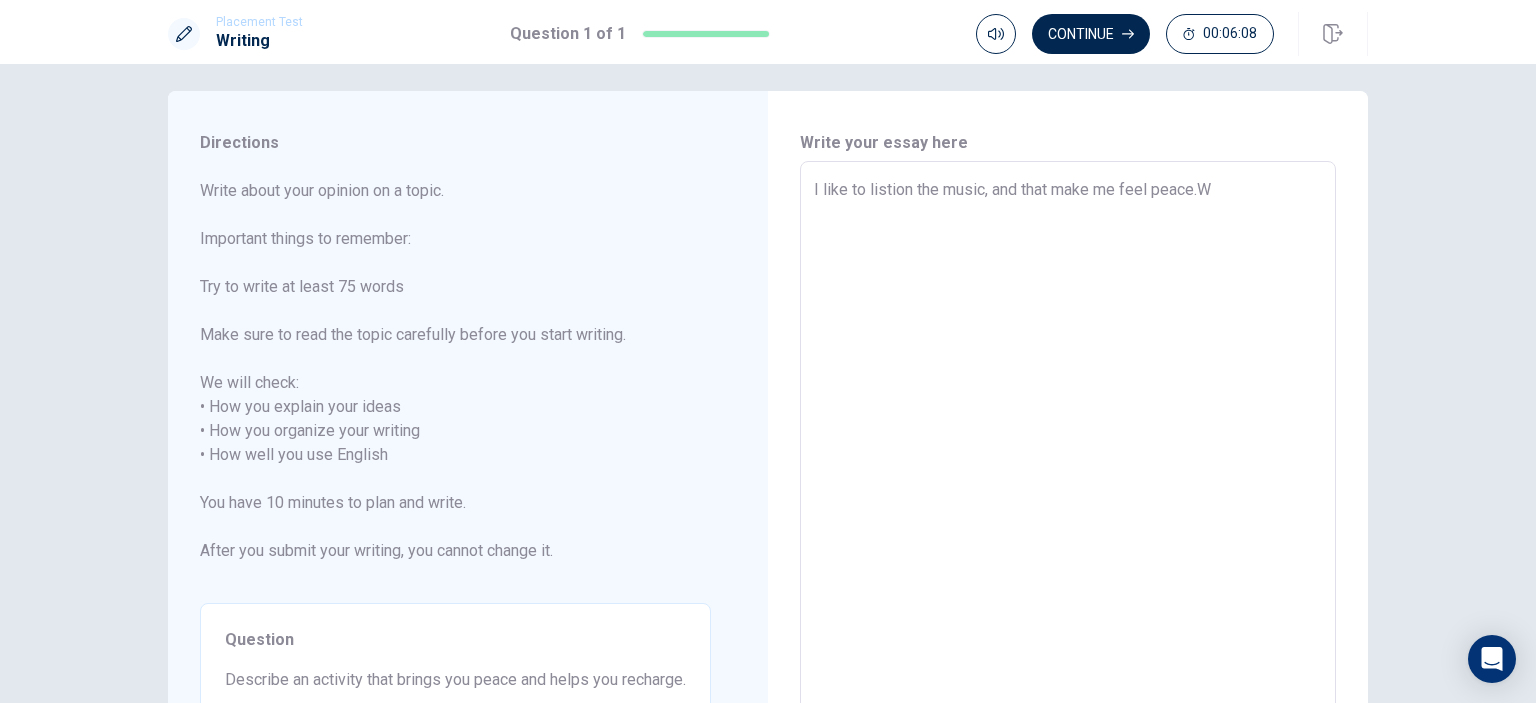 type on "I like to listion the music, and that make me feel peace.Wh" 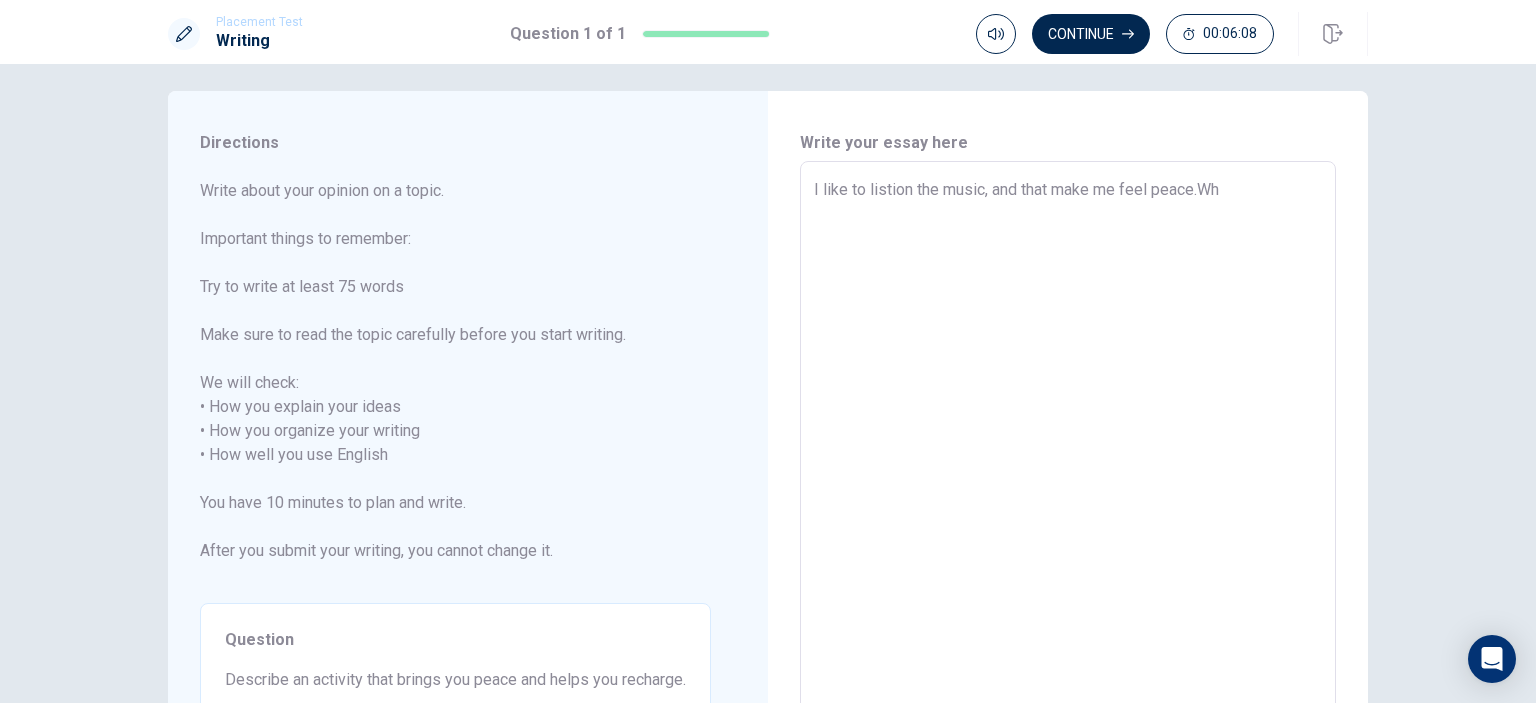 type on "x" 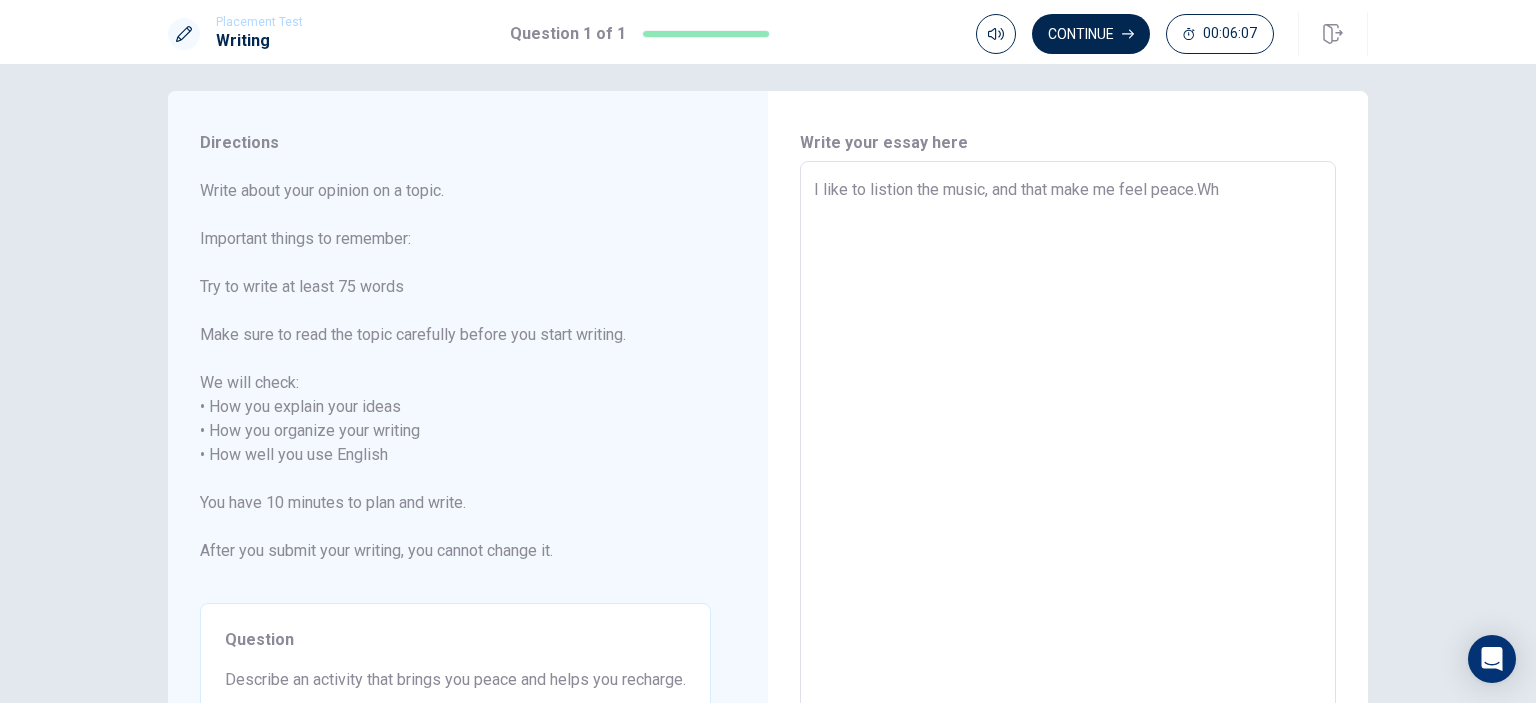 type on "I like to listion the music, and that make me feel peace.Whe" 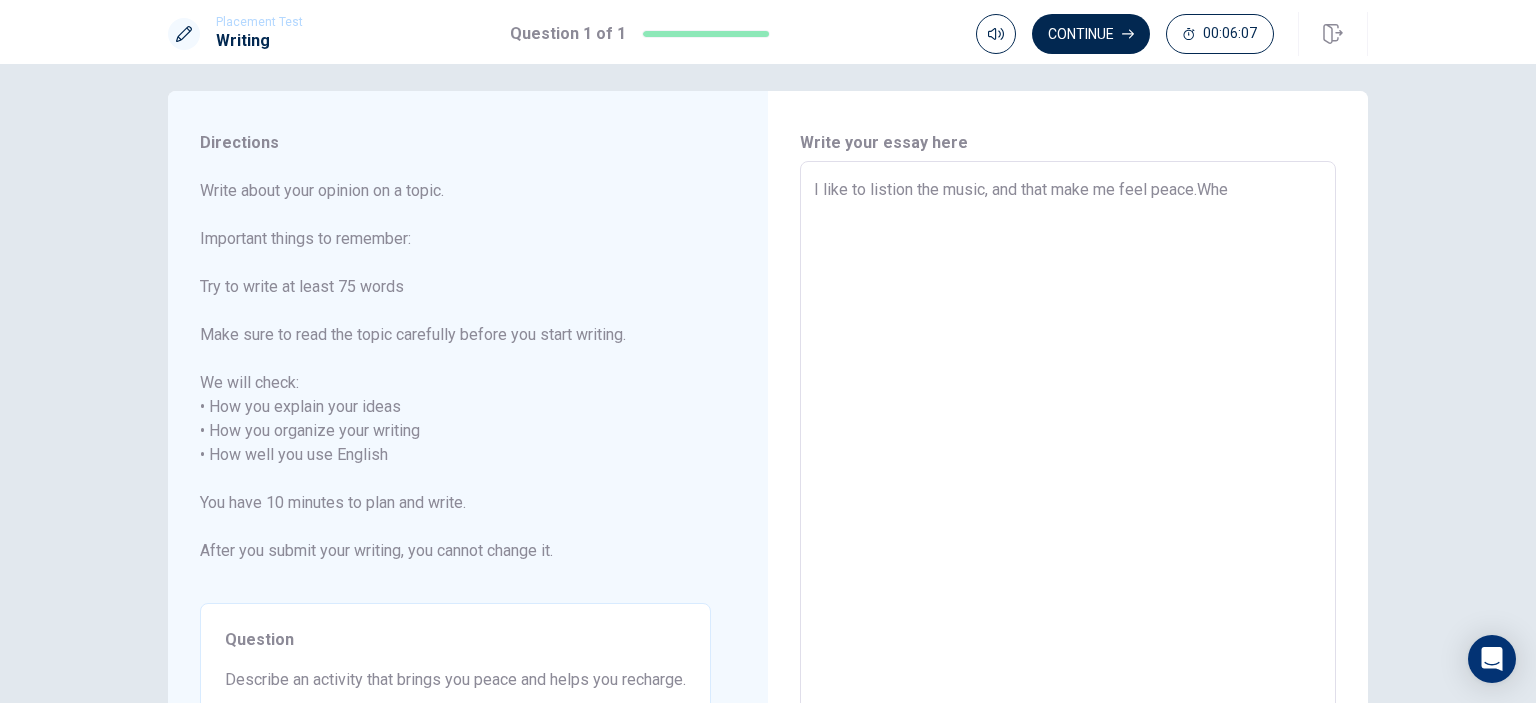 type on "x" 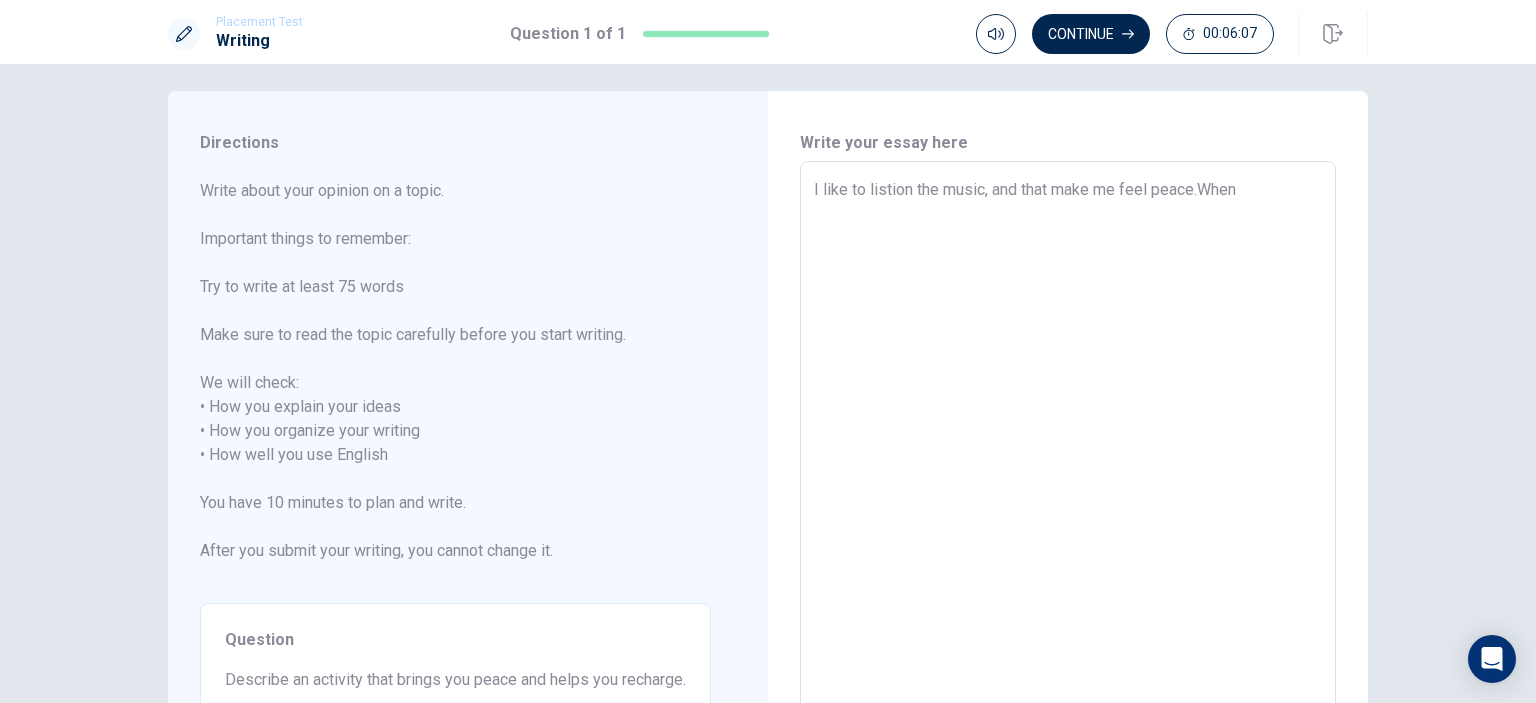 type on "x" 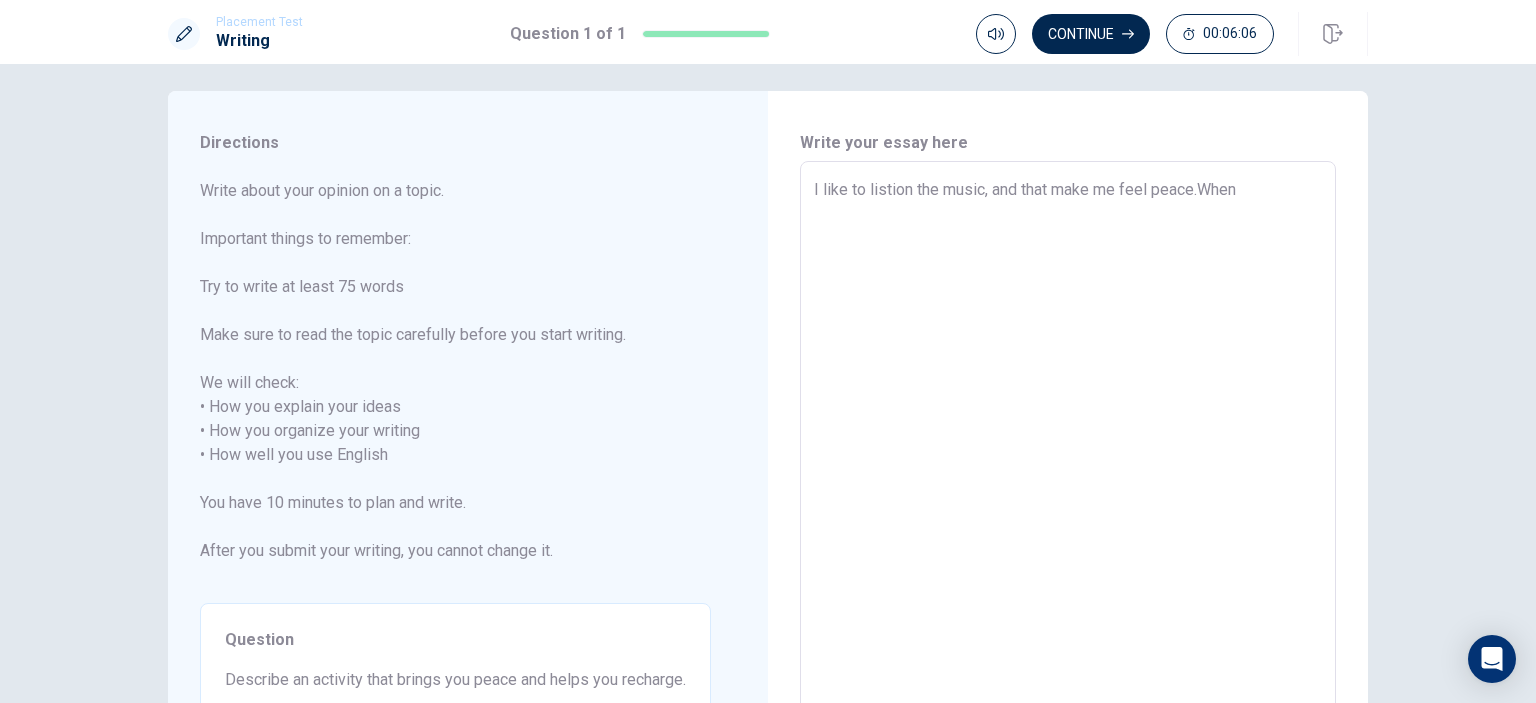 type on "I like to listion the music, and that make me feel peace.When" 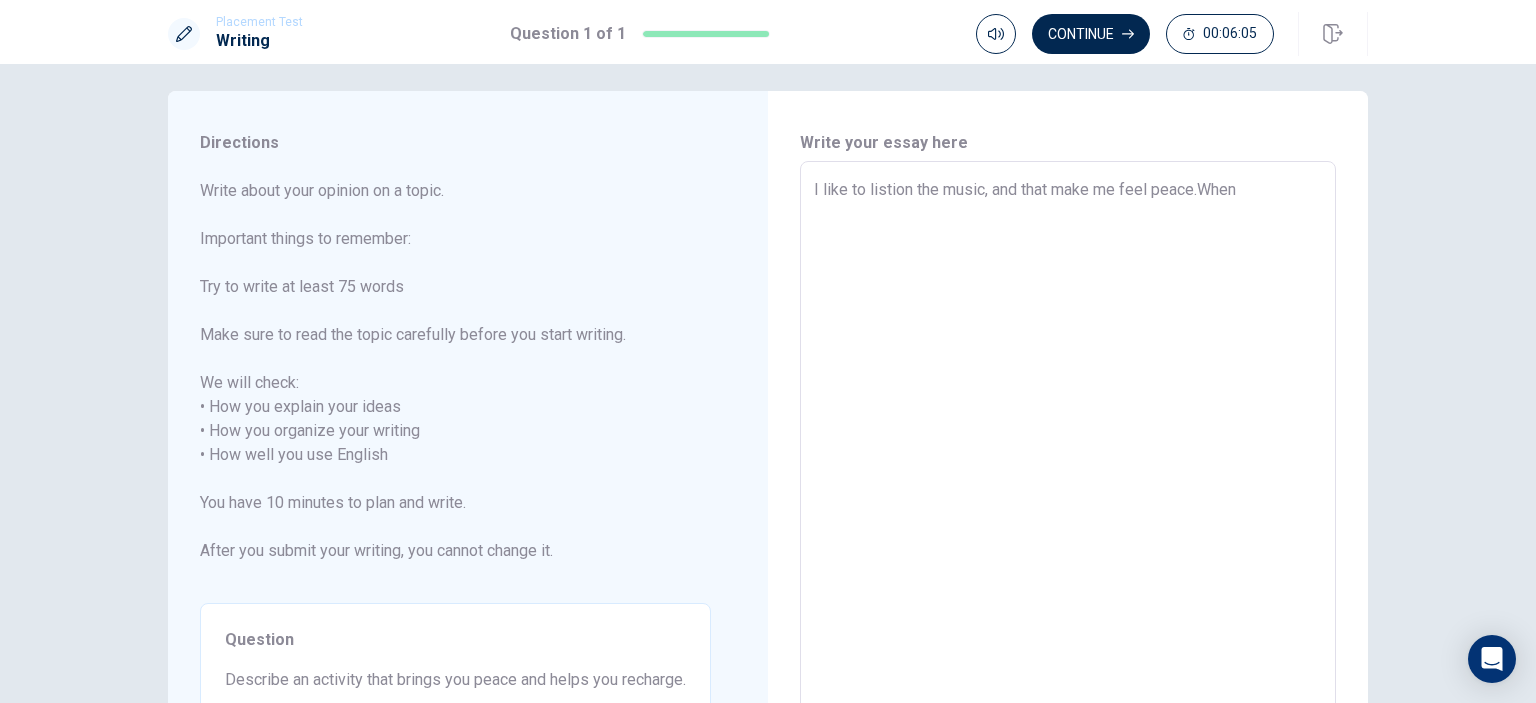 type on "I like to listion the music, and that make me feel peace.When i" 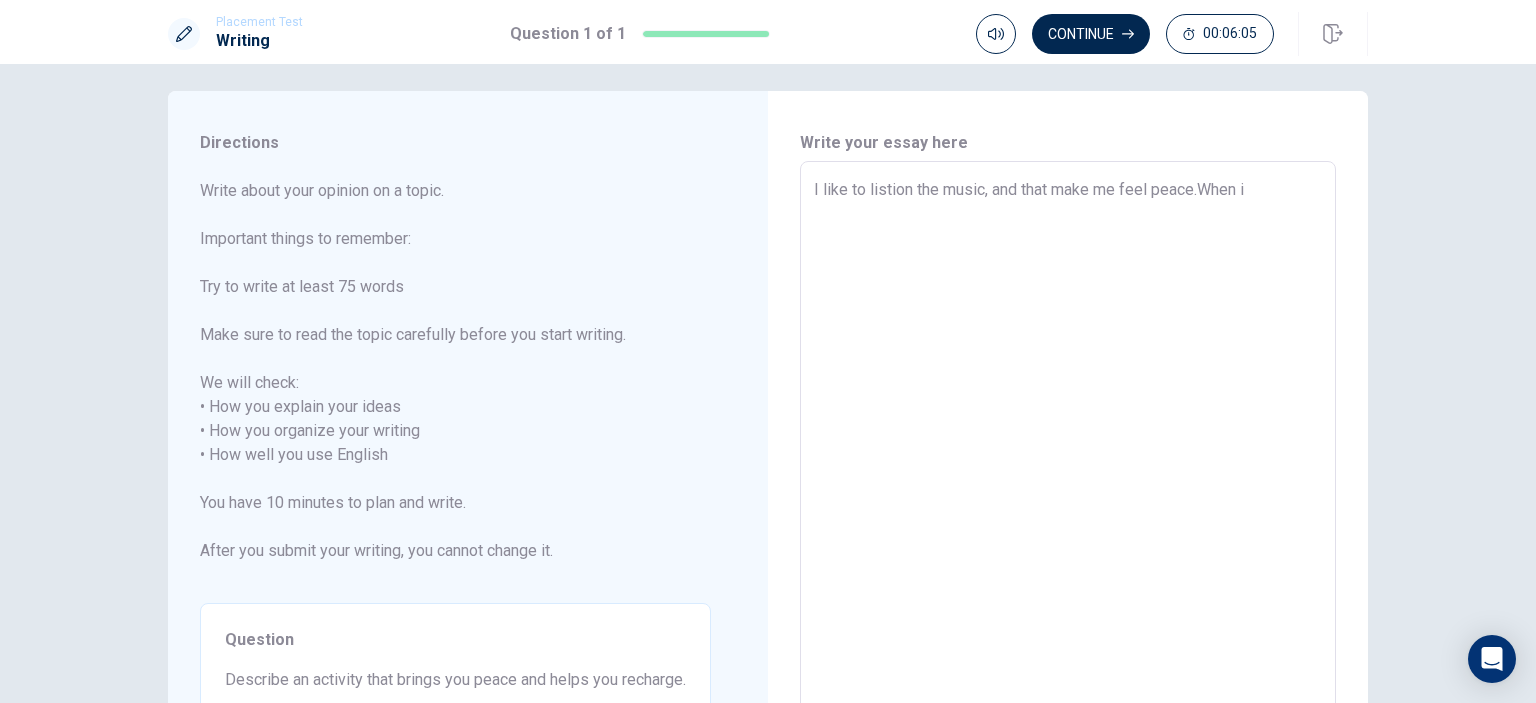 type on "x" 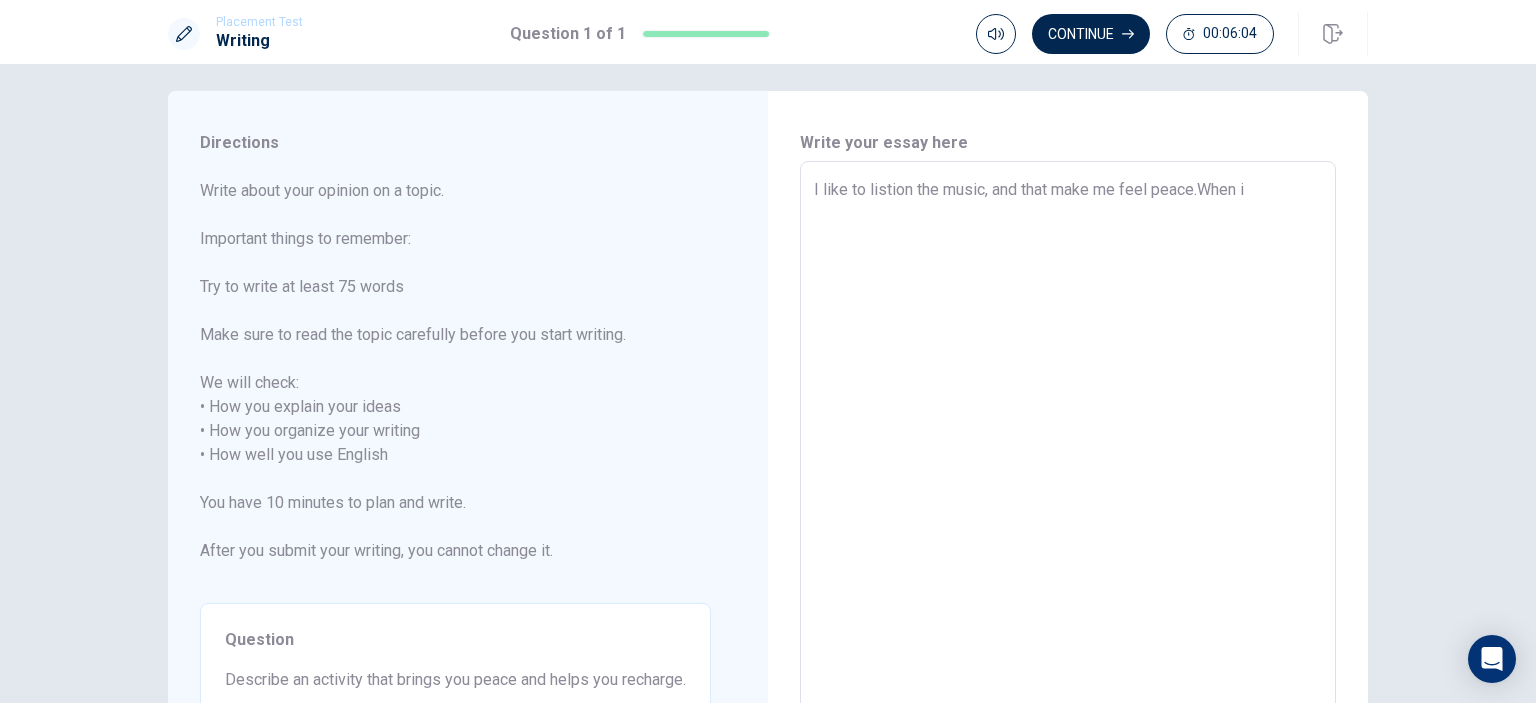 type on "I like to listion the music, and that make me feel peace.When i" 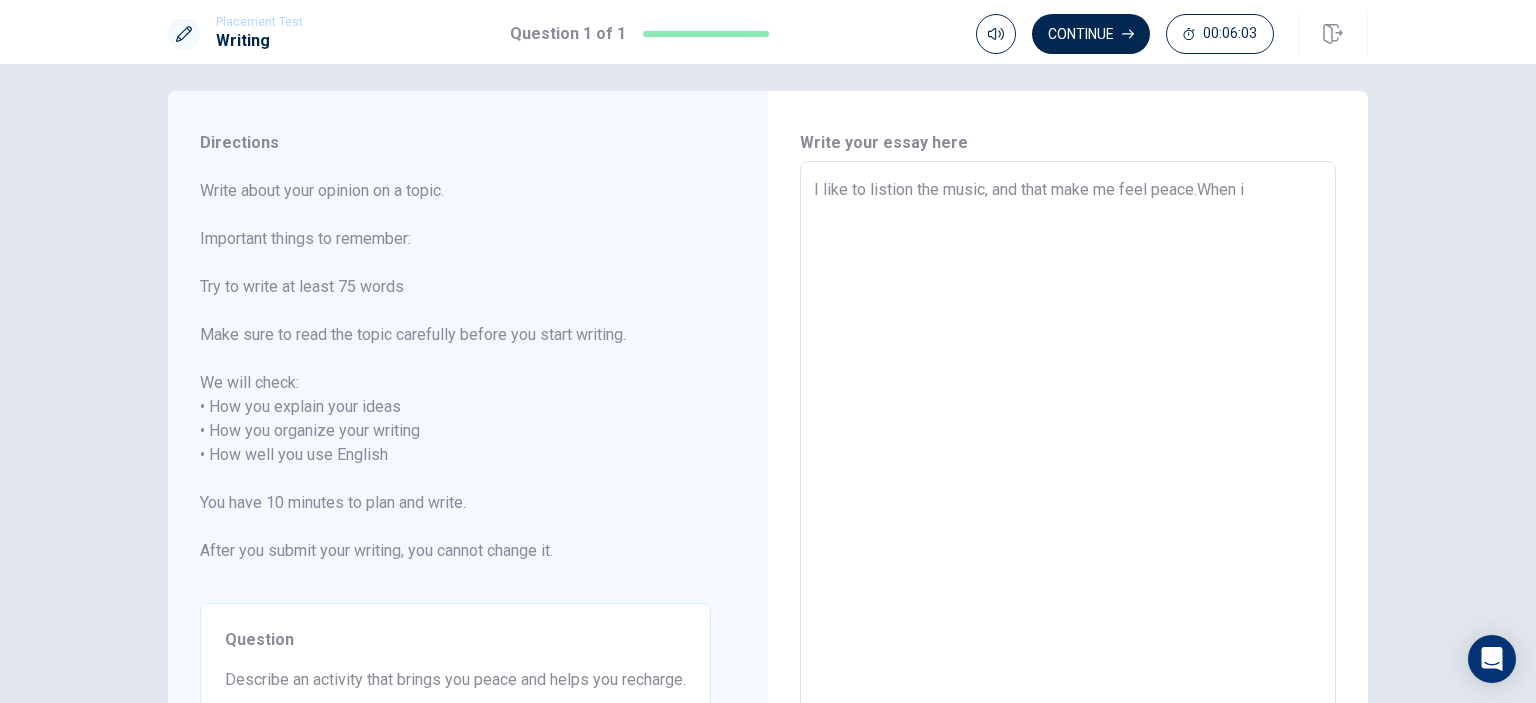 type on "x" 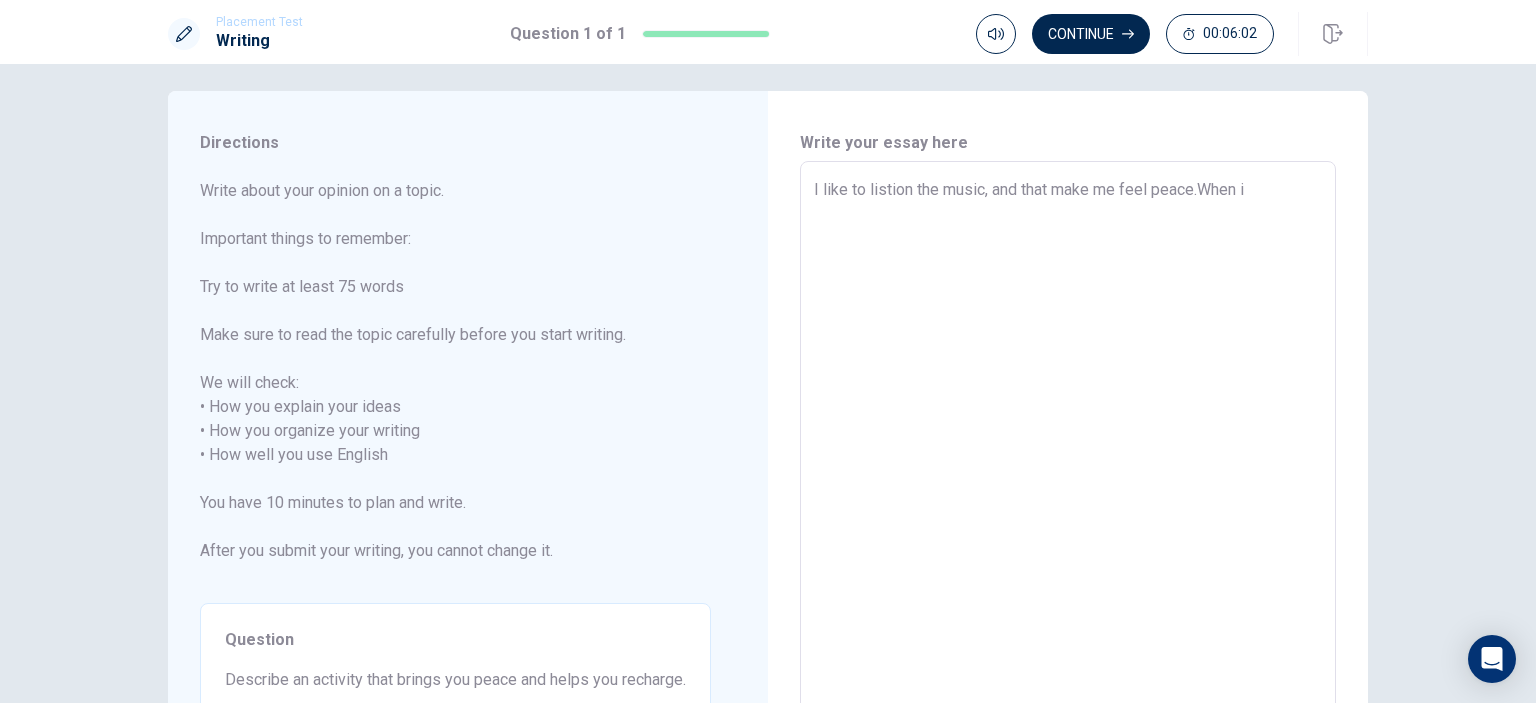 type on "I like to listion the music, and that make me feel peace.When i w" 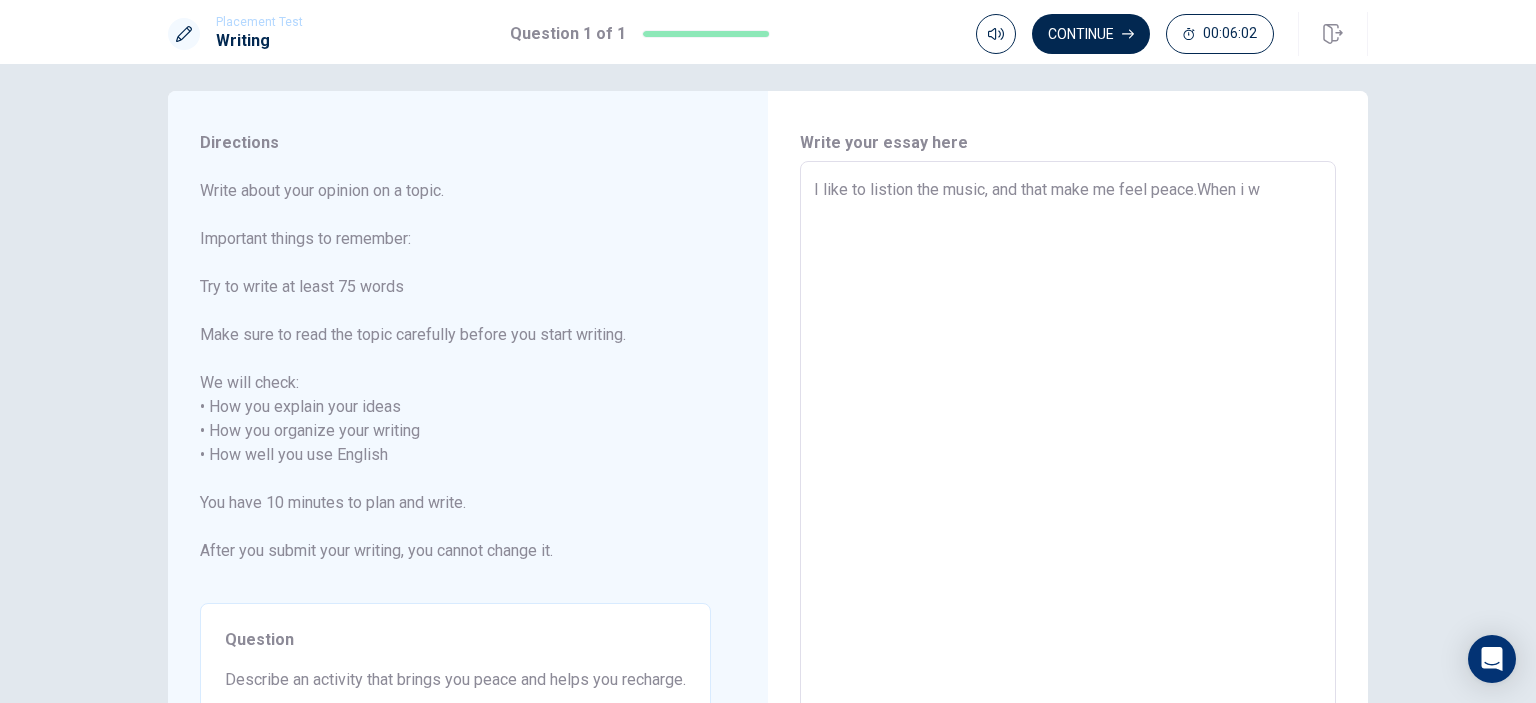 type on "x" 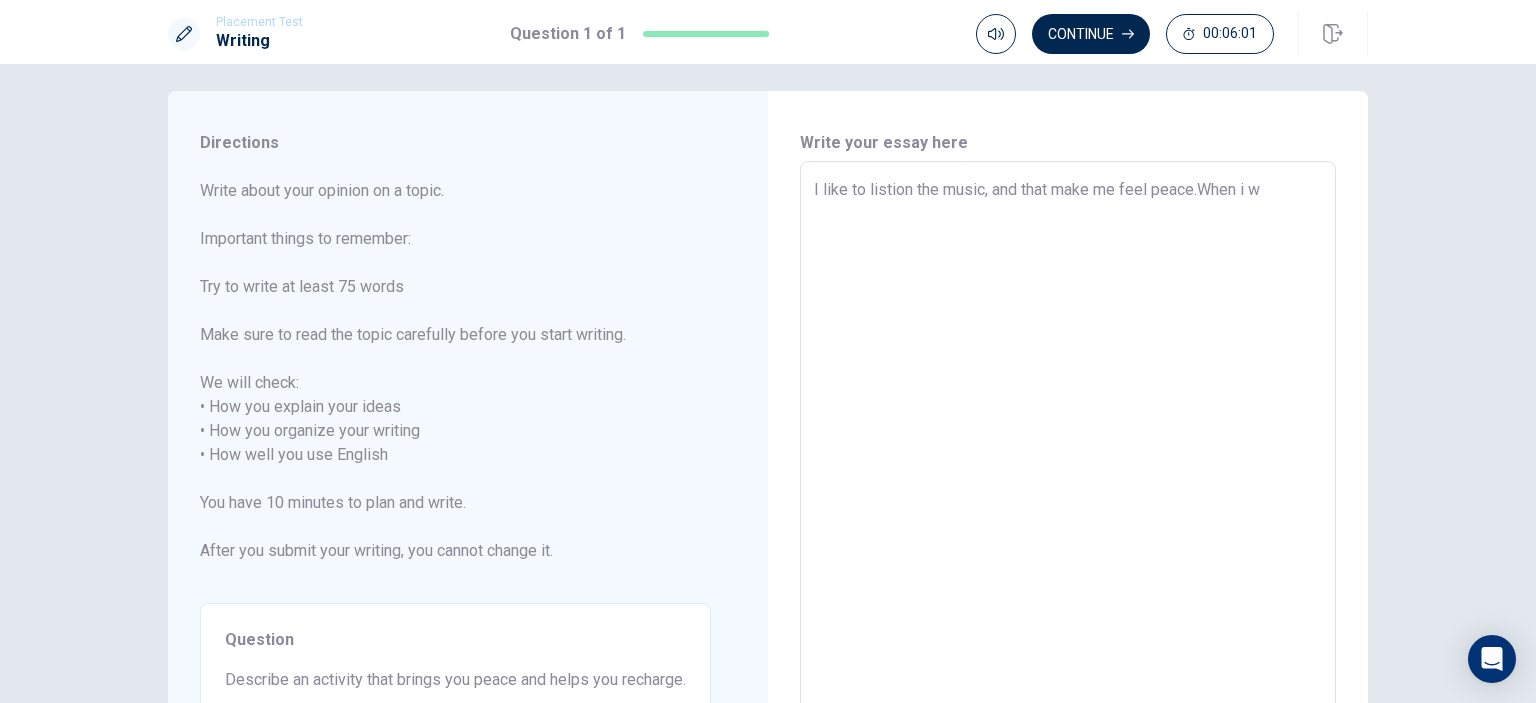 type on "I like to listion the music, and that make me feel peace.When i wa" 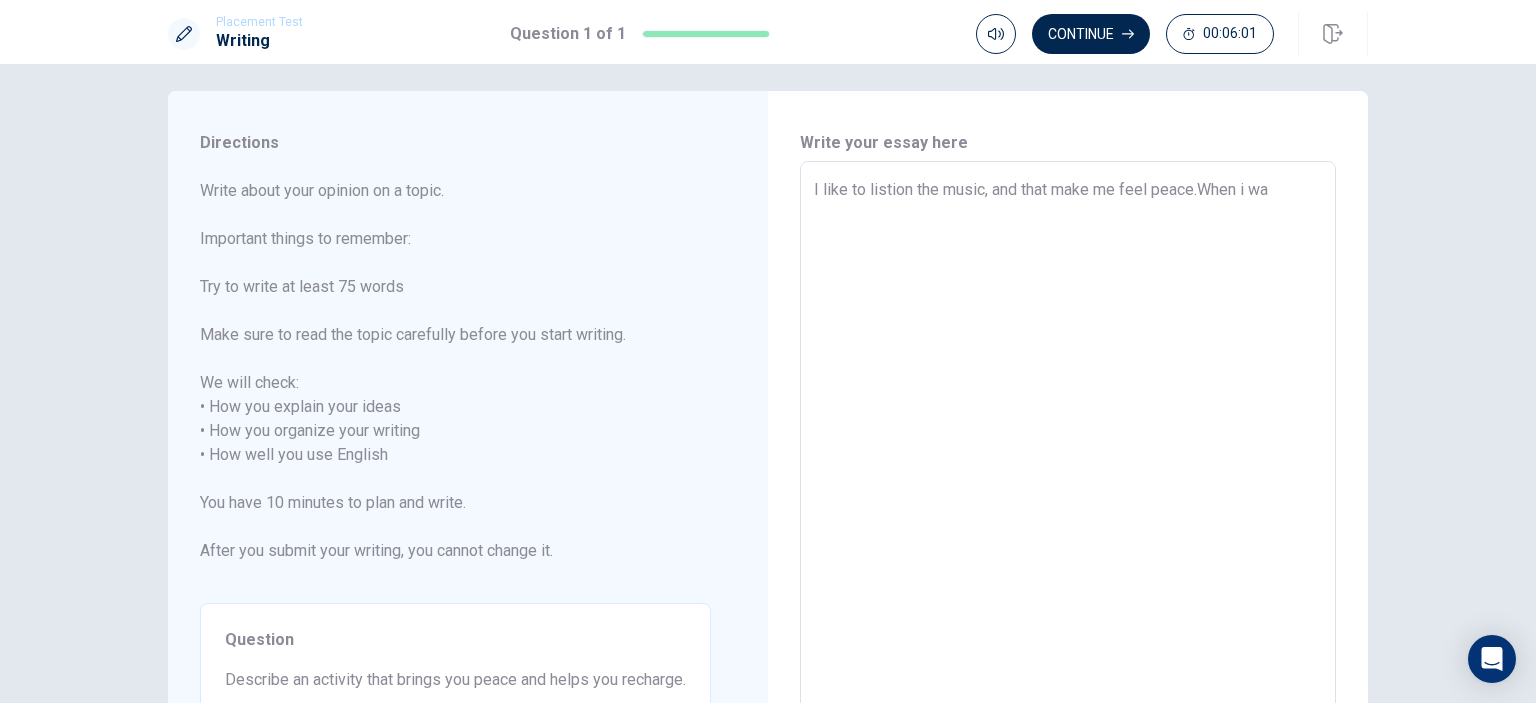 type on "x" 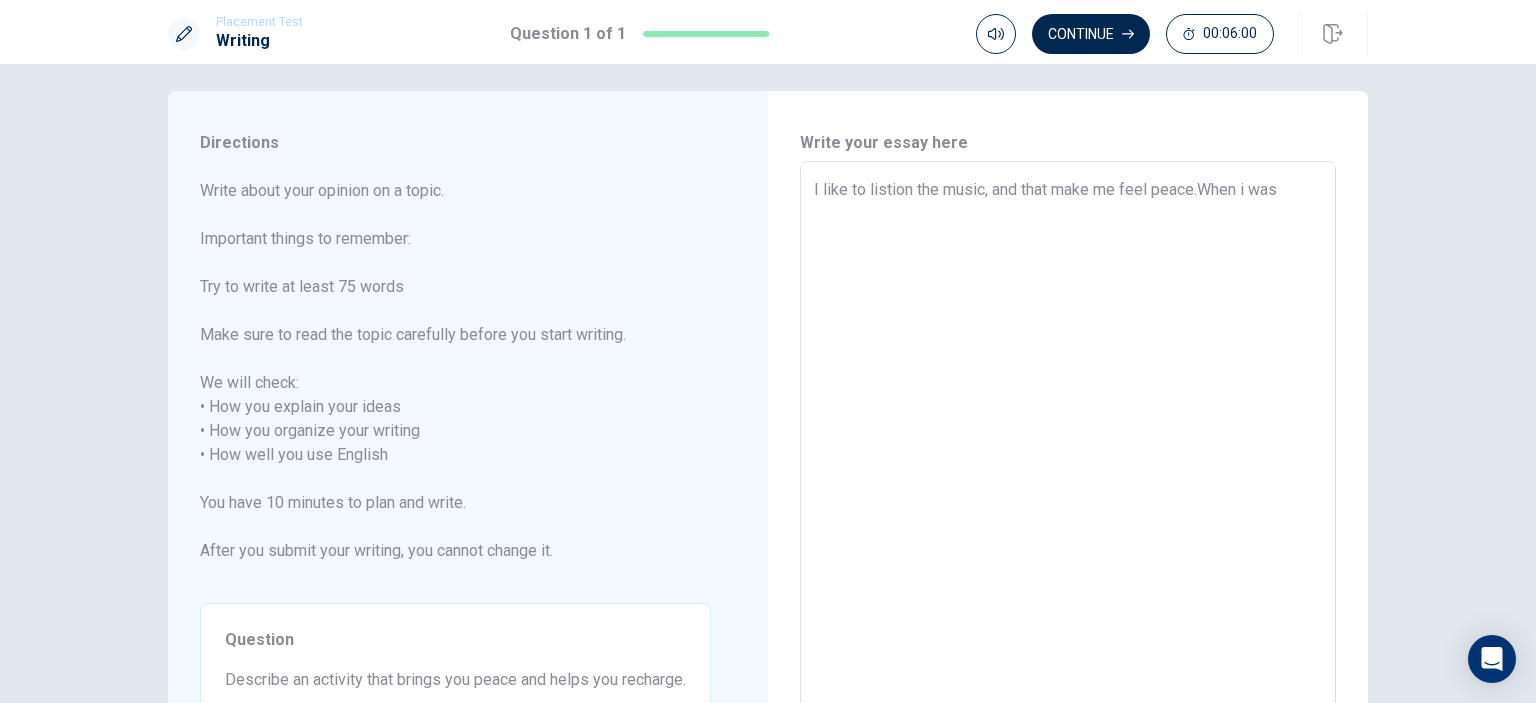 type on "x" 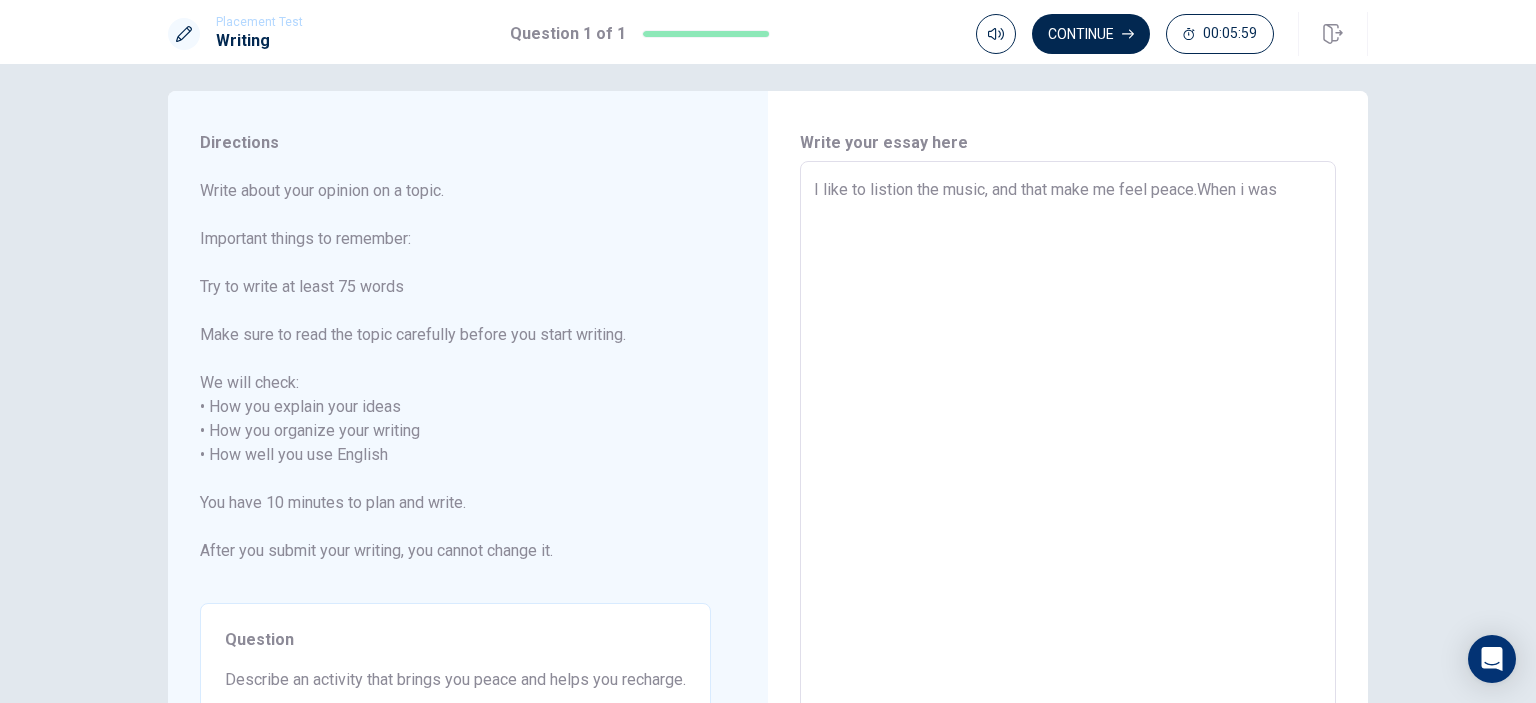 type on "I like to listion the music, and that make me feel peace.When i was" 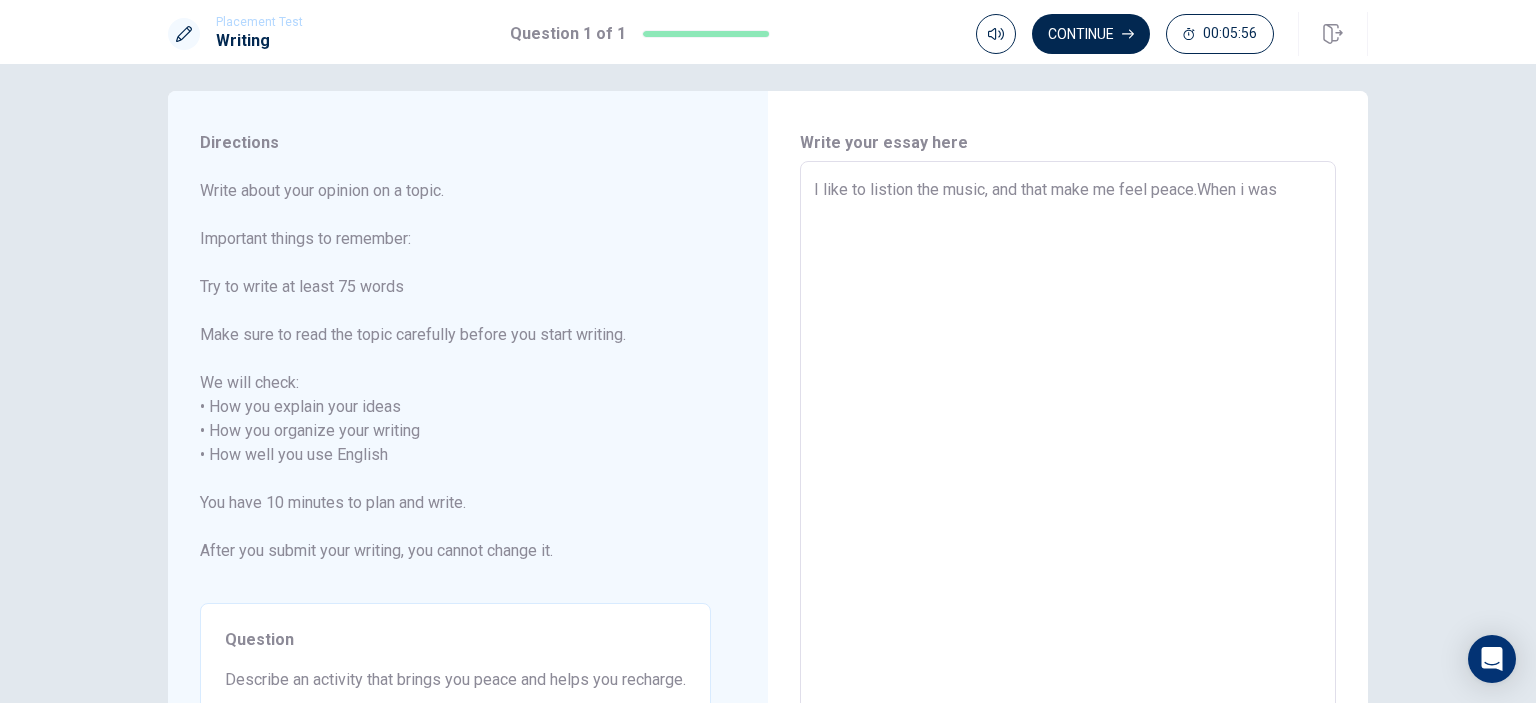 type on "x" 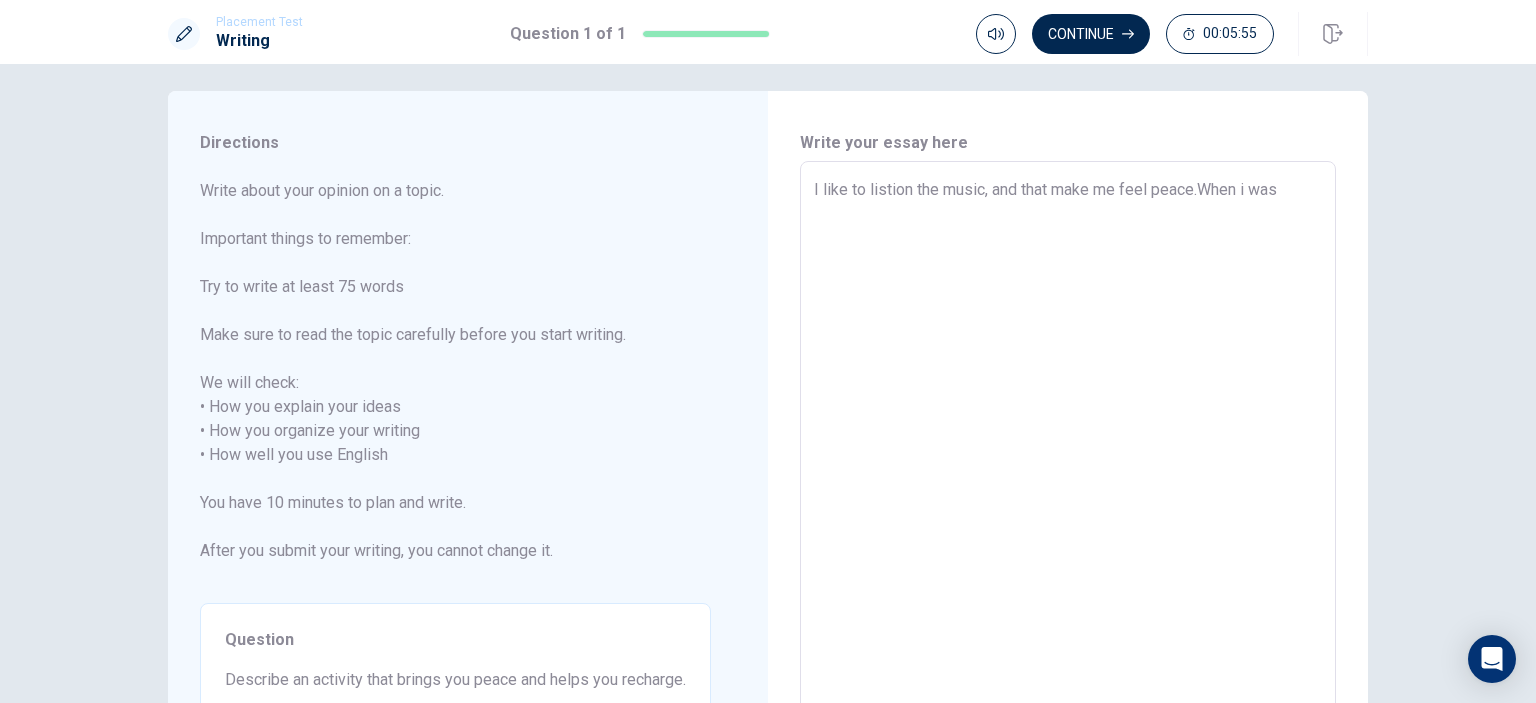 type on "I like to listion the music, and that make me feel peace.When iwas" 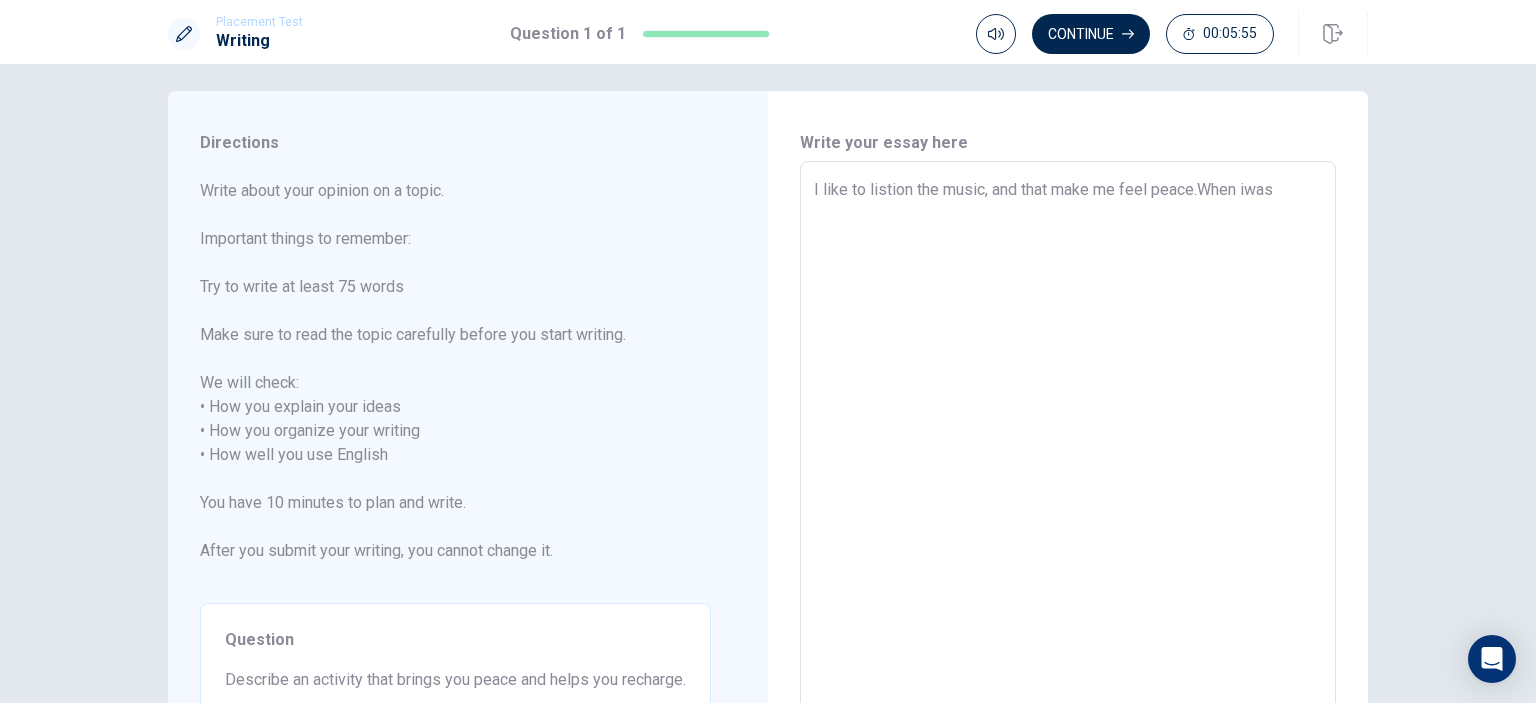 type on "x" 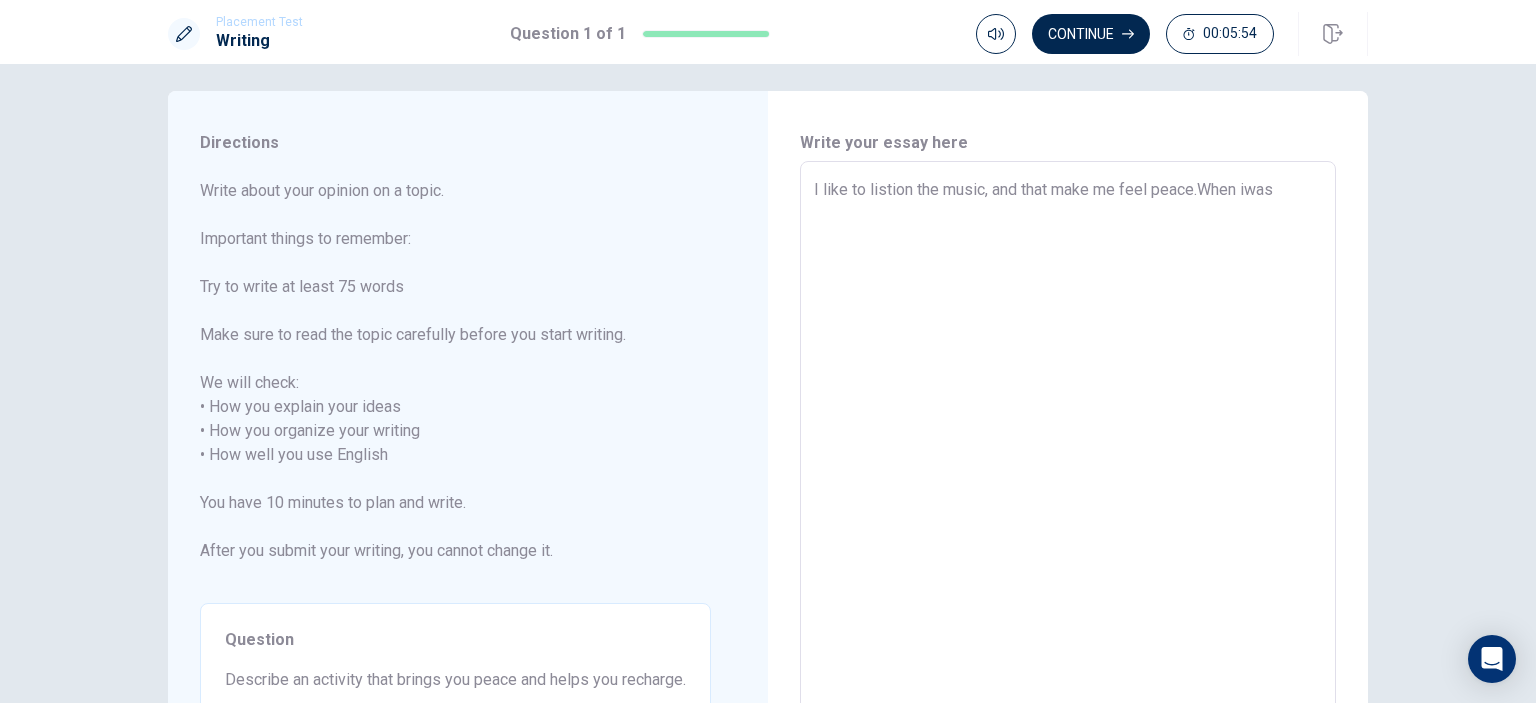 type on "I like to listion the music, and that make me feel peace.When was" 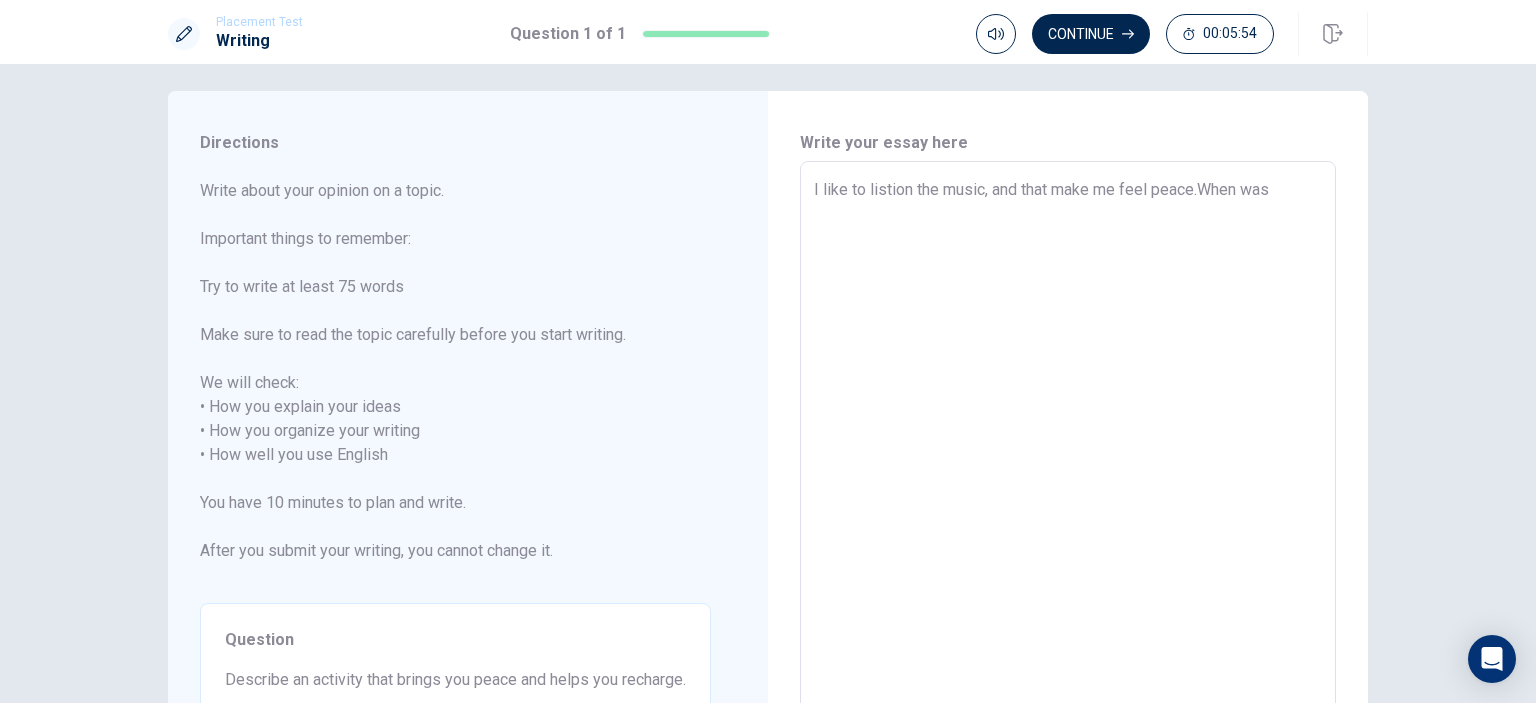 type on "x" 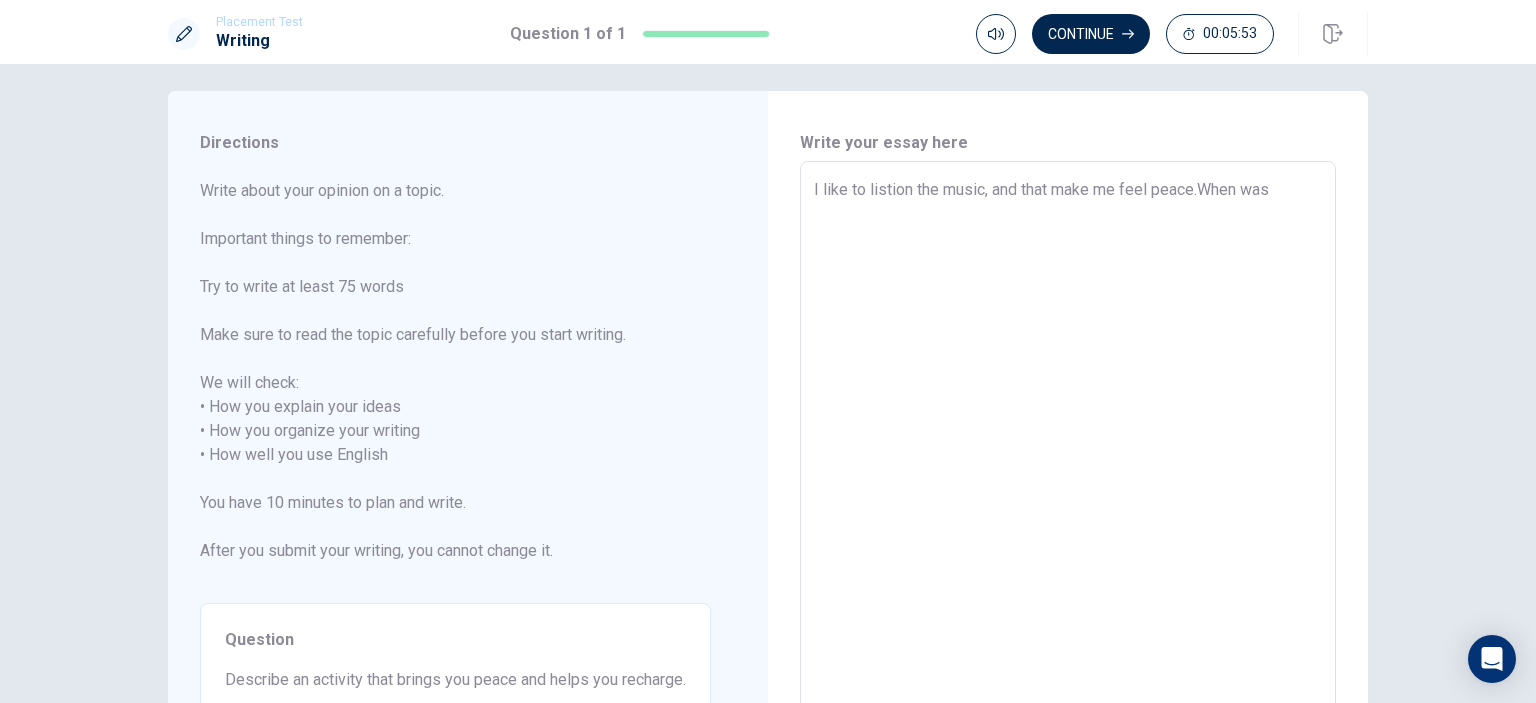 type on "I like to listion the music, and that make me feel peace.When Iwas" 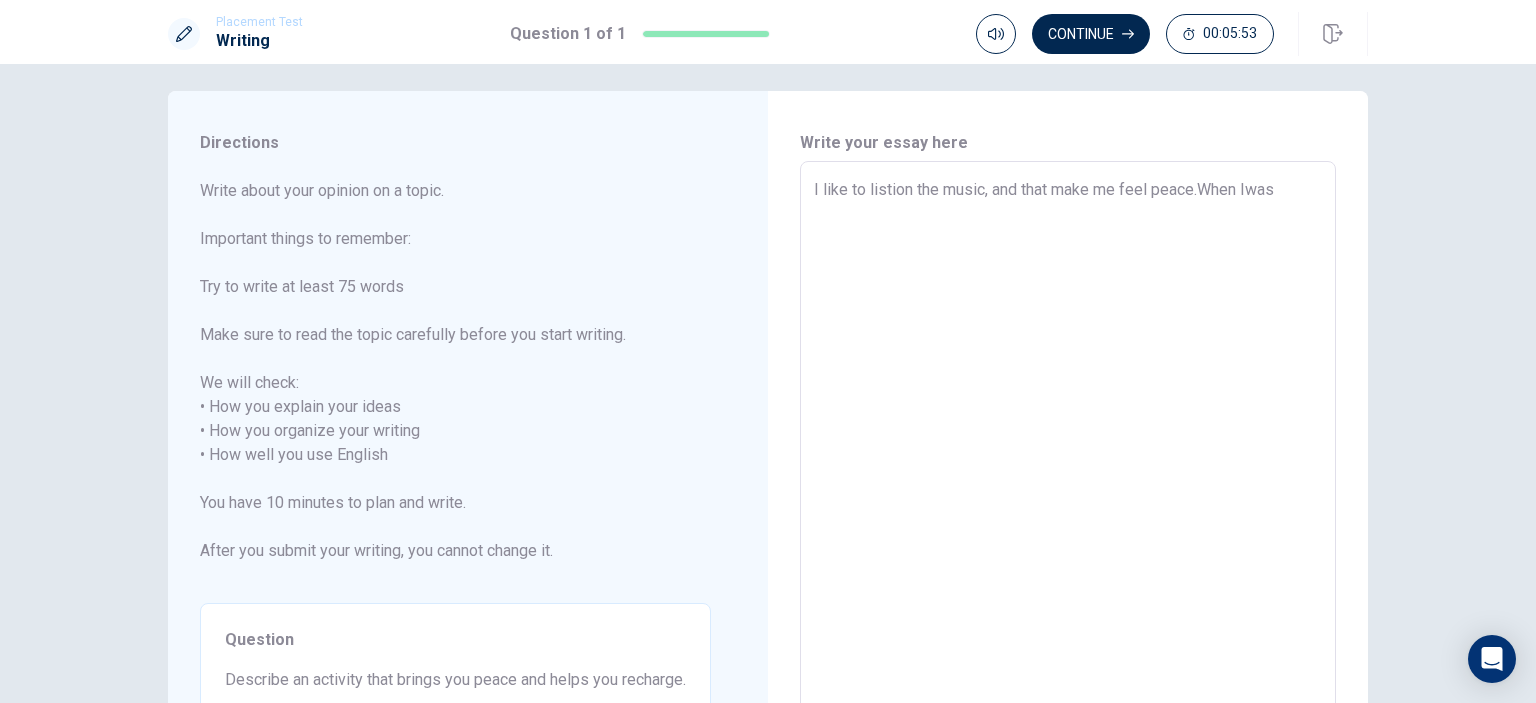 type on "x" 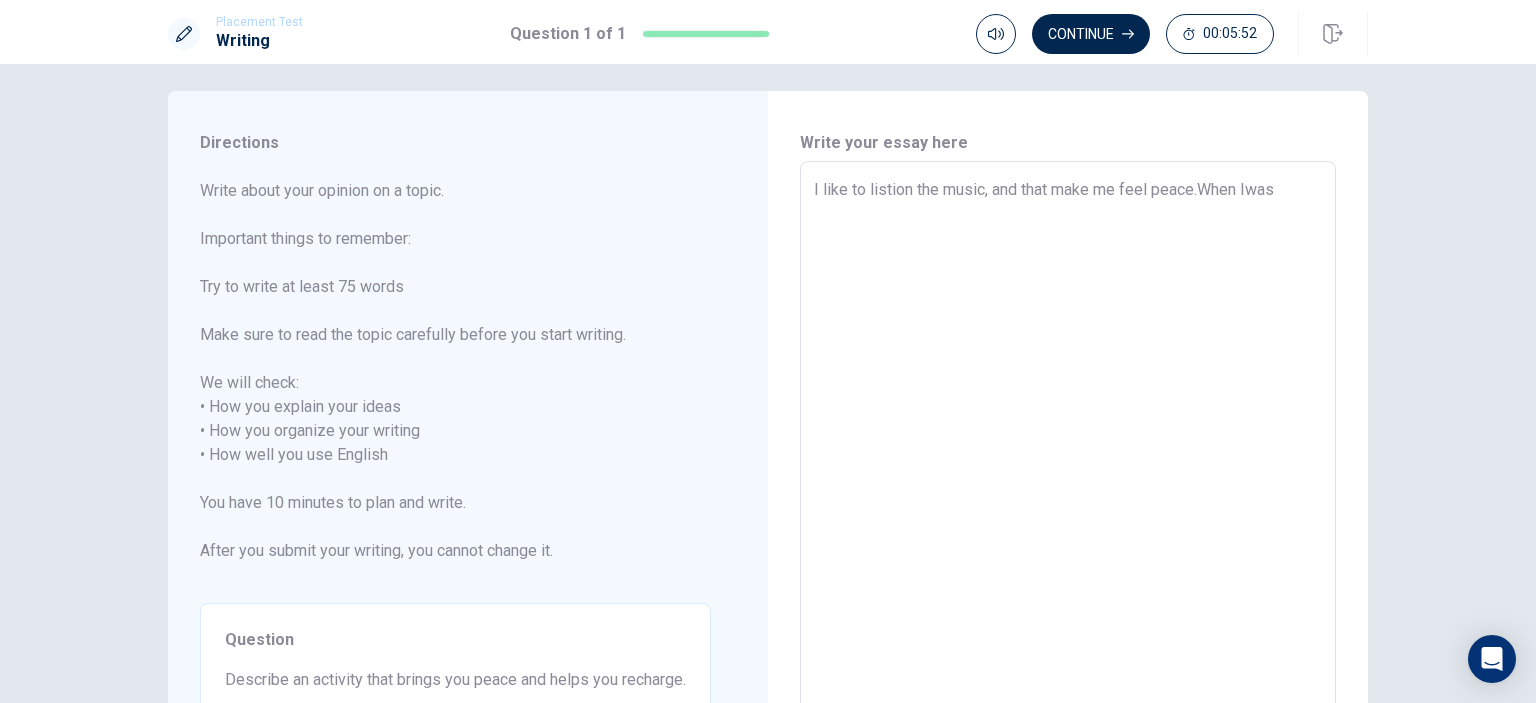 type on "I like to listion the music, and that make me feel peace.When I was" 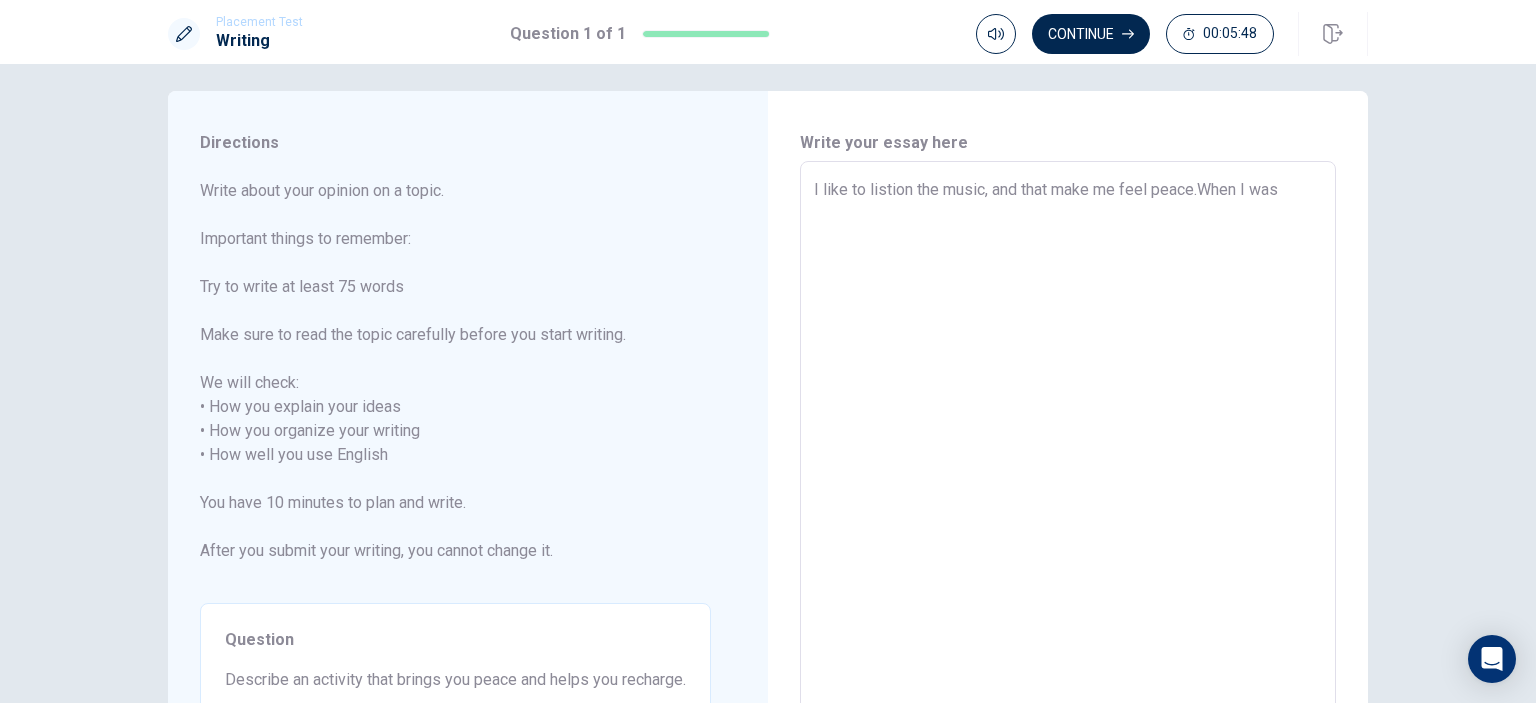 type on "x" 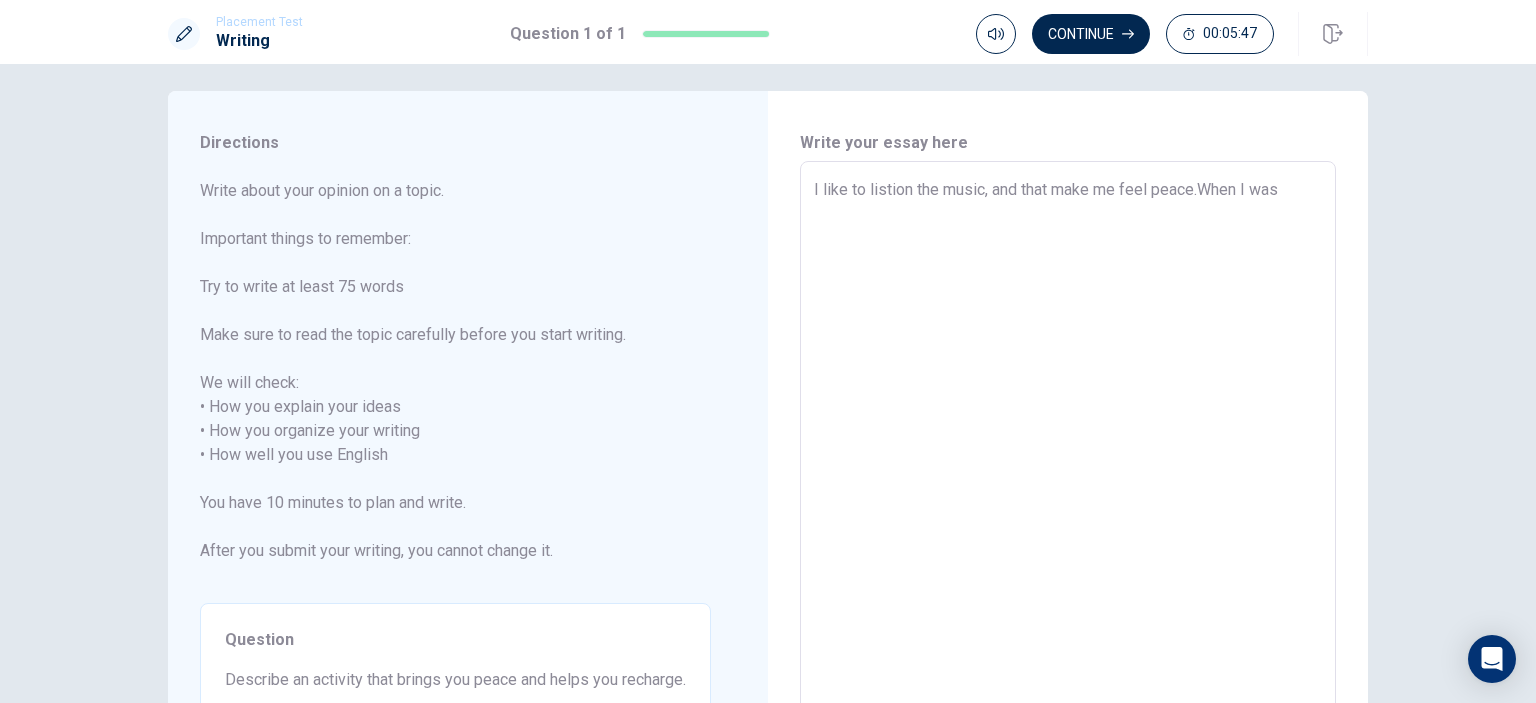 type on "I like to listion the music, and that make me feel peace.When I was s" 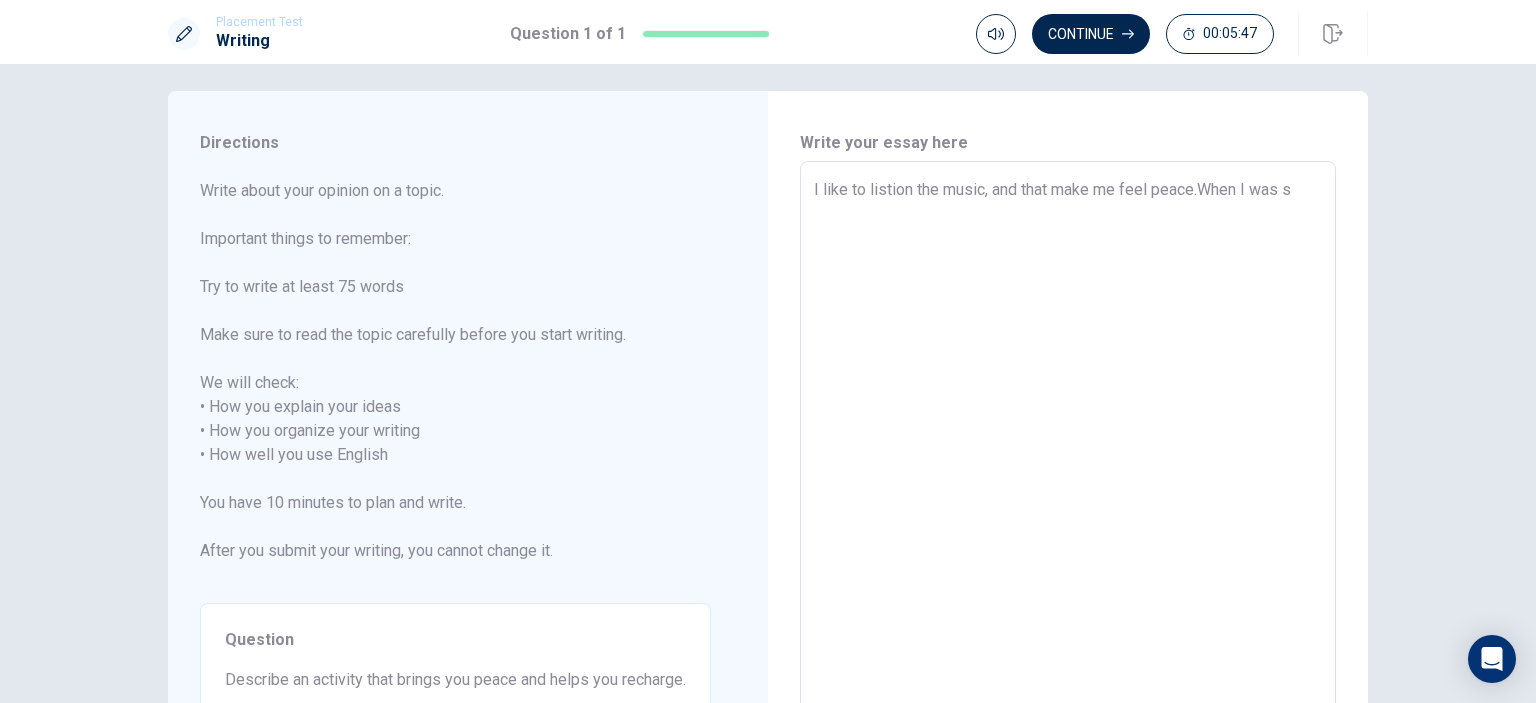 type on "x" 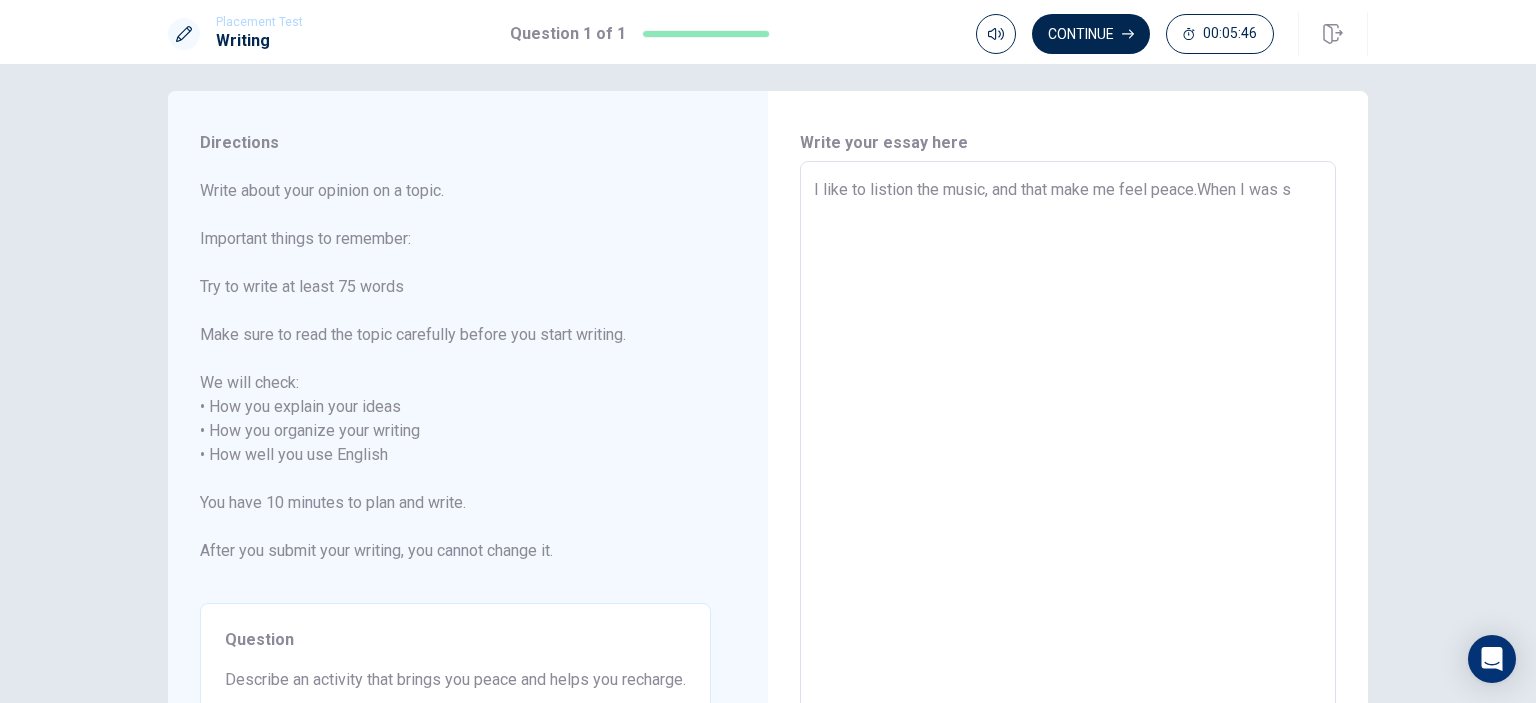 type on "I like to listion the music, and that make me feel peace.When I was sa" 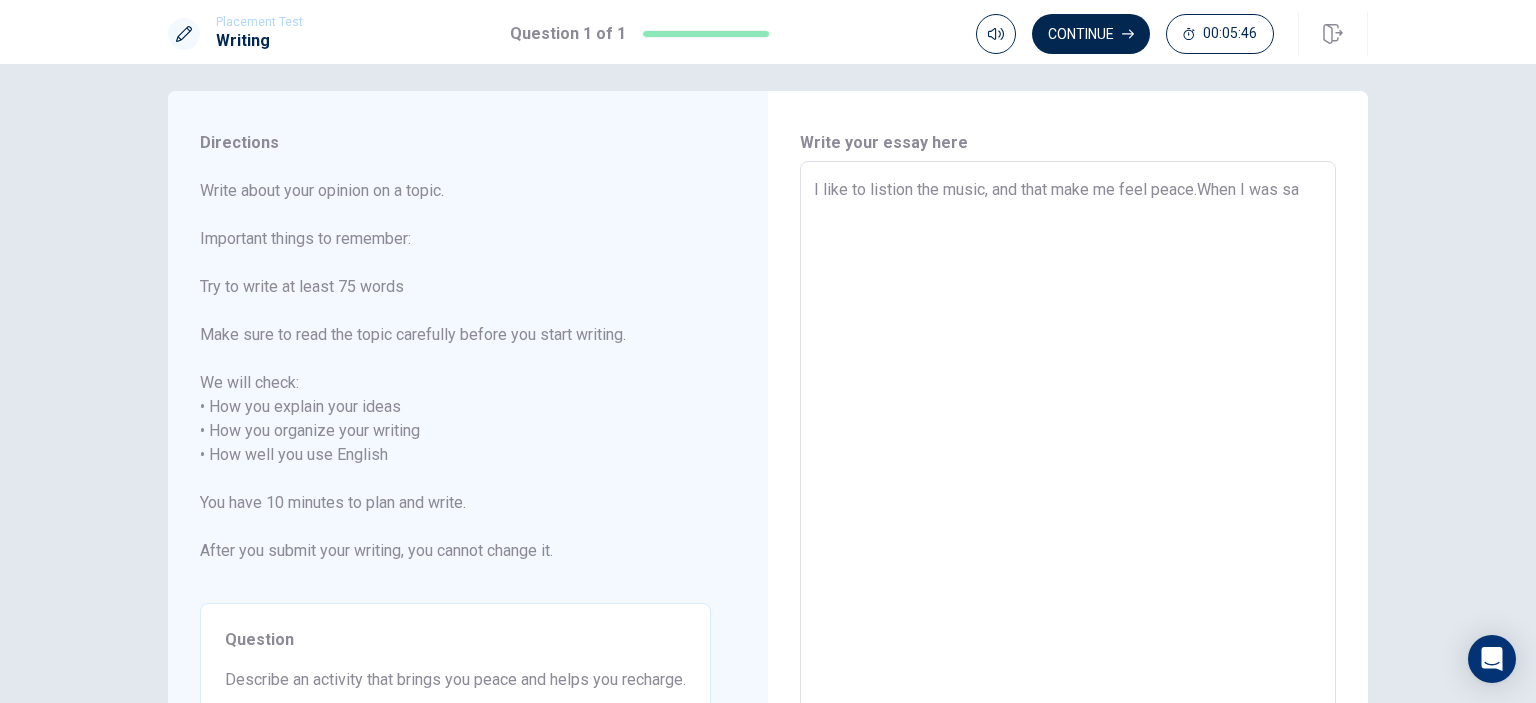 type on "x" 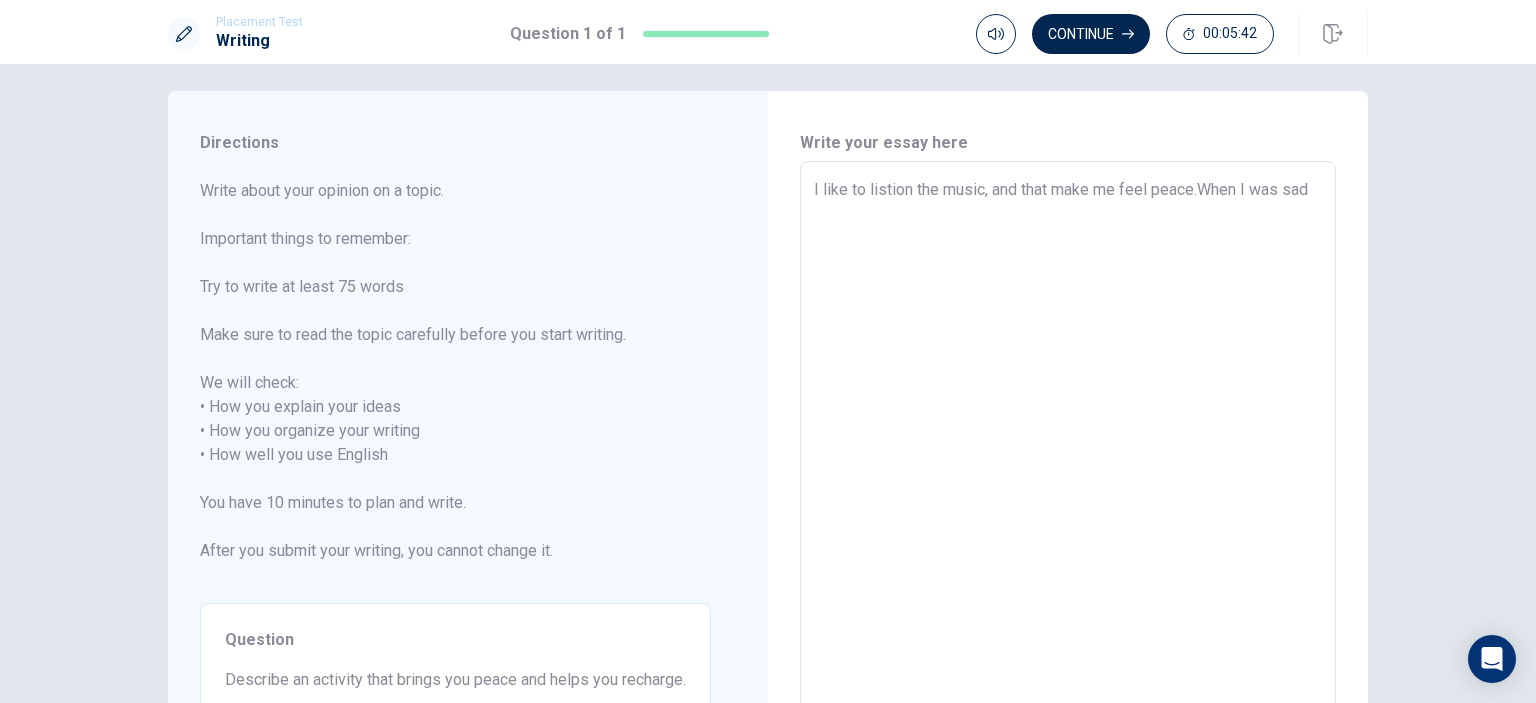 type on "x" 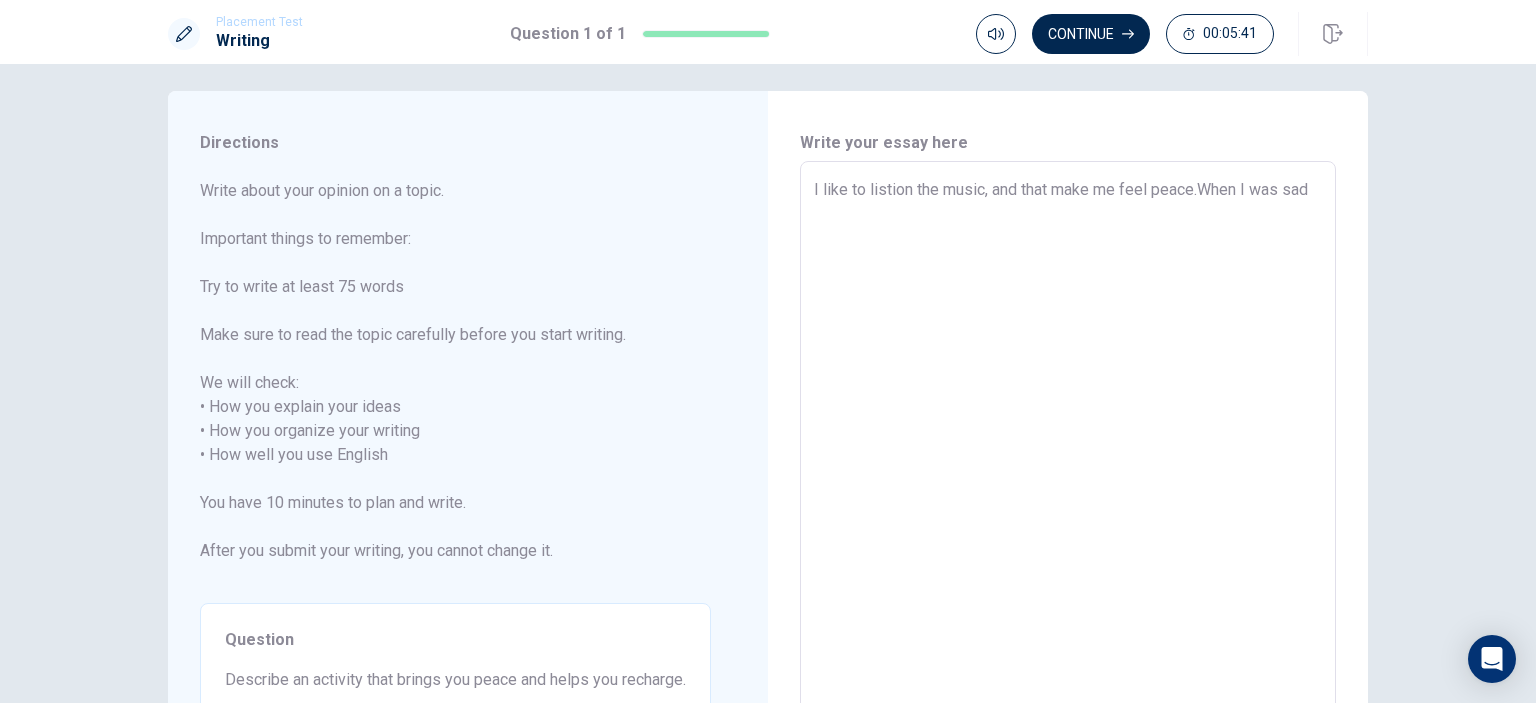type on "I like to listion the music, and that make me feel peace.When I was sa" 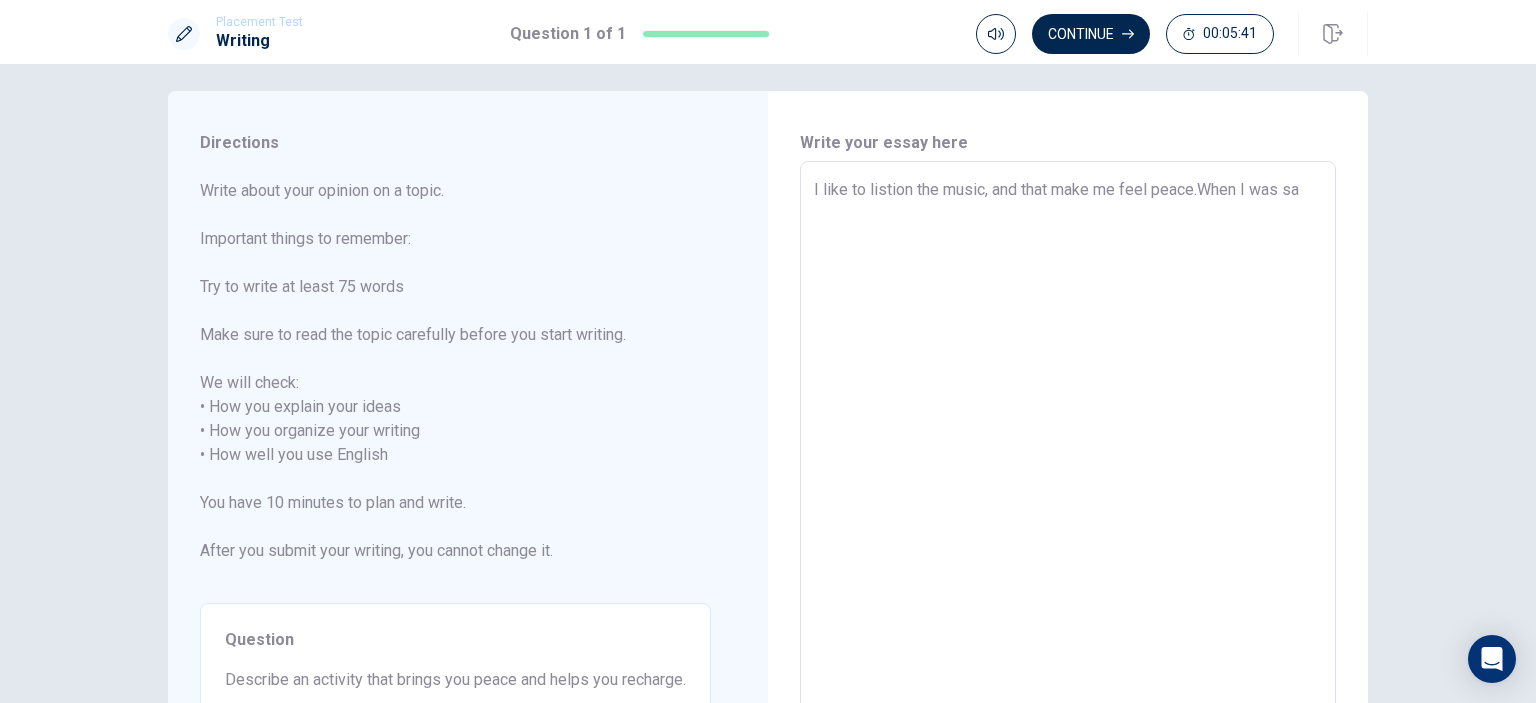 type on "x" 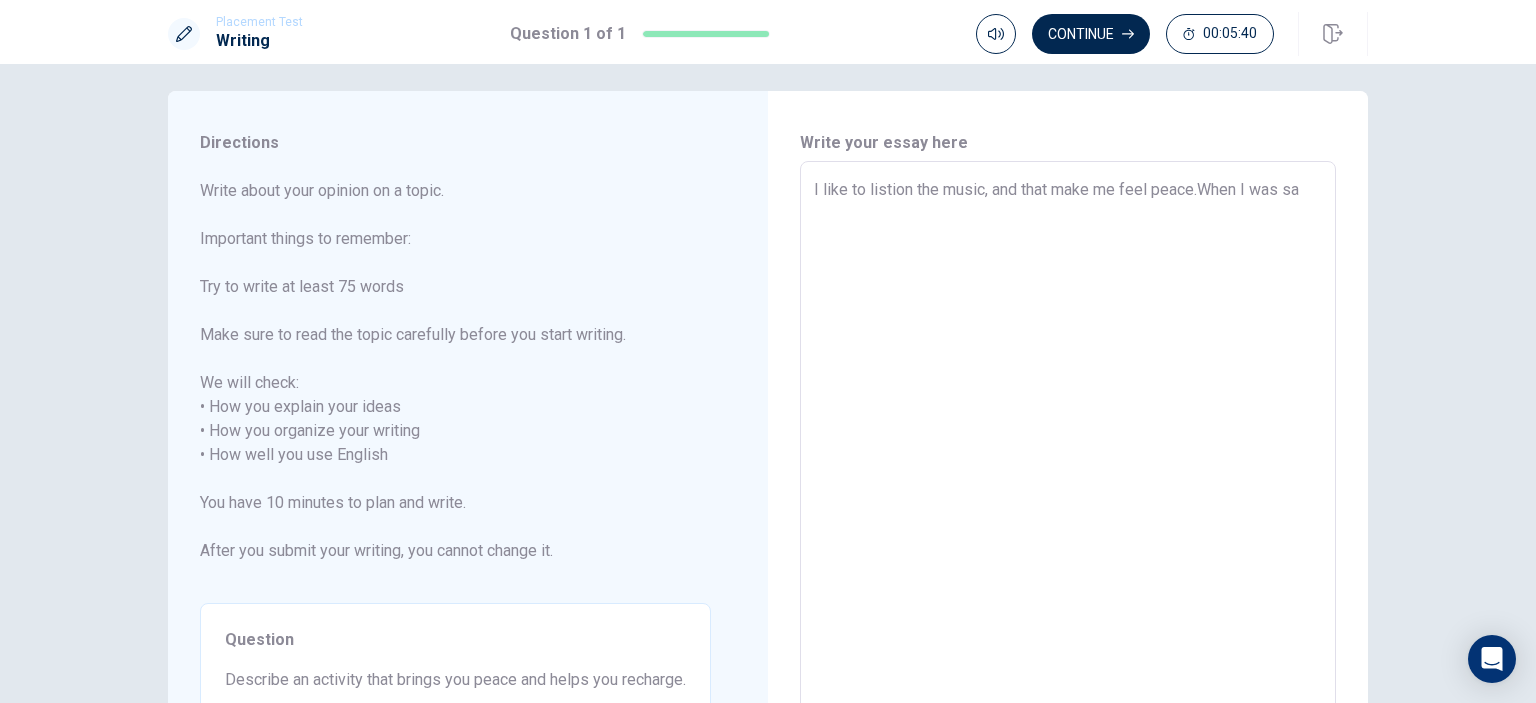type on "I like to listion the music, and that make me feel peace.When I was s" 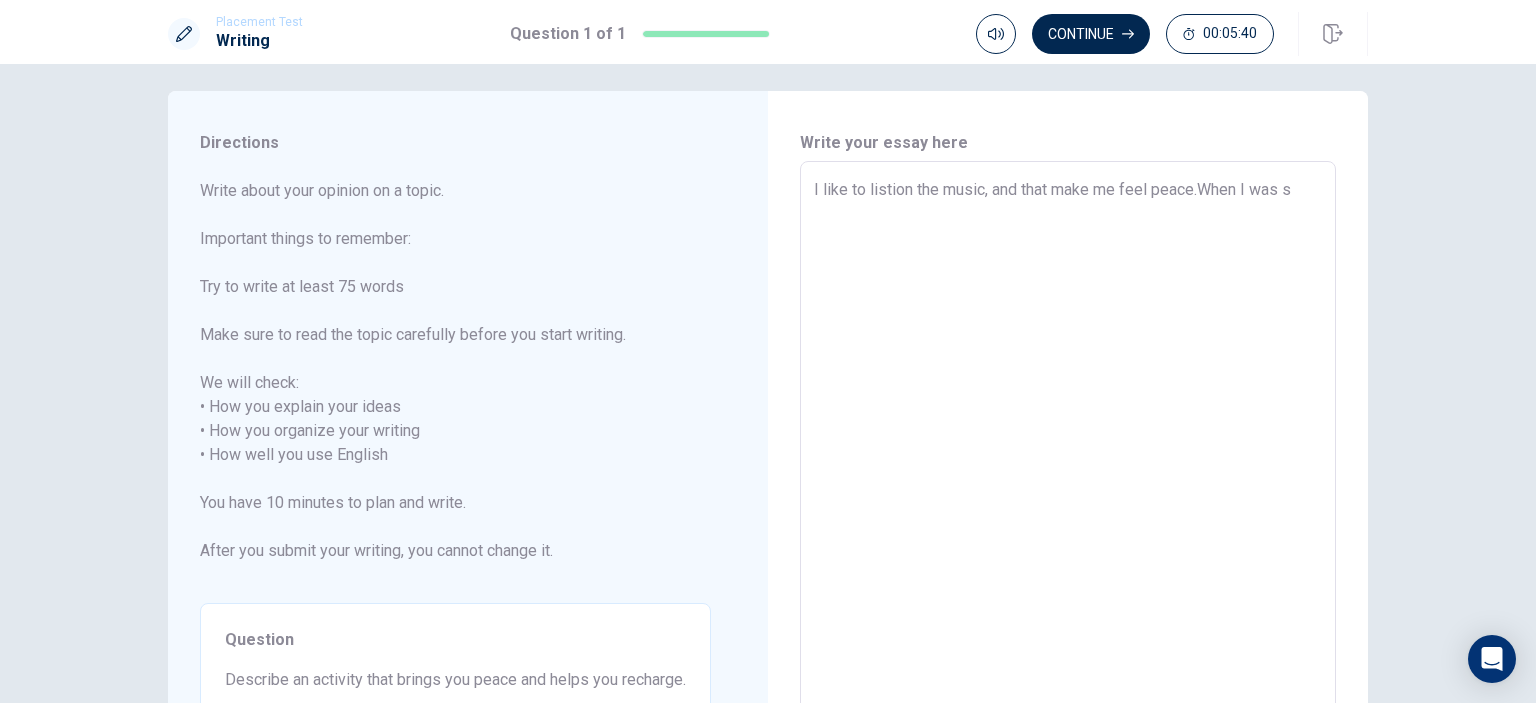 type on "x" 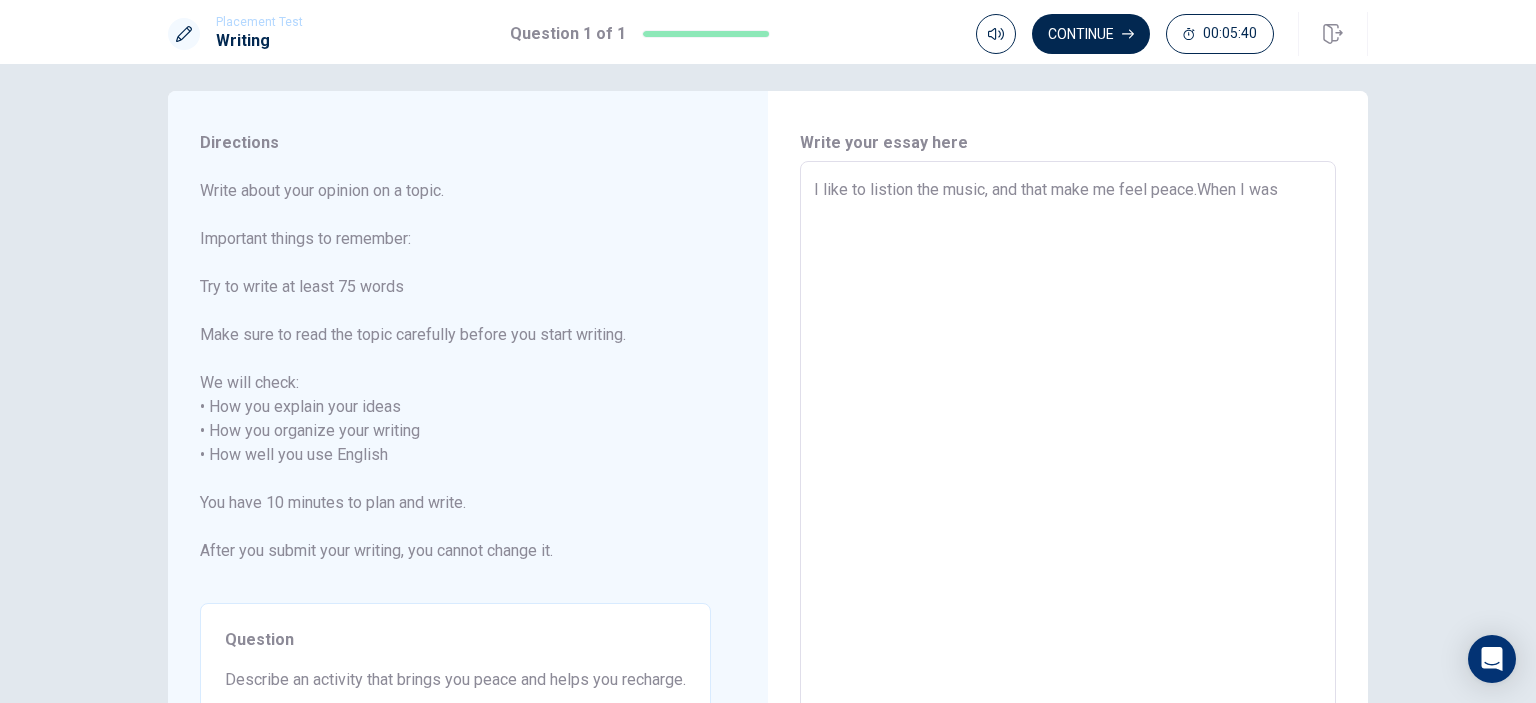 type on "x" 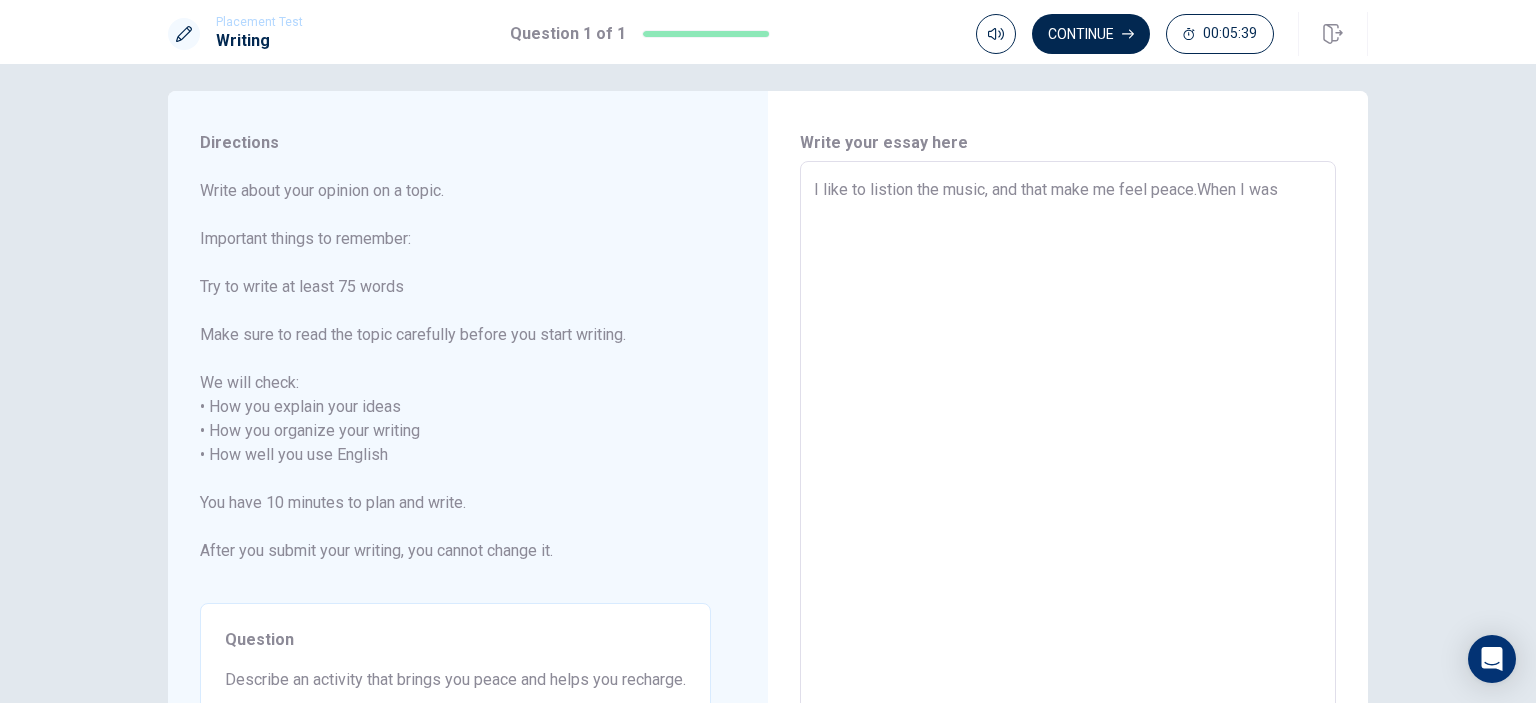 type on "I like to listion the music, and that make me feel peace.When I was i" 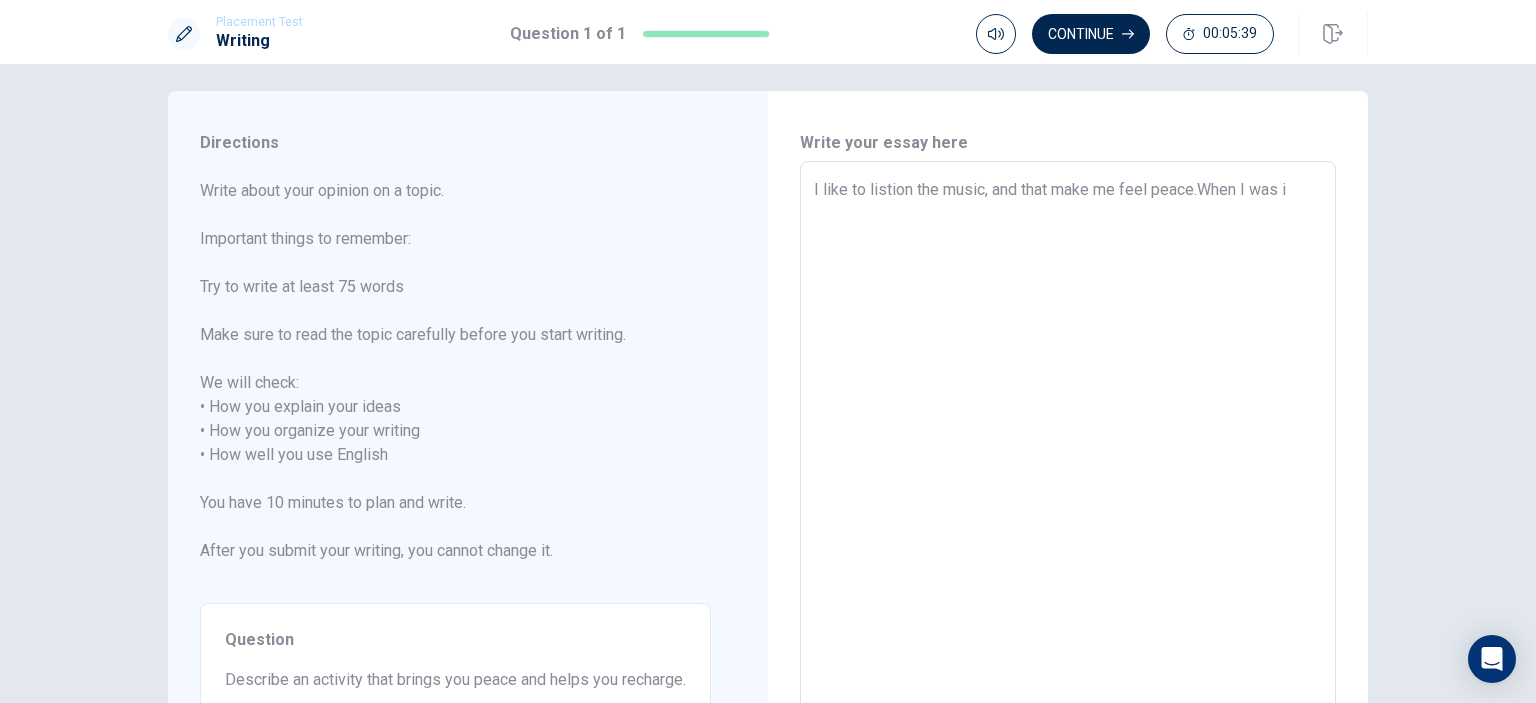 type on "x" 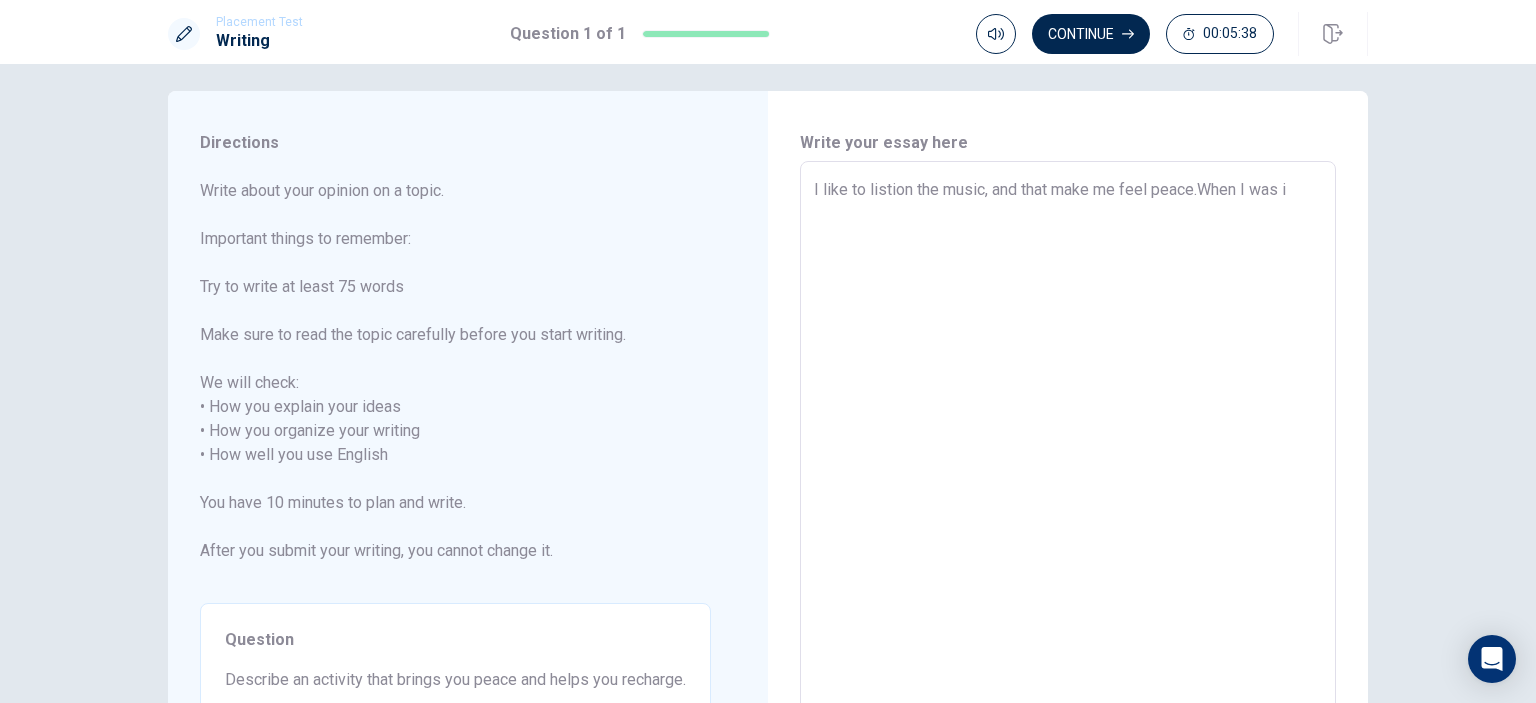 type on "I like to listion the music, and that make me feel peace.When I was in" 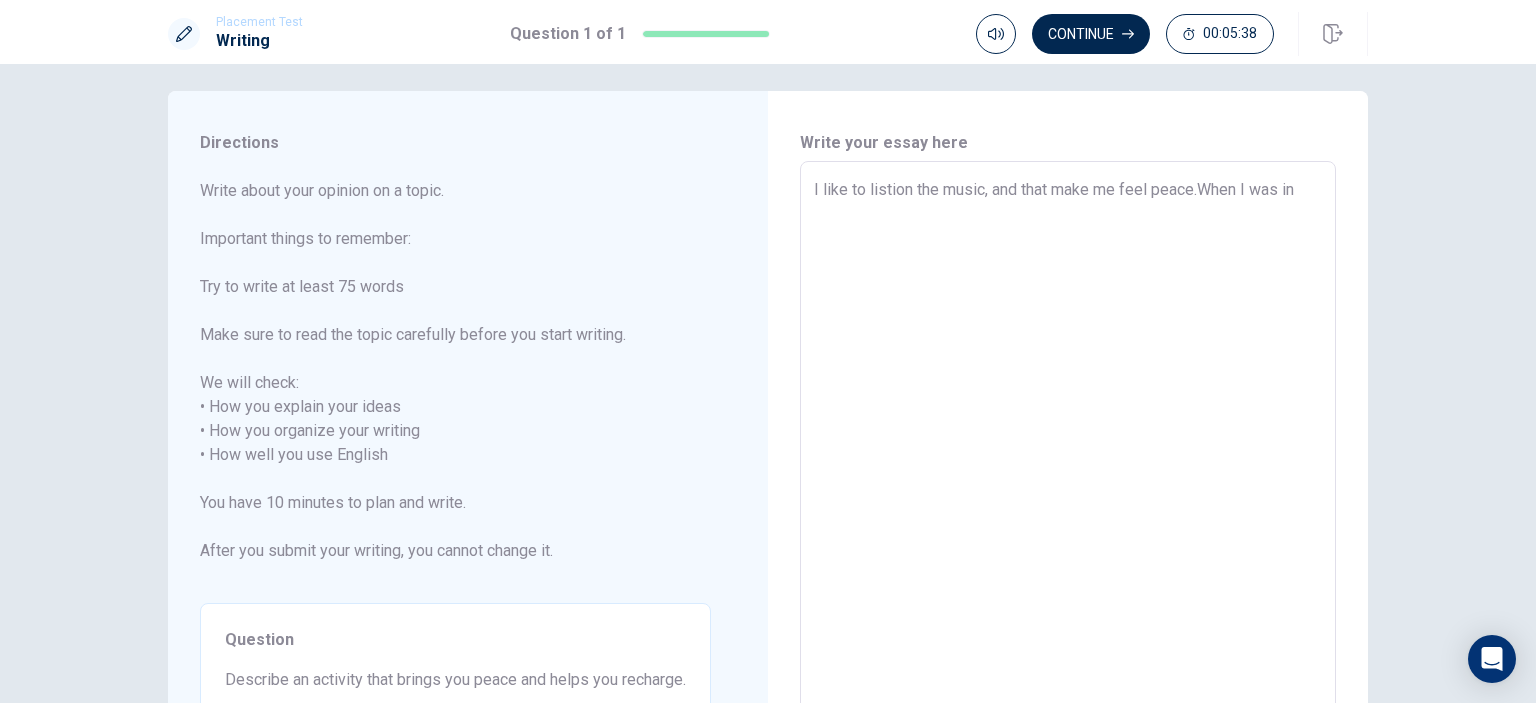 type on "x" 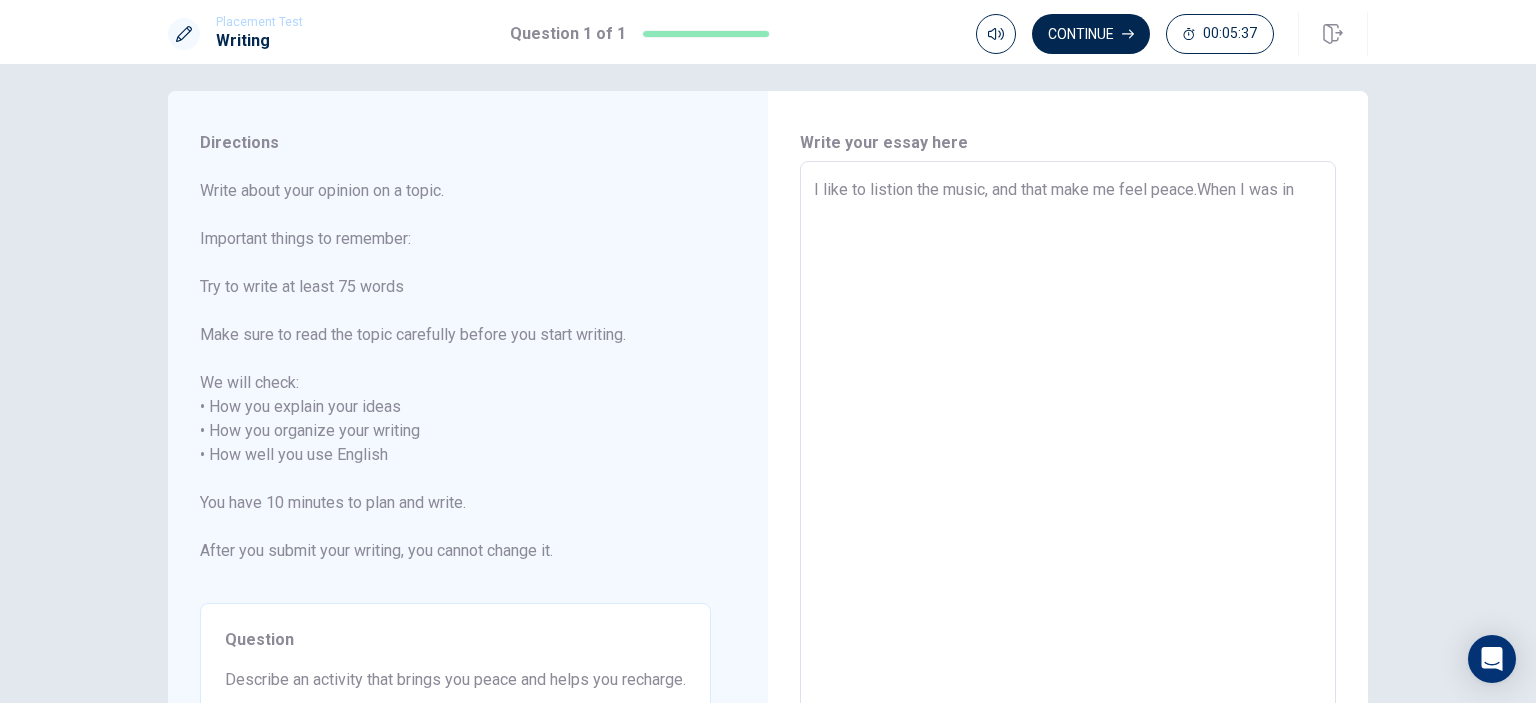 type on "I like to listion the music, and that make me feel peace.When I was in b" 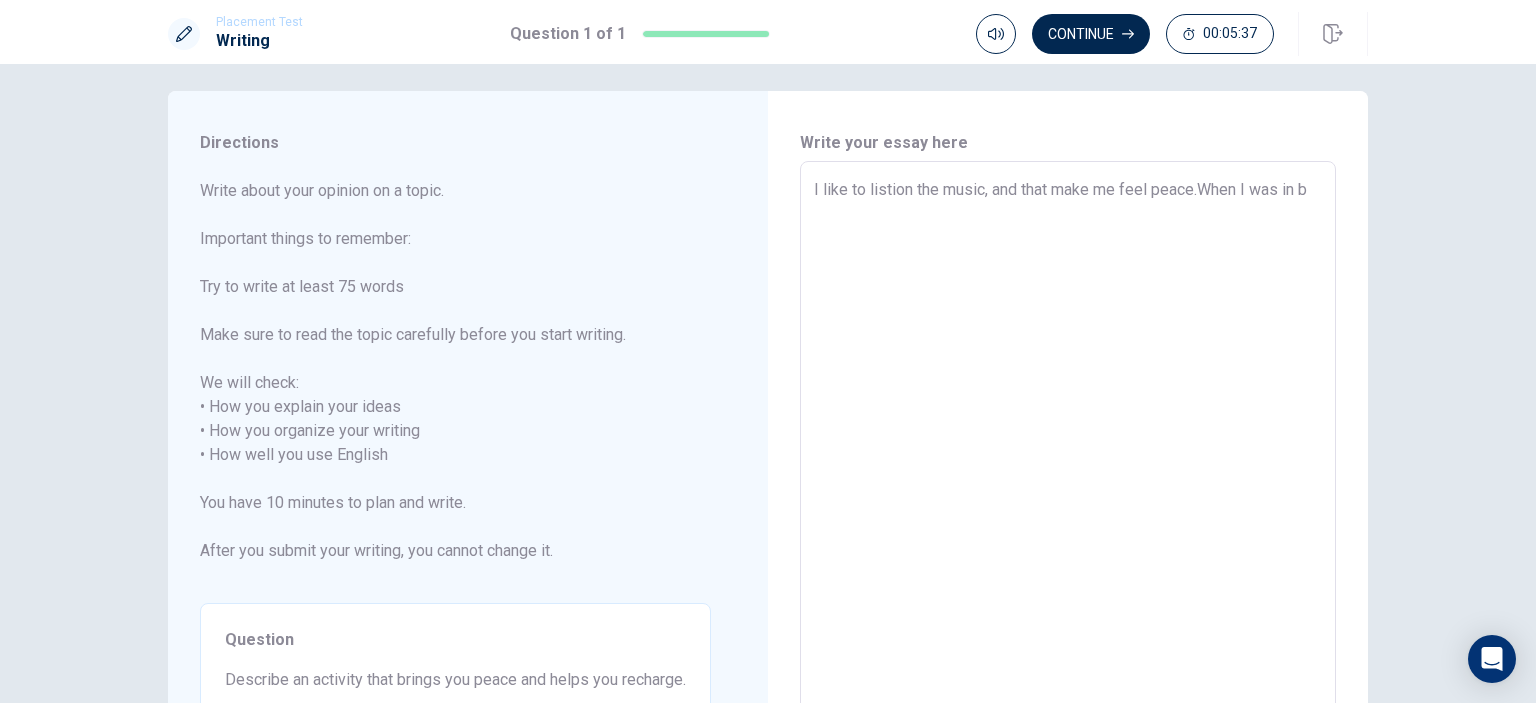 type on "x" 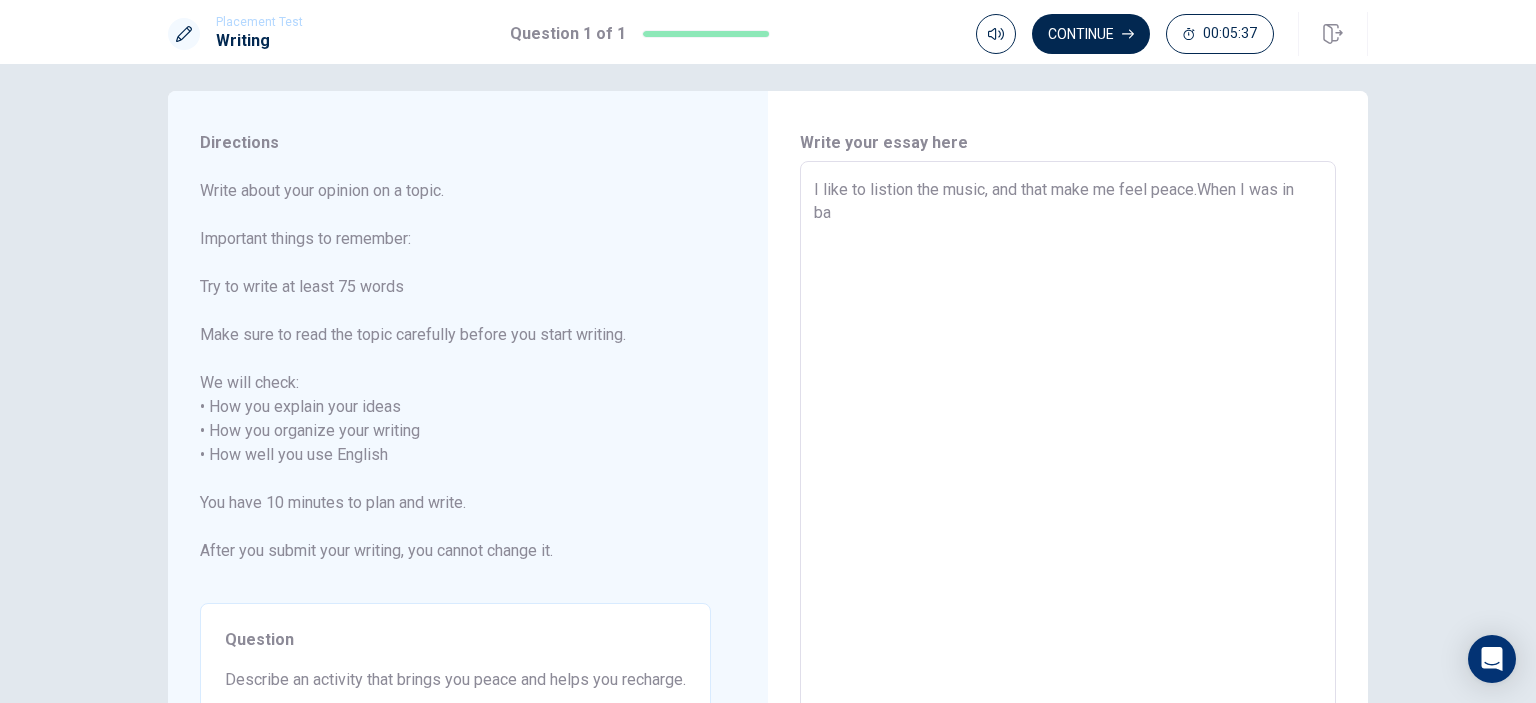 type on "x" 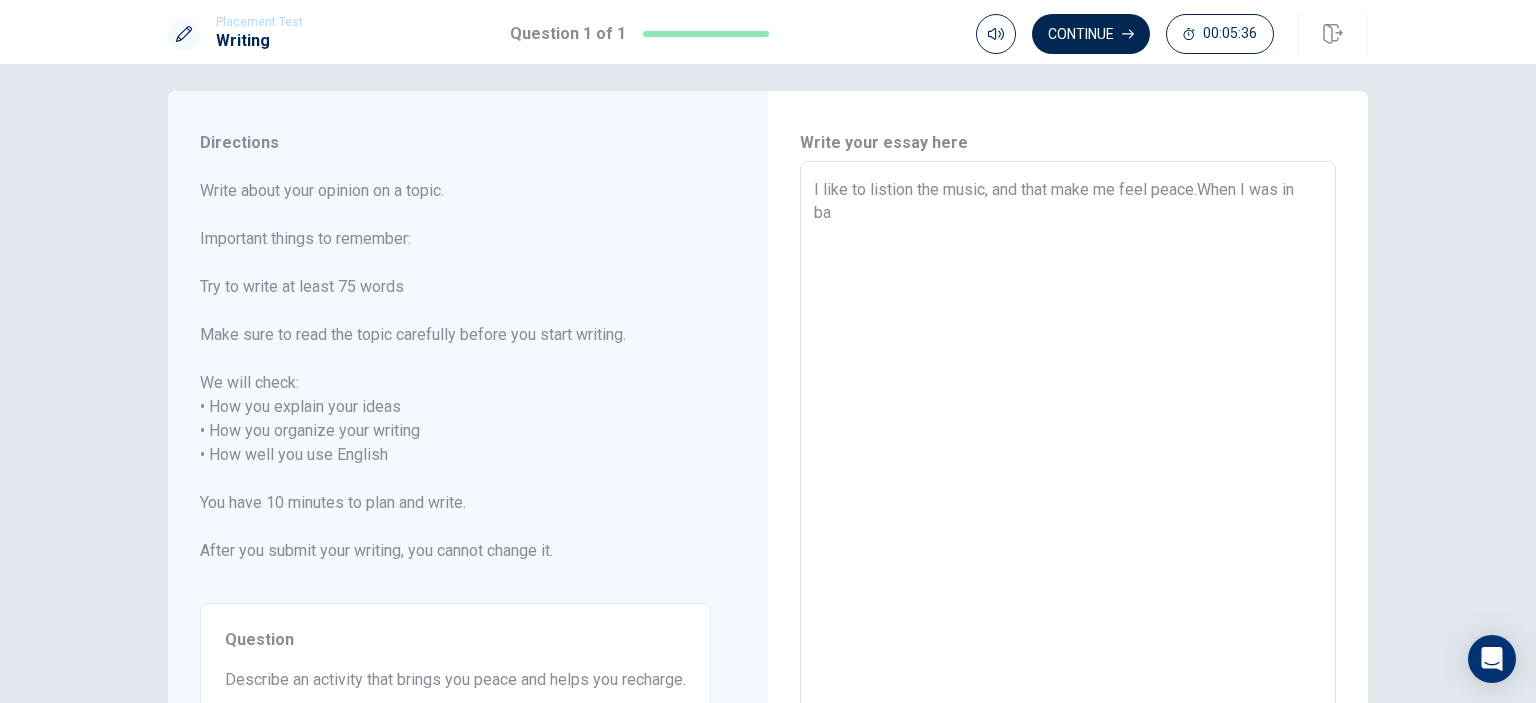 type on "I like to listion the music, and that make me feel peace.When I was in bag" 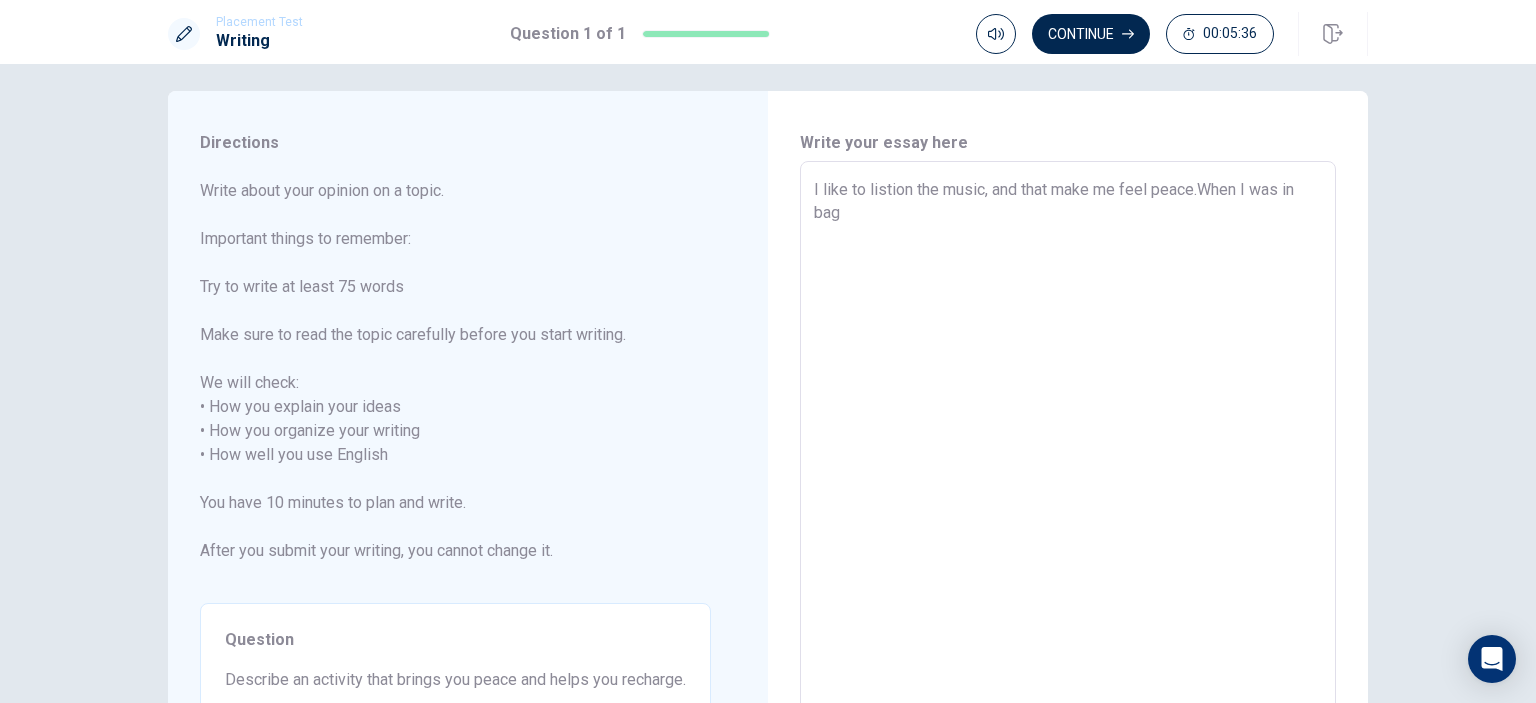type on "x" 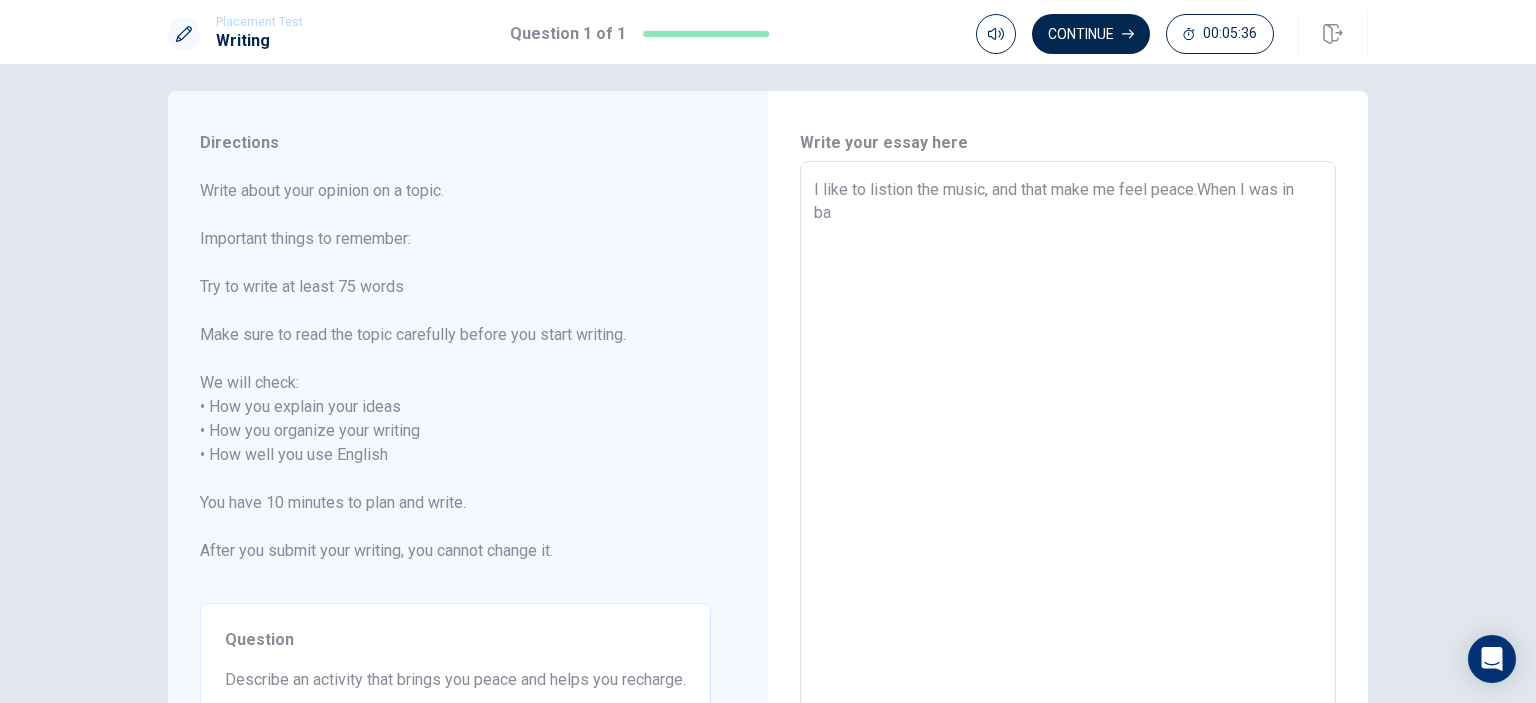 type on "x" 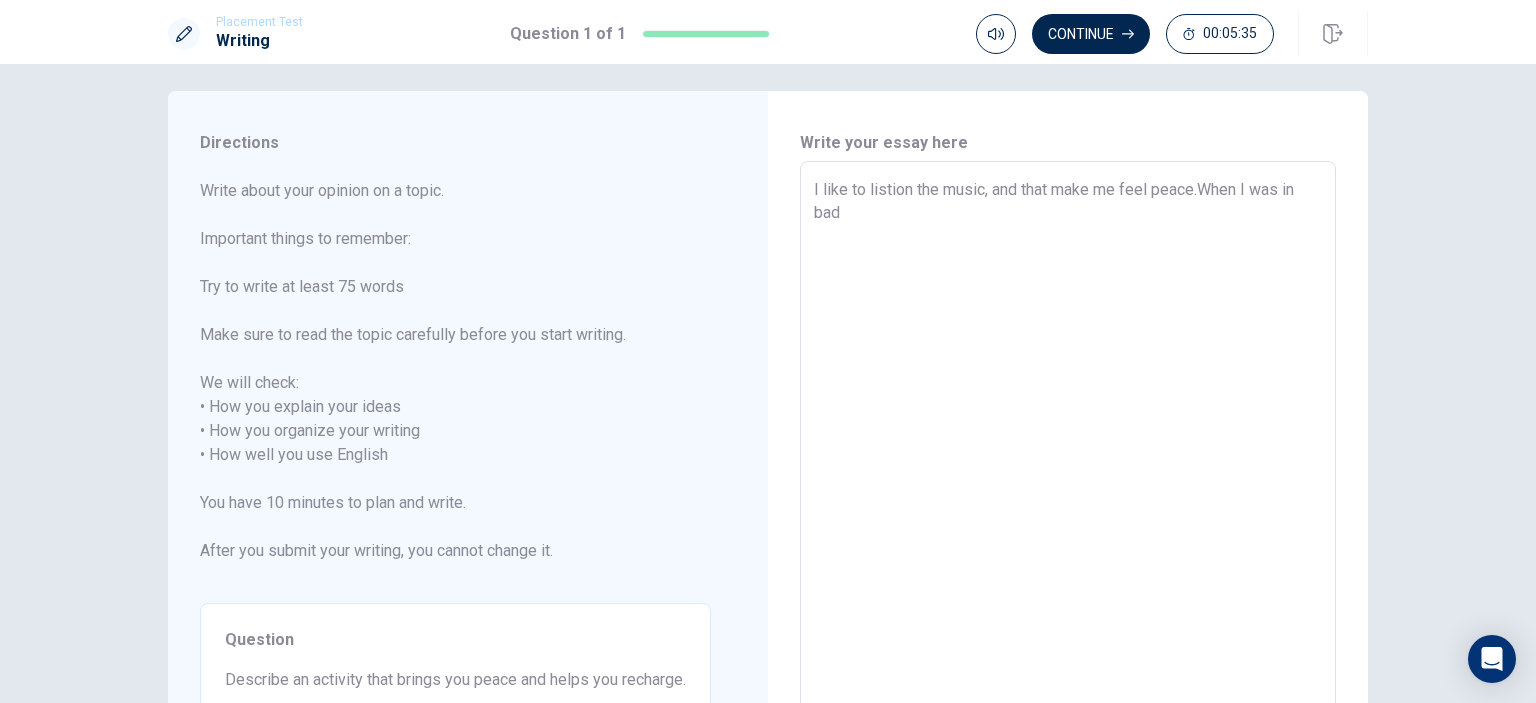 type on "x" 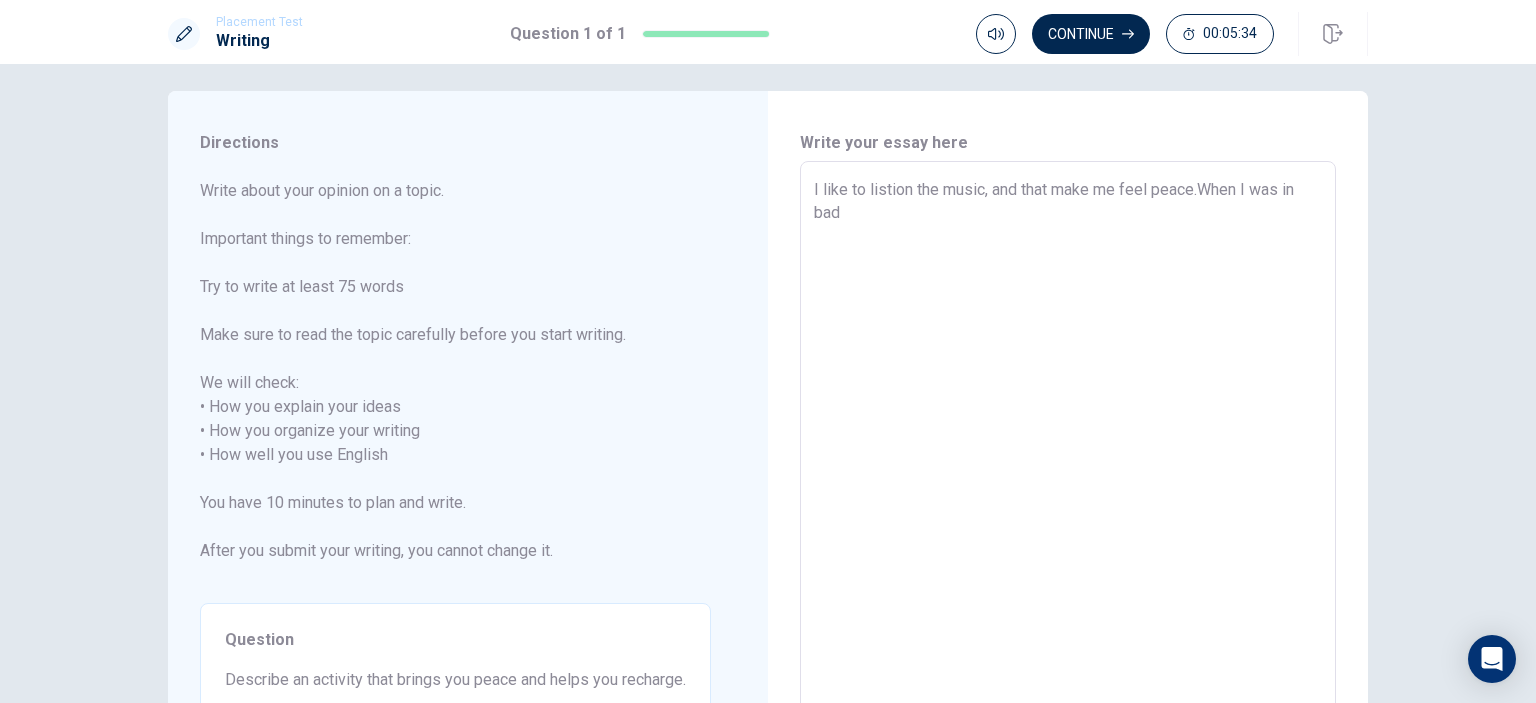 type on "I like to listion the music, and that make me feel peace.When I was in bad" 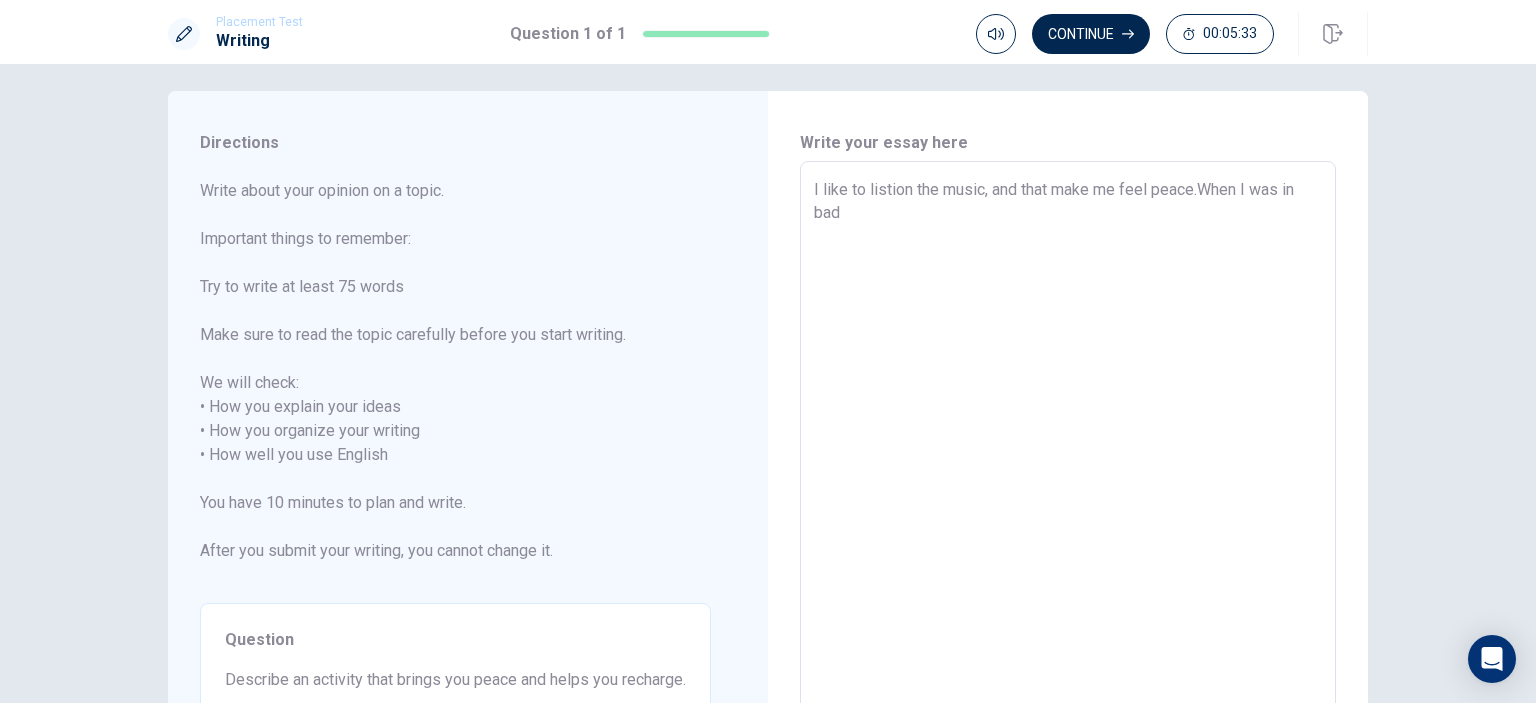 type on "I like to listion the music, and that make me feel peace.When I was in bad m" 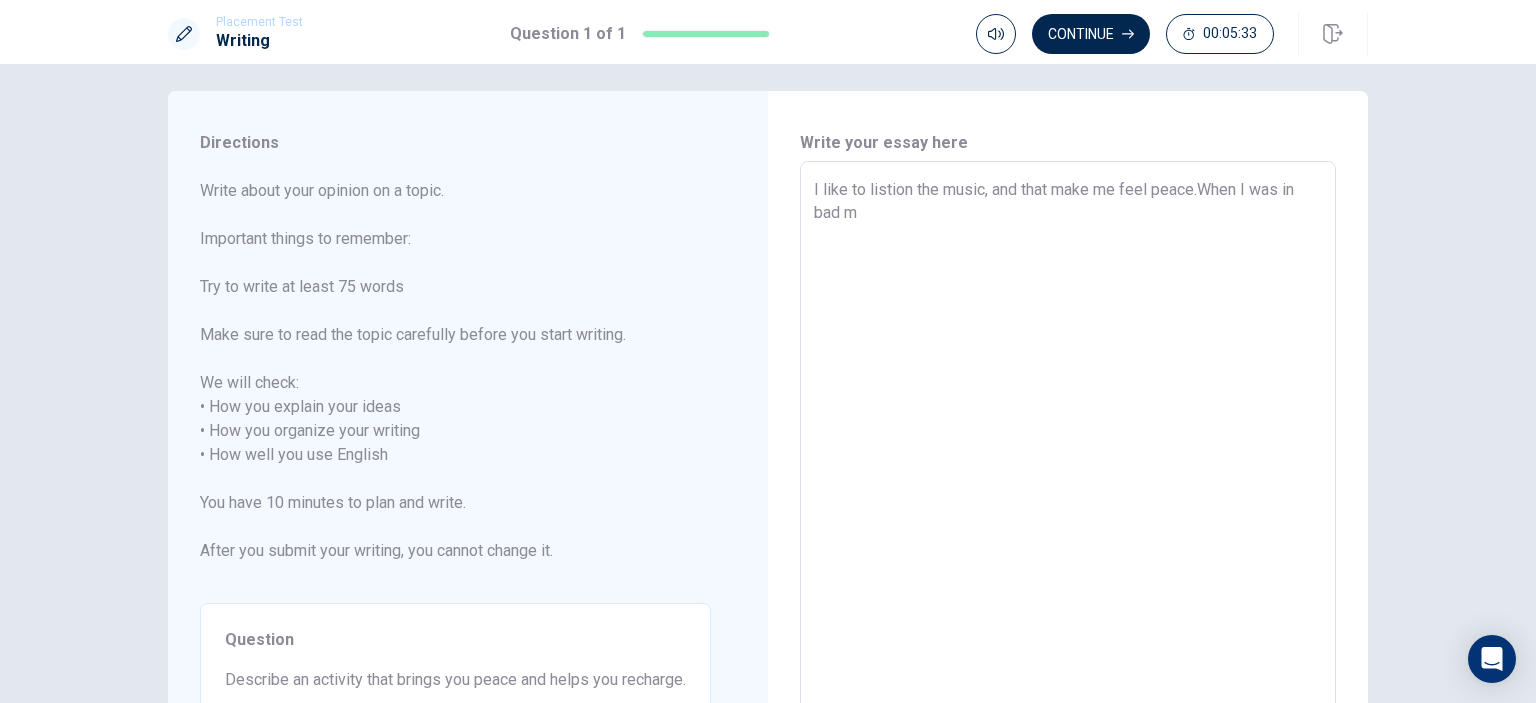 type 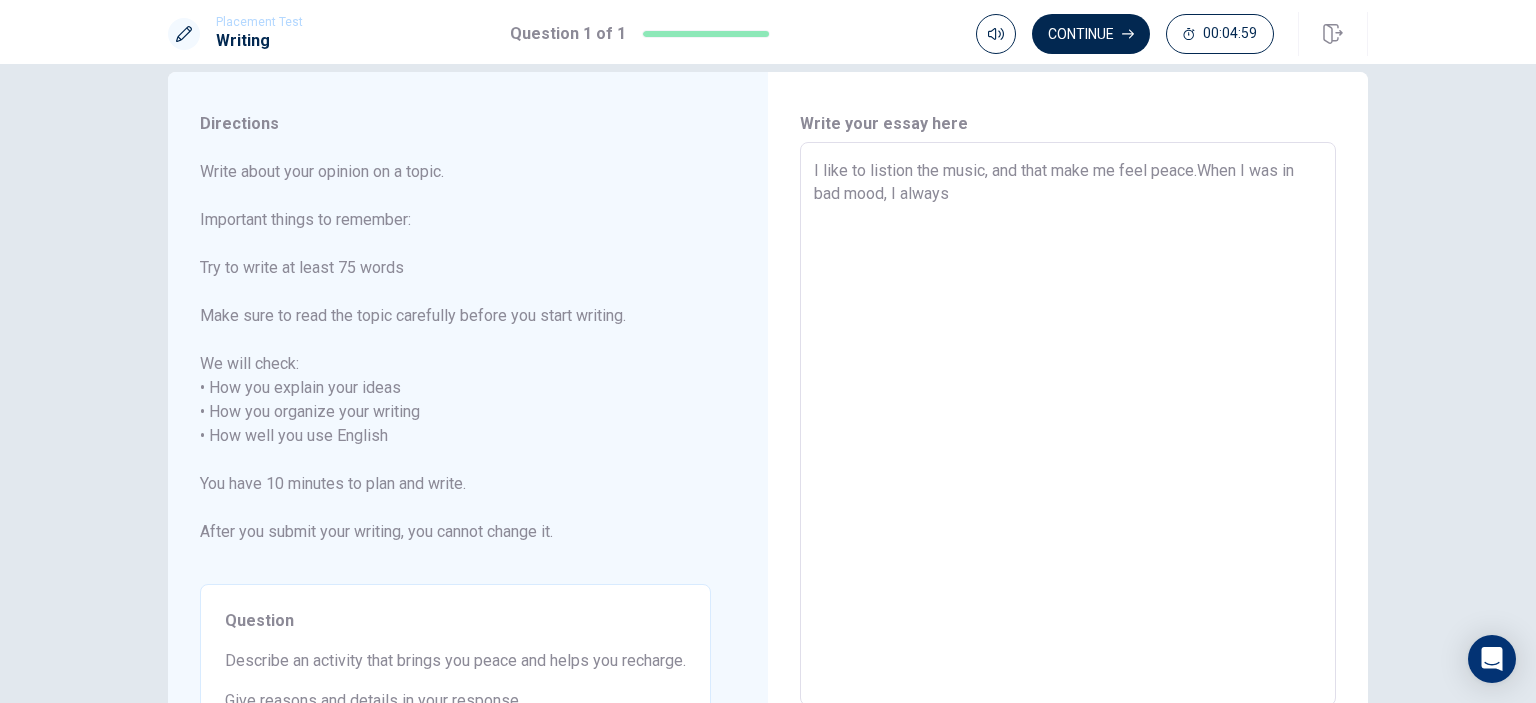 scroll, scrollTop: 0, scrollLeft: 0, axis: both 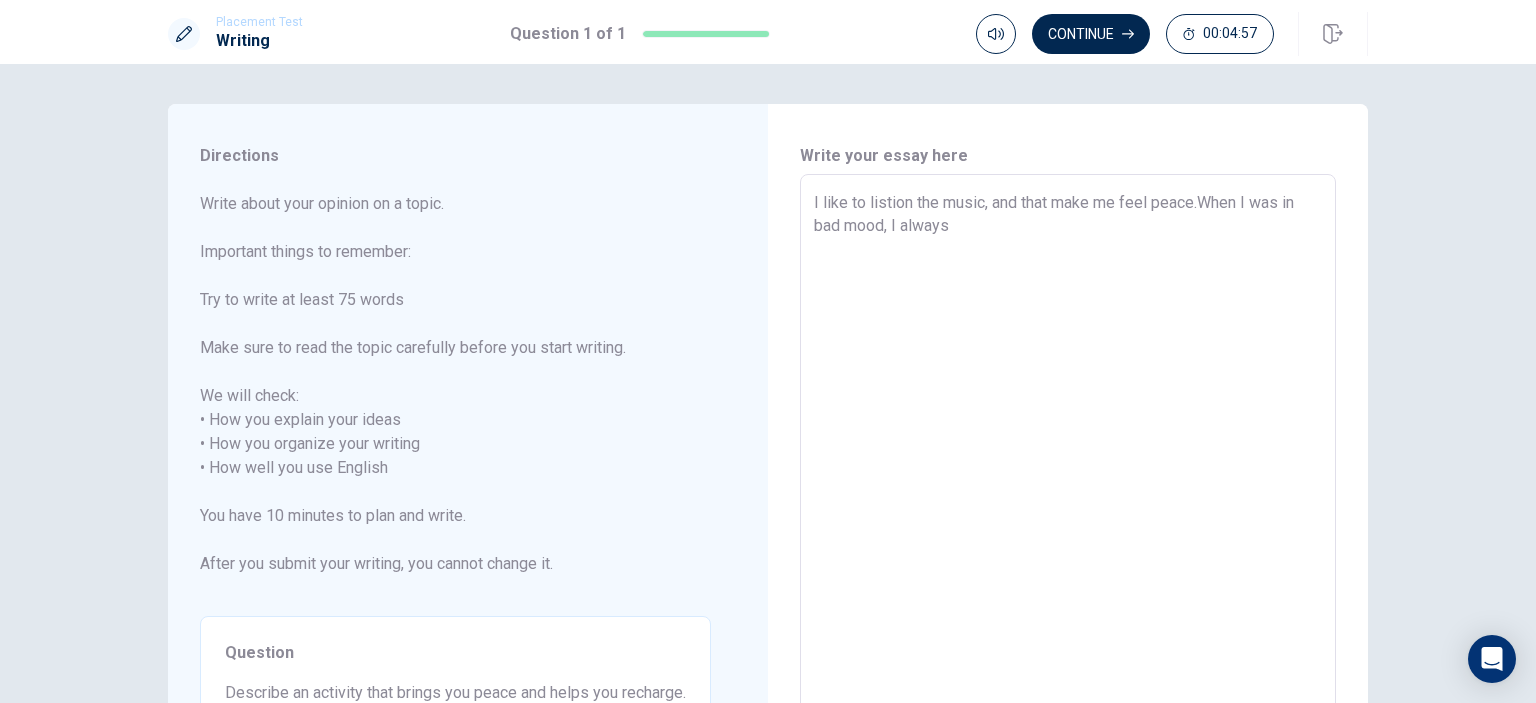 drag, startPoint x: 1252, startPoint y: 203, endPoint x: 1279, endPoint y: 201, distance: 27.073973 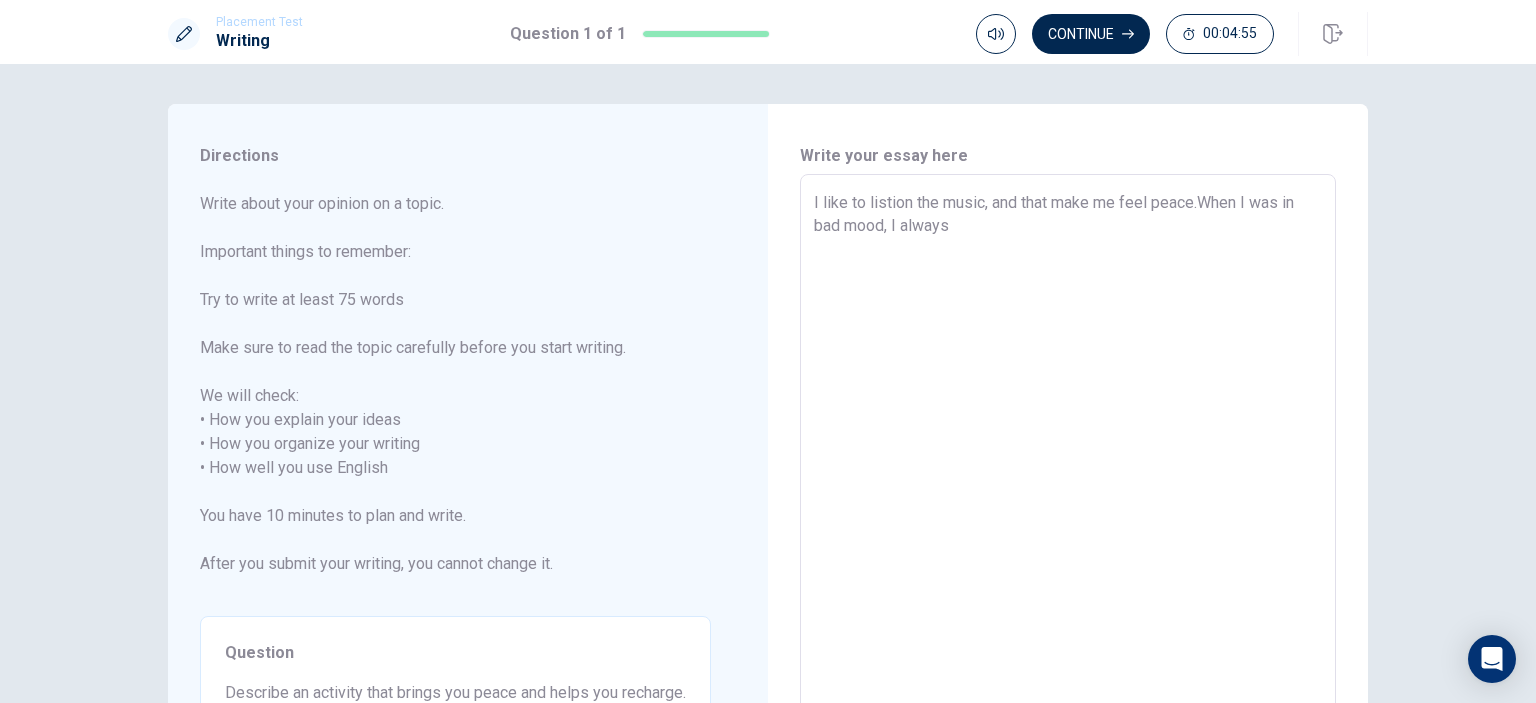 click on "I like to listion the music, and that make me feel peace.When I was in bad mood, I always" at bounding box center (1068, 456) 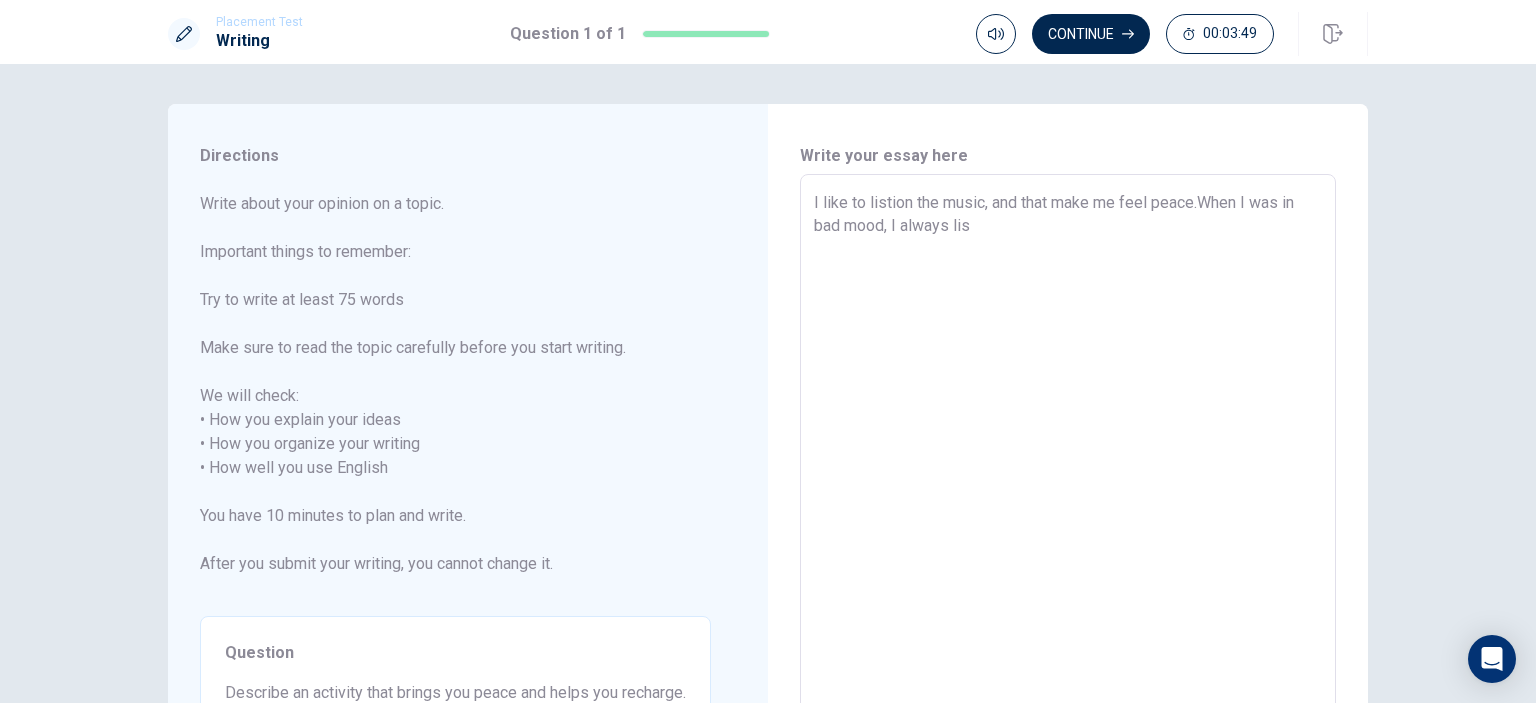click on "I like to listion the music, and that make me feel peace.When I was in bad mood, I always lis" at bounding box center [1068, 456] 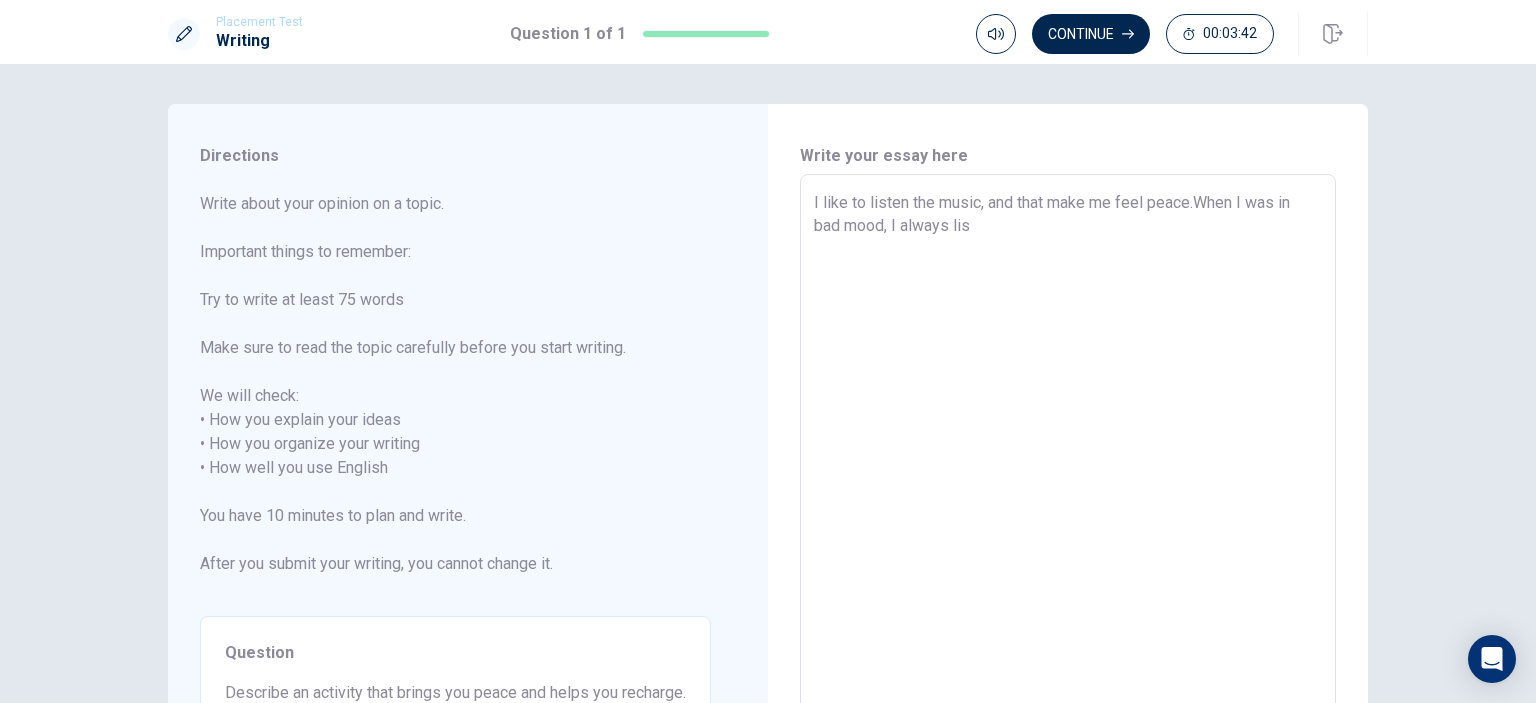 click on "I like to listen the music, and that make me feel peace.When I was in bad mood, I always lis" at bounding box center [1068, 456] 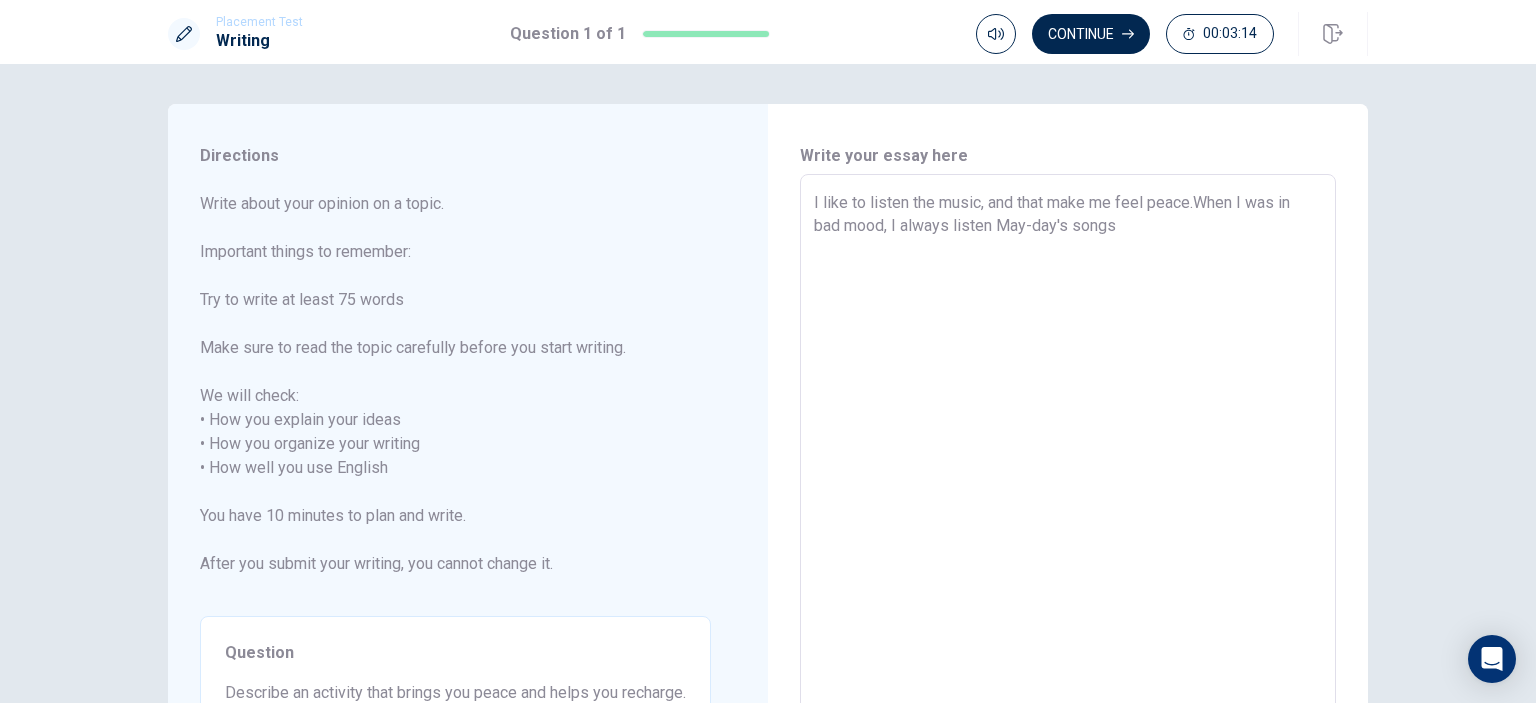 click on "I like to listen the music, and that make me feel peace.When I was in bad mood, I always listen May-day's songs" at bounding box center [1068, 456] 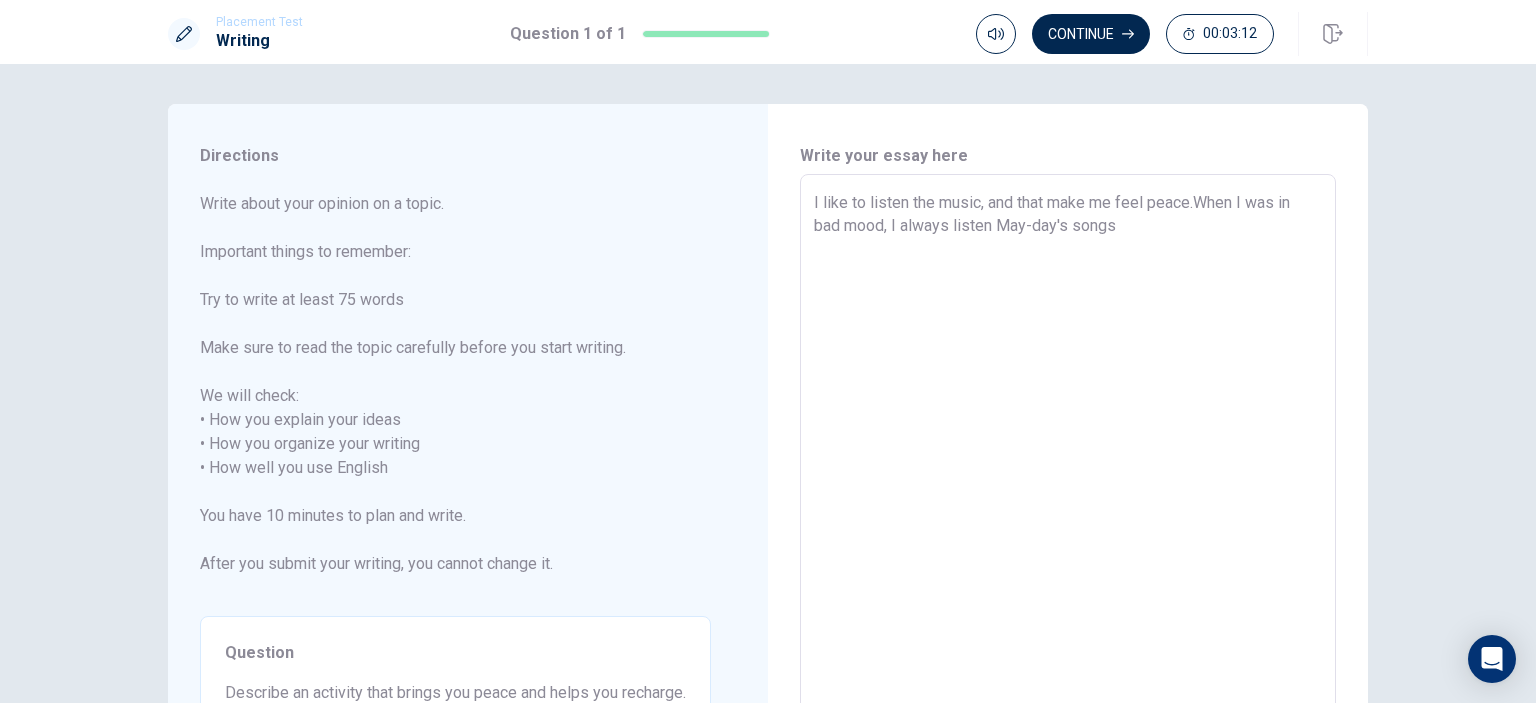 drag, startPoint x: 1278, startPoint y: 199, endPoint x: 1246, endPoint y: 198, distance: 32.01562 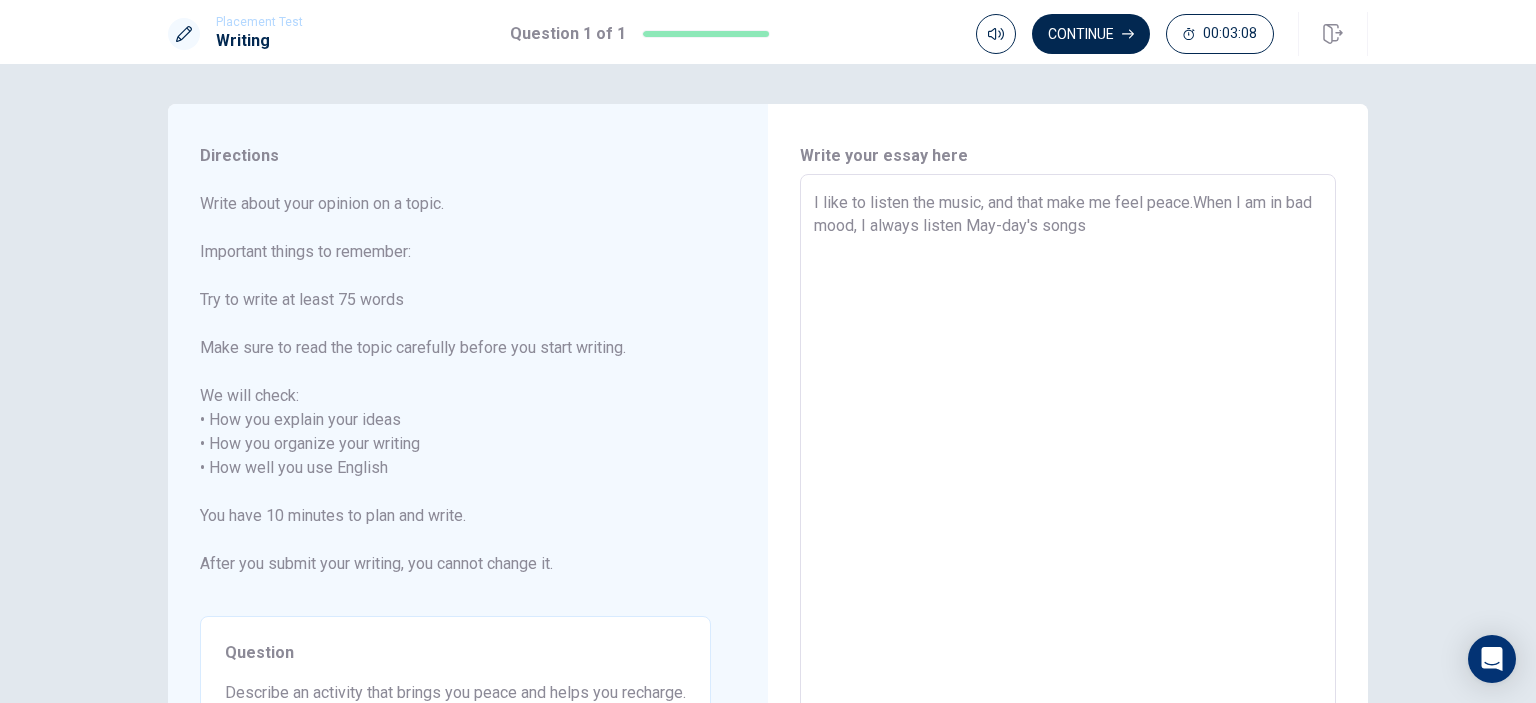 click on "I like to listen the music, and that make me feel peace.When I am in bad mood, I always listen May-day's songs" at bounding box center (1068, 456) 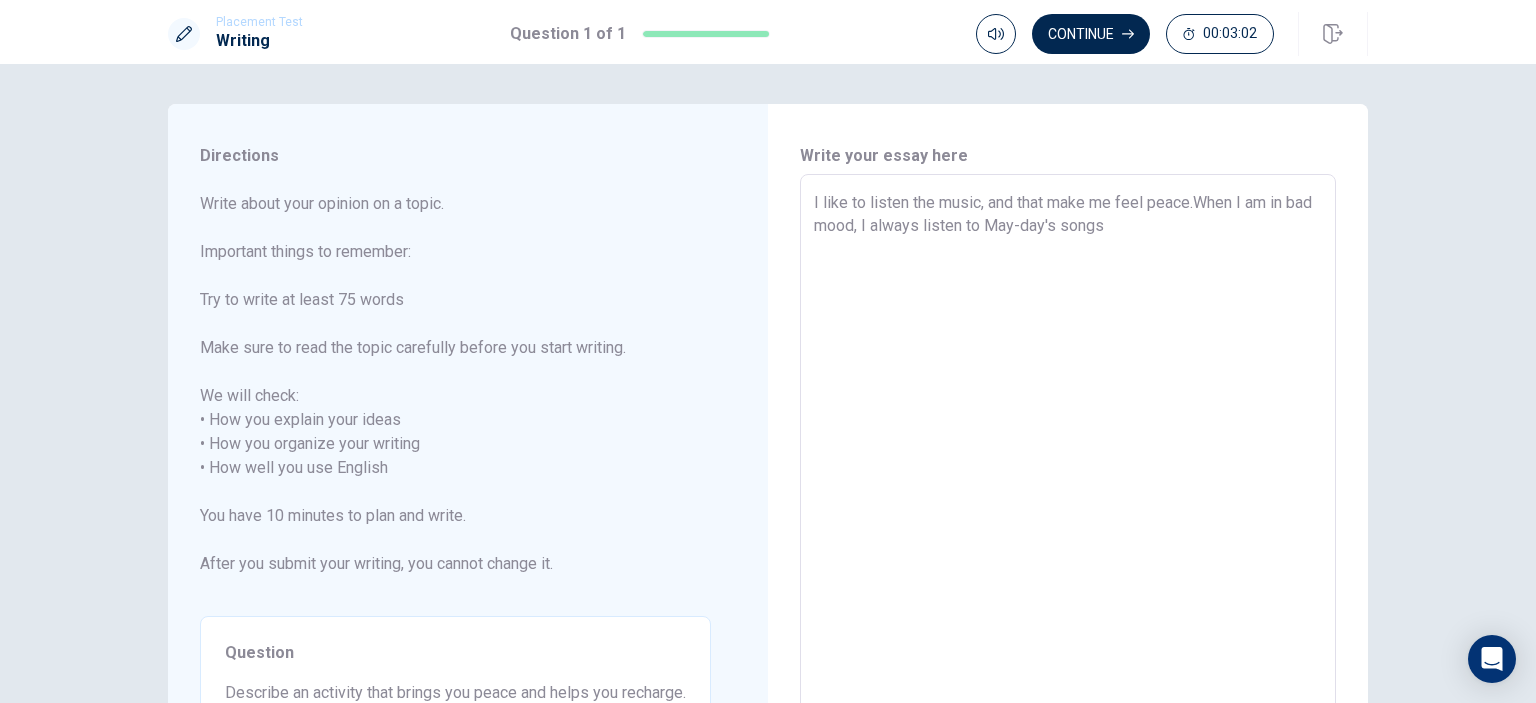 click on "I like to listen the music, and that make me feel peace.When I am in bad mood, I always listen to May-day's songs" at bounding box center [1068, 456] 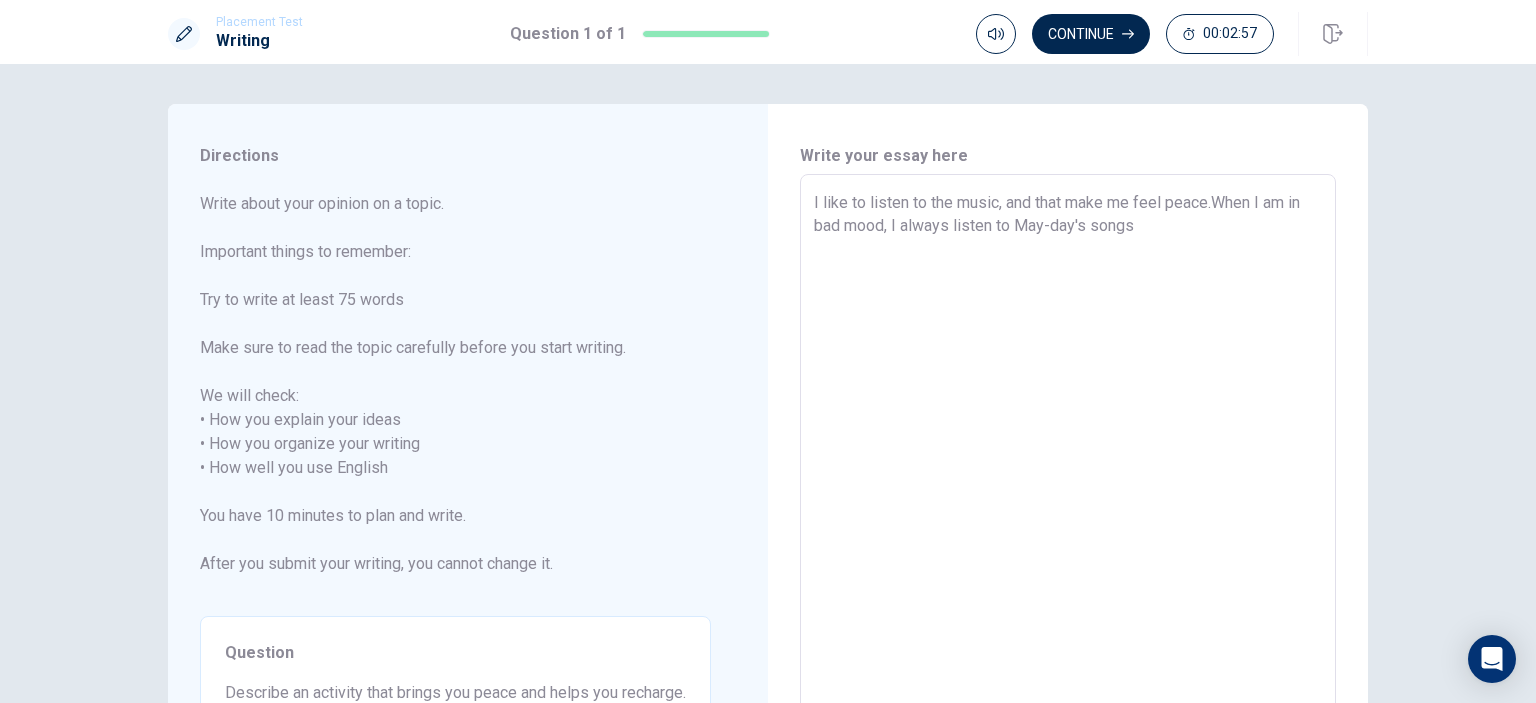 click on "I like to listen to the music, and that make me feel peace.When I am in bad mood, I always listen to May-day's songs" at bounding box center (1068, 456) 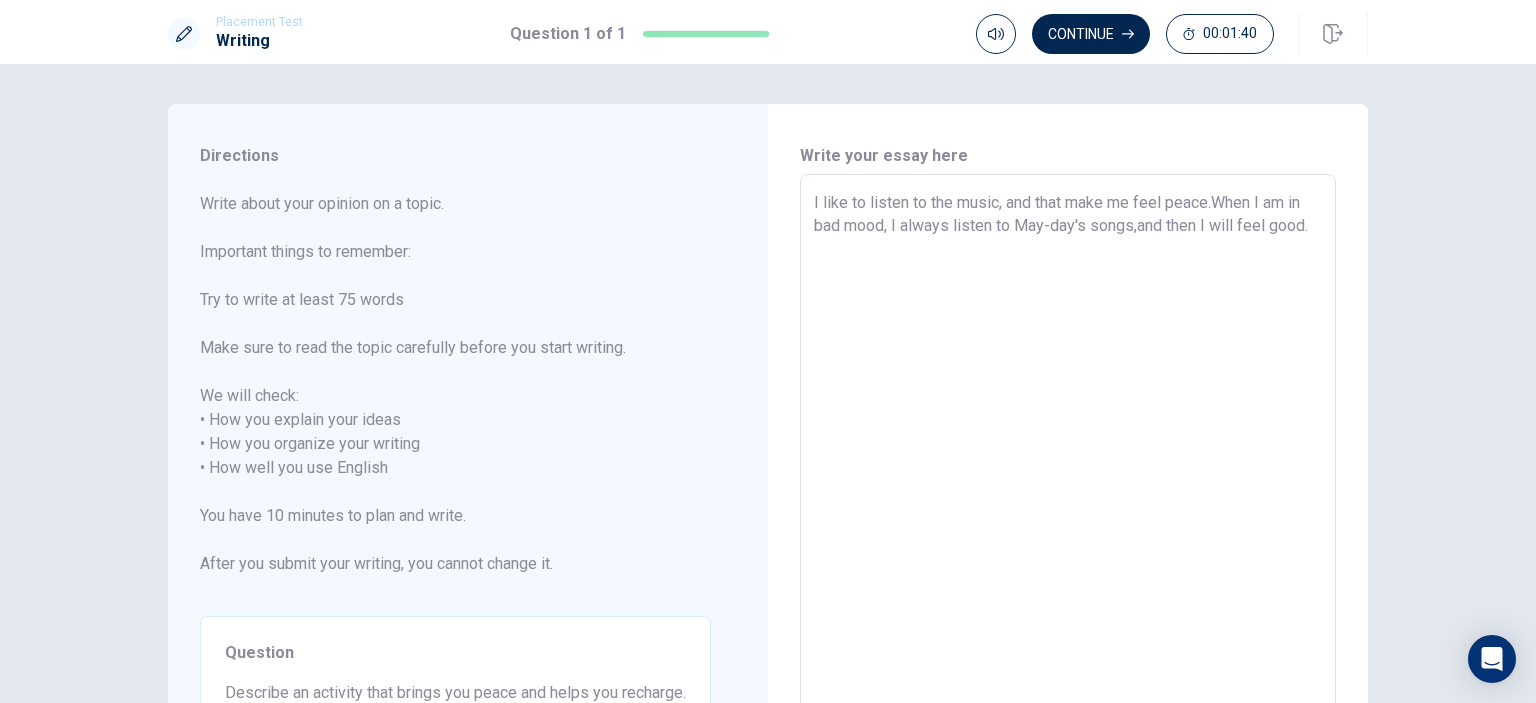 click on "I like to listen to the music, and that make me feel peace.When I am in bad mood, I always listen to May-day's songs,and then I will feel good." at bounding box center [1068, 456] 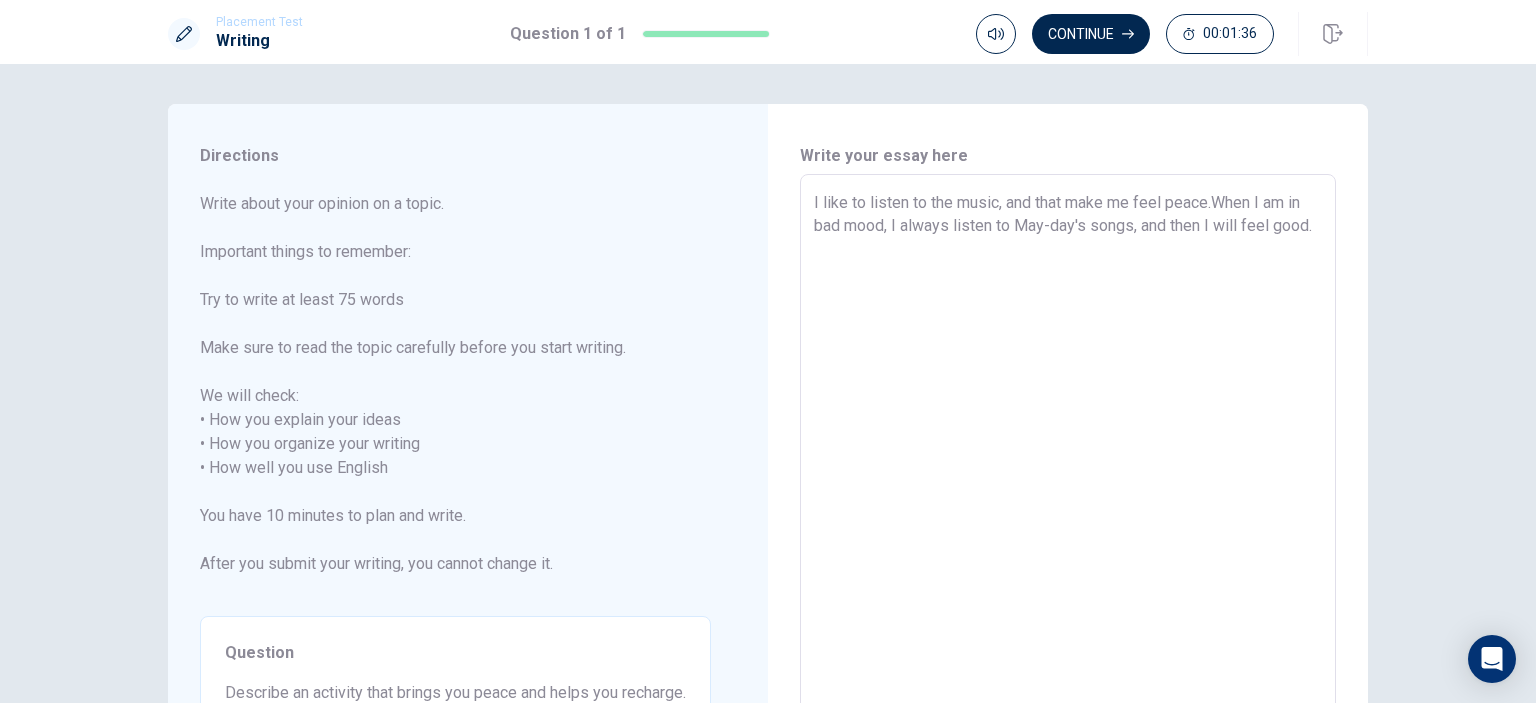 click on "I like to listen to the music, and that make me feel peace.When I am in bad mood, I always listen to May-day's songs, and then I will feel good. x ​" at bounding box center (1068, 456) 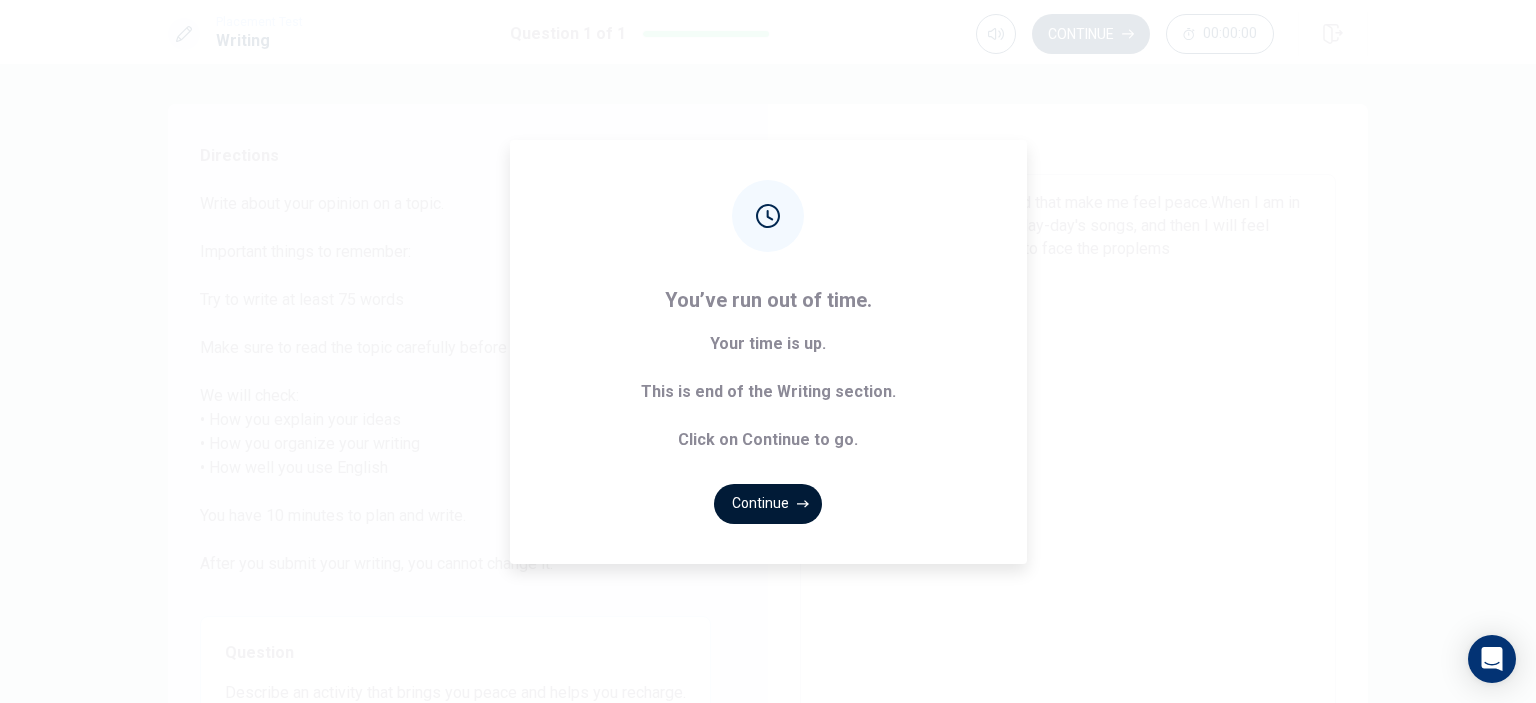click 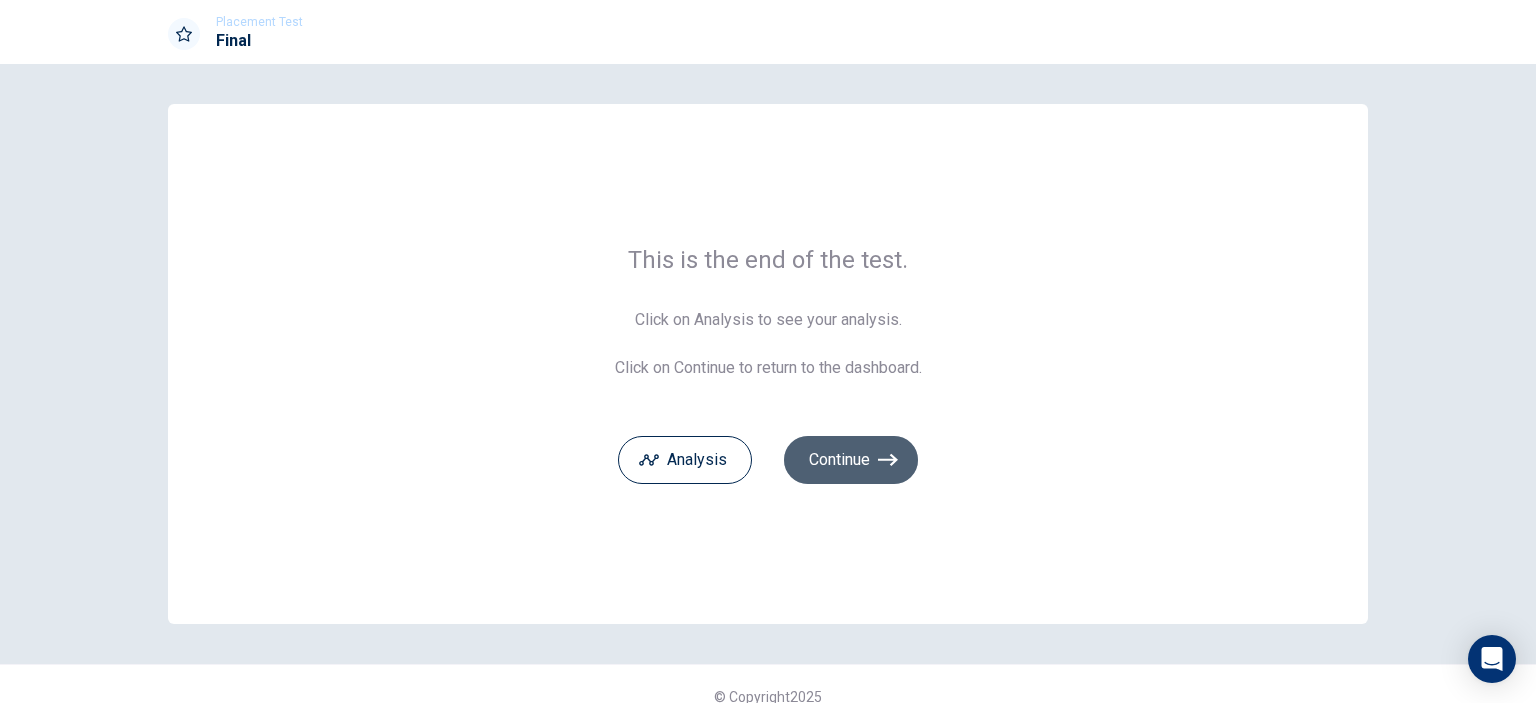 click on "Continue" at bounding box center [851, 460] 